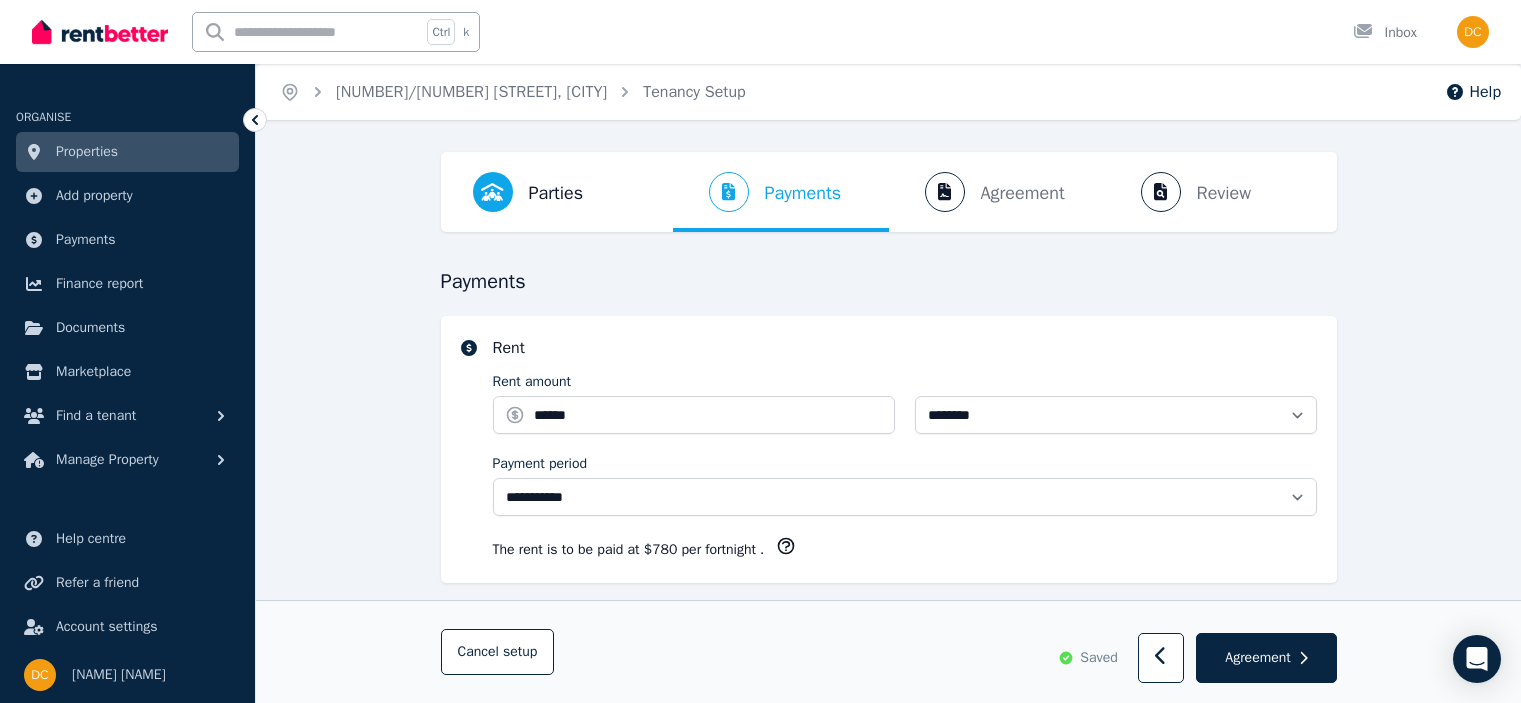 select on "**********" 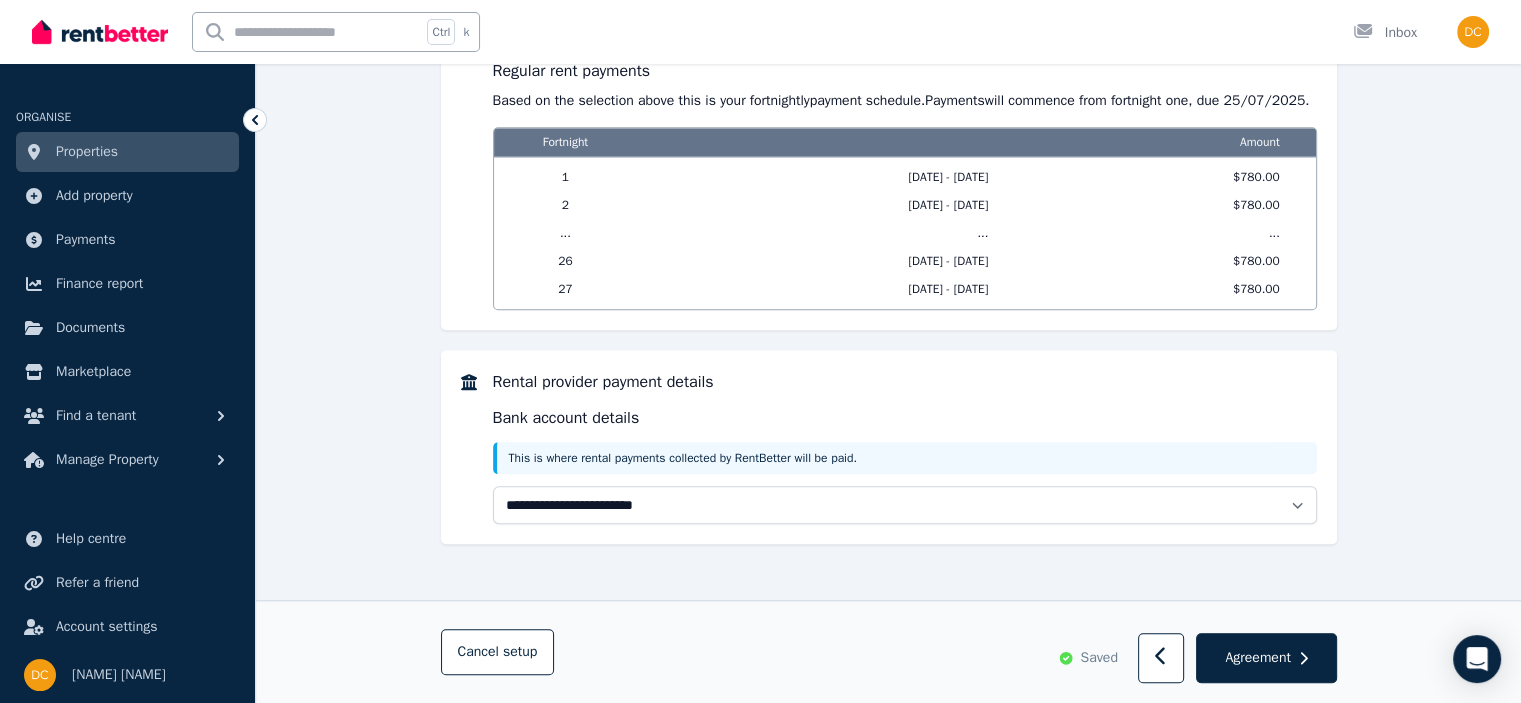 scroll, scrollTop: 0, scrollLeft: 0, axis: both 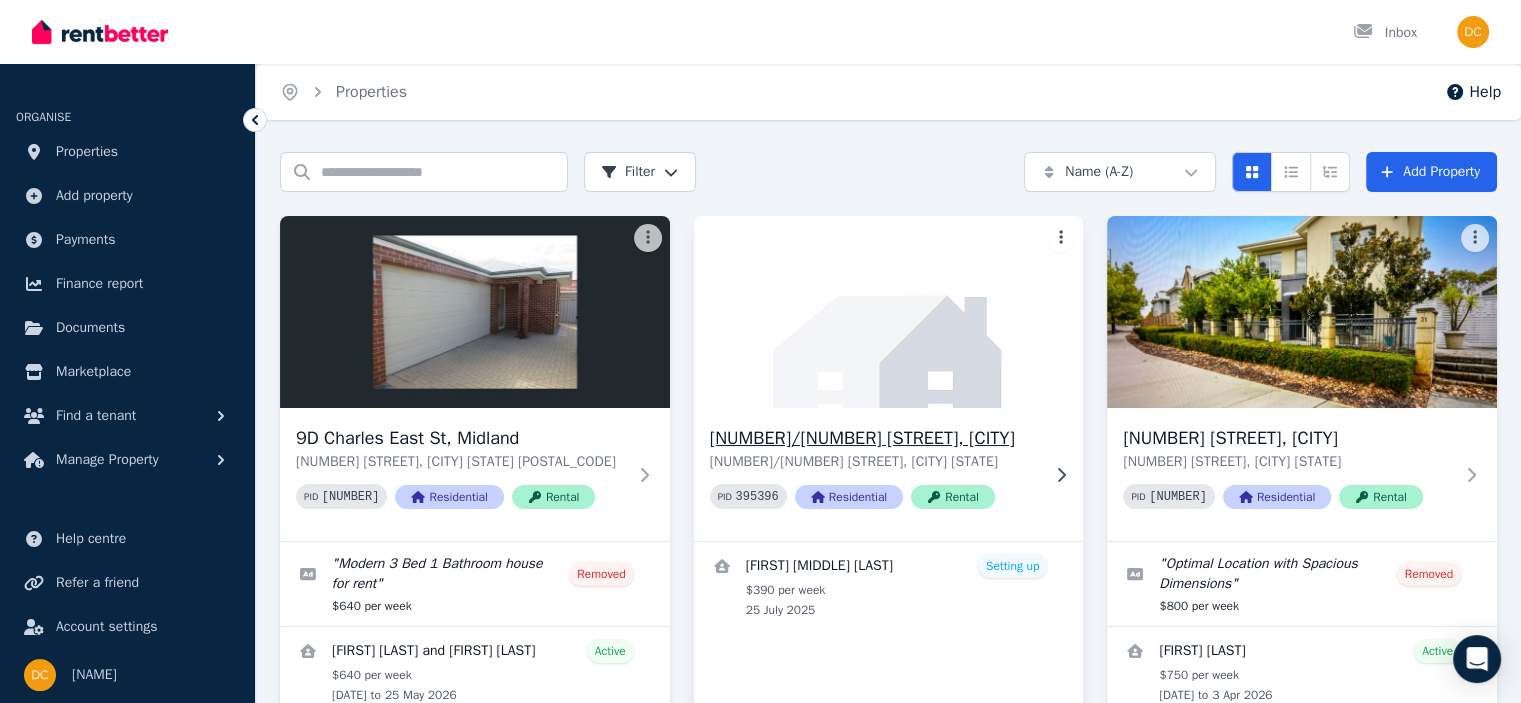 click at bounding box center (888, 312) 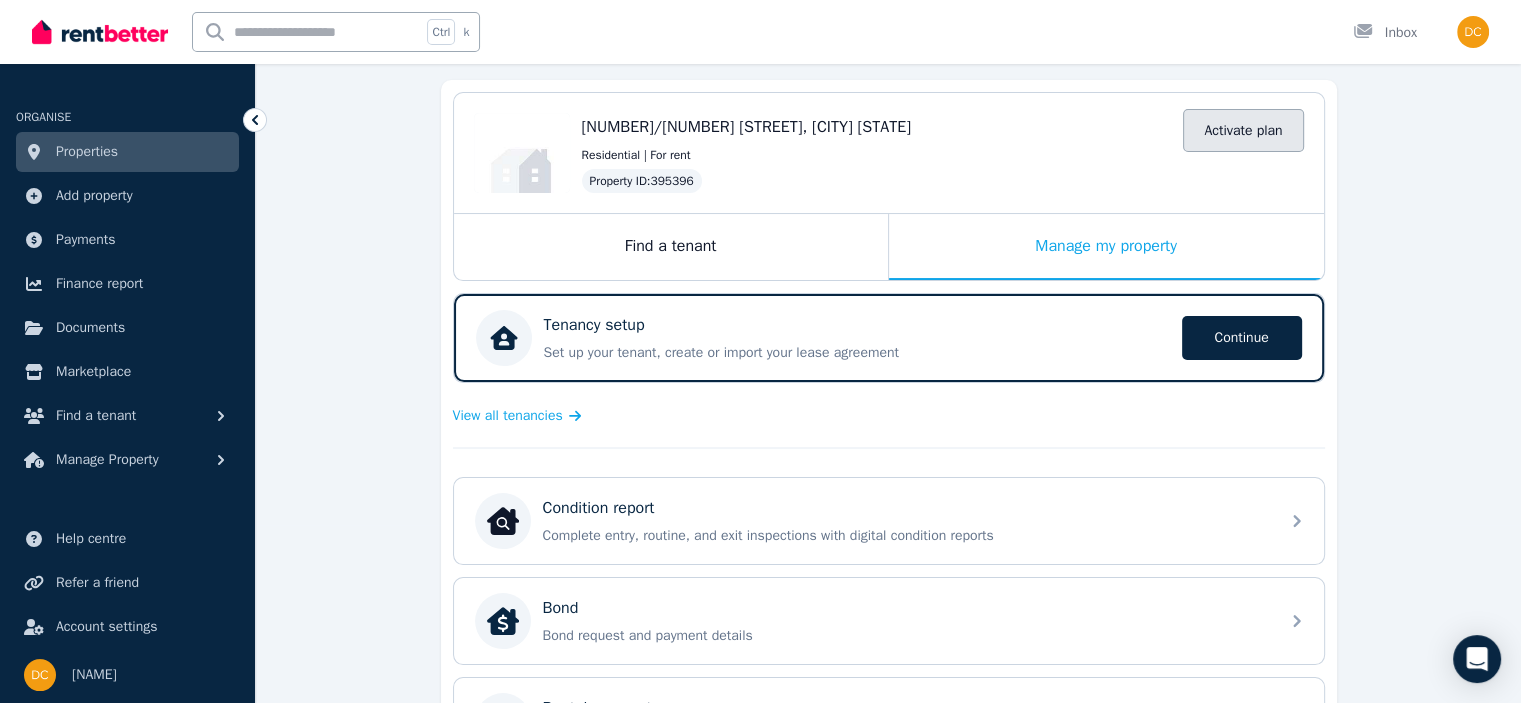 scroll, scrollTop: 200, scrollLeft: 0, axis: vertical 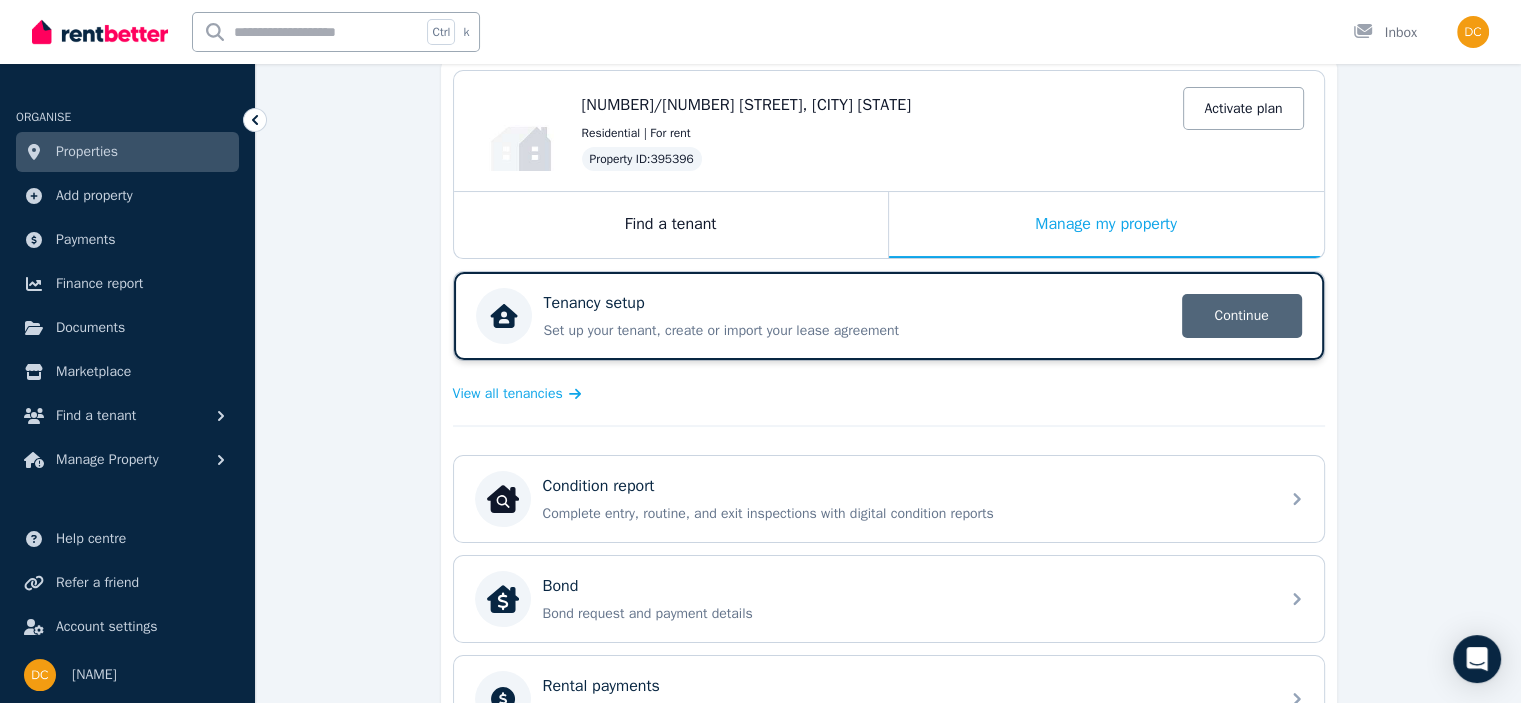 click on "Continue" at bounding box center [1242, 316] 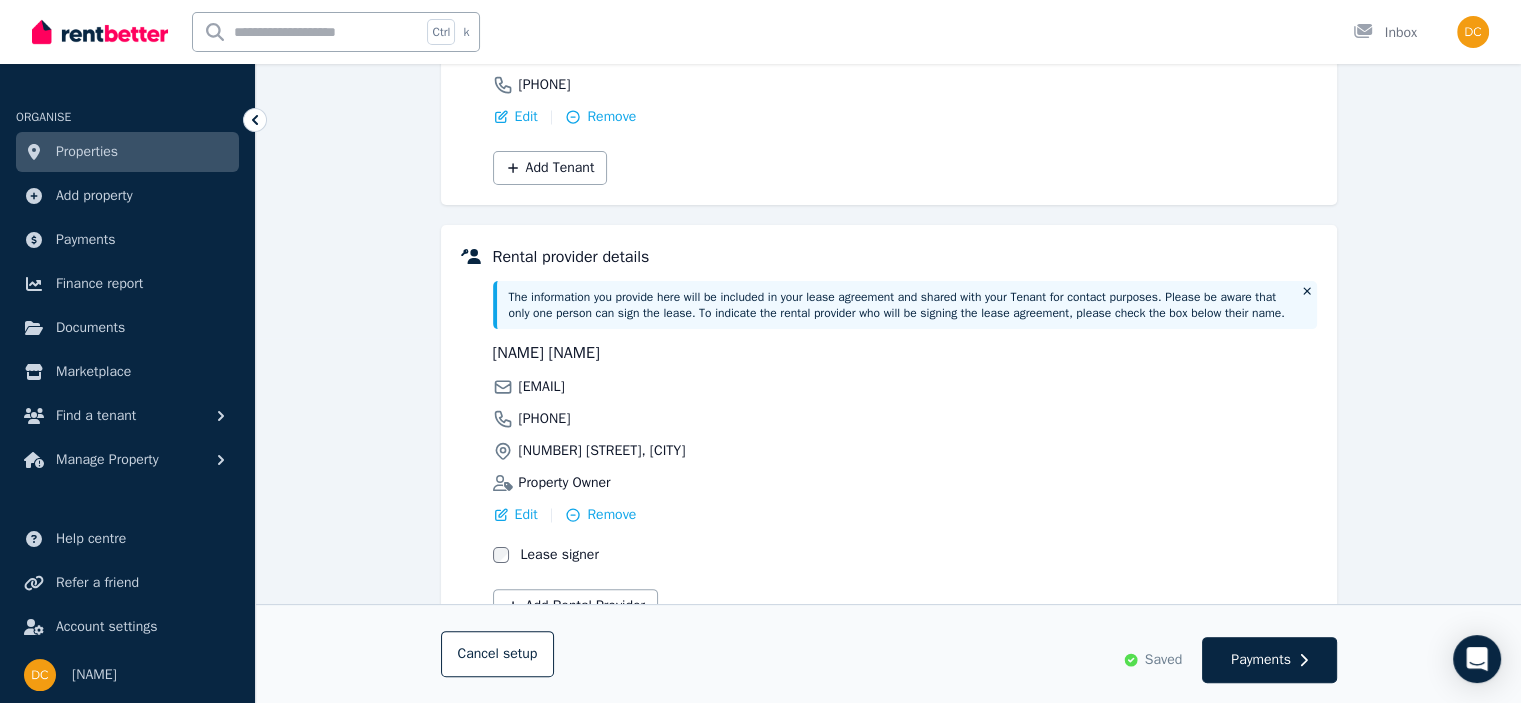 scroll, scrollTop: 458, scrollLeft: 0, axis: vertical 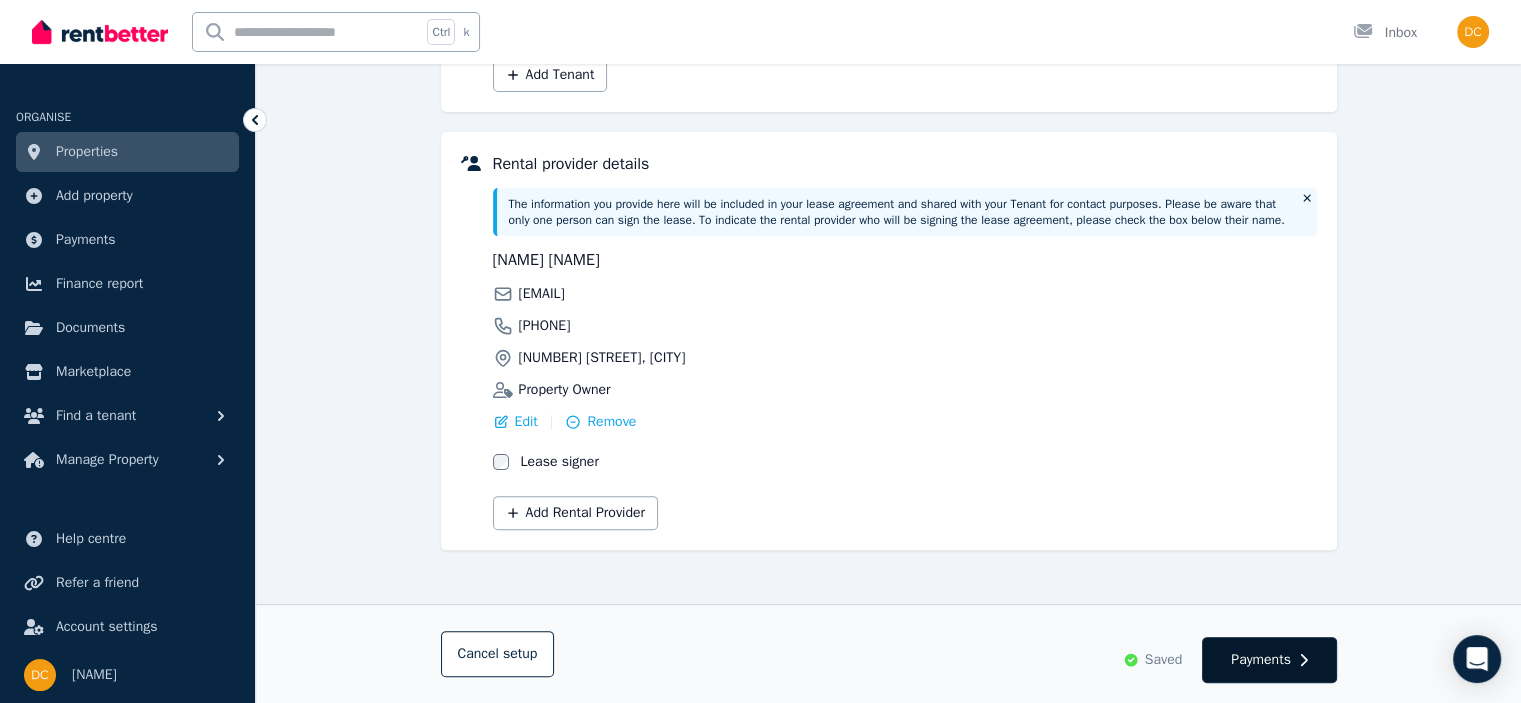 click on "Payments" at bounding box center [1261, 660] 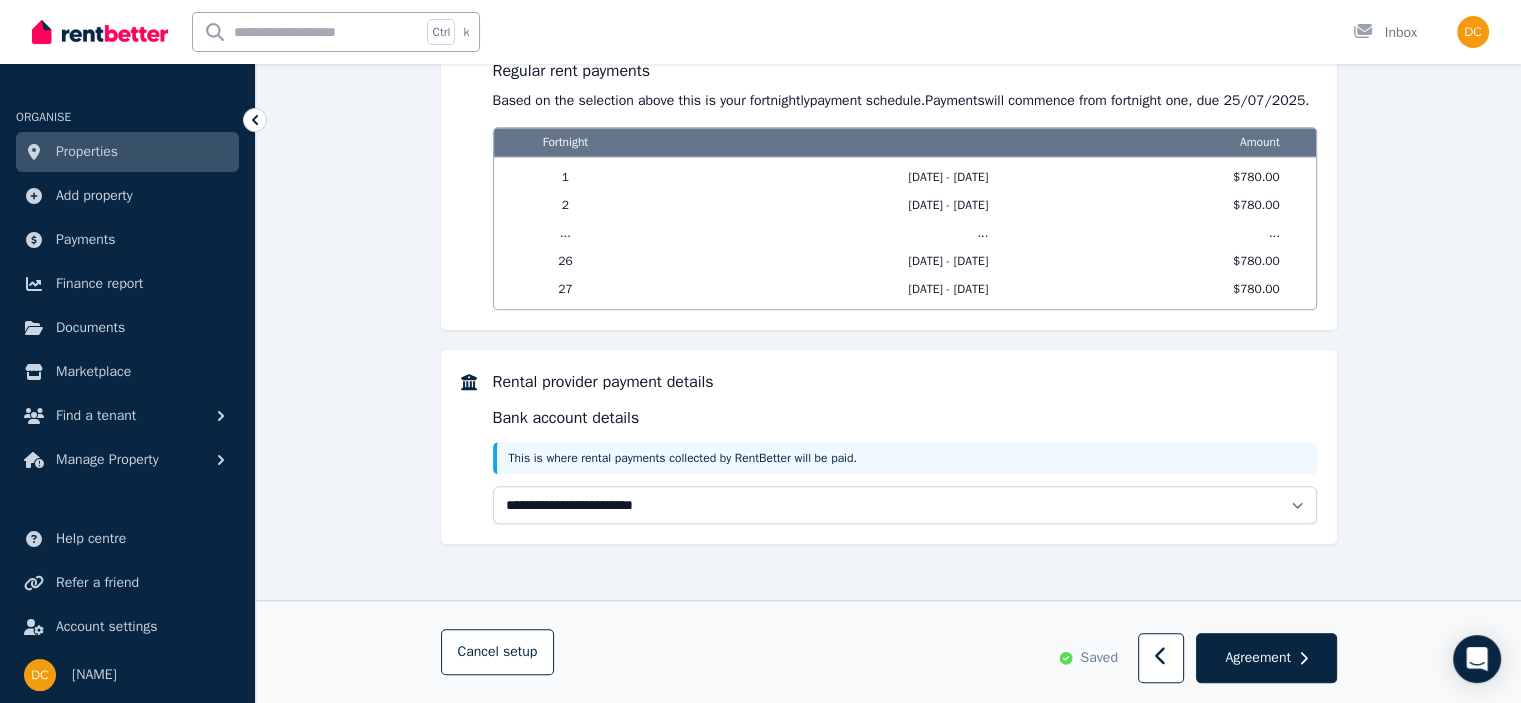 scroll, scrollTop: 1818, scrollLeft: 0, axis: vertical 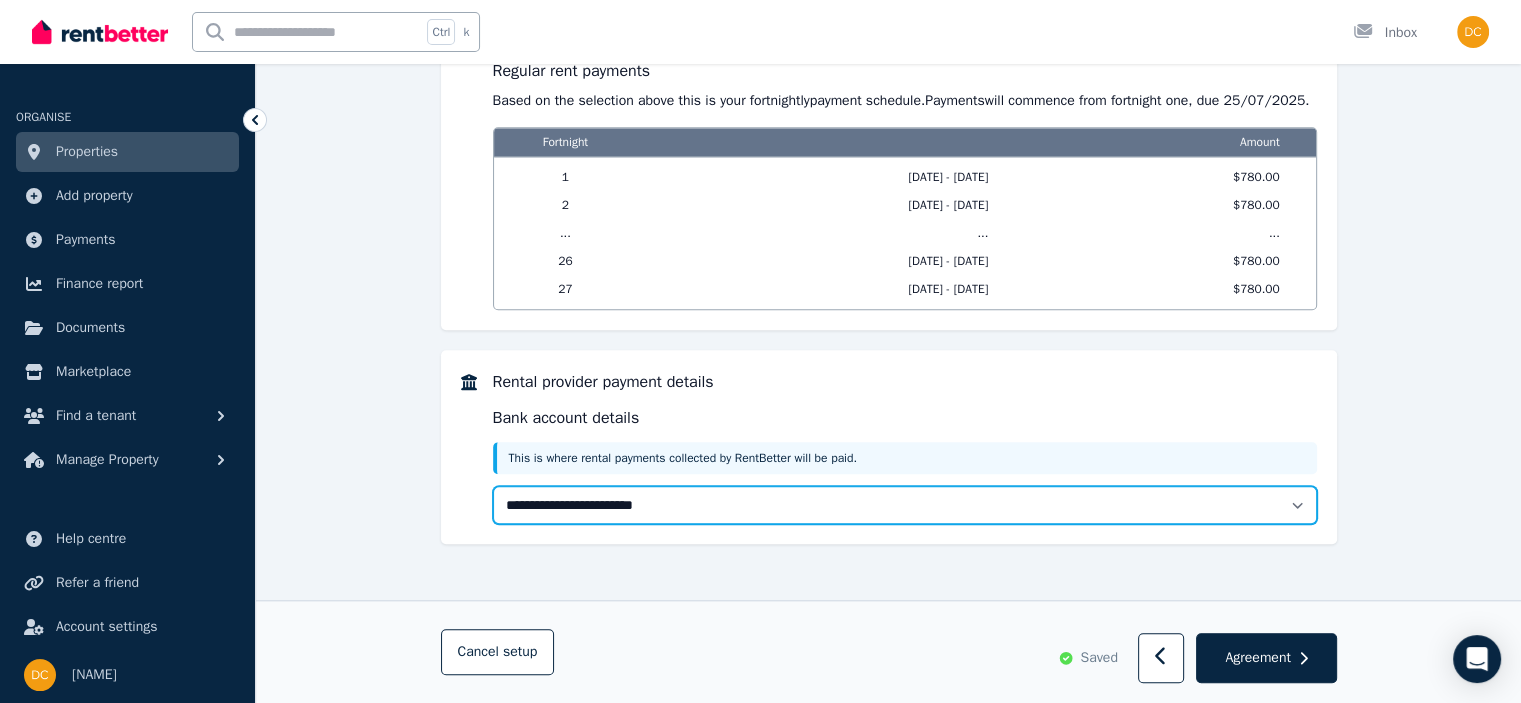 click on "**********" at bounding box center (905, 505) 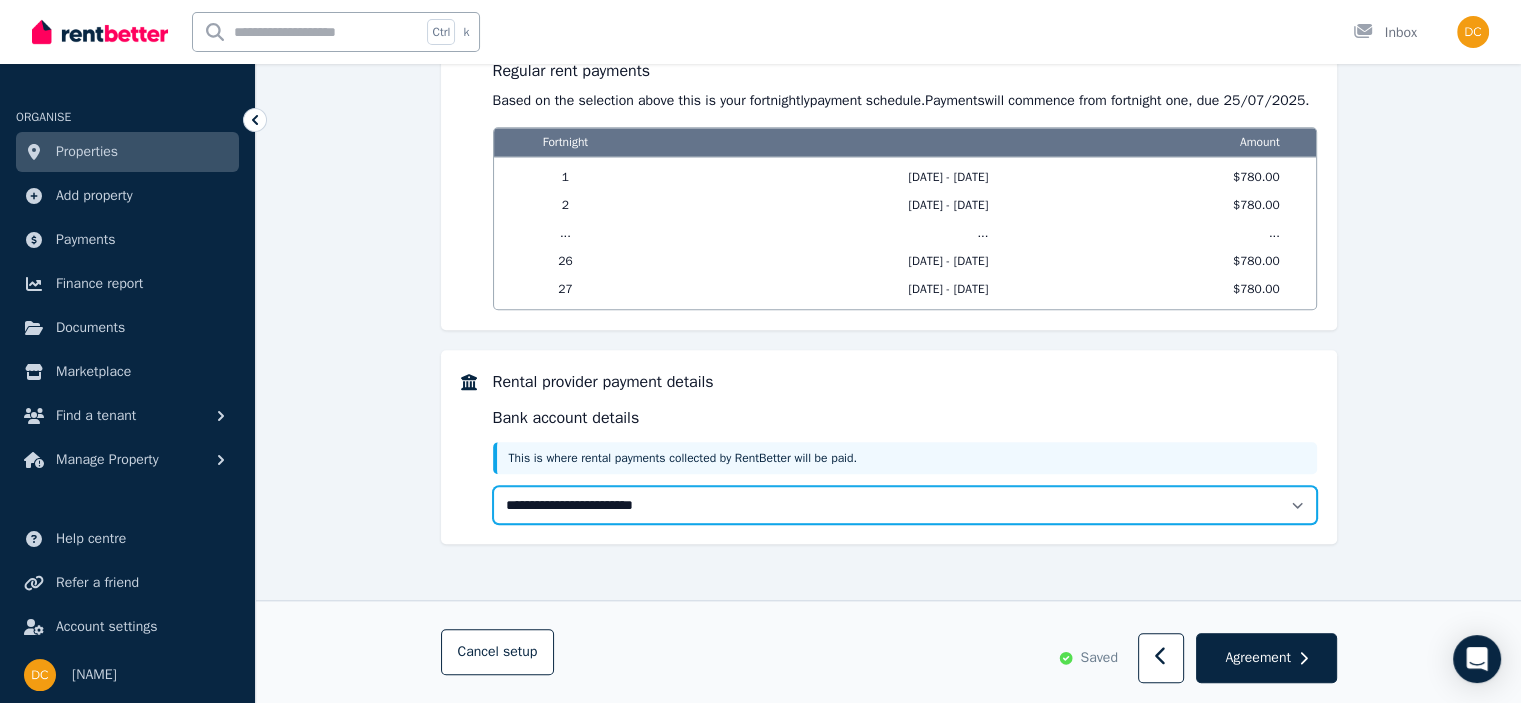 select on "**********" 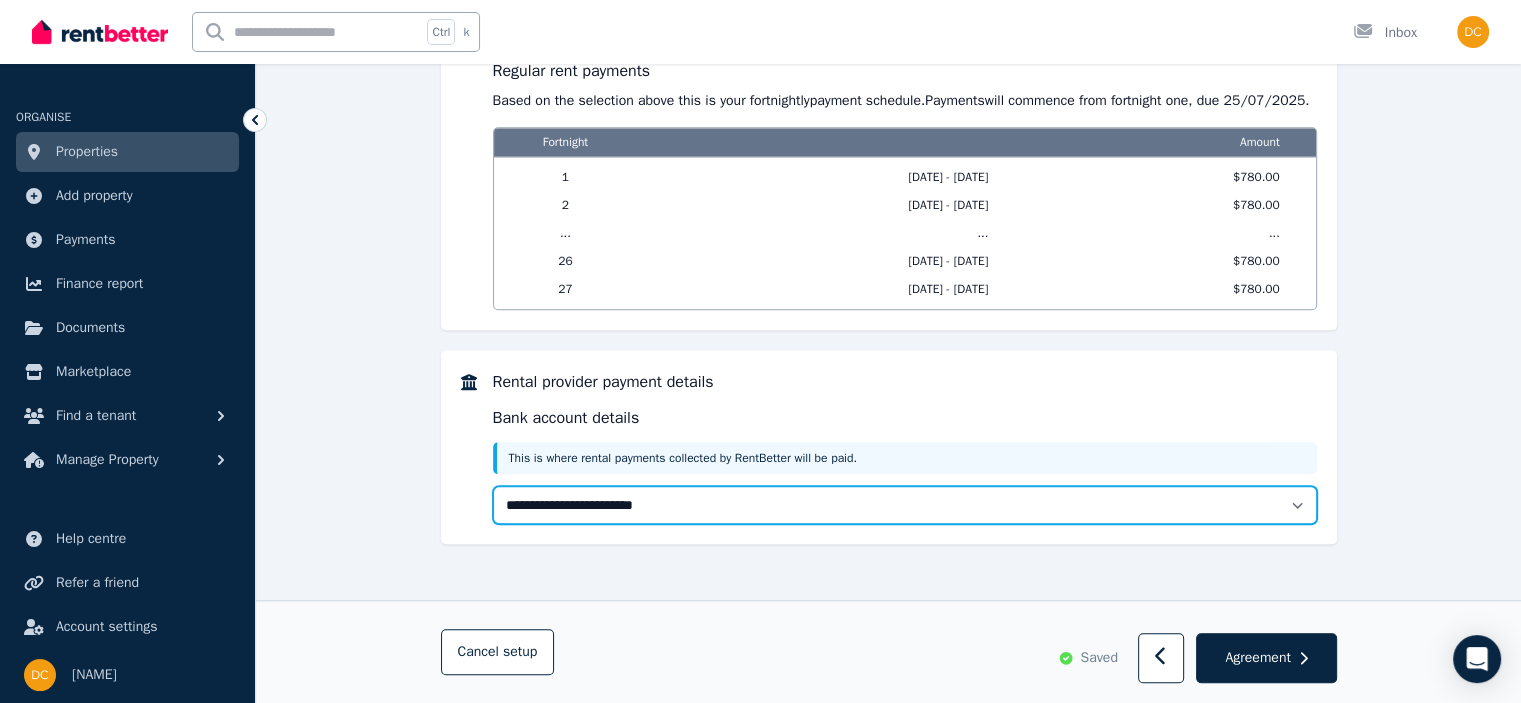 click on "**********" at bounding box center [905, 505] 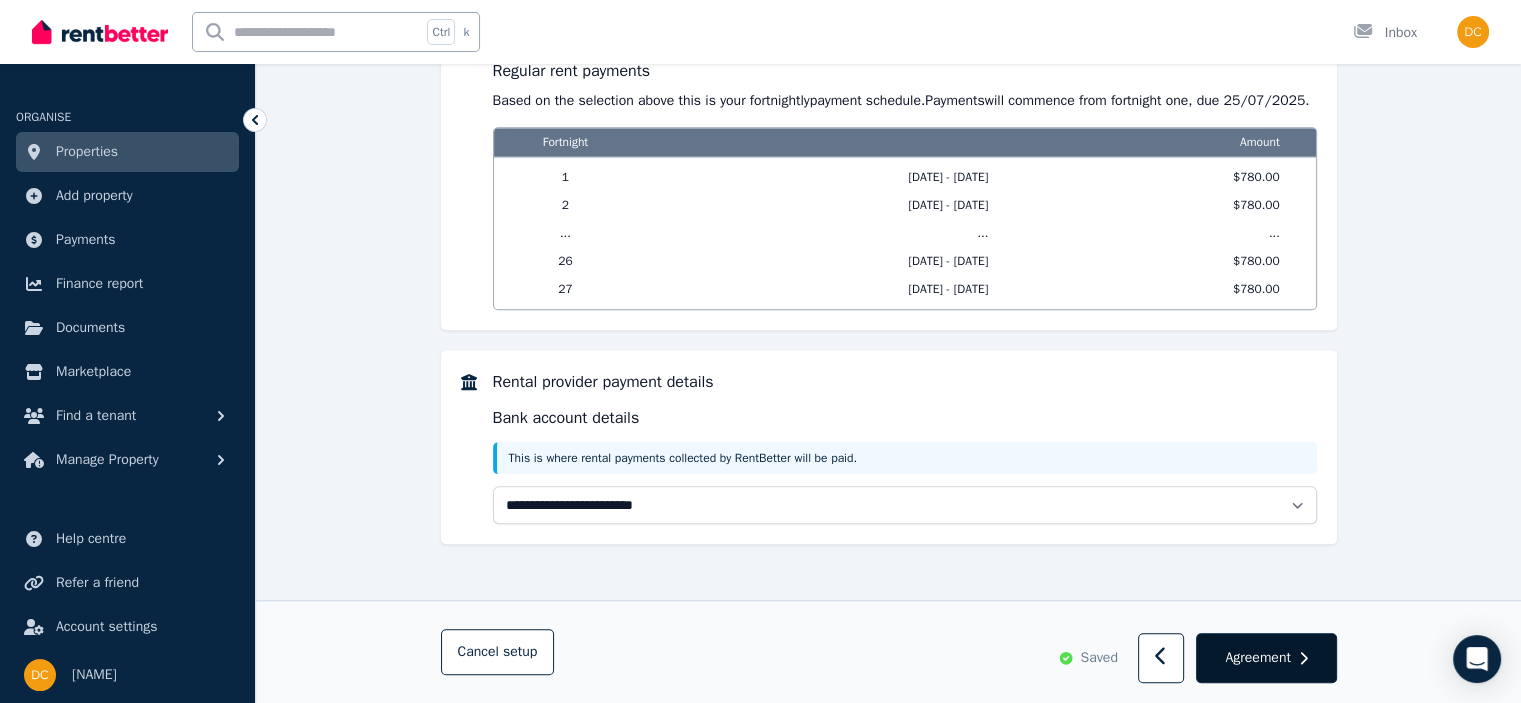 click on "Agreement" at bounding box center (1257, 658) 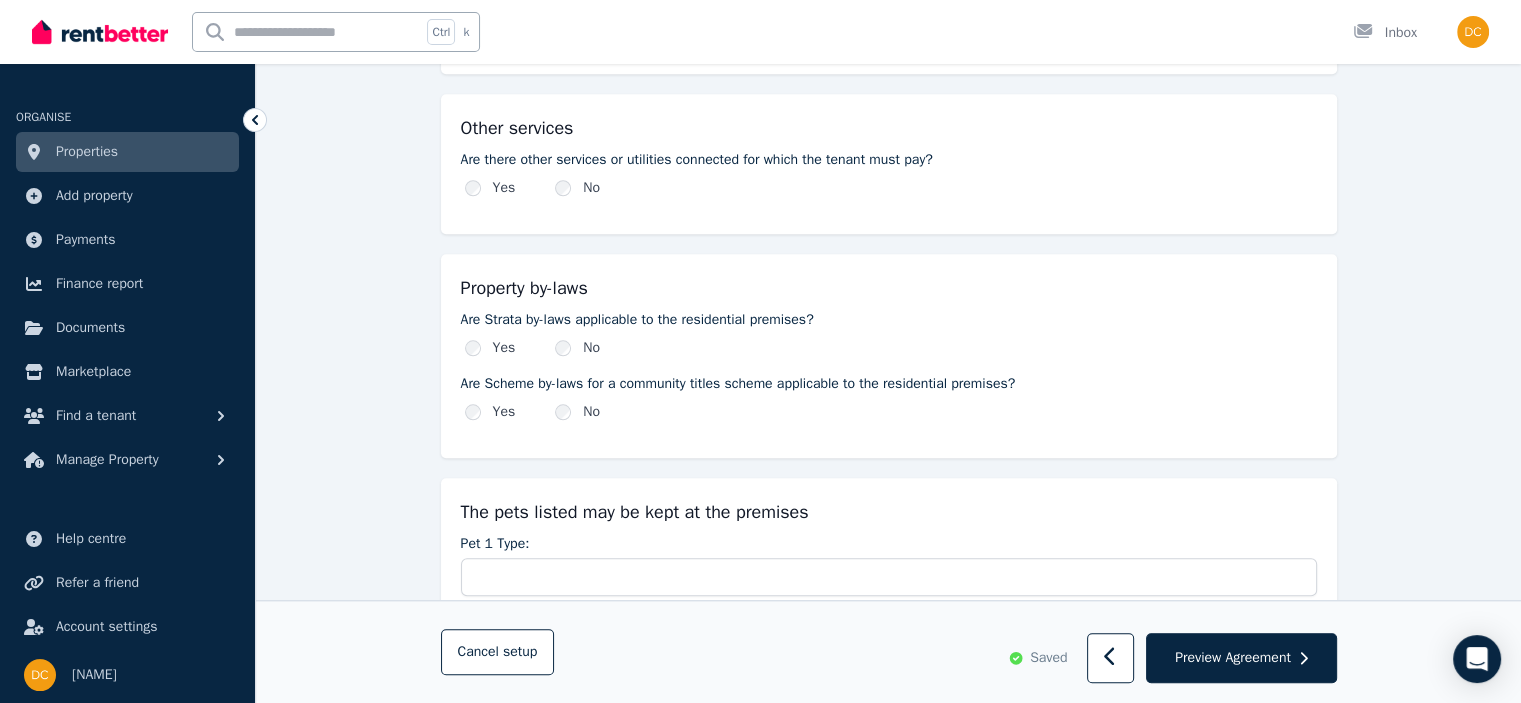 scroll, scrollTop: 0, scrollLeft: 0, axis: both 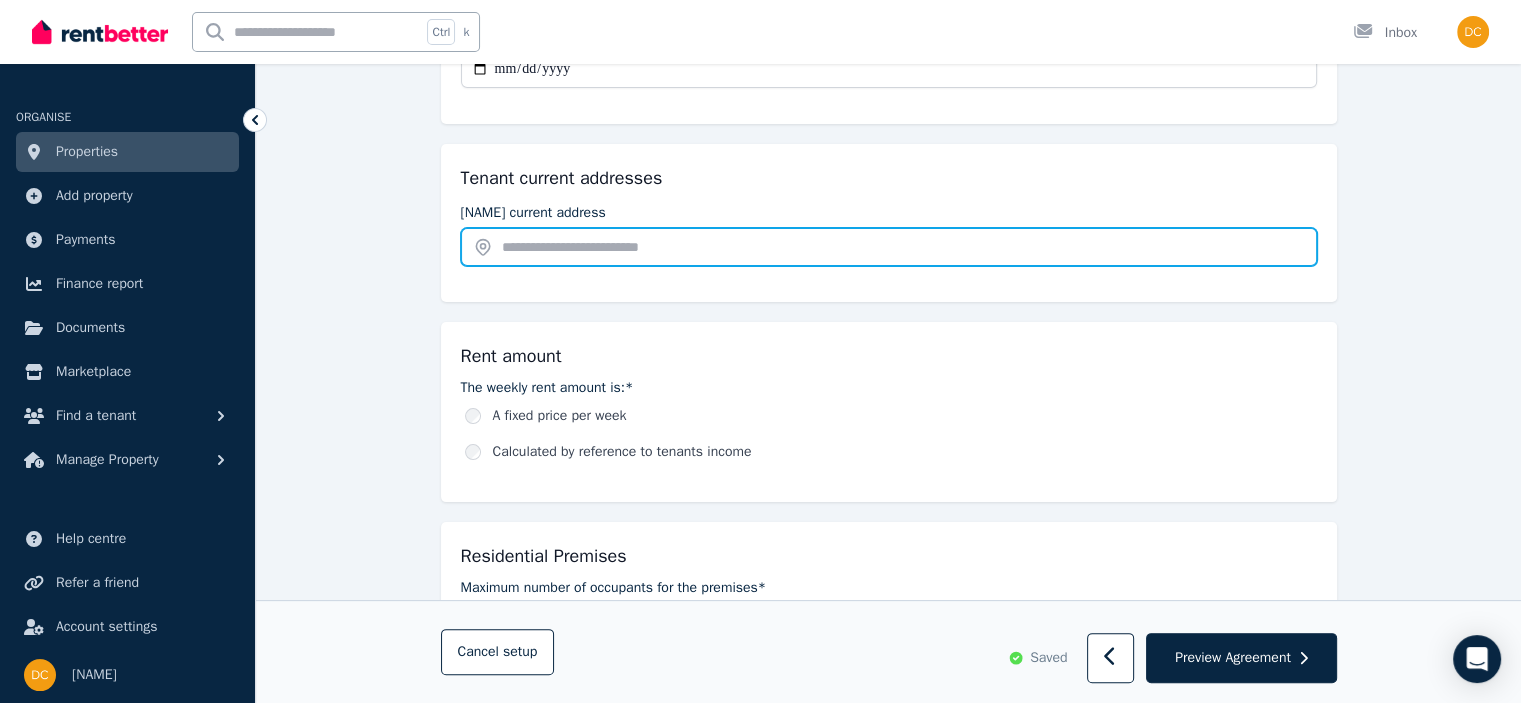 click at bounding box center (889, 247) 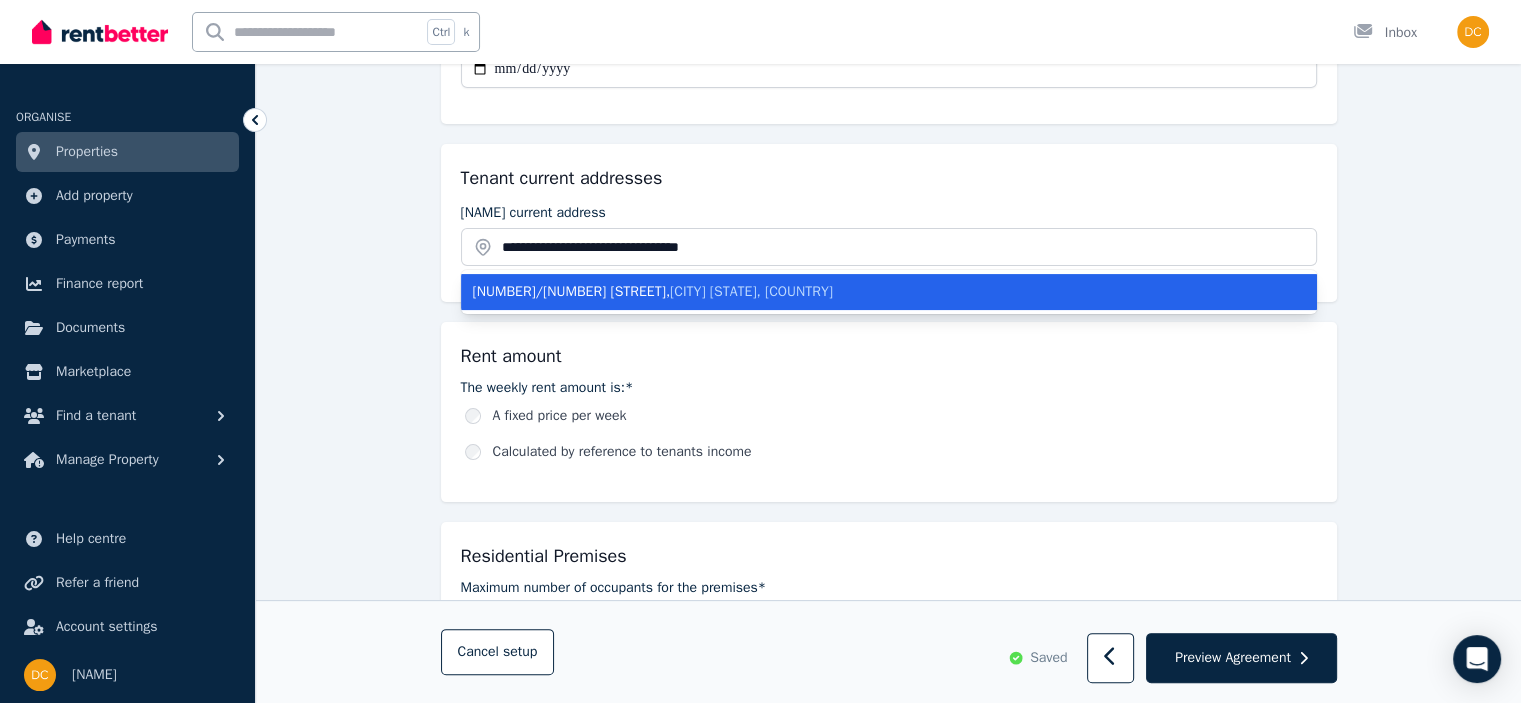 click on "[NUMBER]/[NUMBER] [STREET] ,  [CITY] [COUNTRY]" at bounding box center (877, 292) 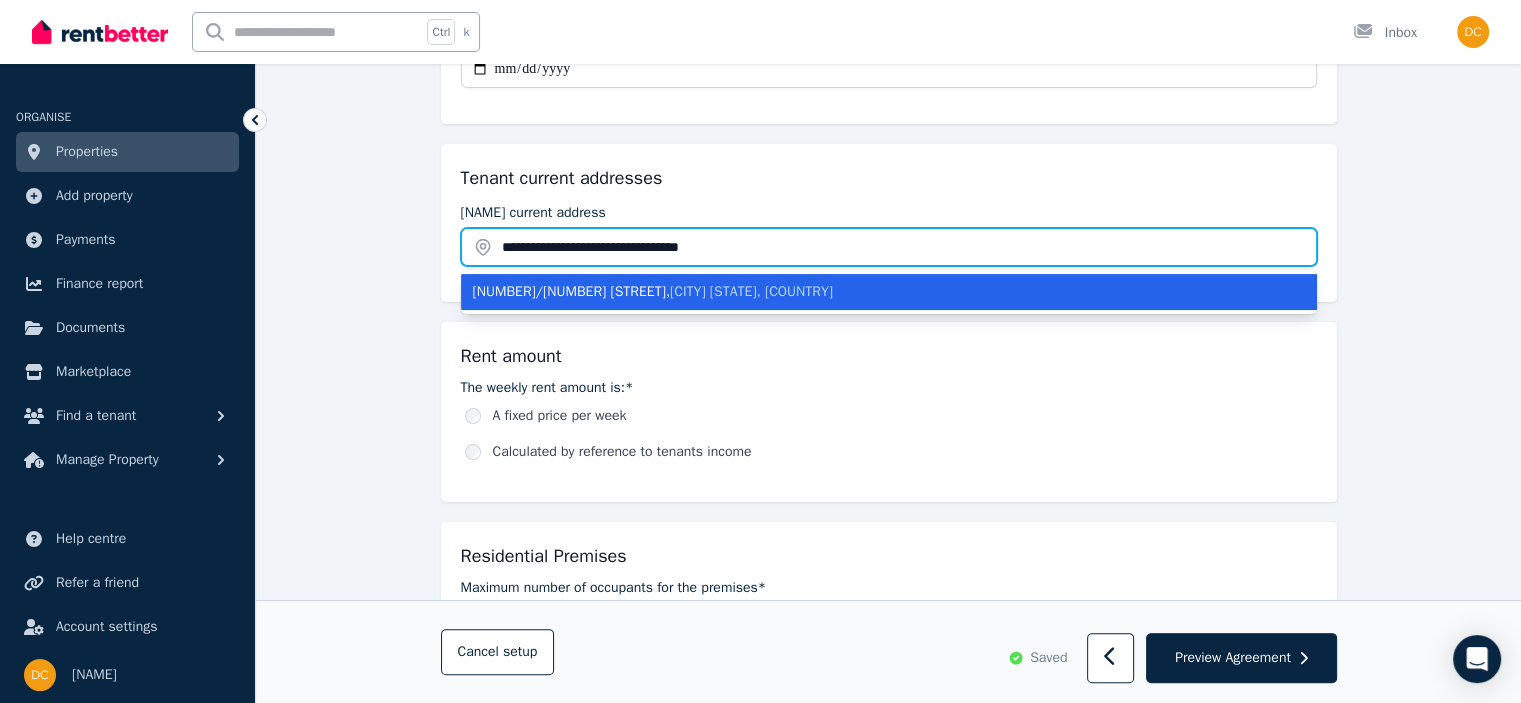 type on "**********" 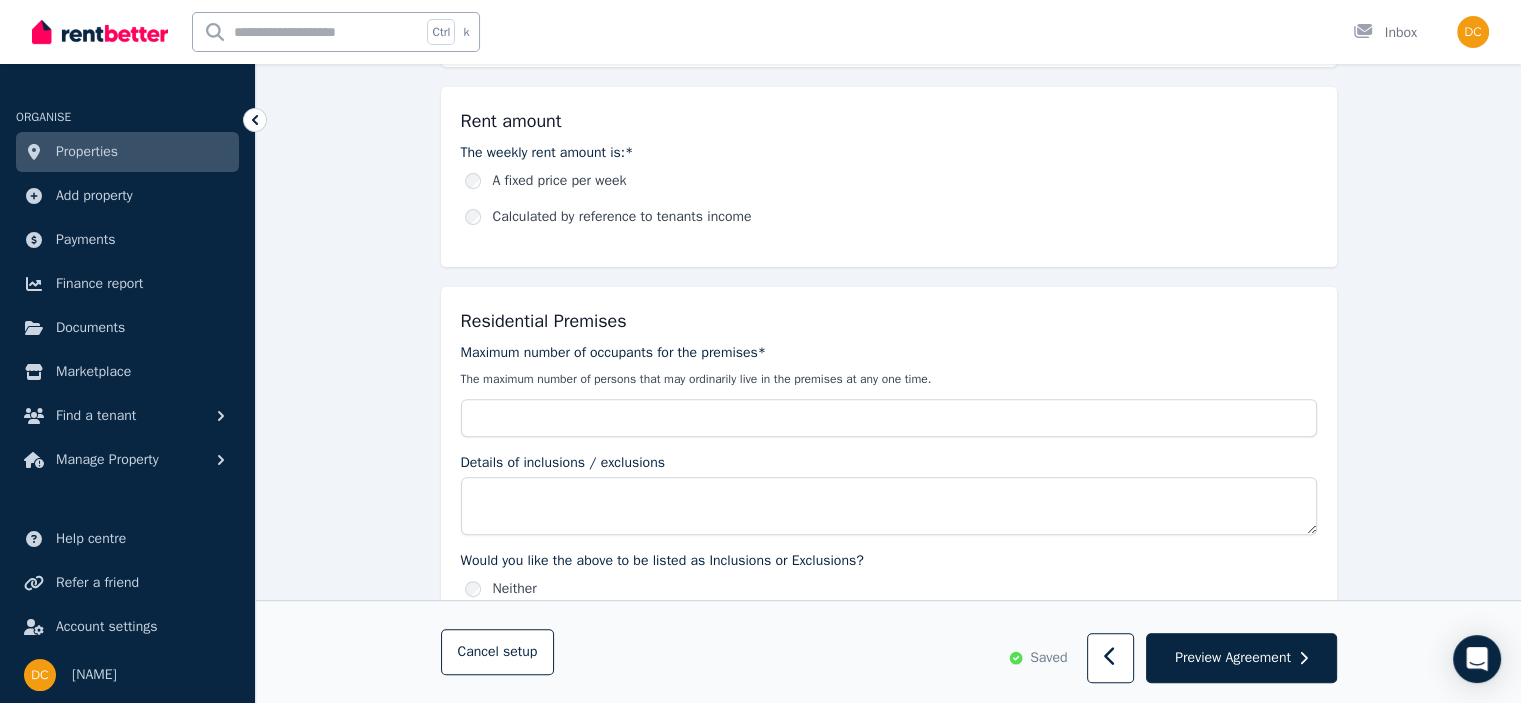 scroll, scrollTop: 576, scrollLeft: 0, axis: vertical 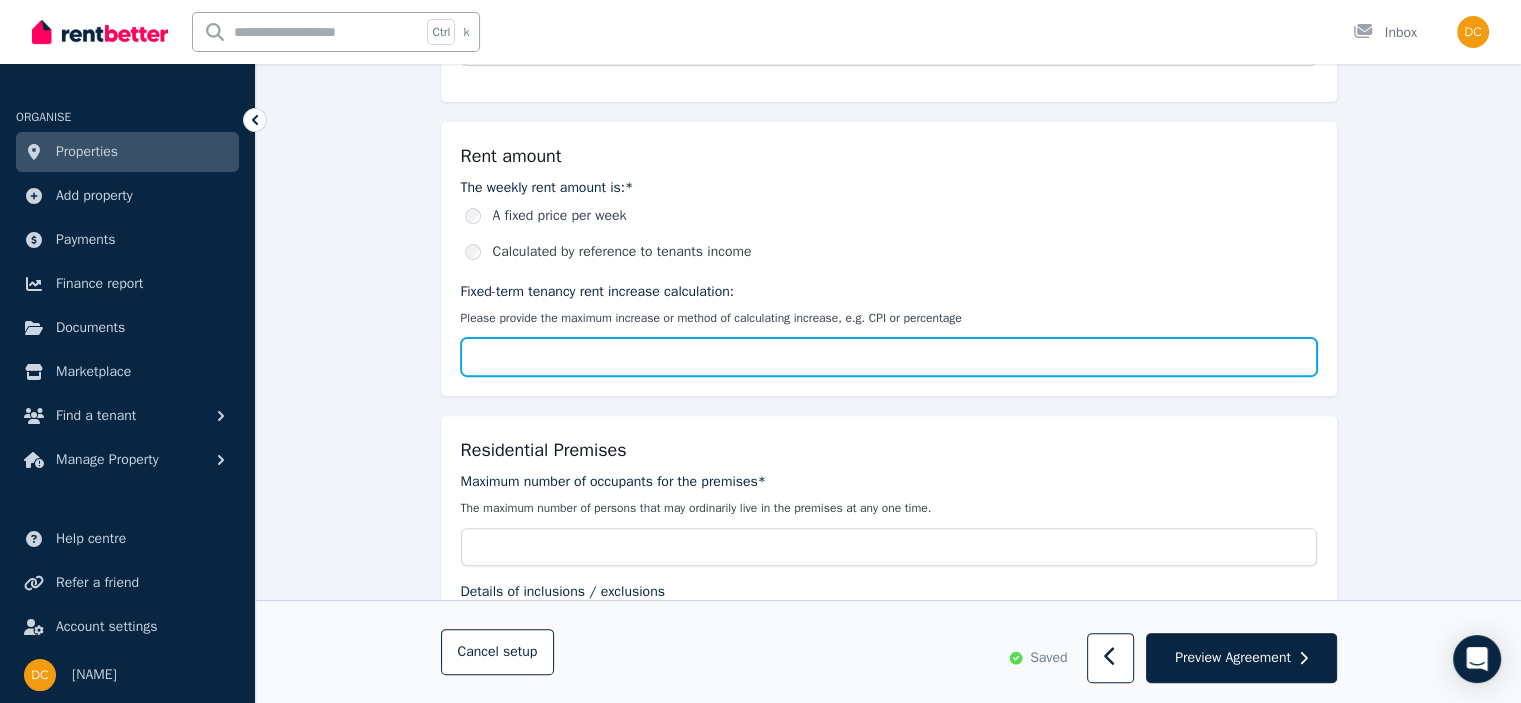click on "Fixed-term tenancy rent increase calculation:" at bounding box center (889, 357) 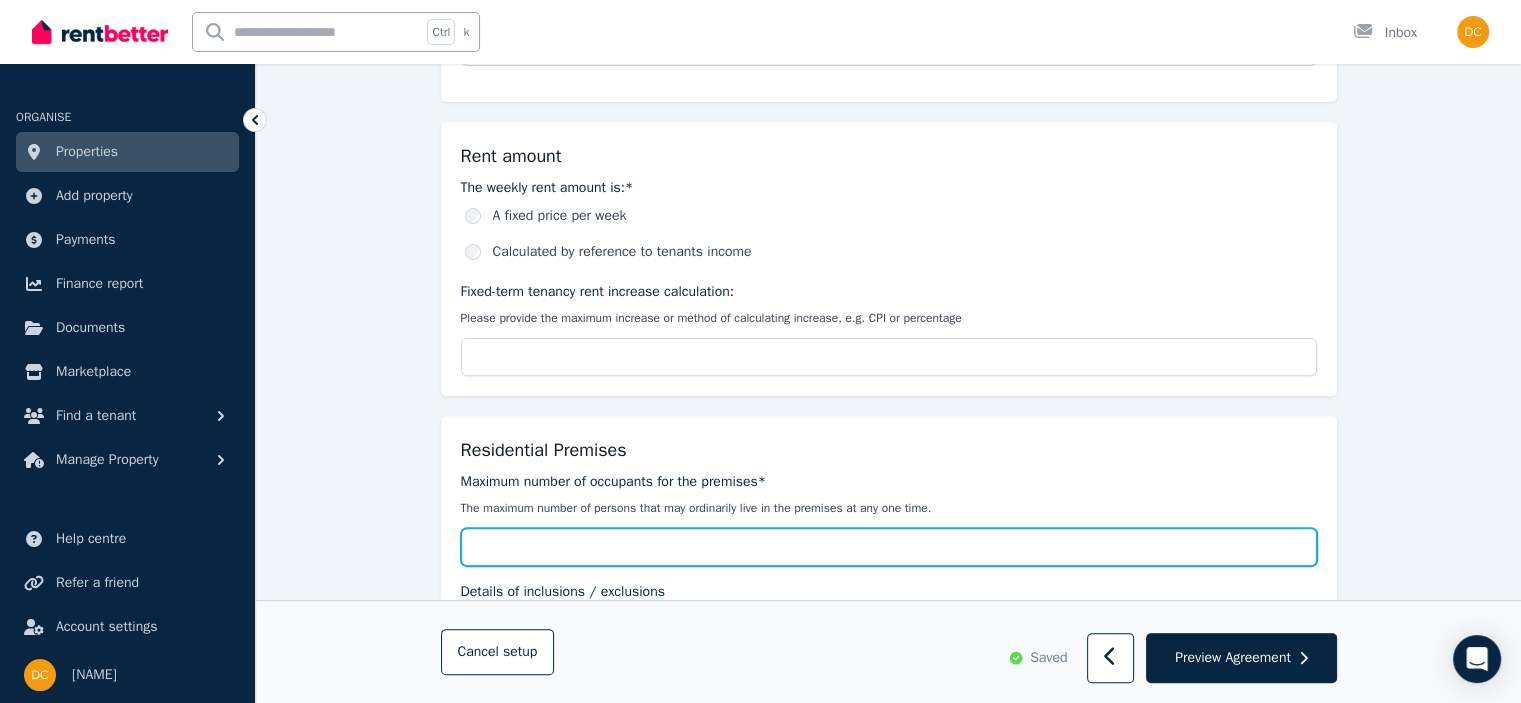 click on "Maximum number of occupants for the premises*" at bounding box center (889, 547) 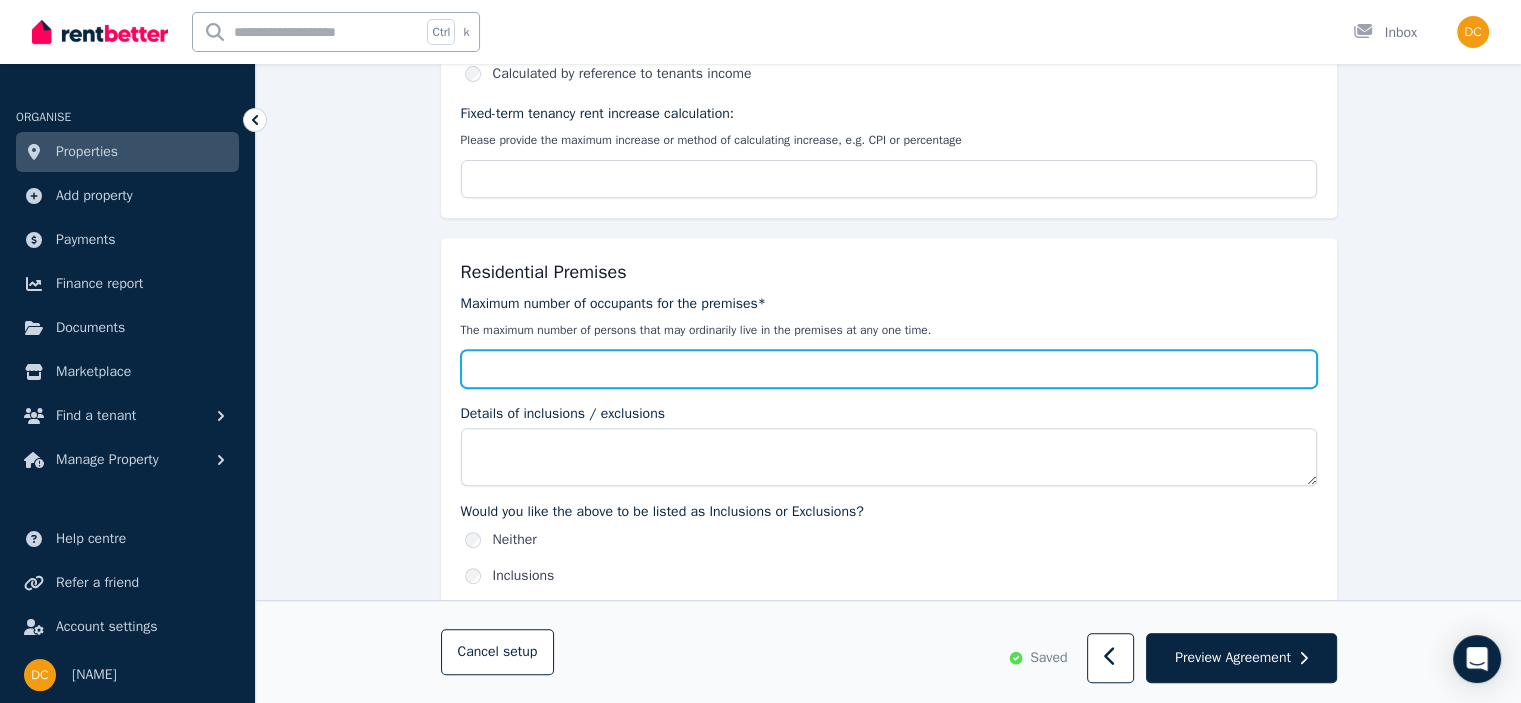 scroll, scrollTop: 776, scrollLeft: 0, axis: vertical 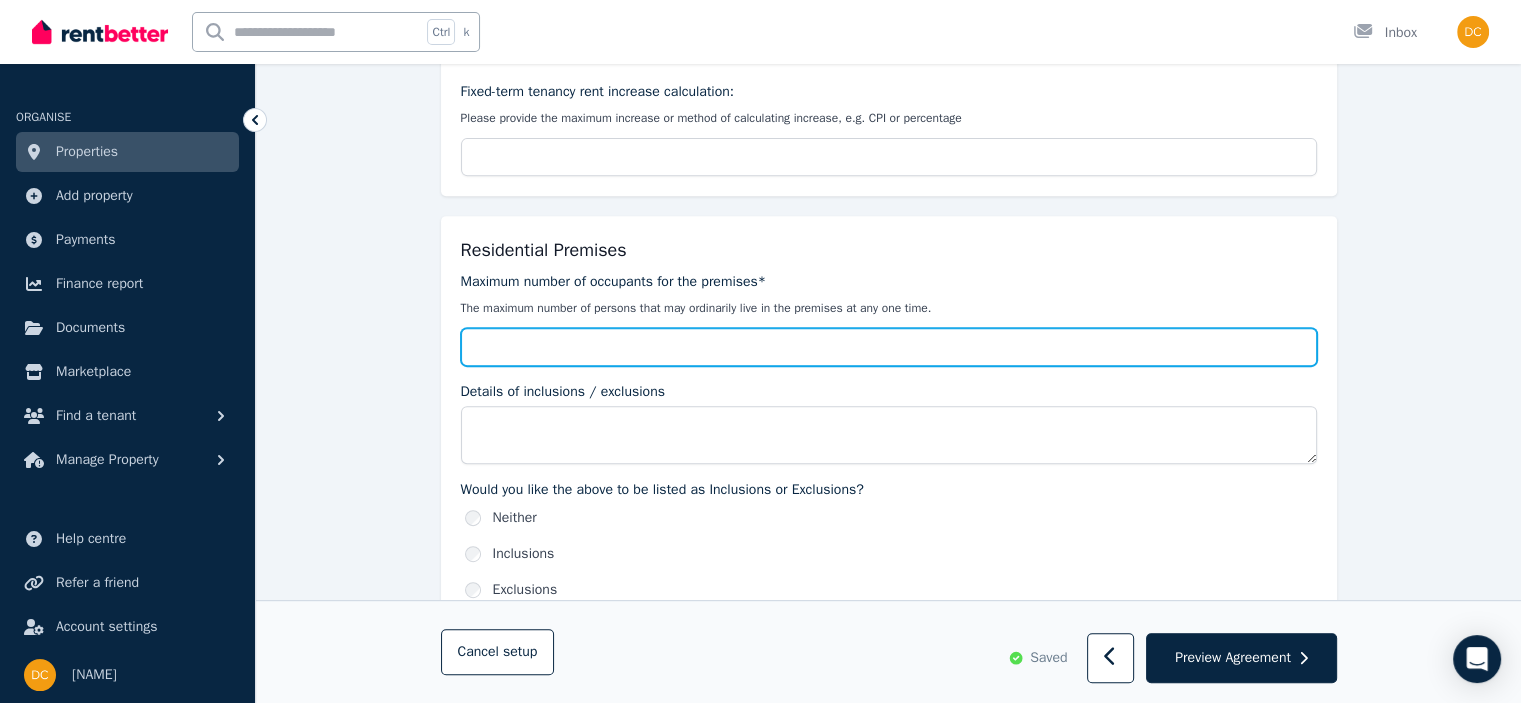 type on "*" 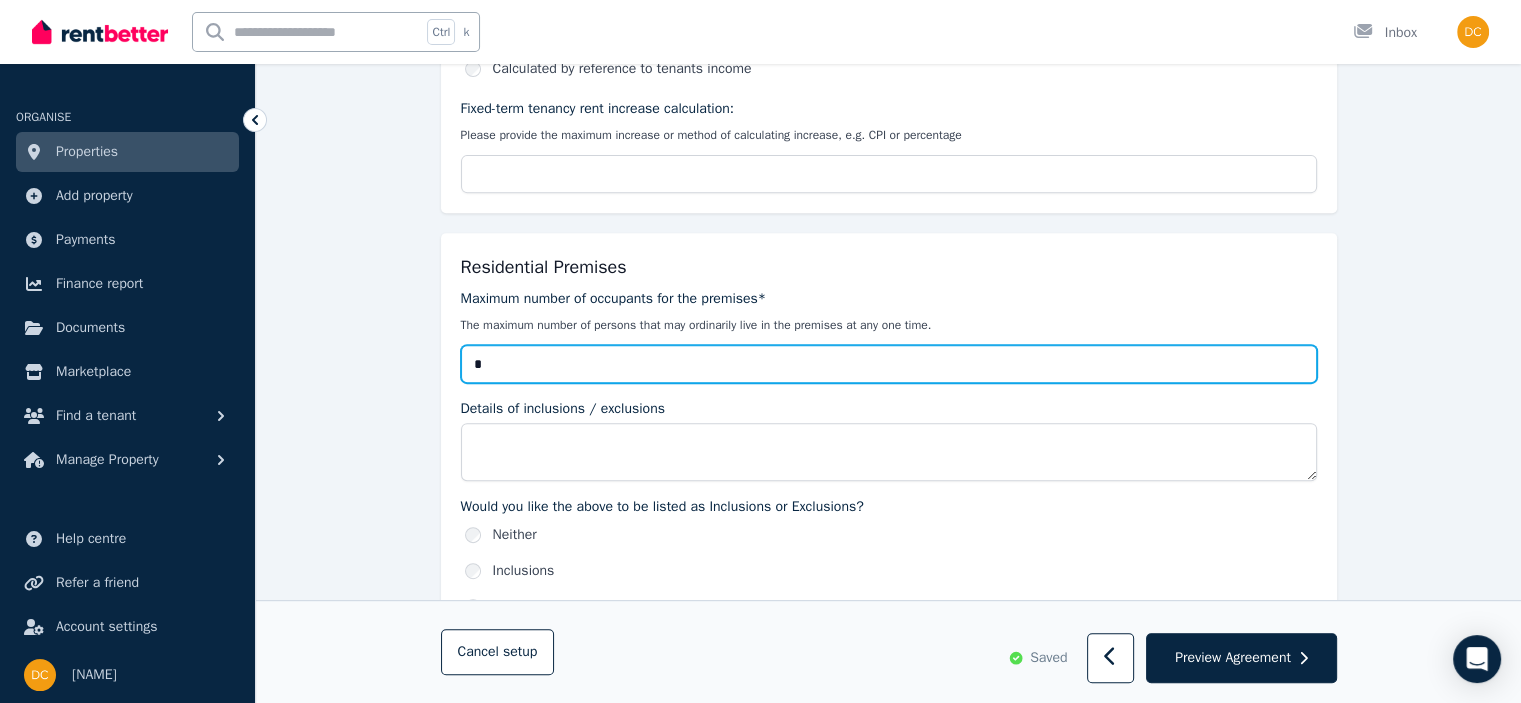 scroll, scrollTop: 749, scrollLeft: 0, axis: vertical 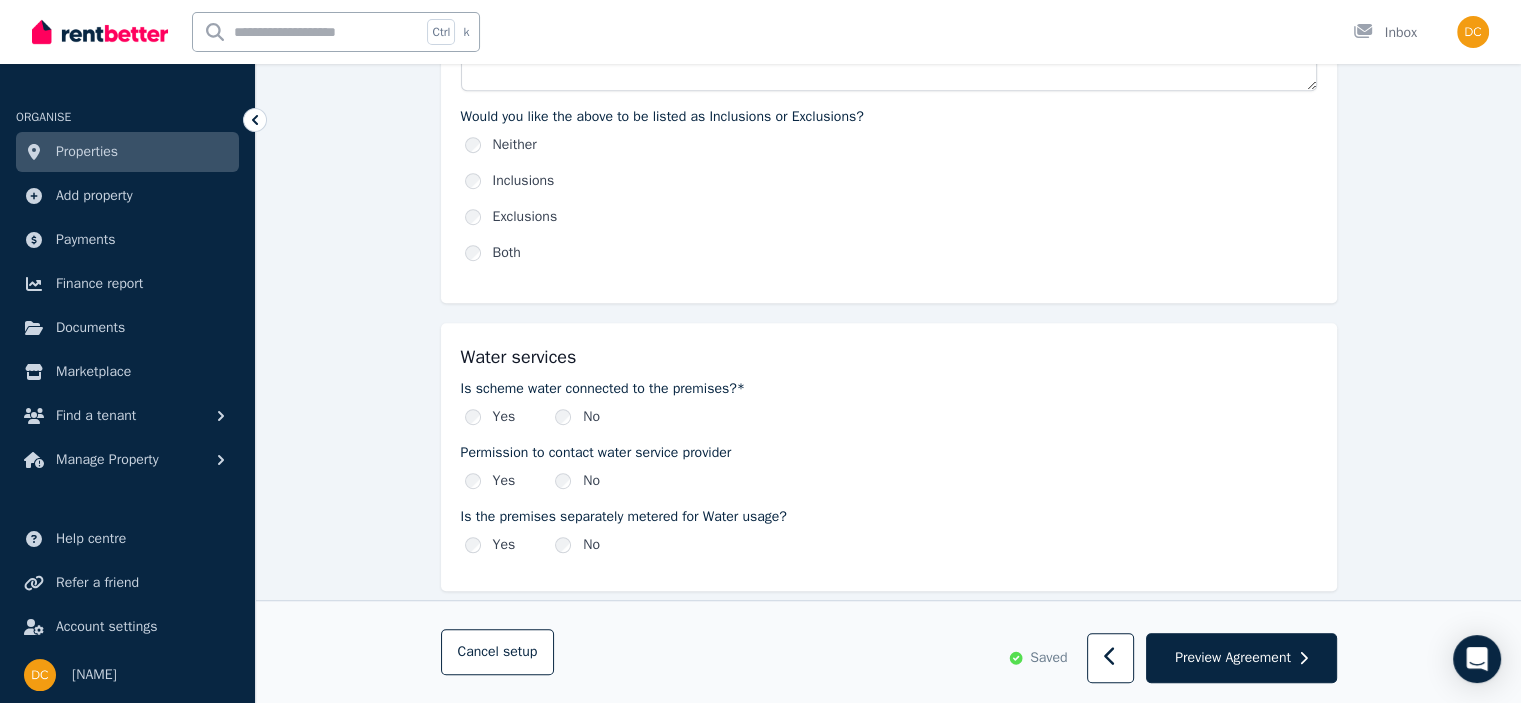 type on "*" 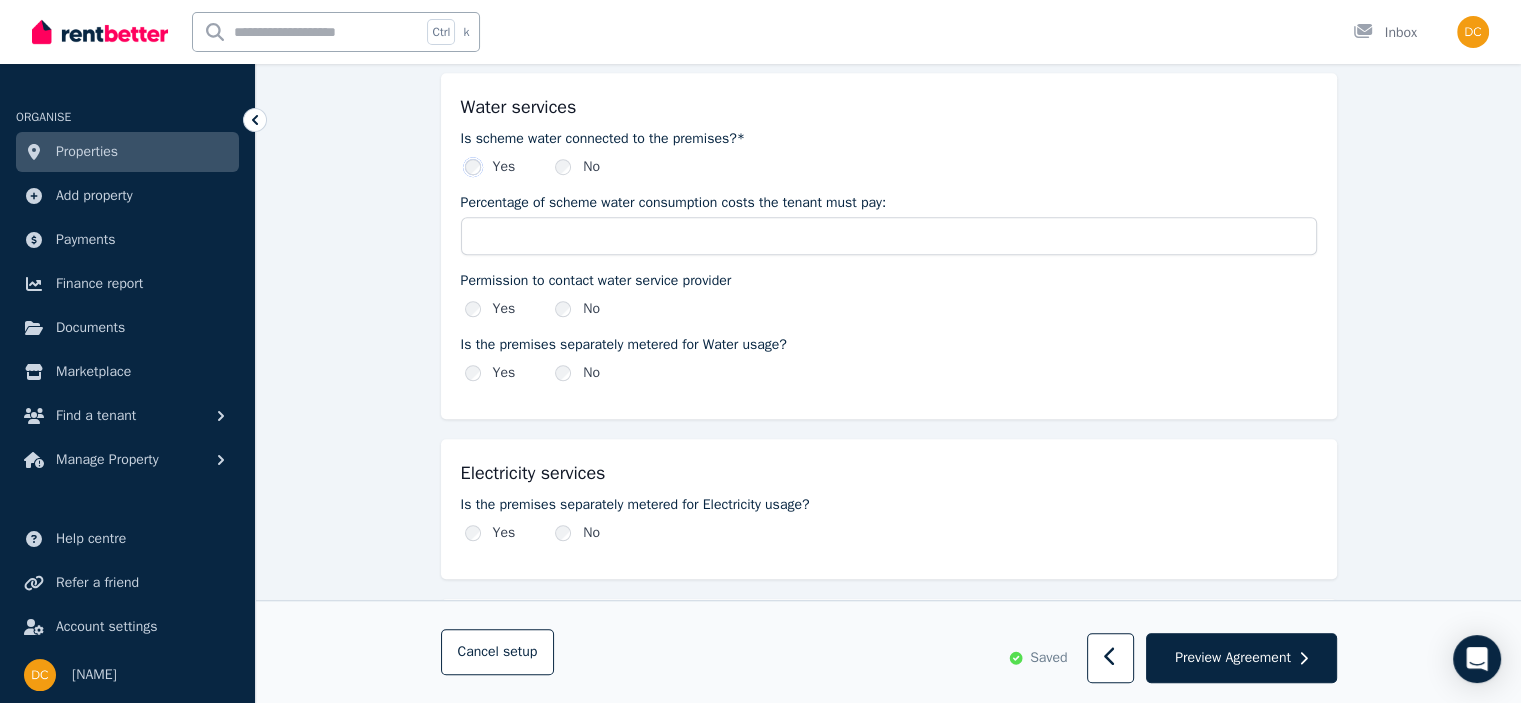 scroll, scrollTop: 1449, scrollLeft: 0, axis: vertical 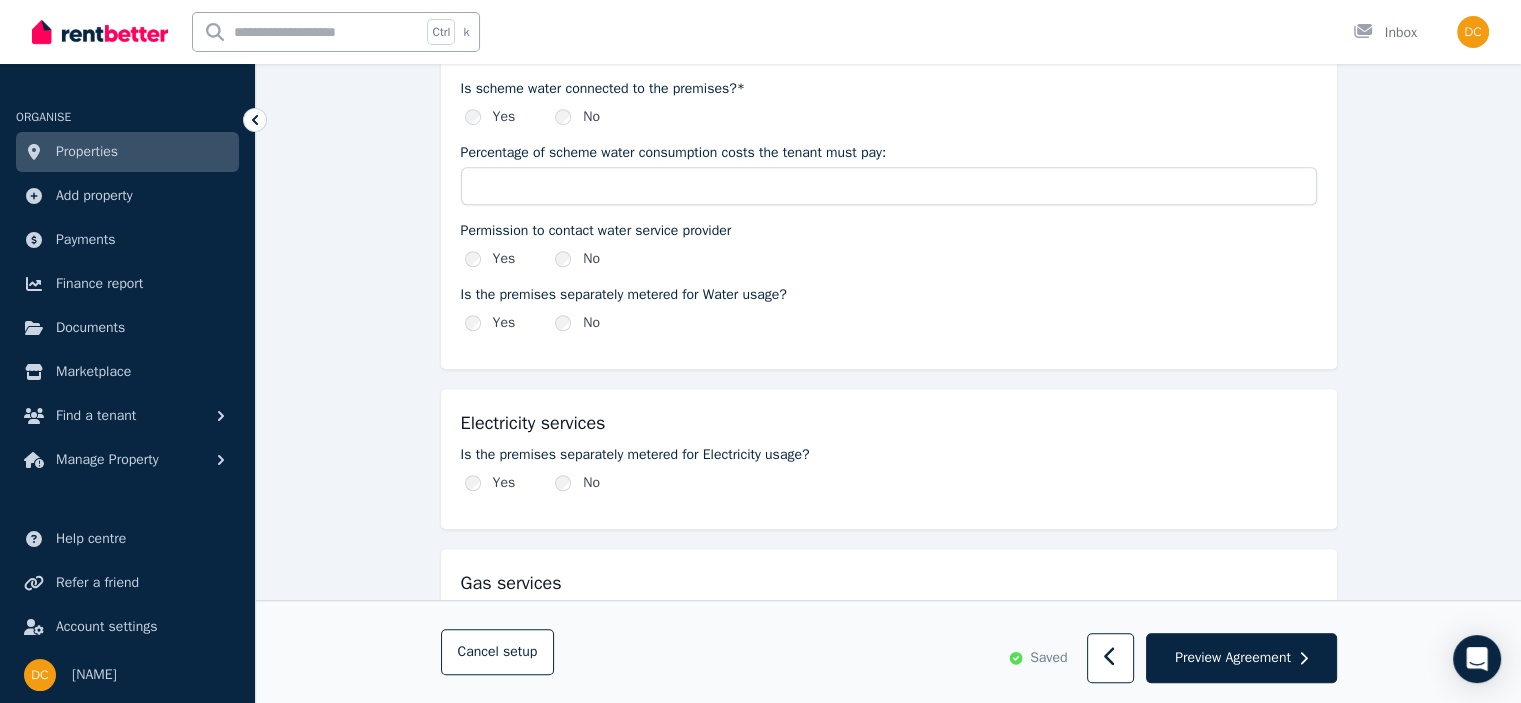 click on "Yes No" at bounding box center [889, 259] 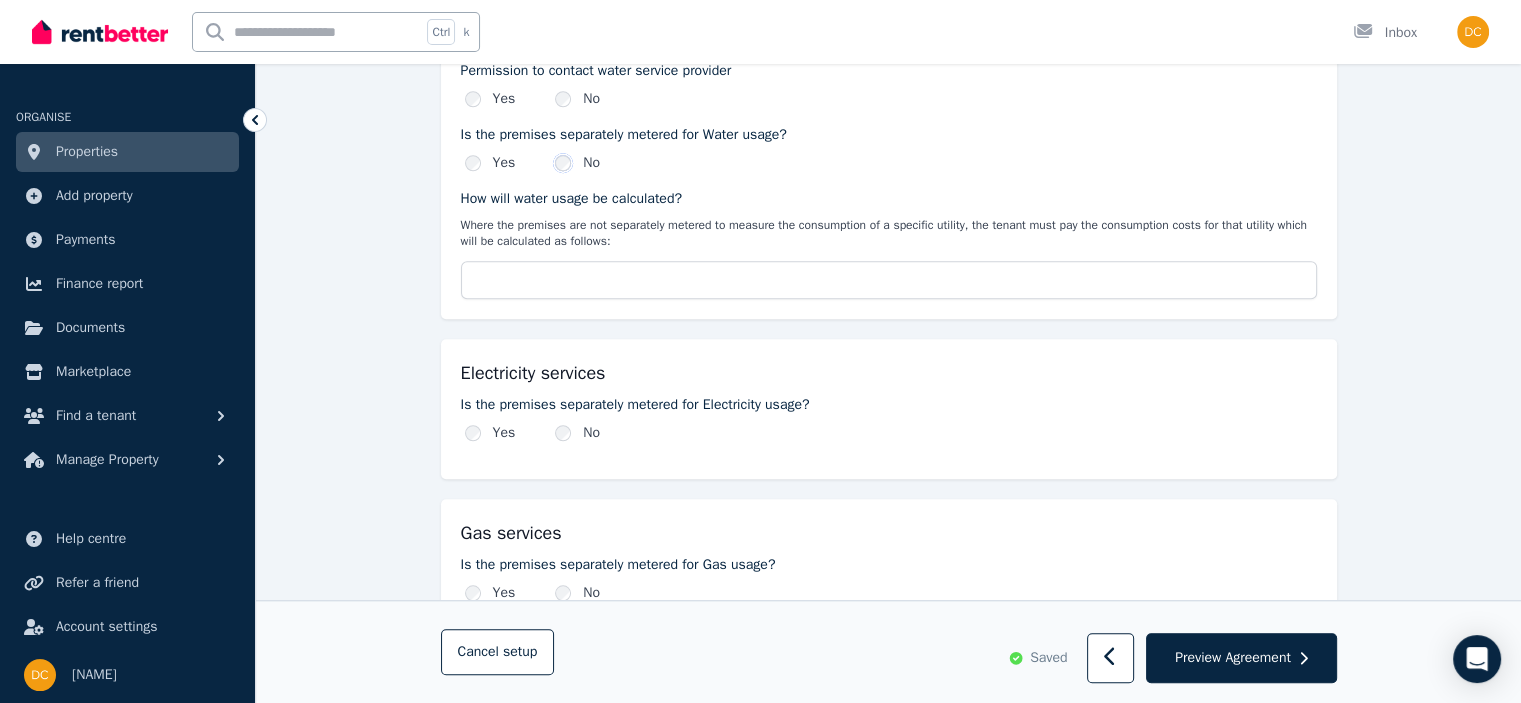 scroll, scrollTop: 1649, scrollLeft: 0, axis: vertical 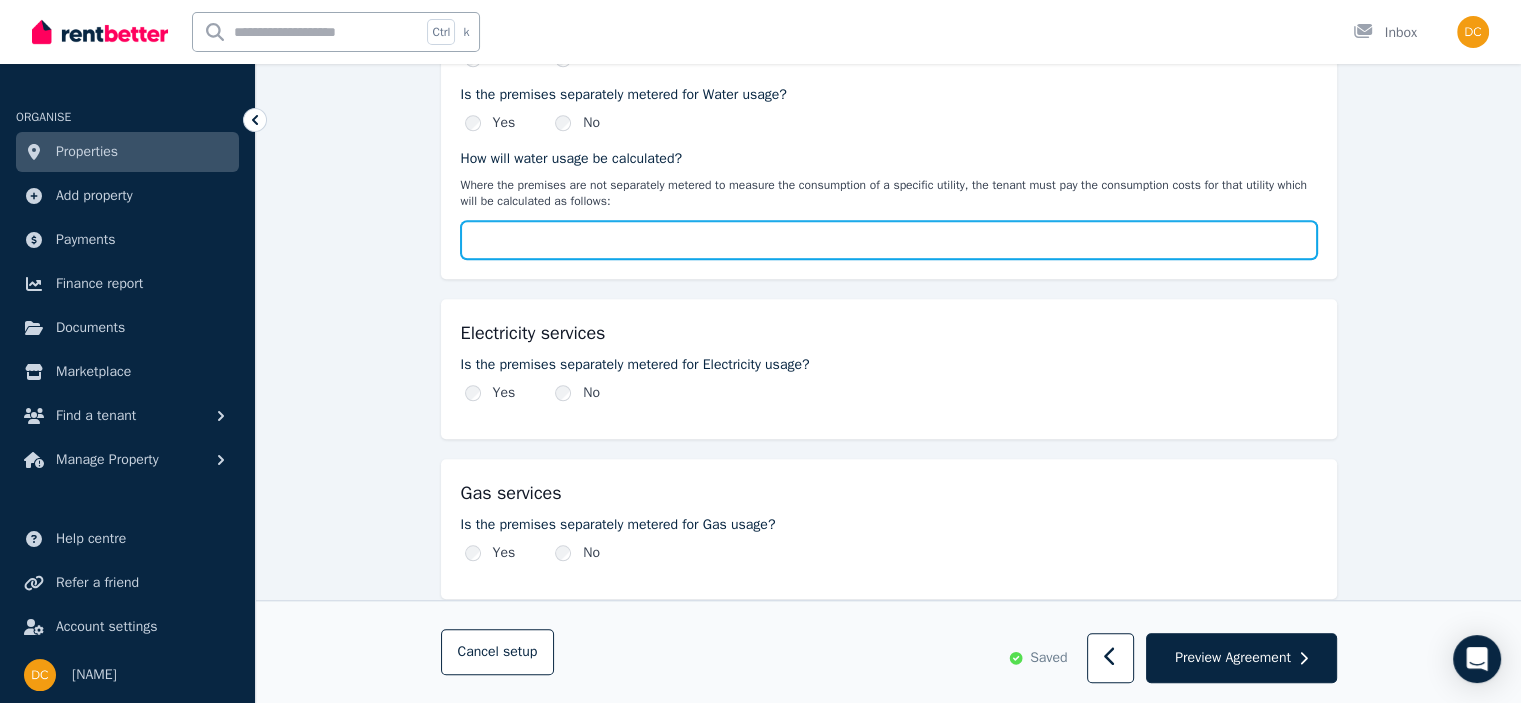 click on "How will water usage be calculated?" at bounding box center (889, 240) 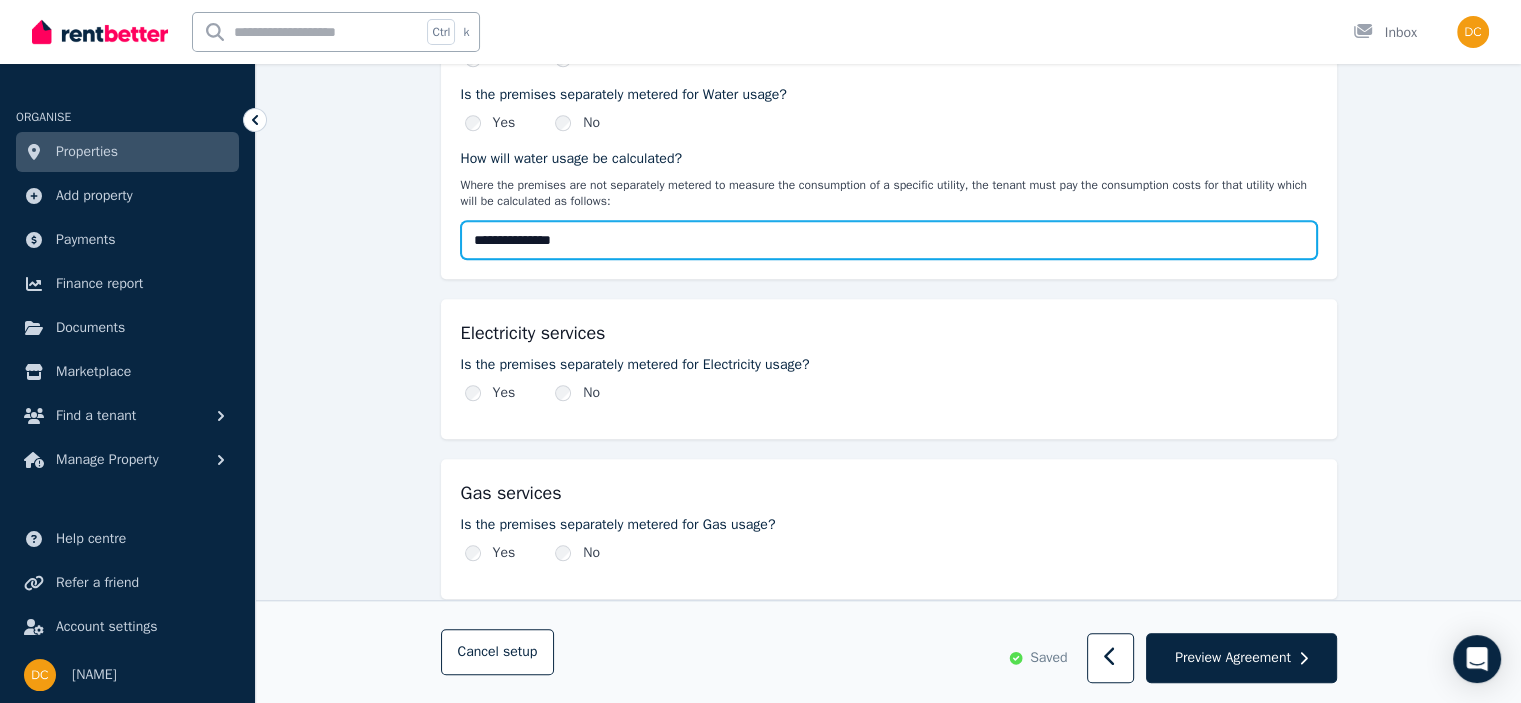 type on "**********" 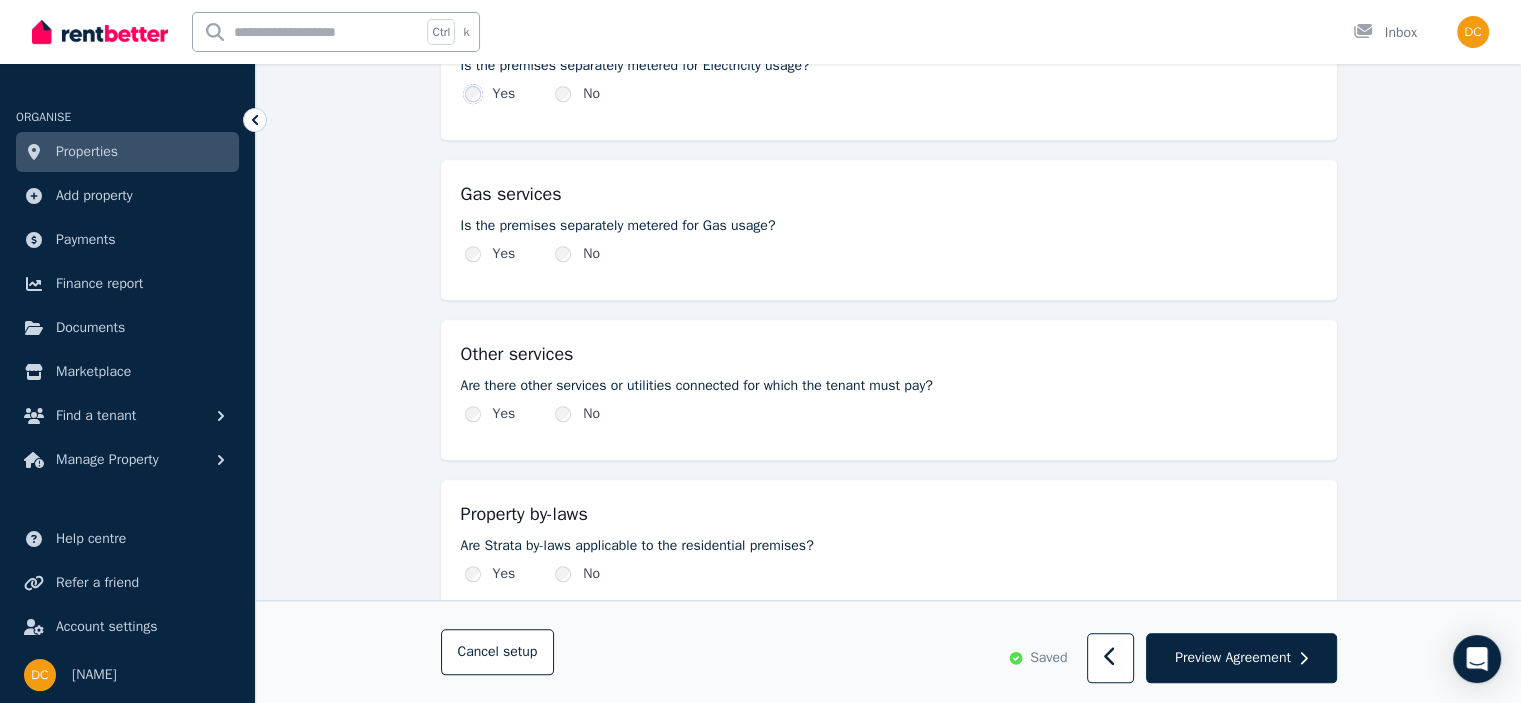 scroll, scrollTop: 1949, scrollLeft: 0, axis: vertical 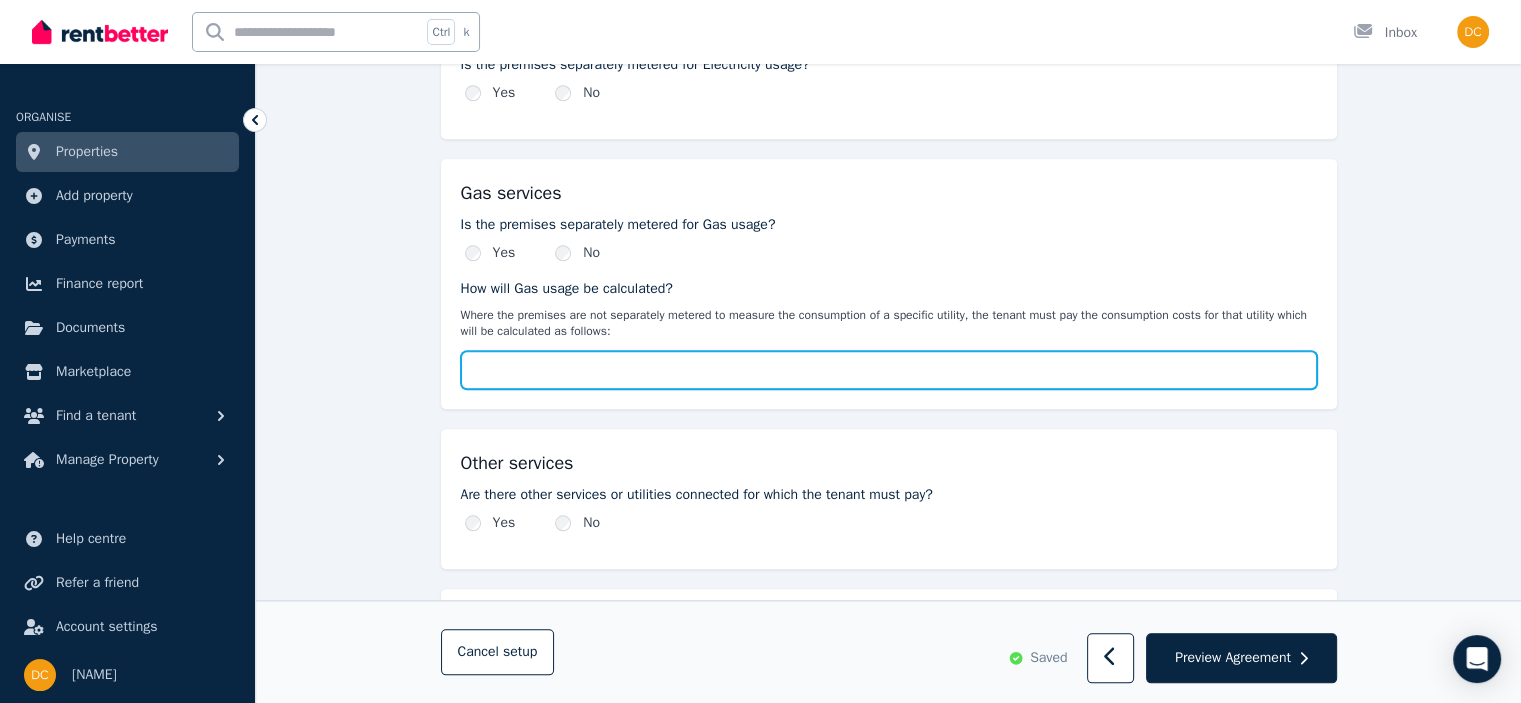 click on "How will Gas usage be calculated?" at bounding box center [889, 370] 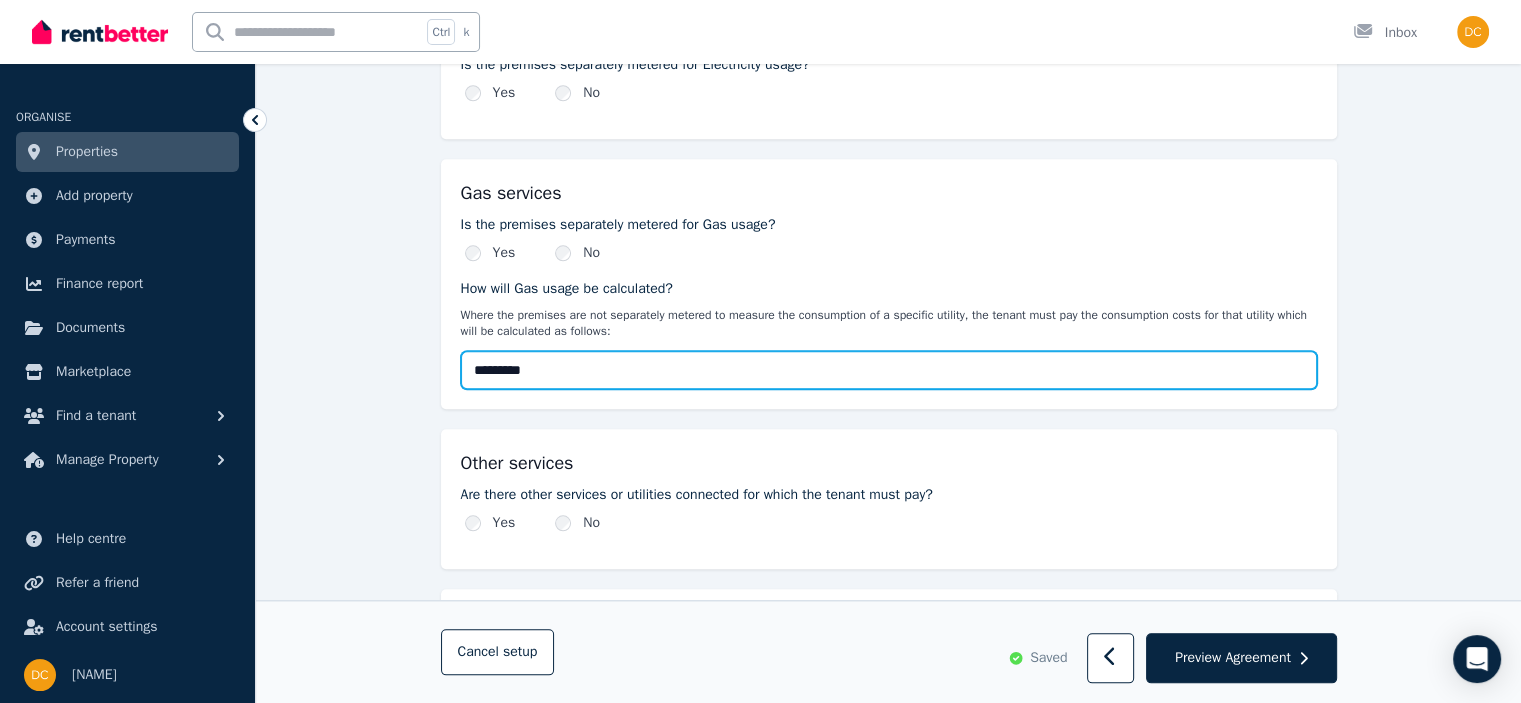 type on "*********" 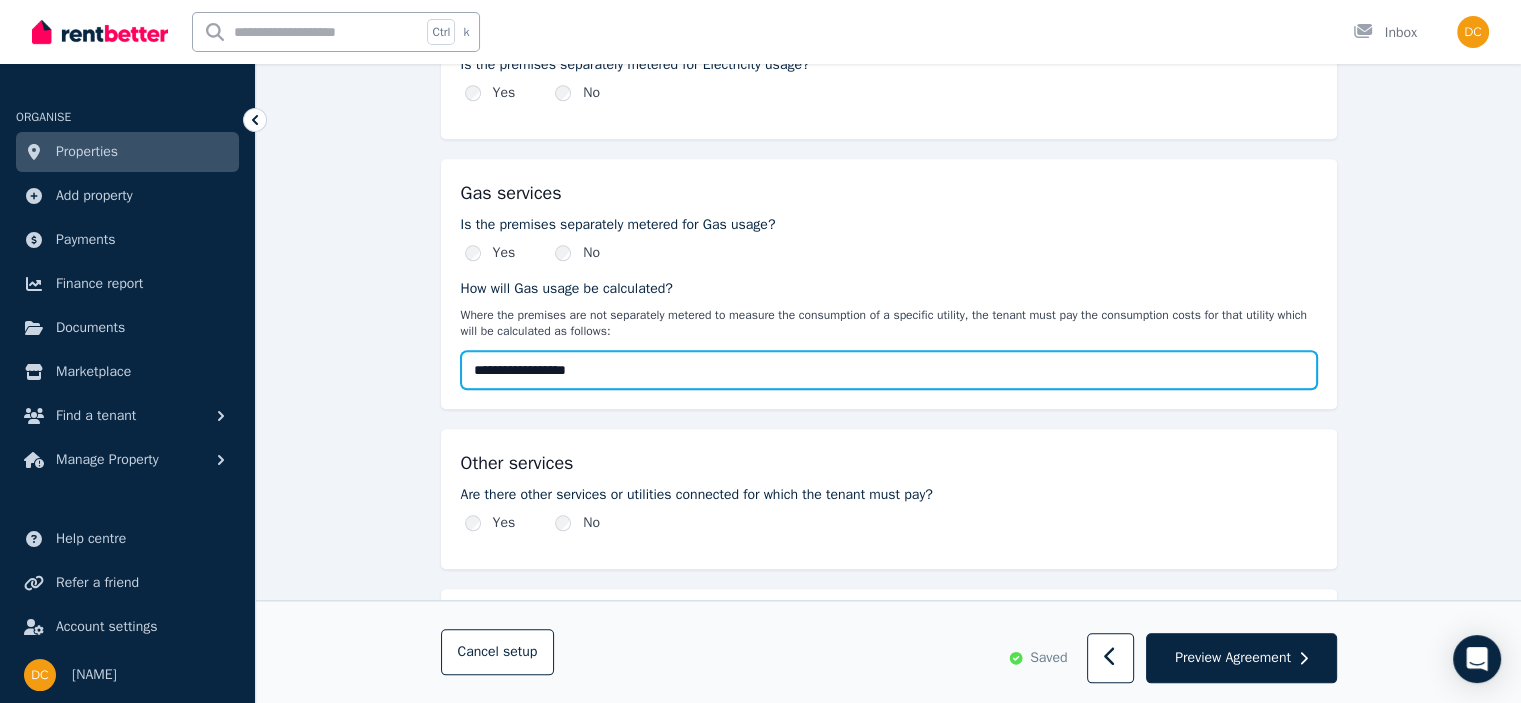 type on "**********" 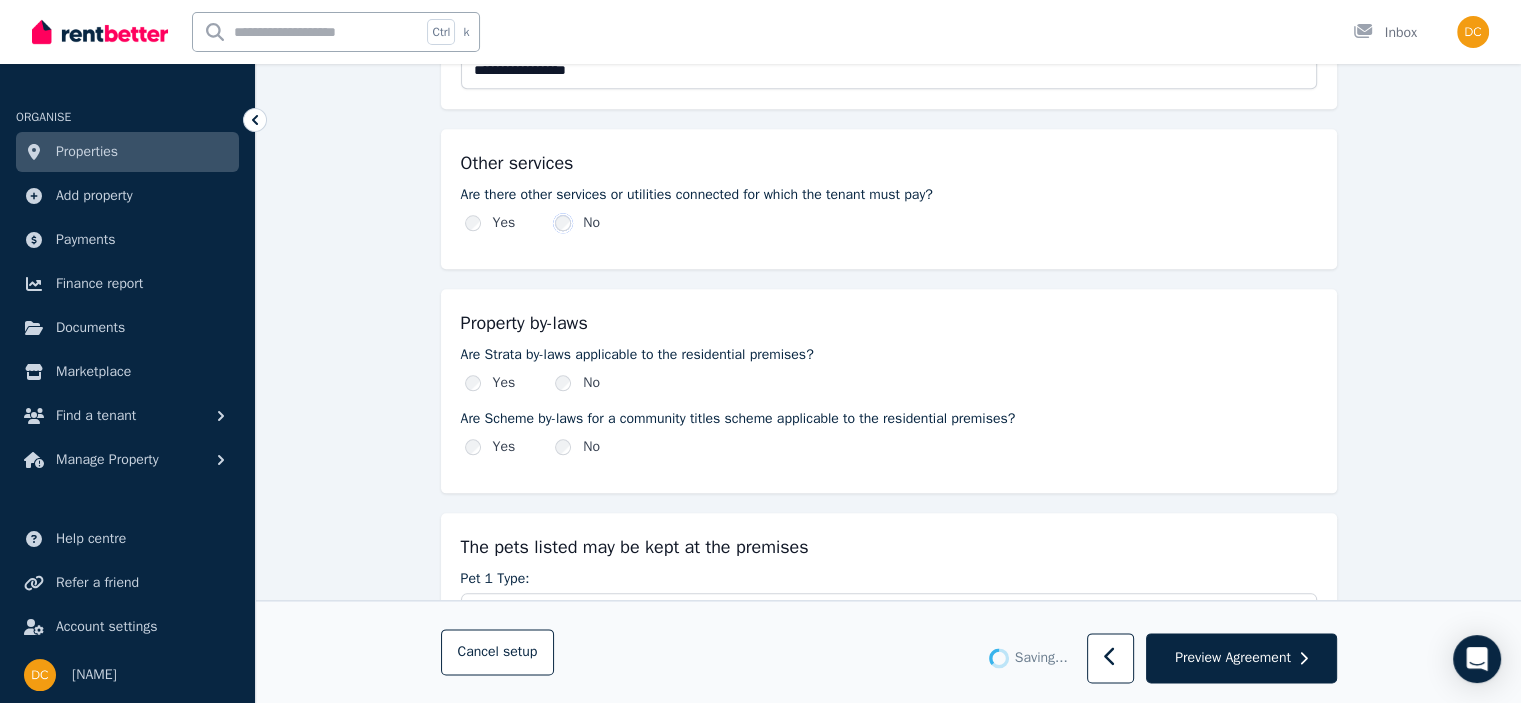 scroll, scrollTop: 2349, scrollLeft: 0, axis: vertical 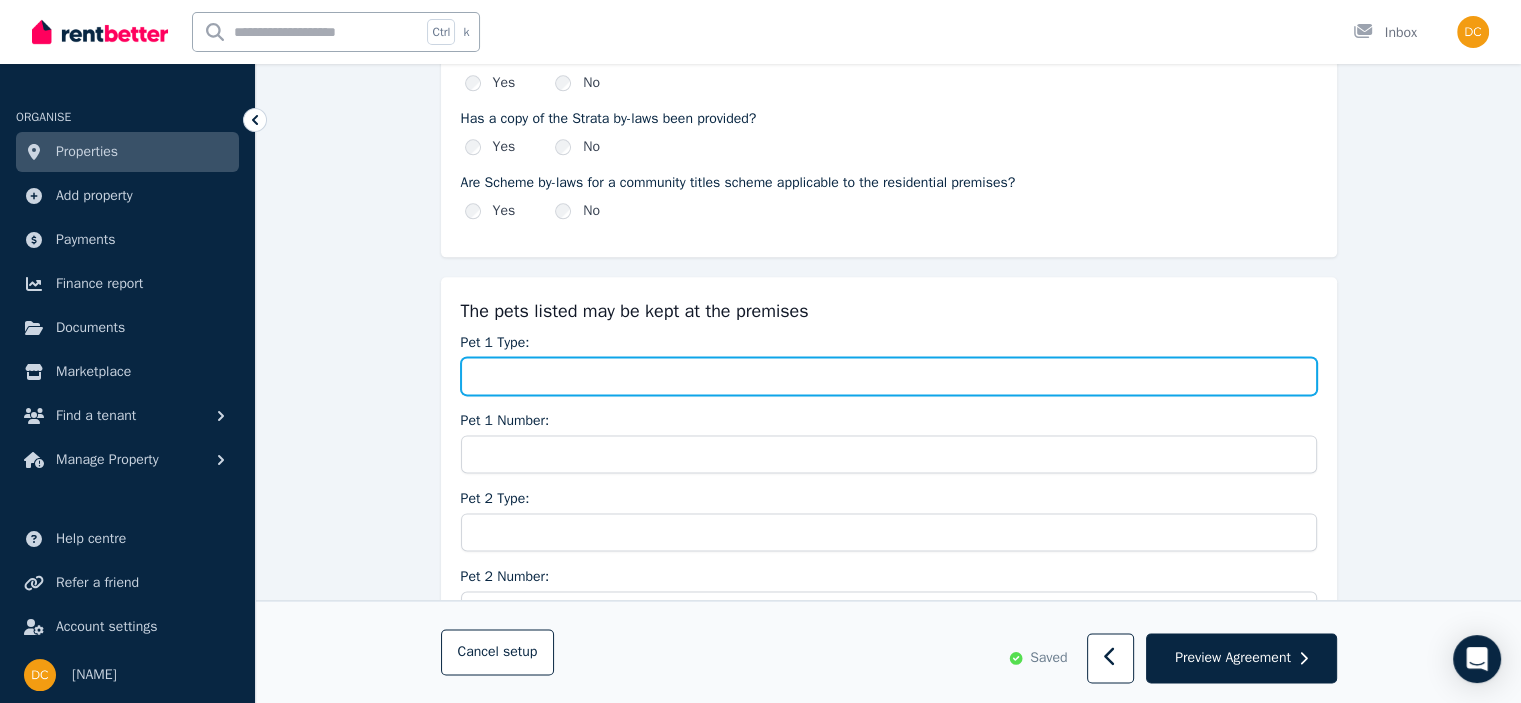click on "Pet 1 Type:" at bounding box center (889, 376) 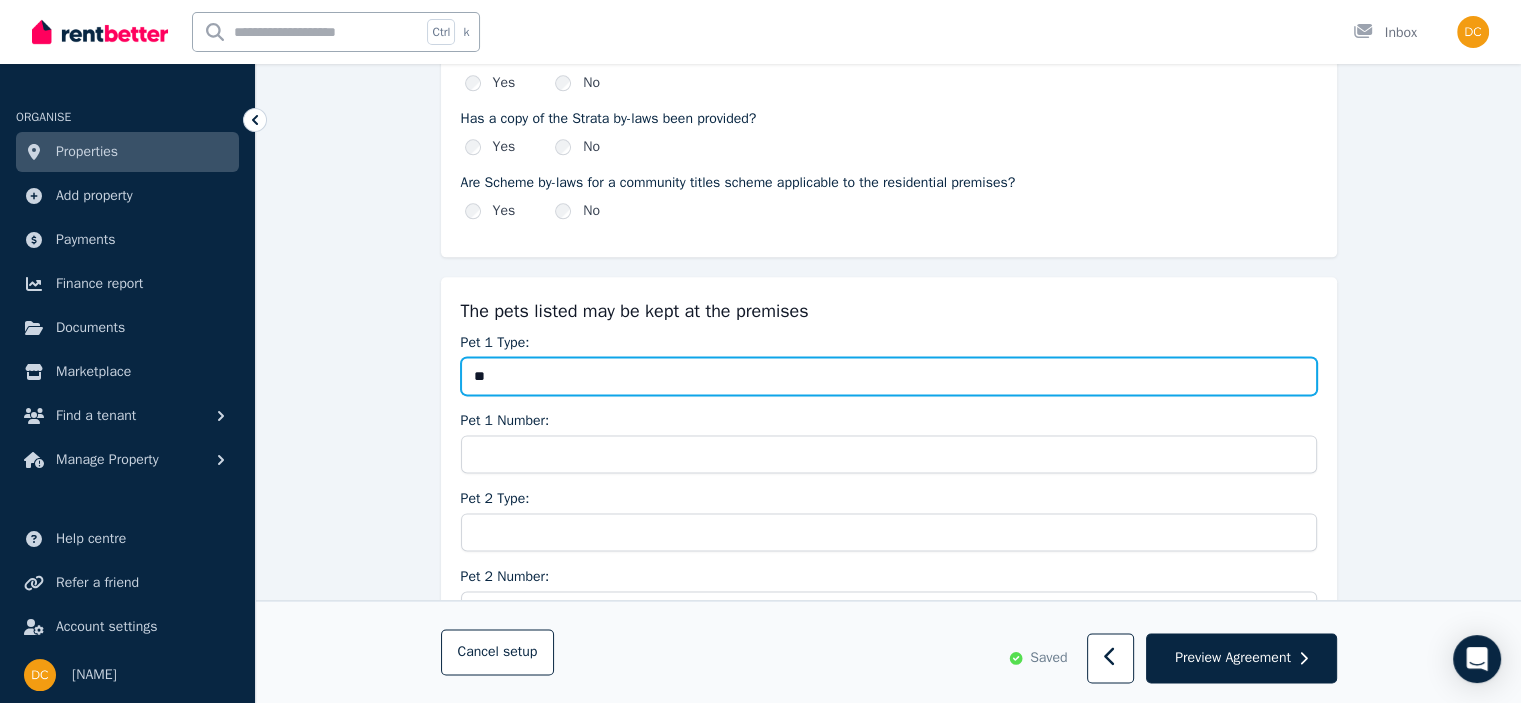 type on "*" 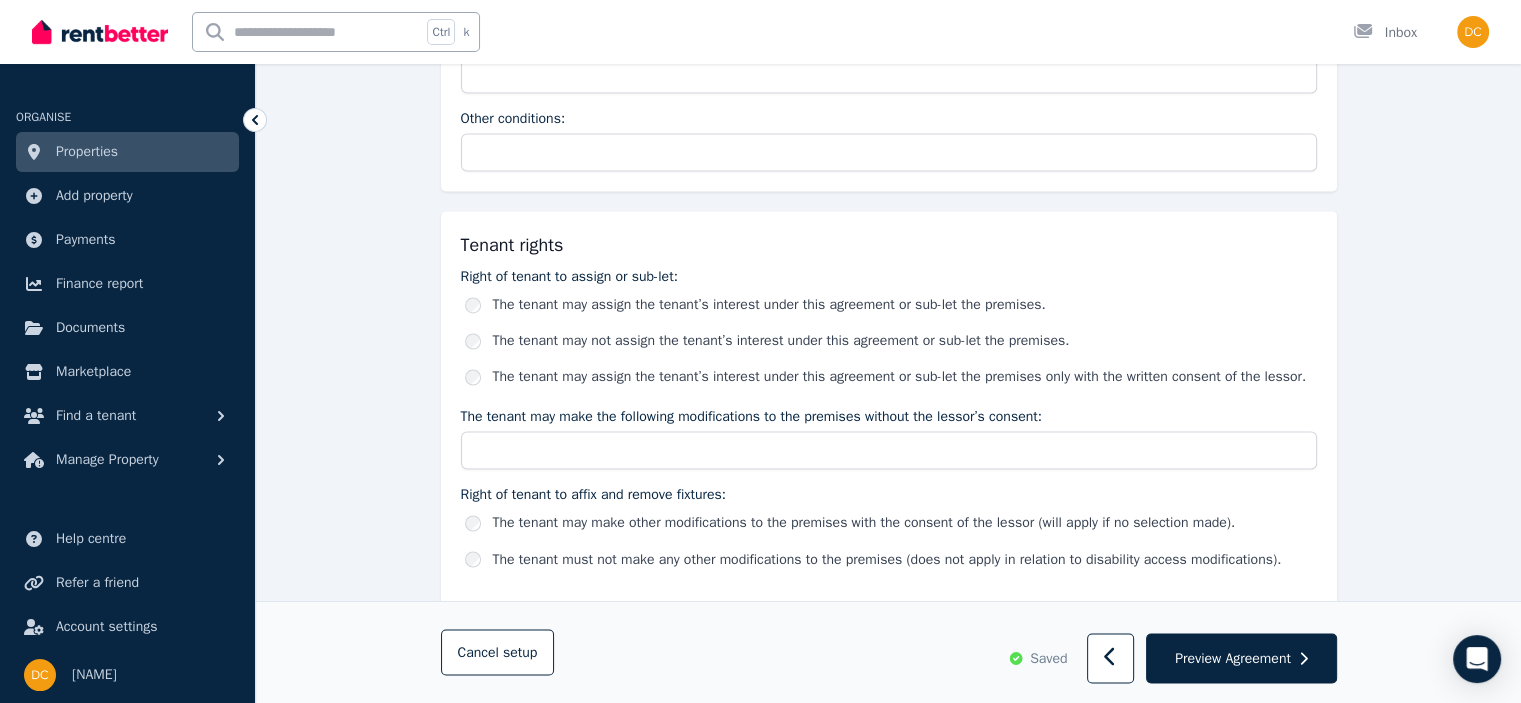 scroll, scrollTop: 3249, scrollLeft: 0, axis: vertical 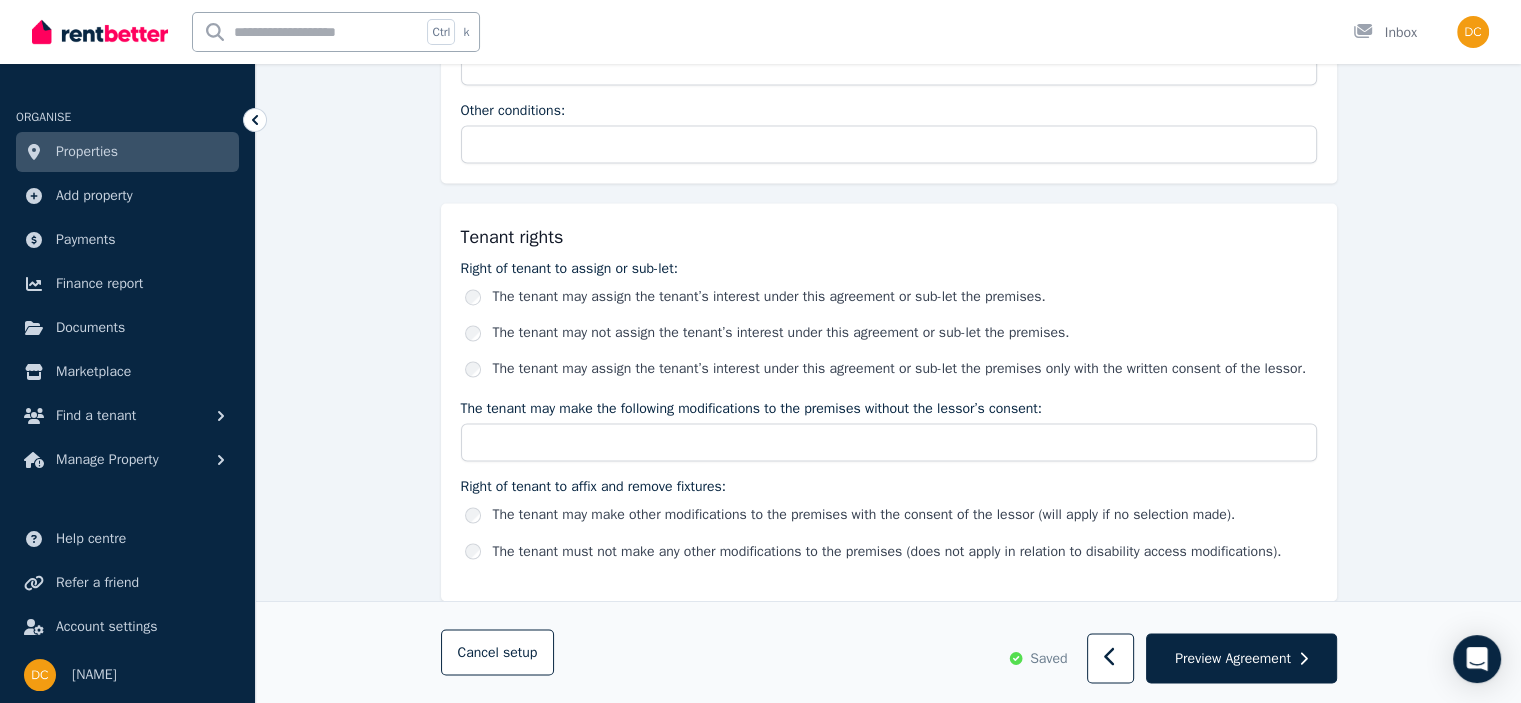 type on "****" 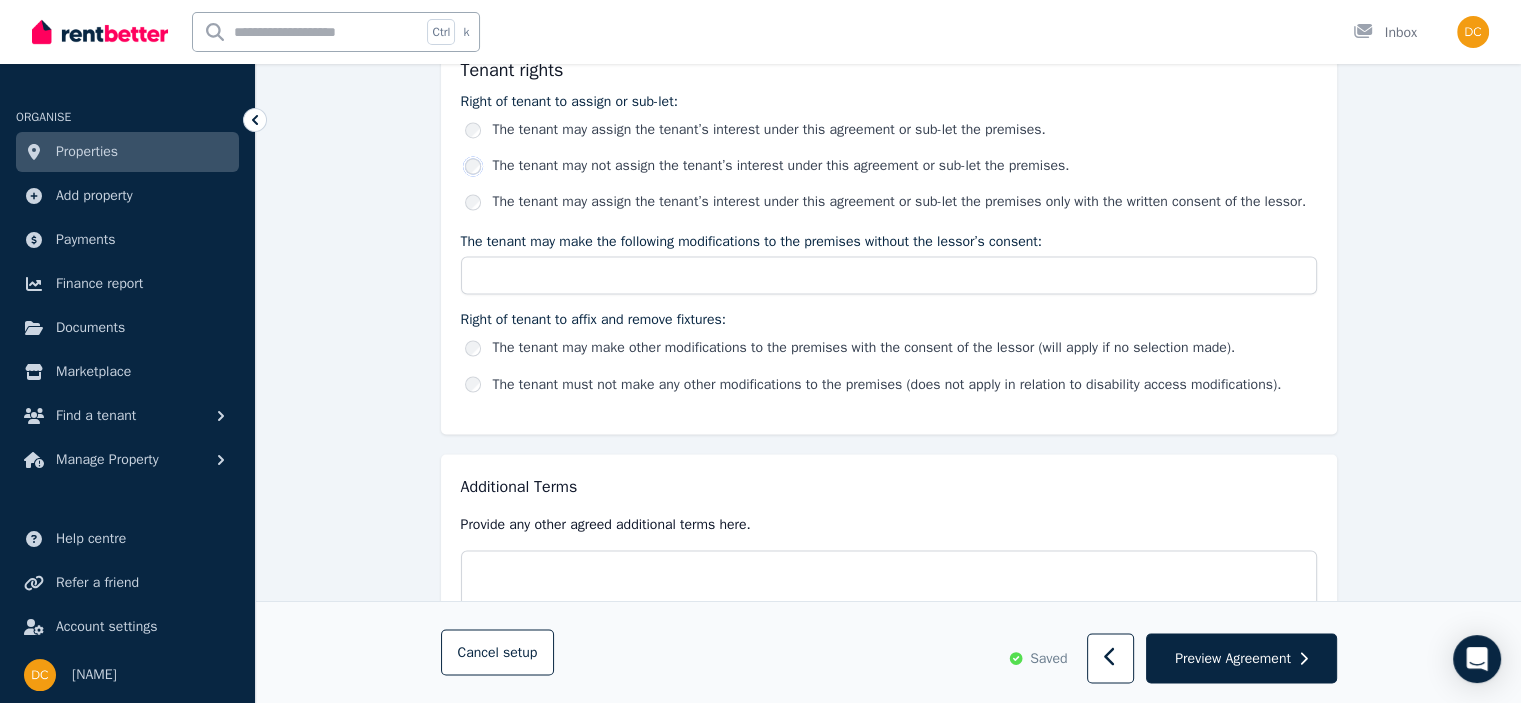 scroll, scrollTop: 3449, scrollLeft: 0, axis: vertical 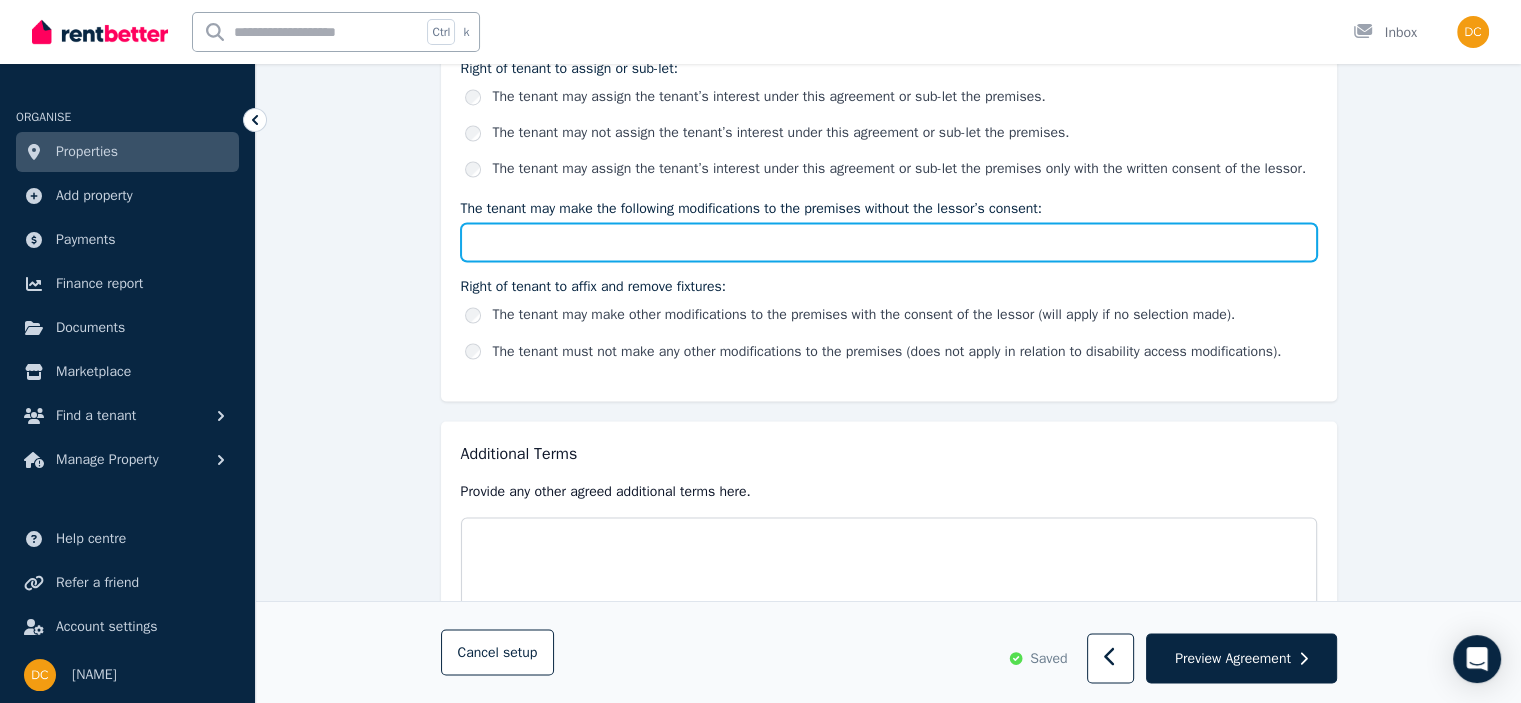 click on "The tenant may make the following modifications to the premises without the lessor’s consent:" at bounding box center (889, 242) 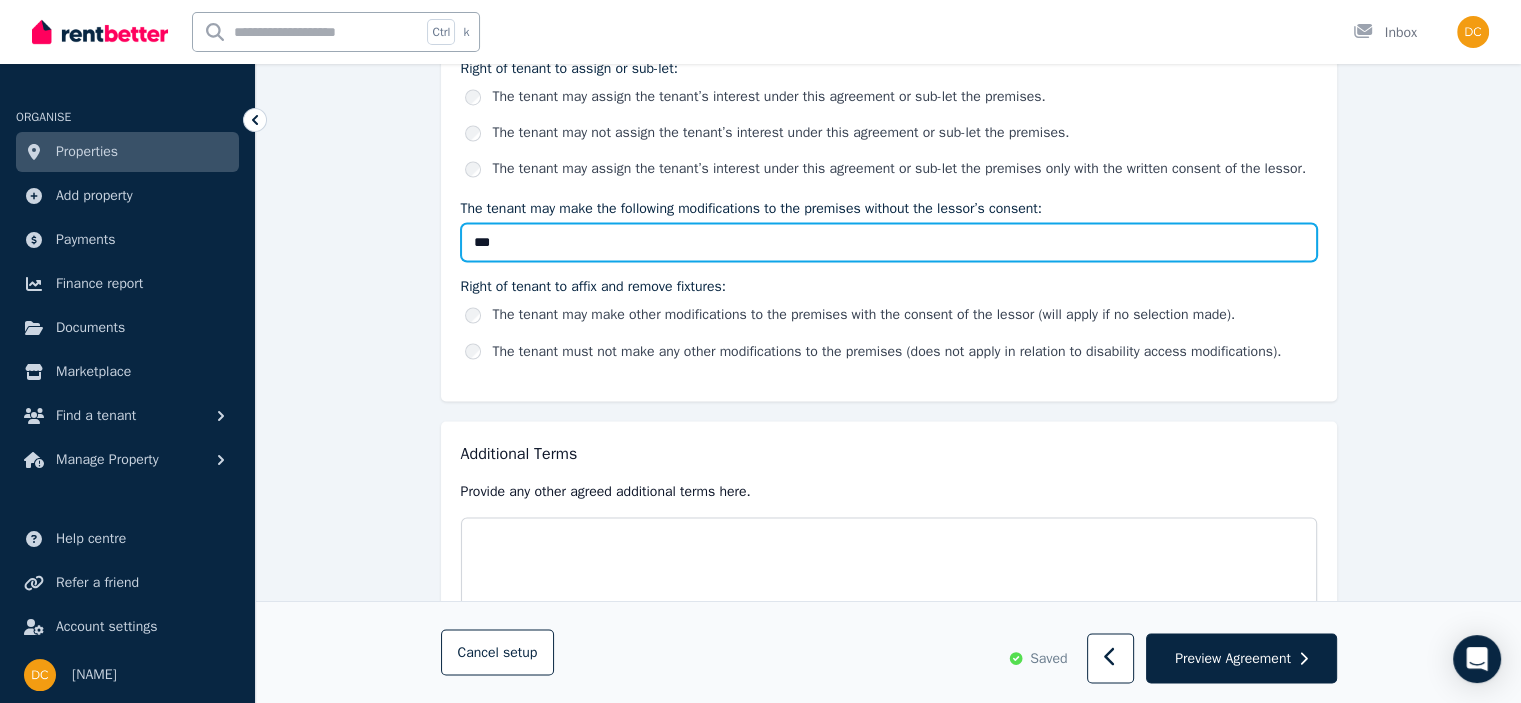 type on "****" 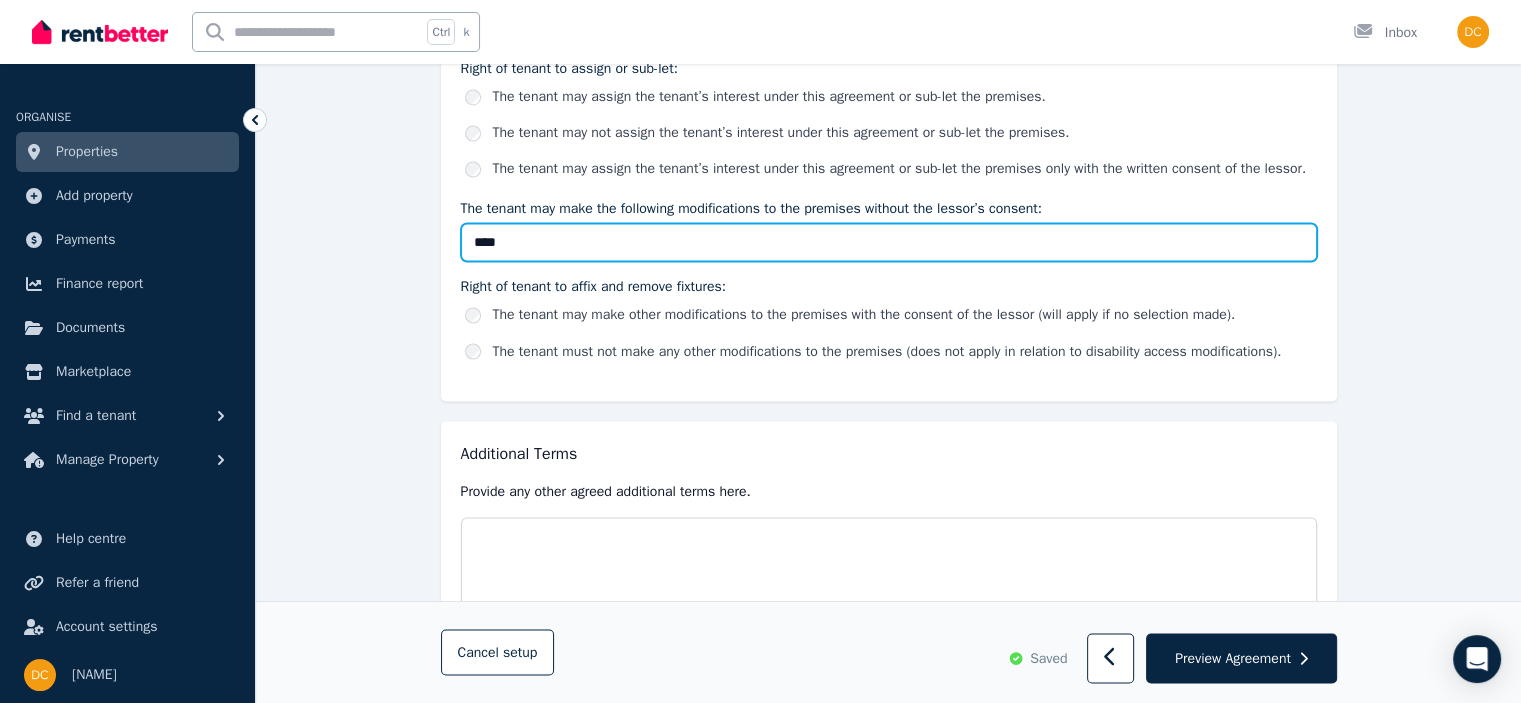 type on "****" 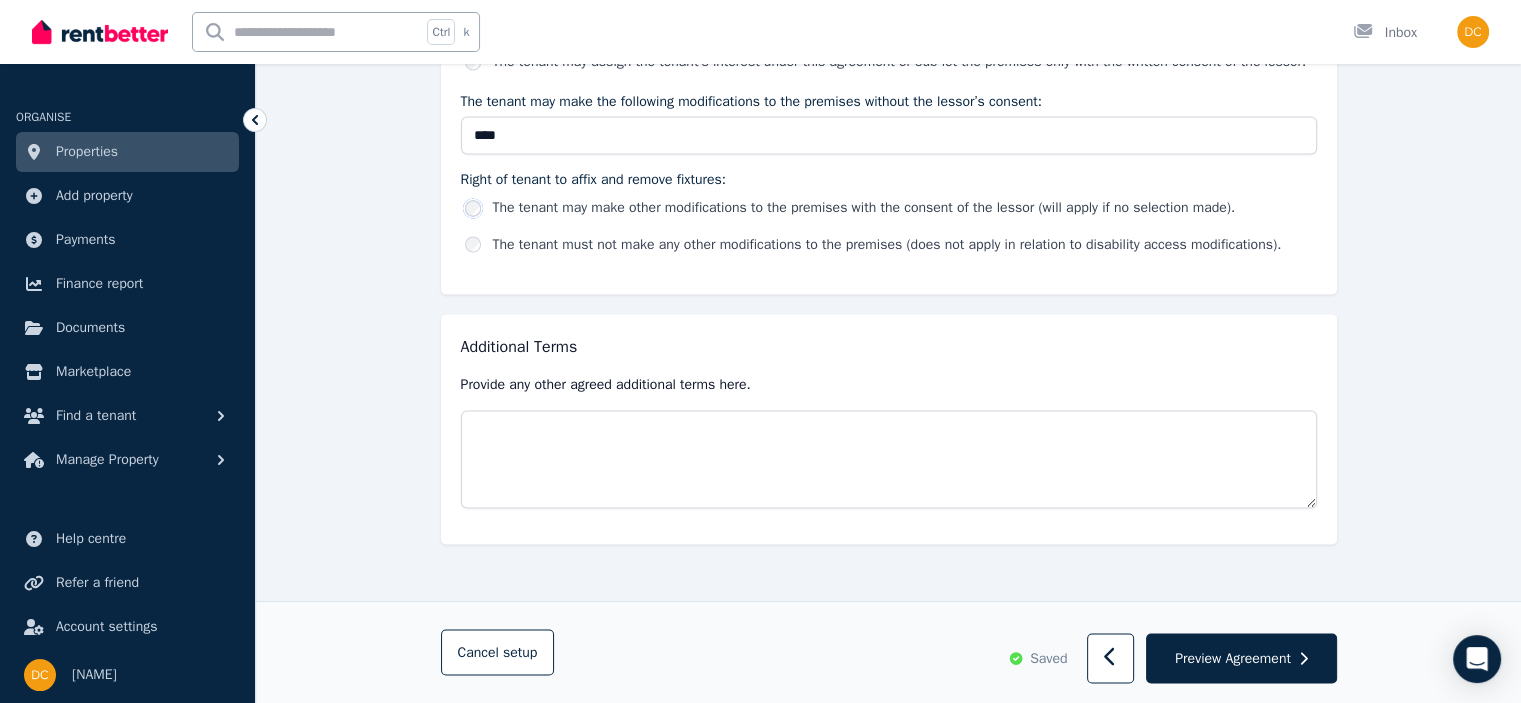scroll, scrollTop: 3565, scrollLeft: 0, axis: vertical 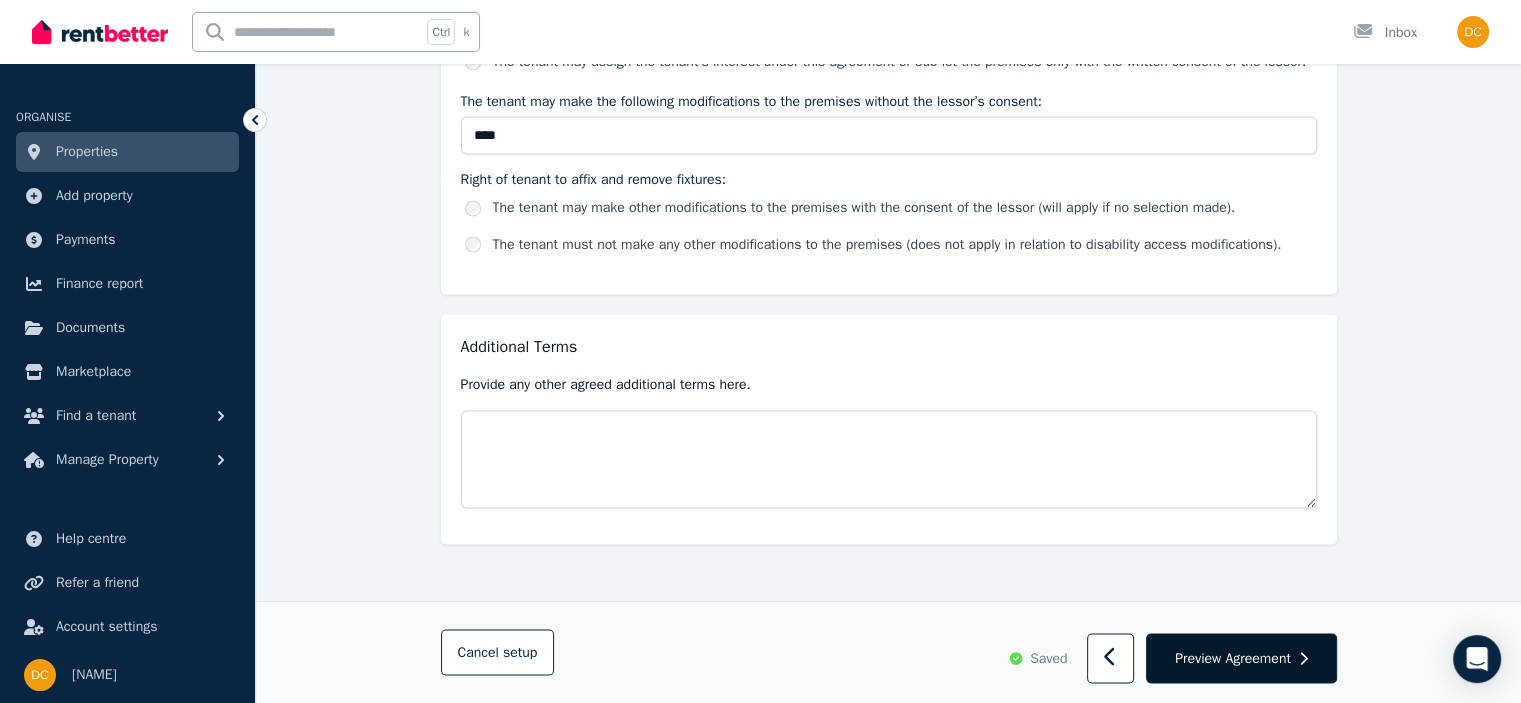 click on "Preview Agreement" at bounding box center (1233, 658) 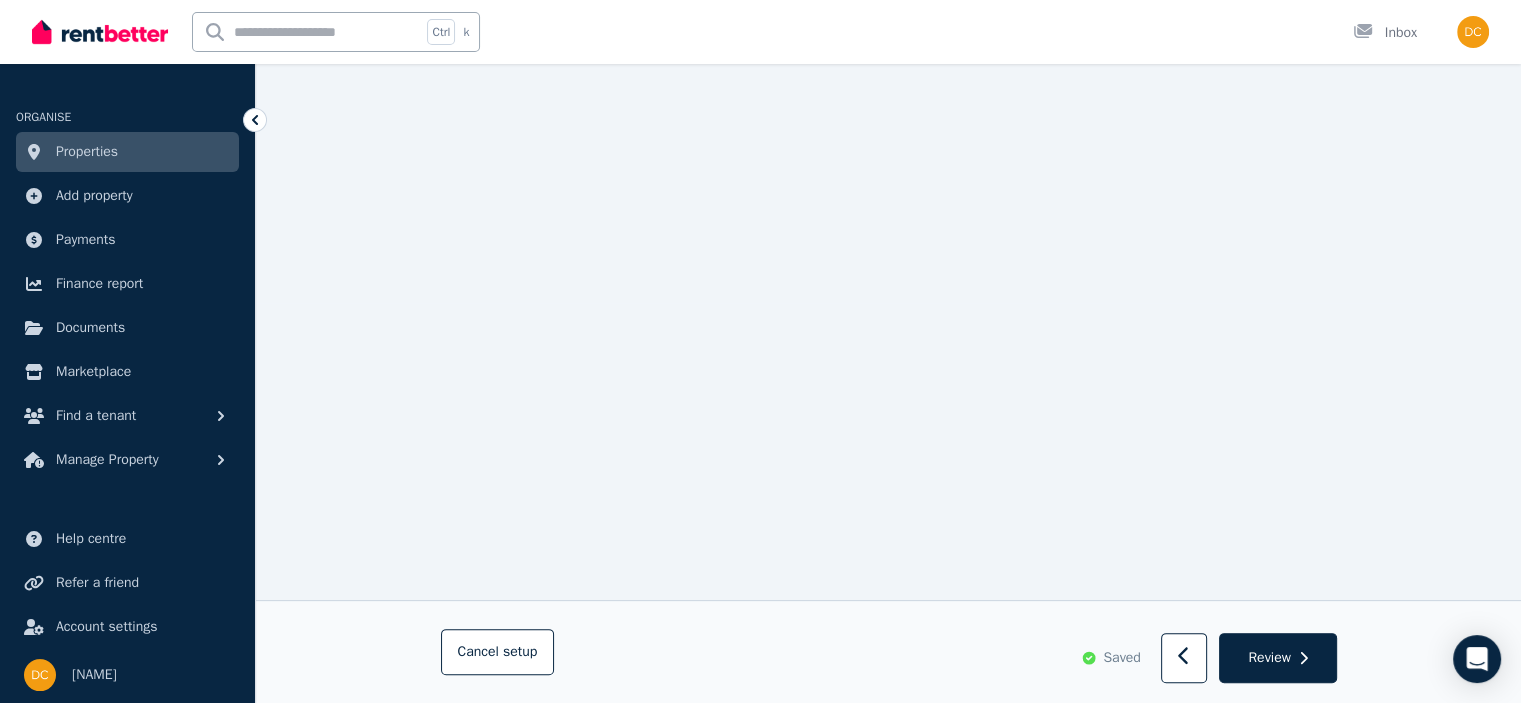 scroll, scrollTop: 500, scrollLeft: 0, axis: vertical 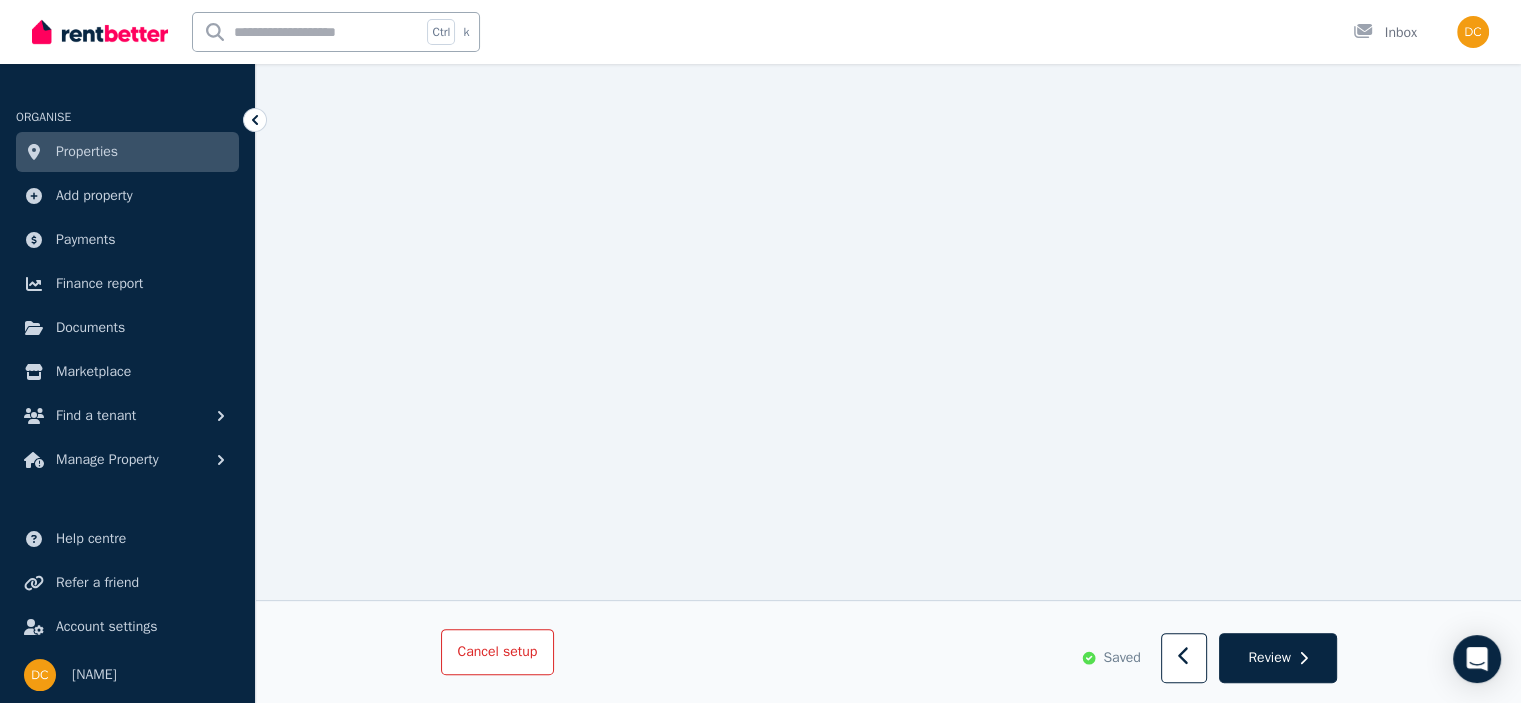 click on "Cancel setup" at bounding box center [498, 651] 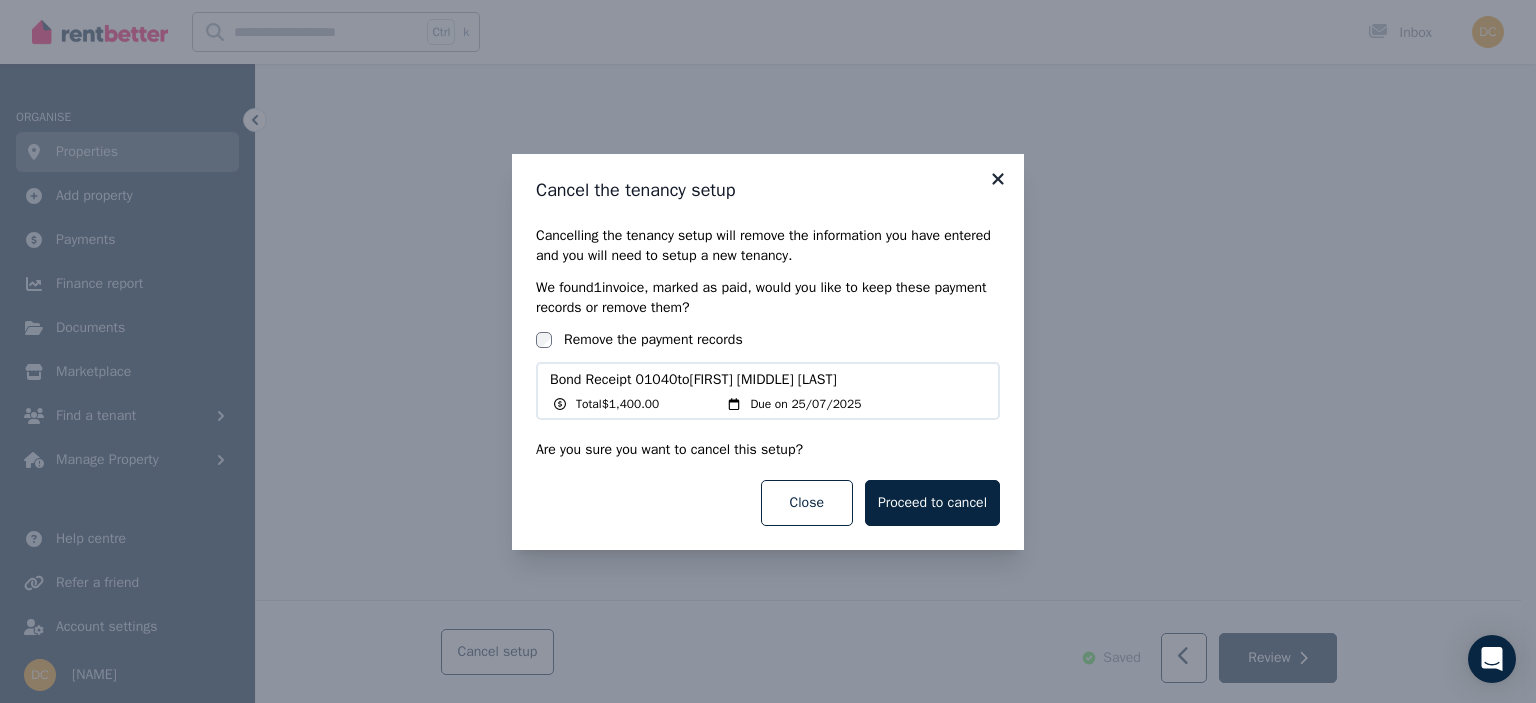 click 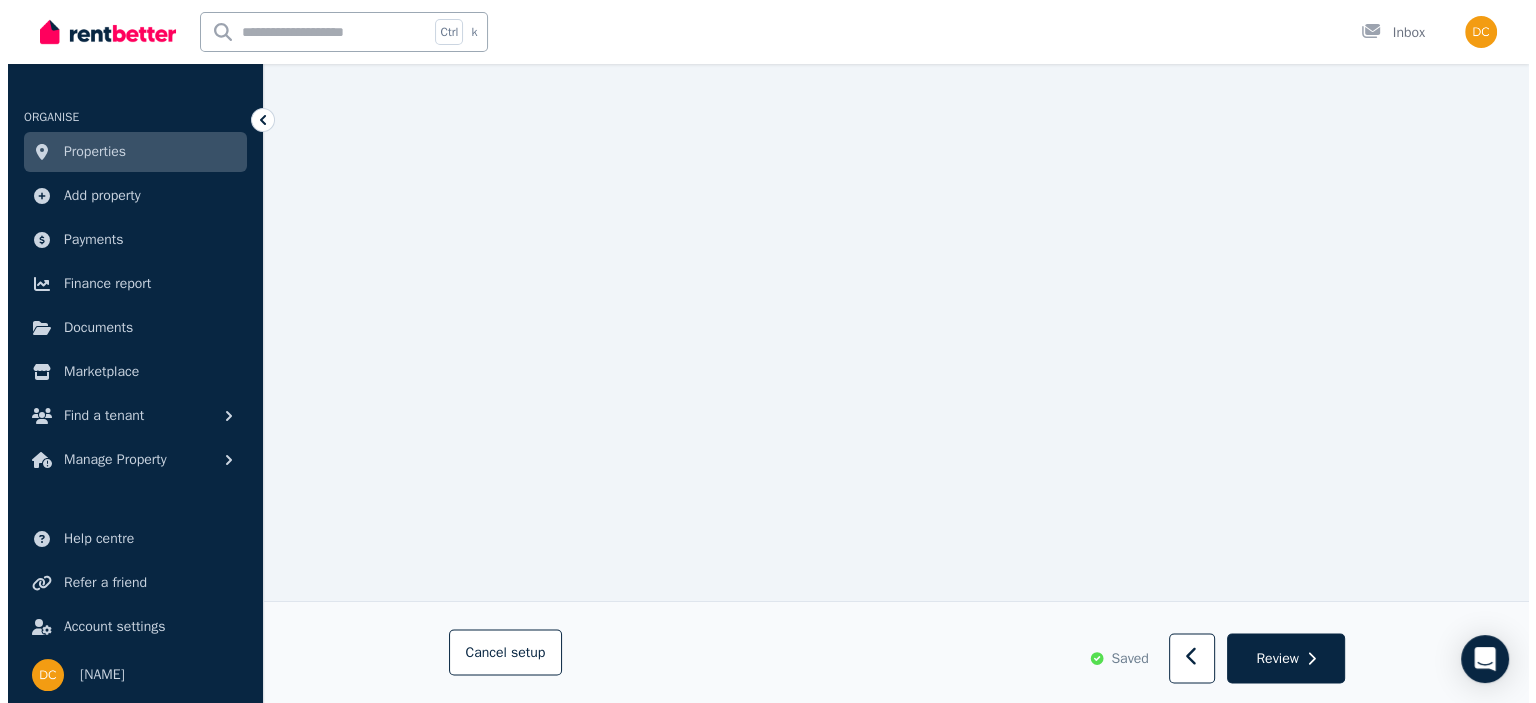 scroll, scrollTop: 3500, scrollLeft: 0, axis: vertical 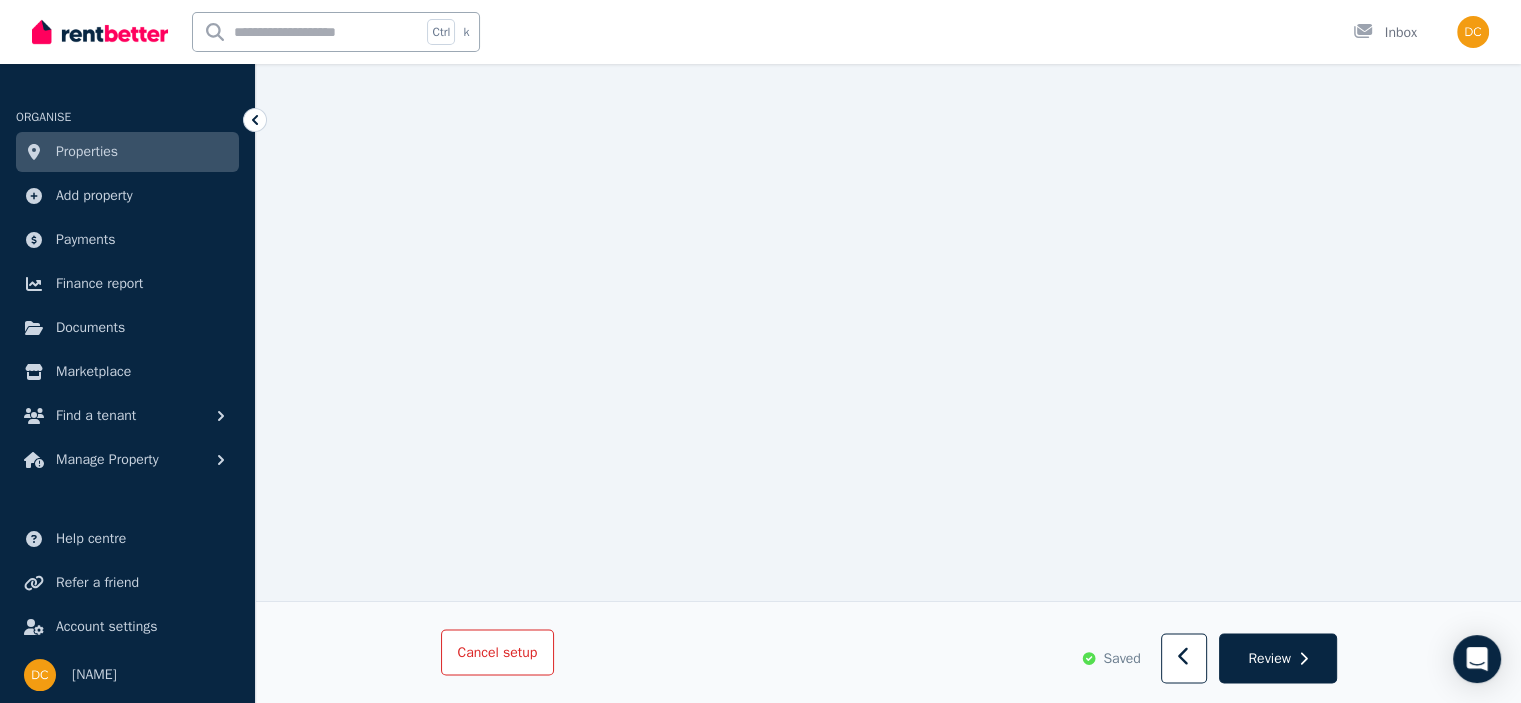 click on "Cancel setup" at bounding box center (498, 651) 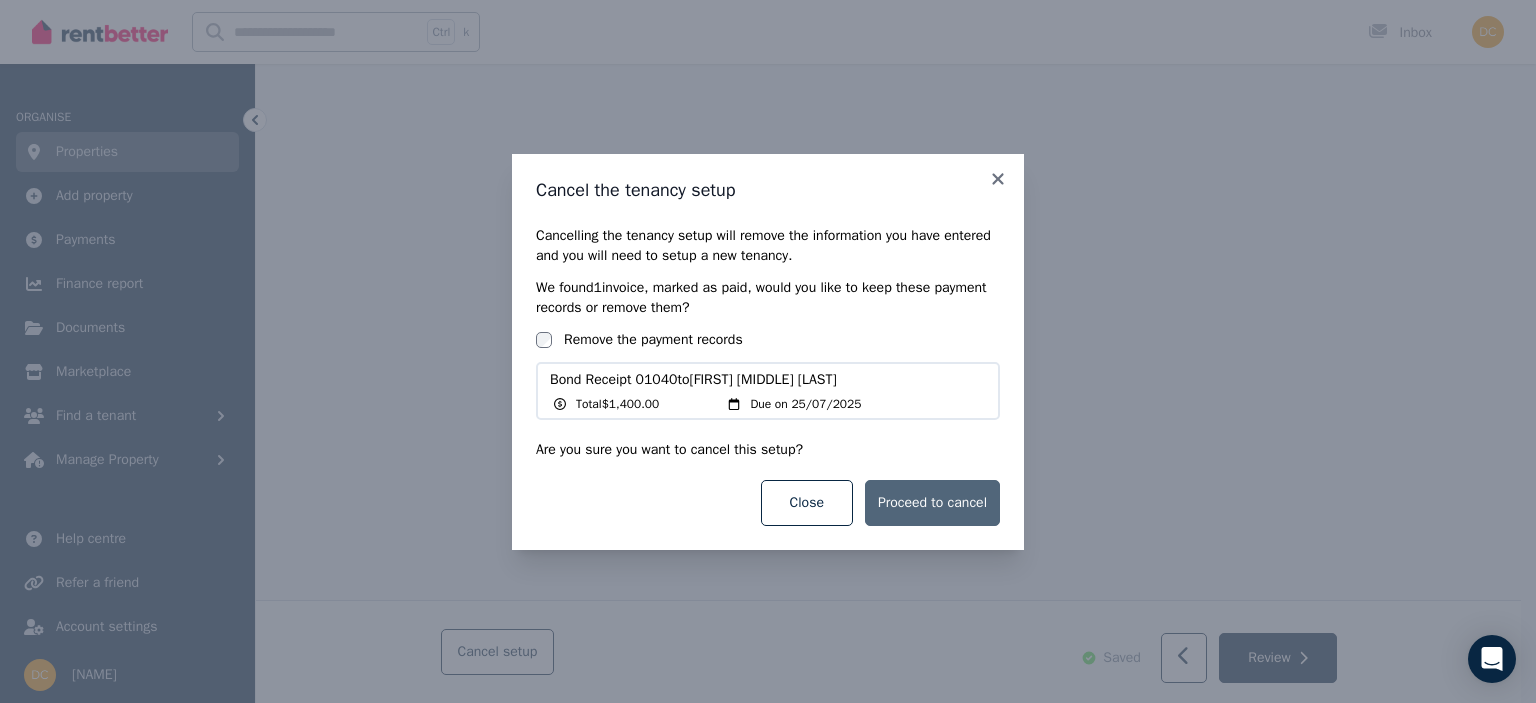 click on "Proceed to cancel" at bounding box center (932, 503) 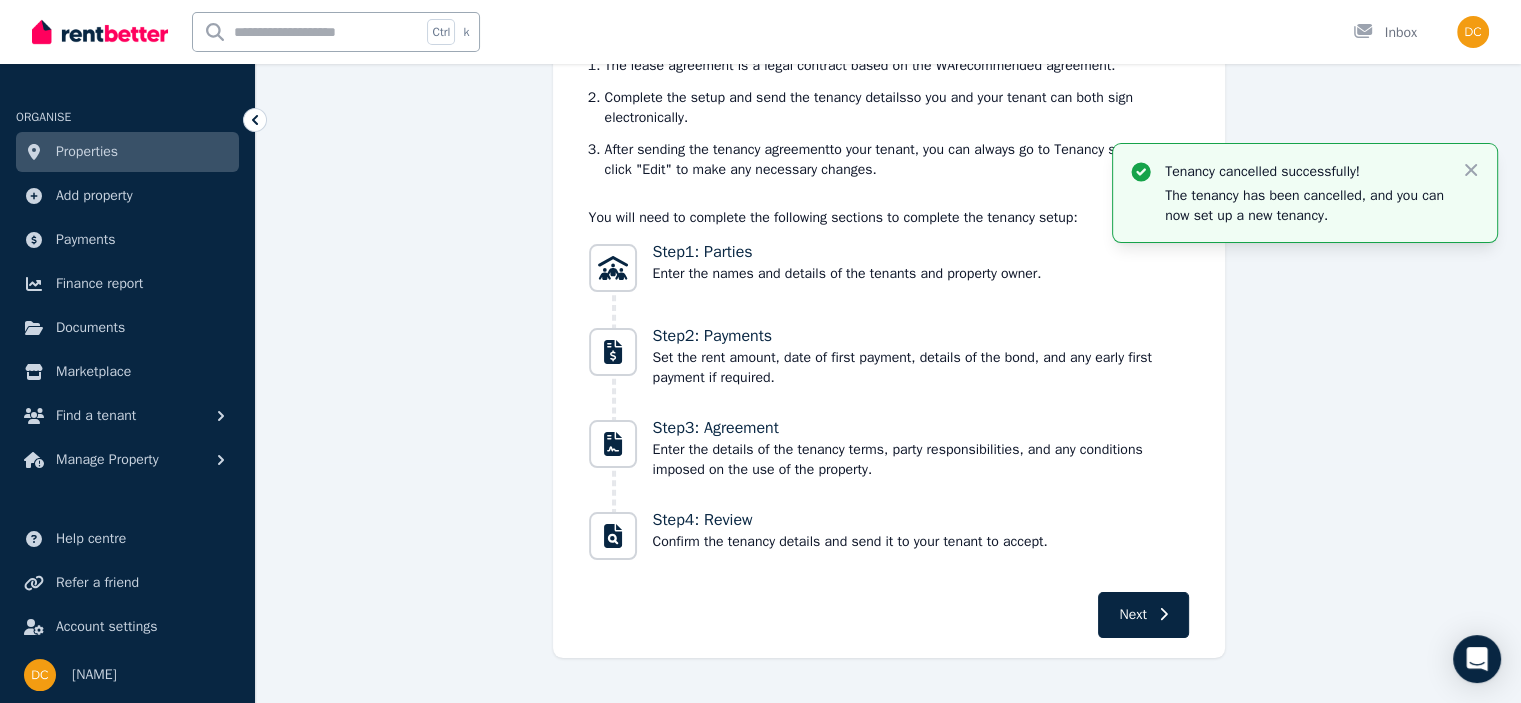 scroll, scrollTop: 266, scrollLeft: 0, axis: vertical 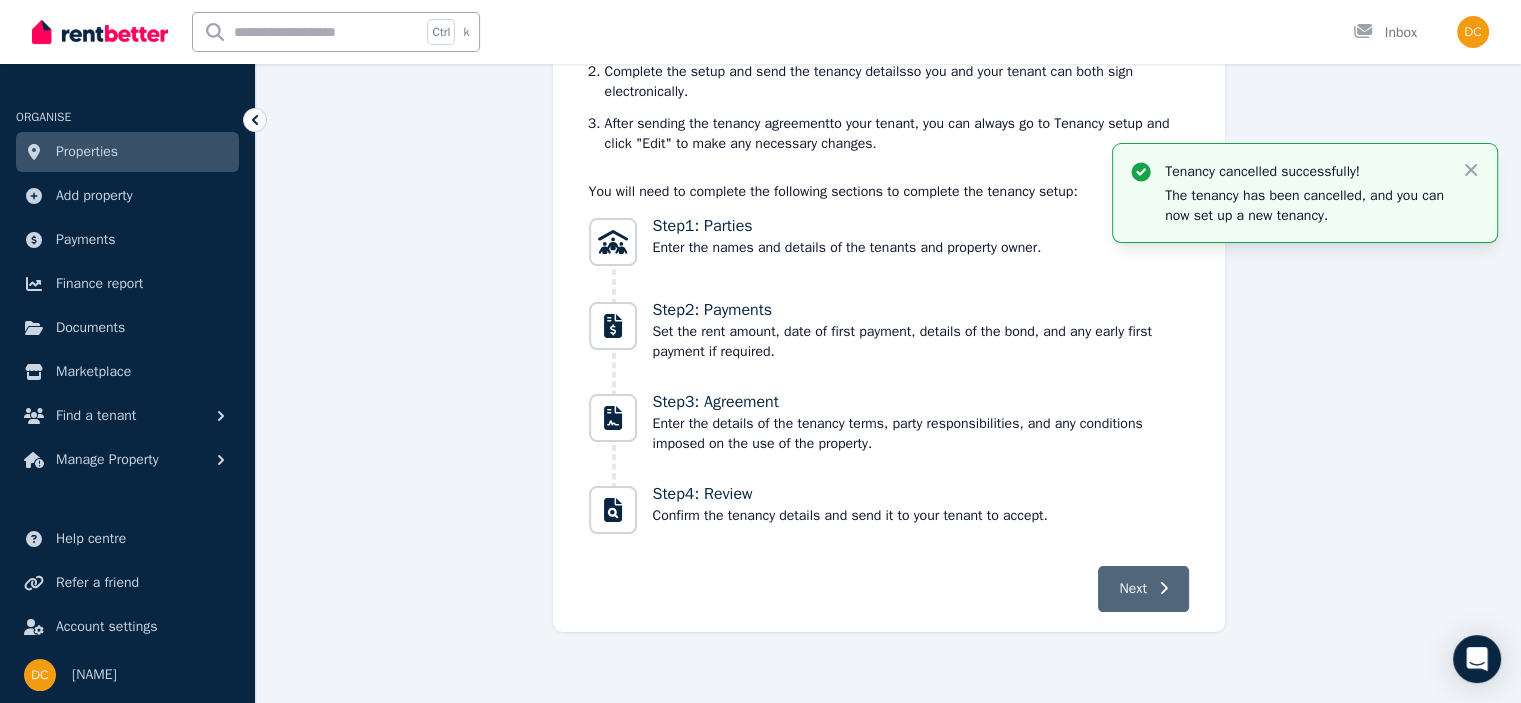 click on "Next" at bounding box center [1132, 589] 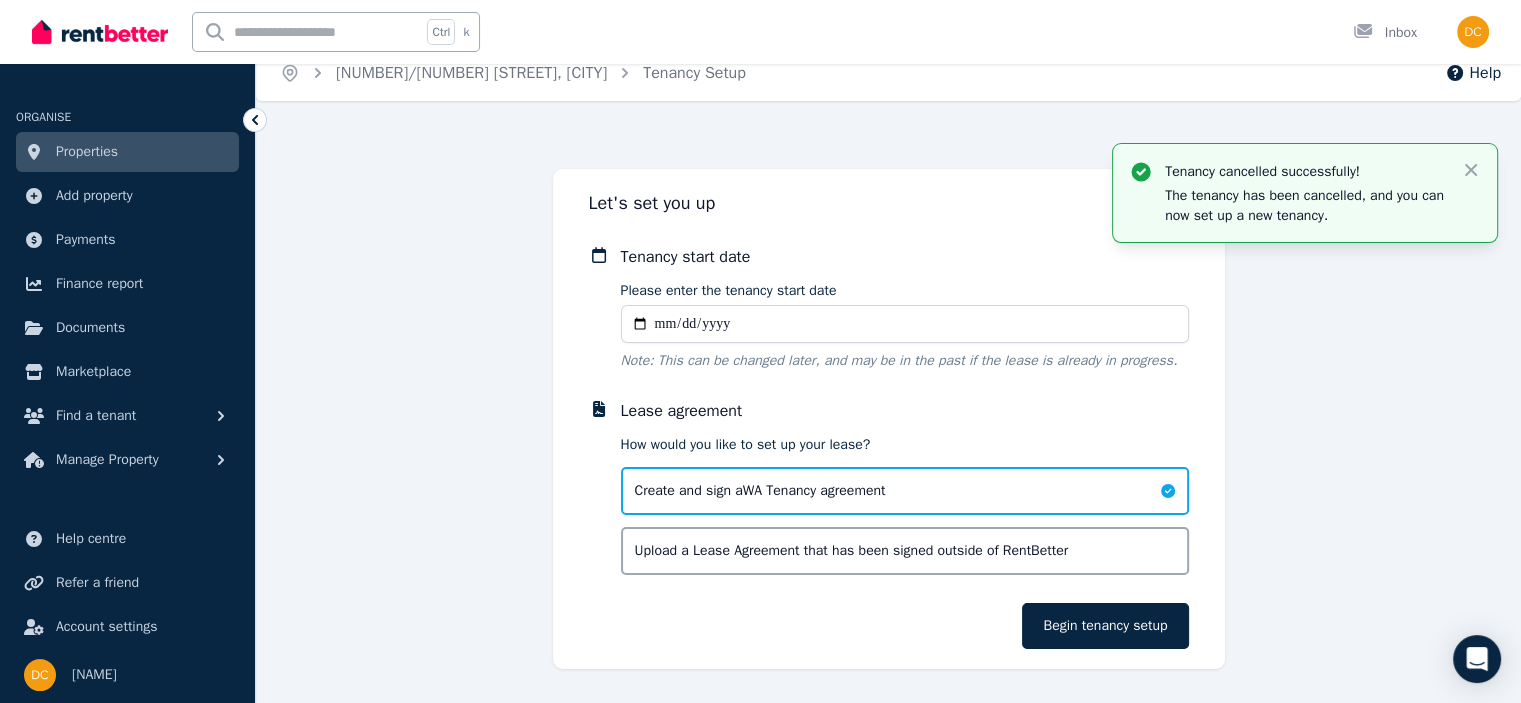 scroll, scrollTop: 0, scrollLeft: 0, axis: both 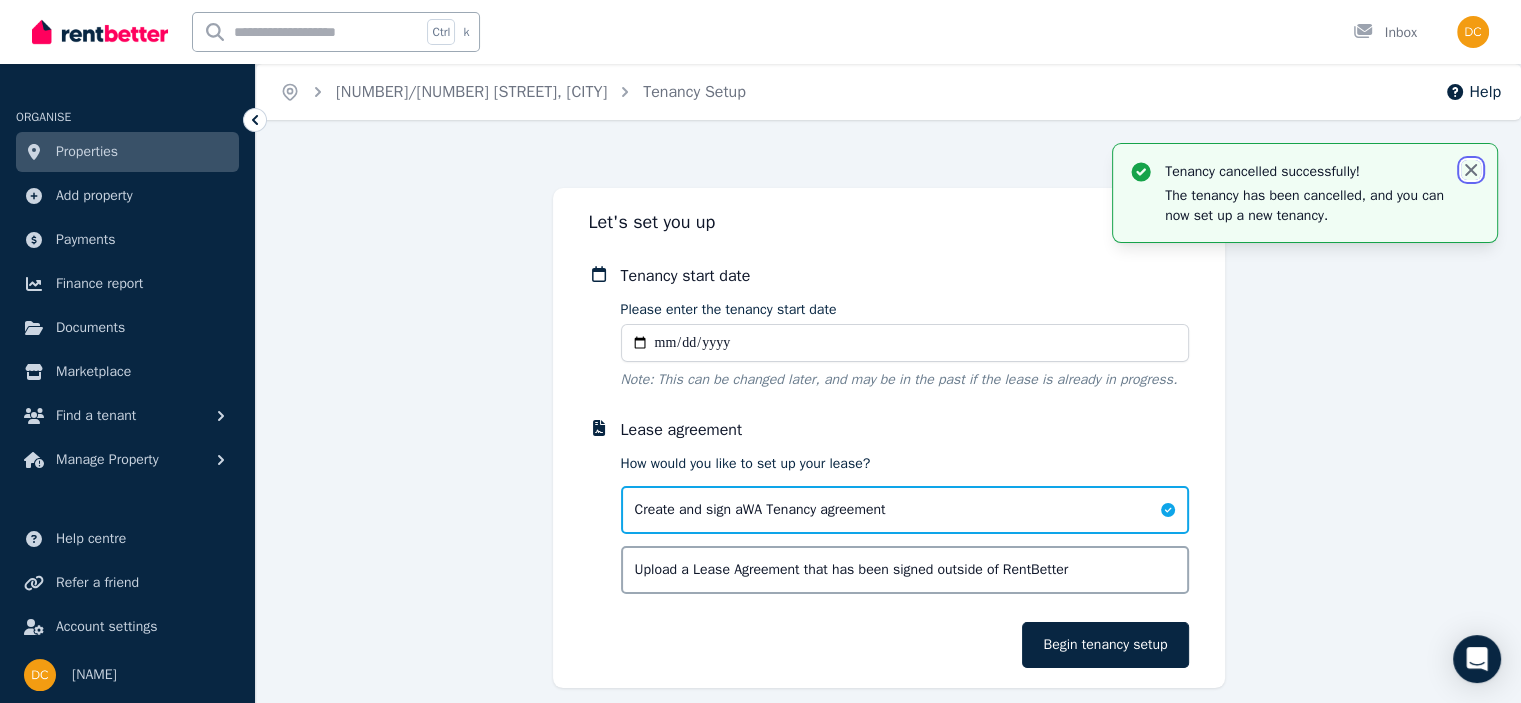 click 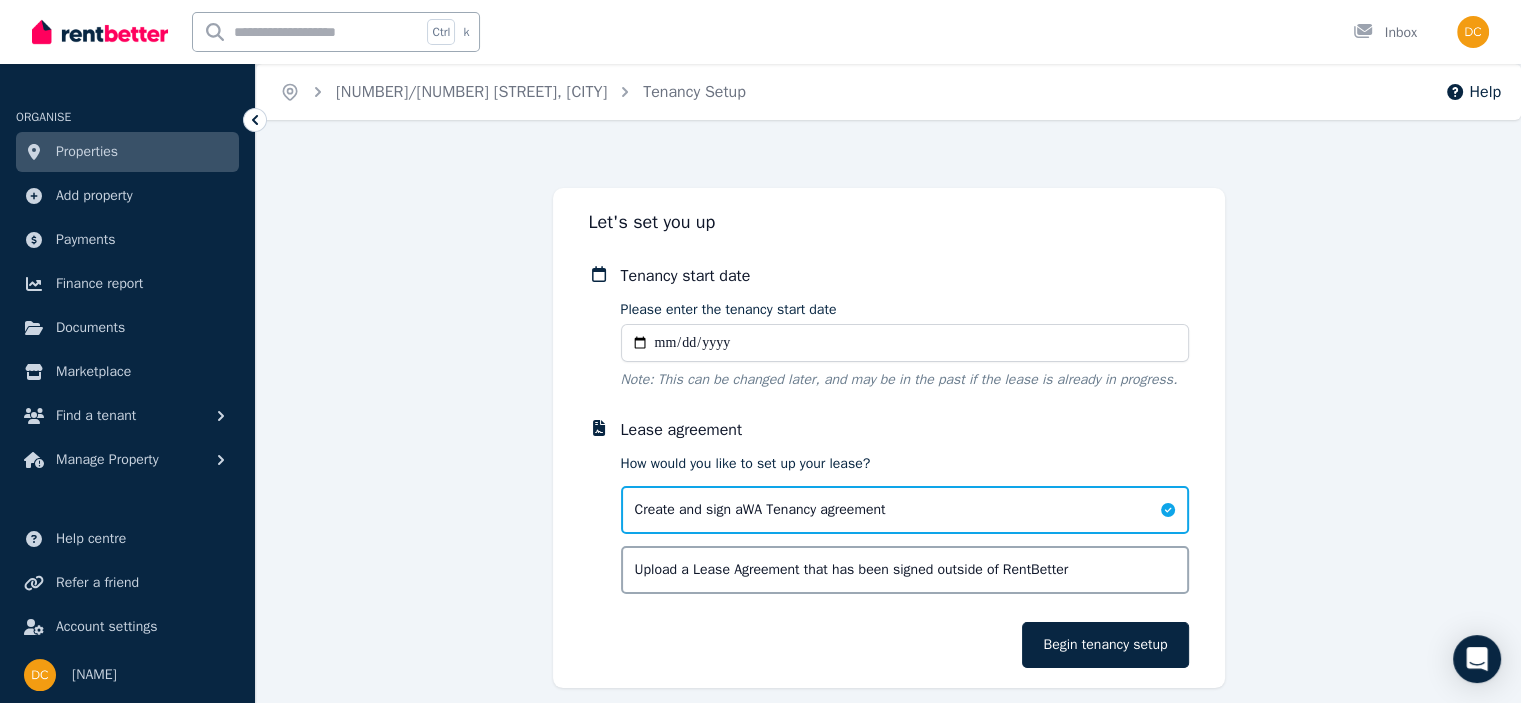 click on "Please enter the tenancy start date" at bounding box center [905, 343] 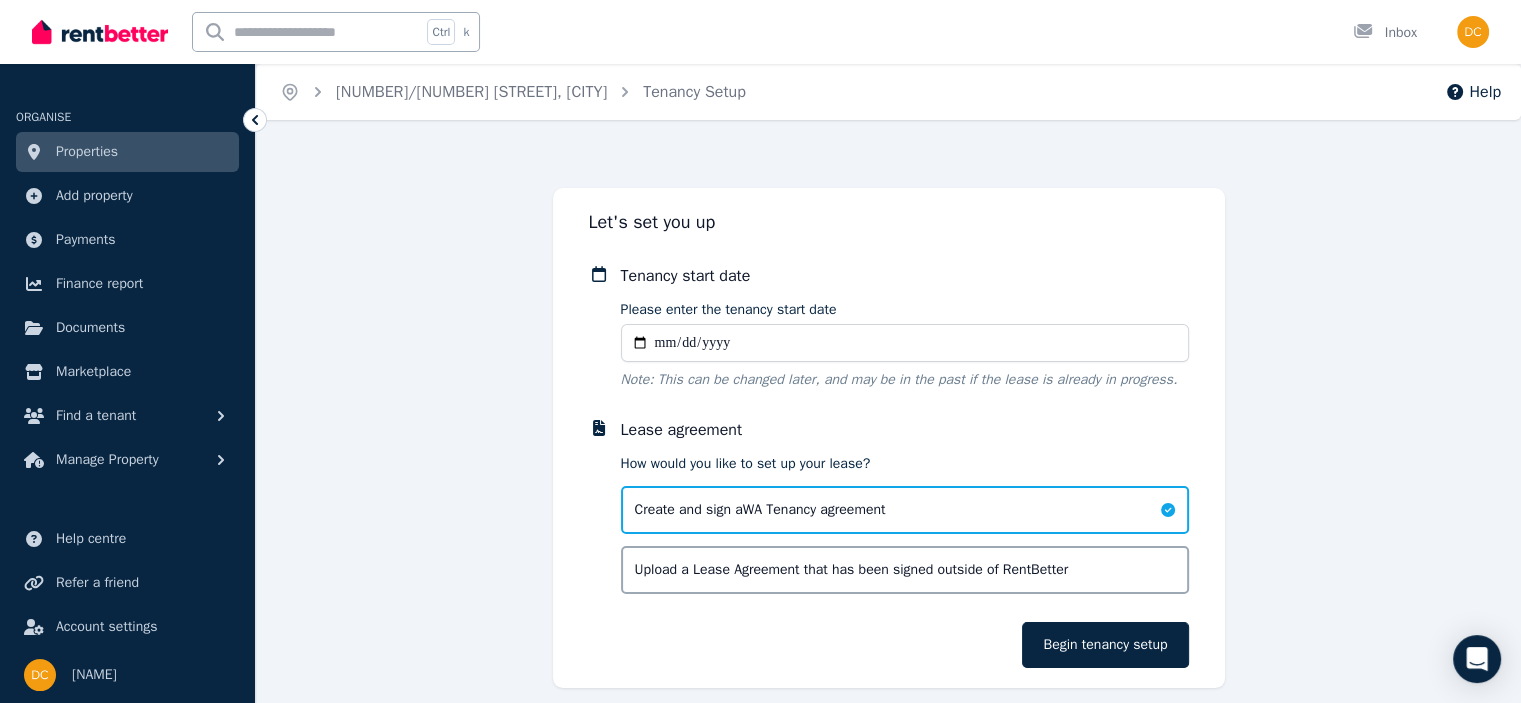 type on "**********" 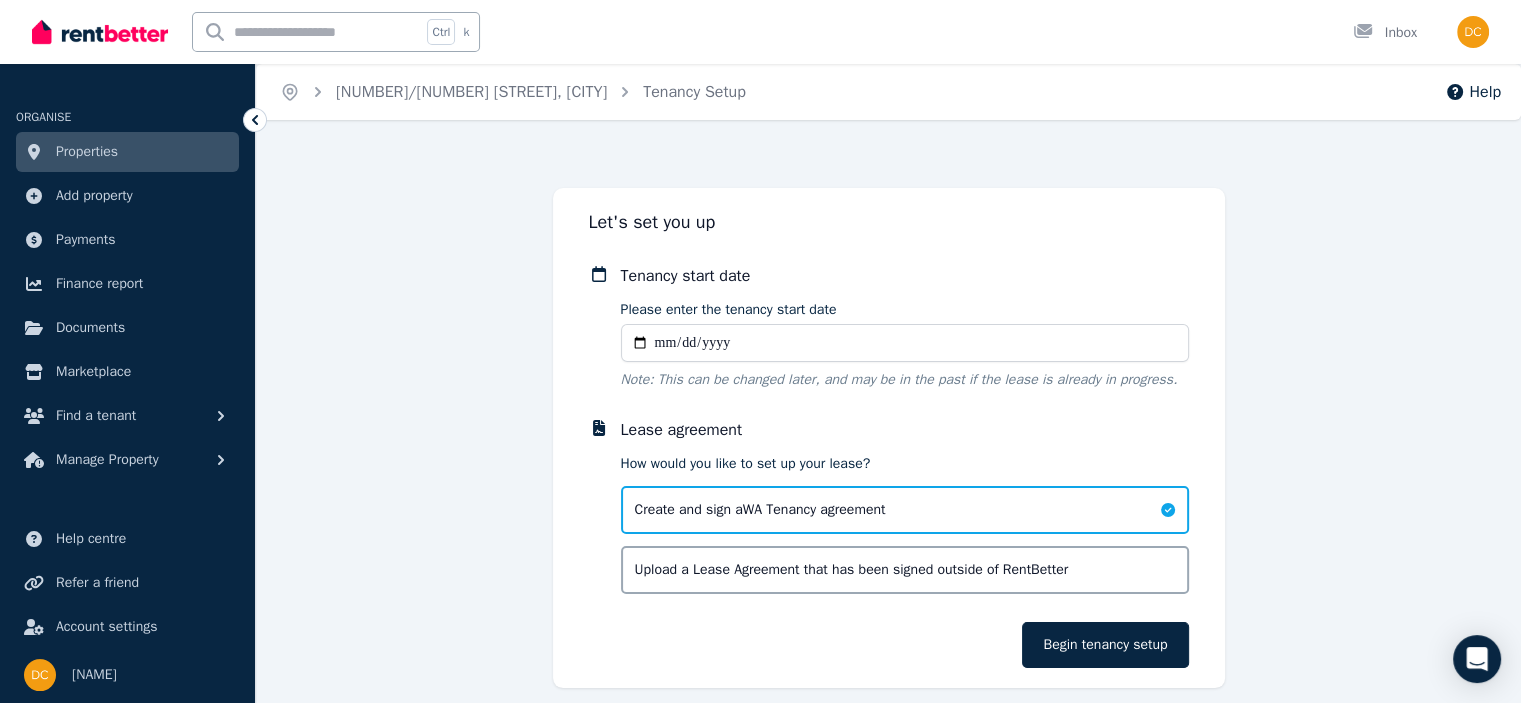 click on "Begin tenancy setup" at bounding box center [1105, 645] 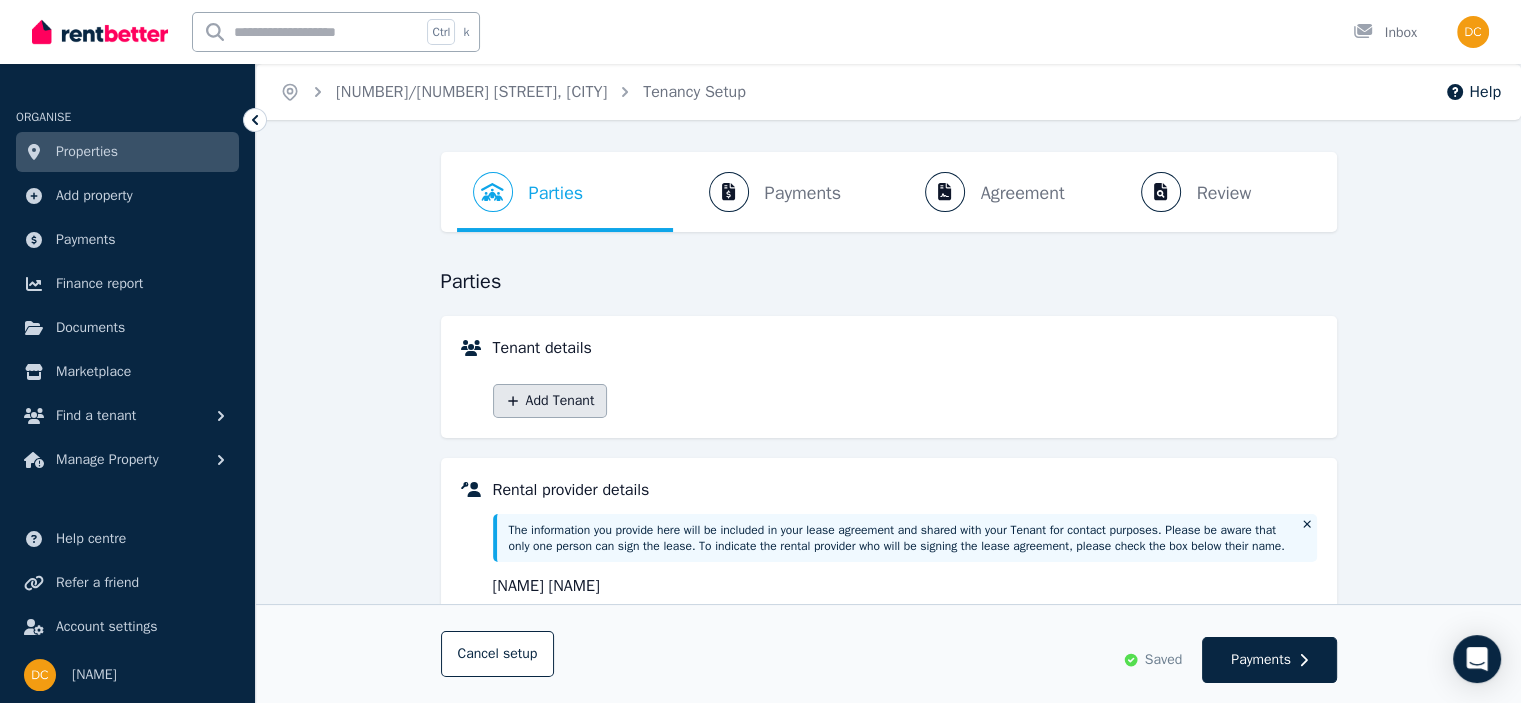 click on "Add Tenant" at bounding box center [550, 401] 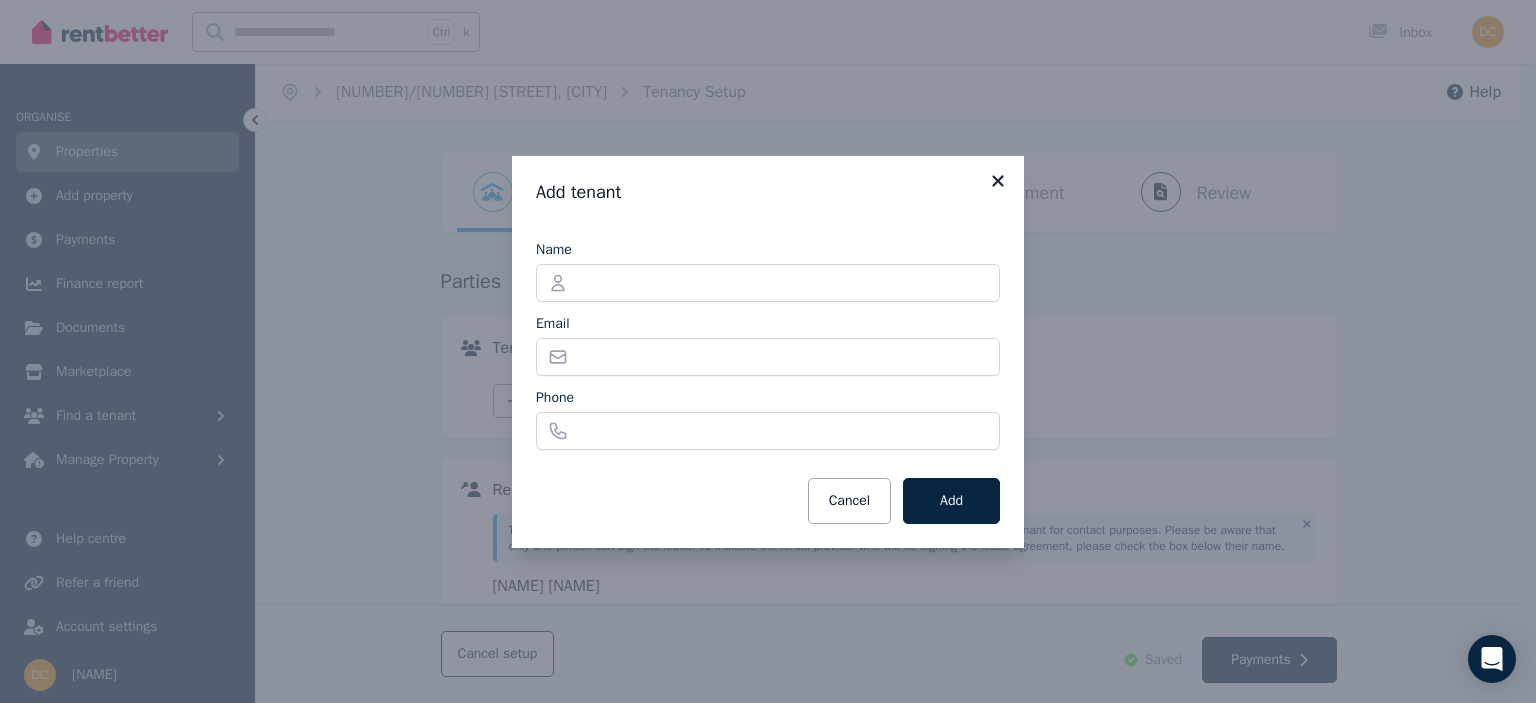 click 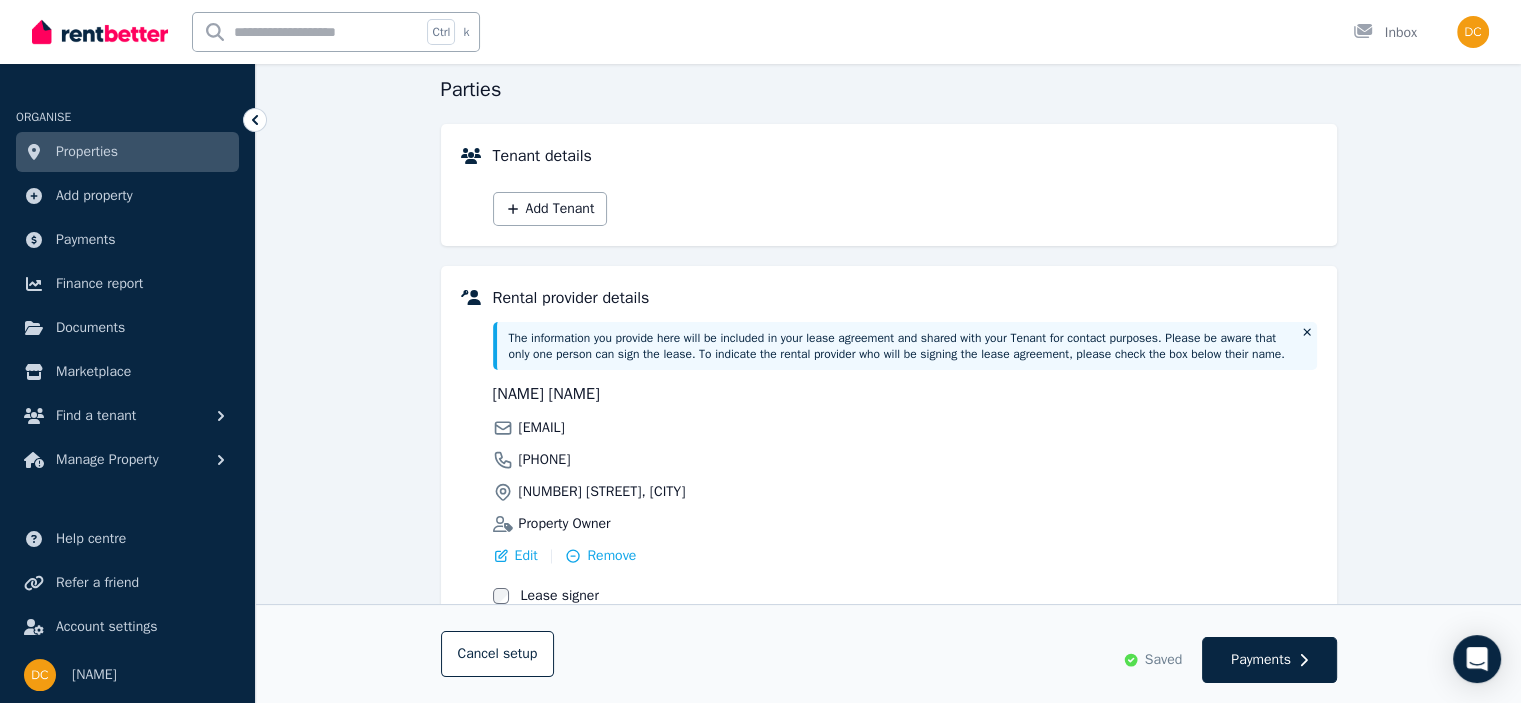 scroll, scrollTop: 226, scrollLeft: 0, axis: vertical 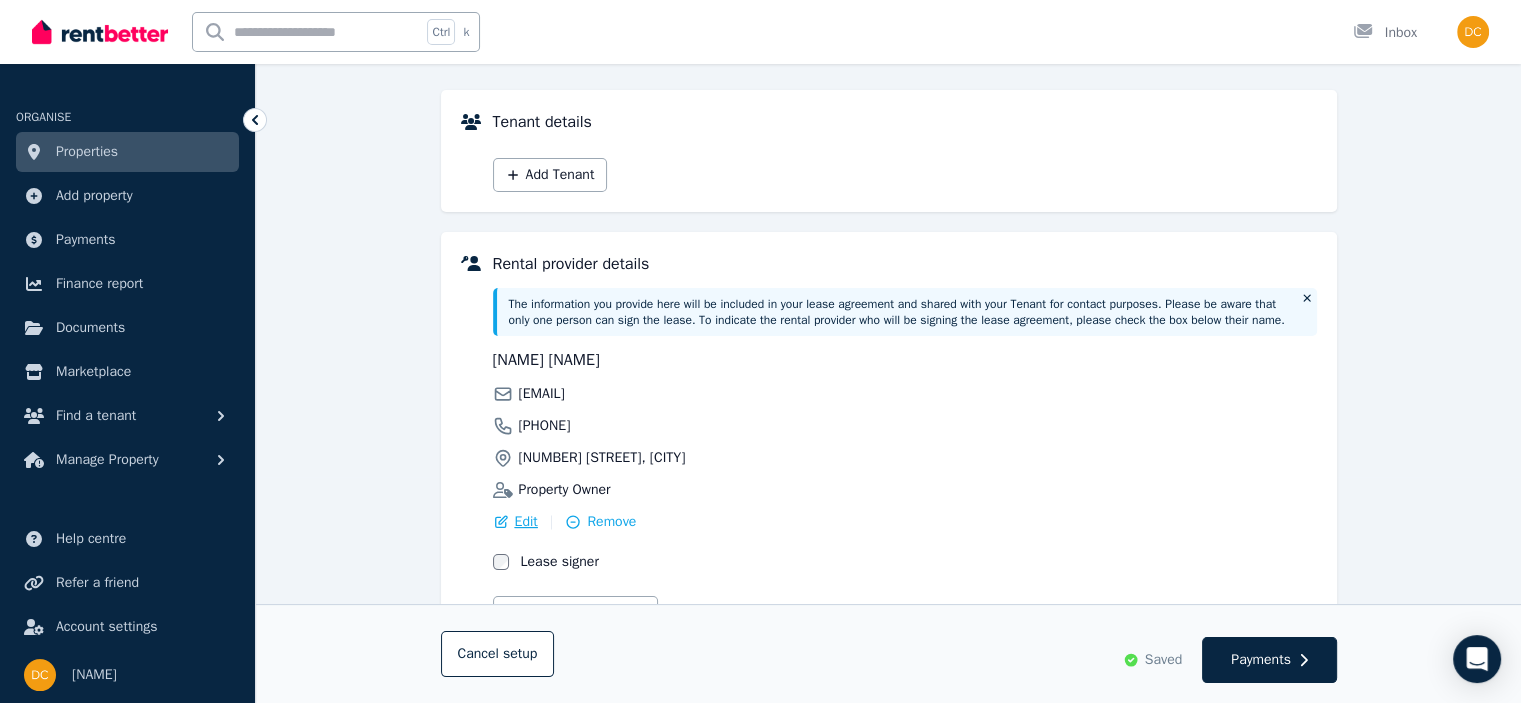 click on "Edit" at bounding box center [526, 522] 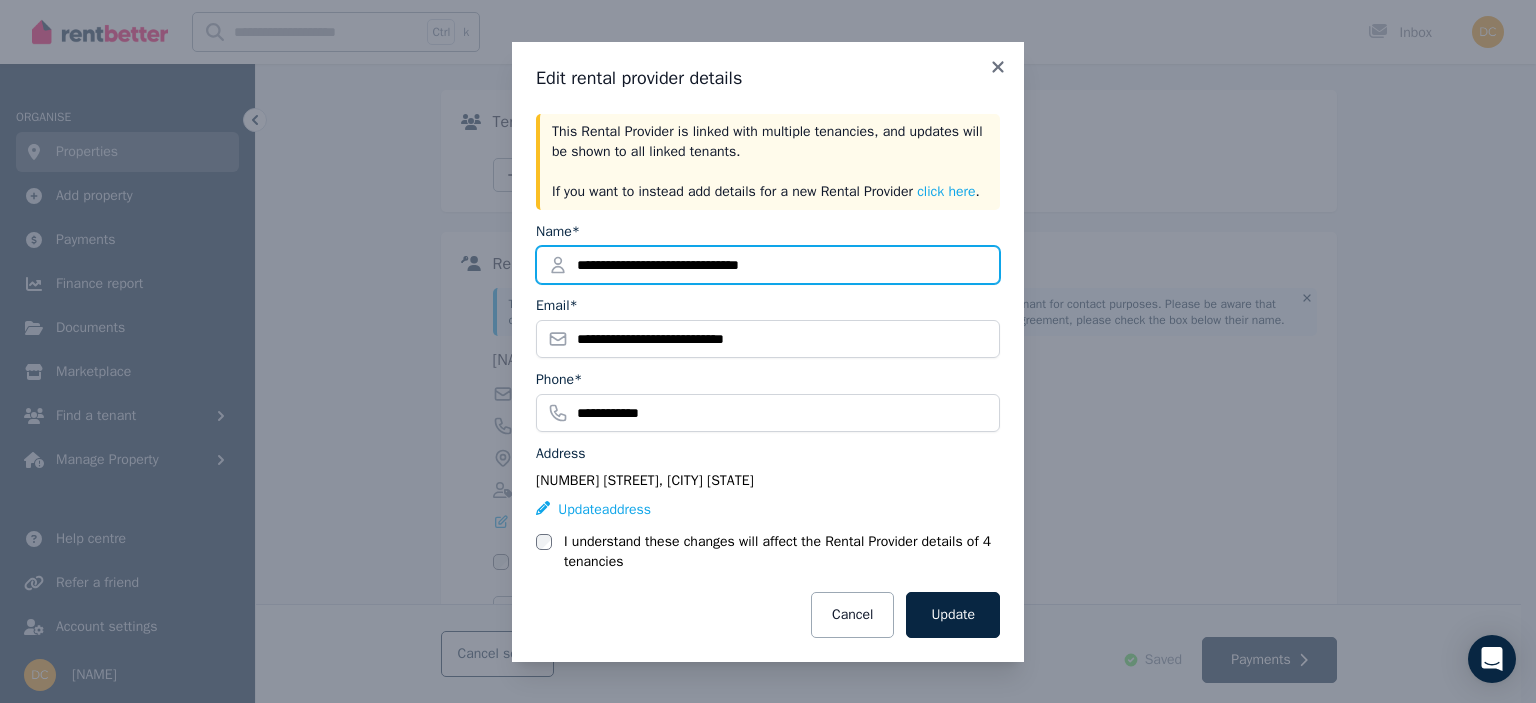 click on "**********" at bounding box center [768, 265] 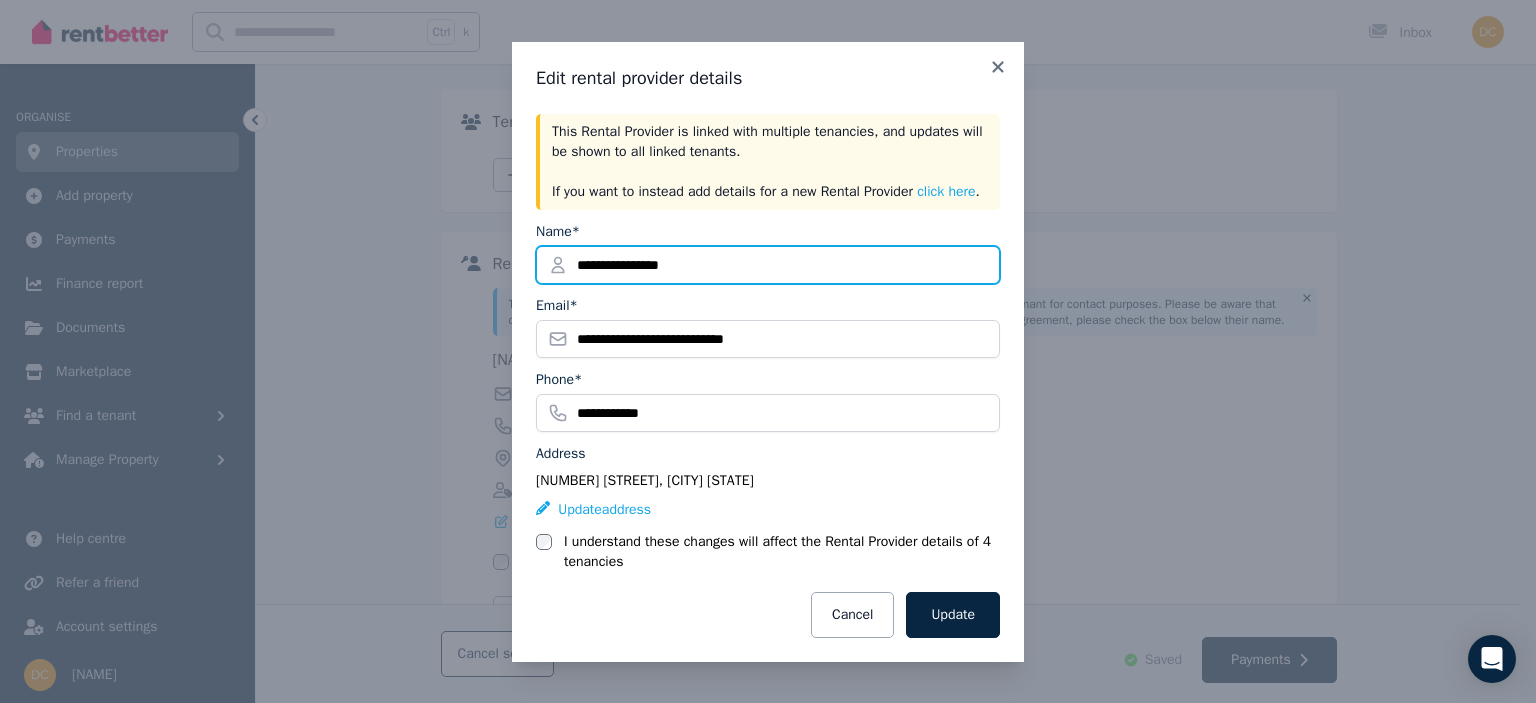 click on "**********" at bounding box center (768, 265) 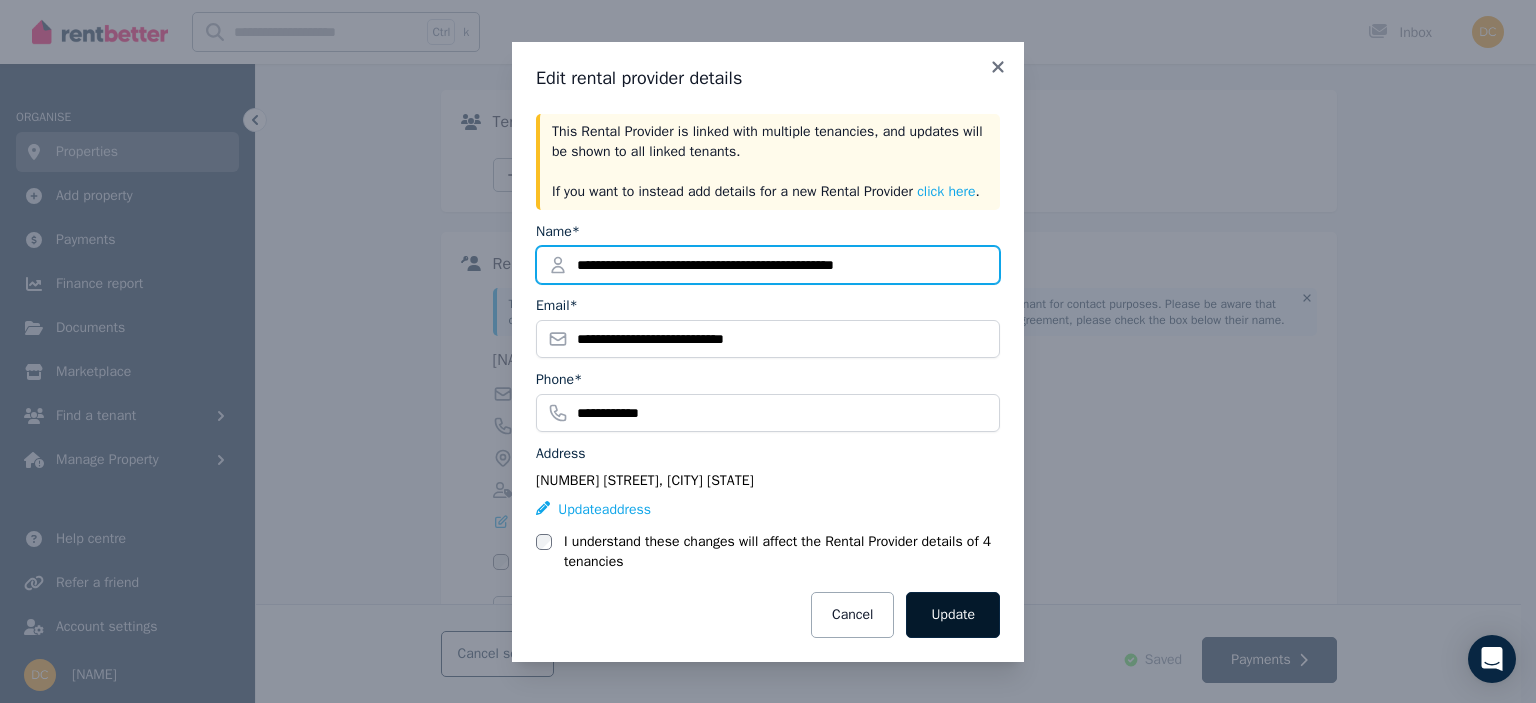 type on "**********" 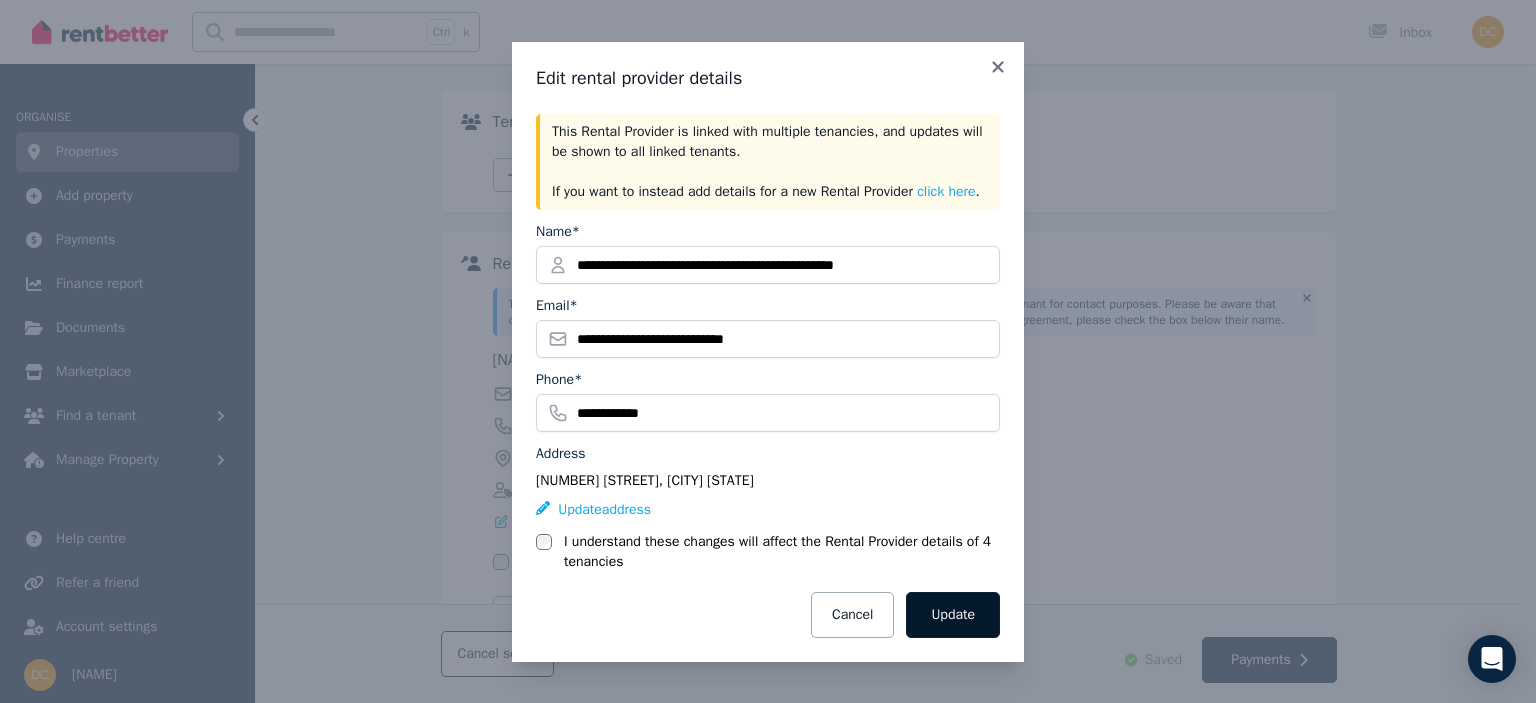 click on "Update" at bounding box center [953, 615] 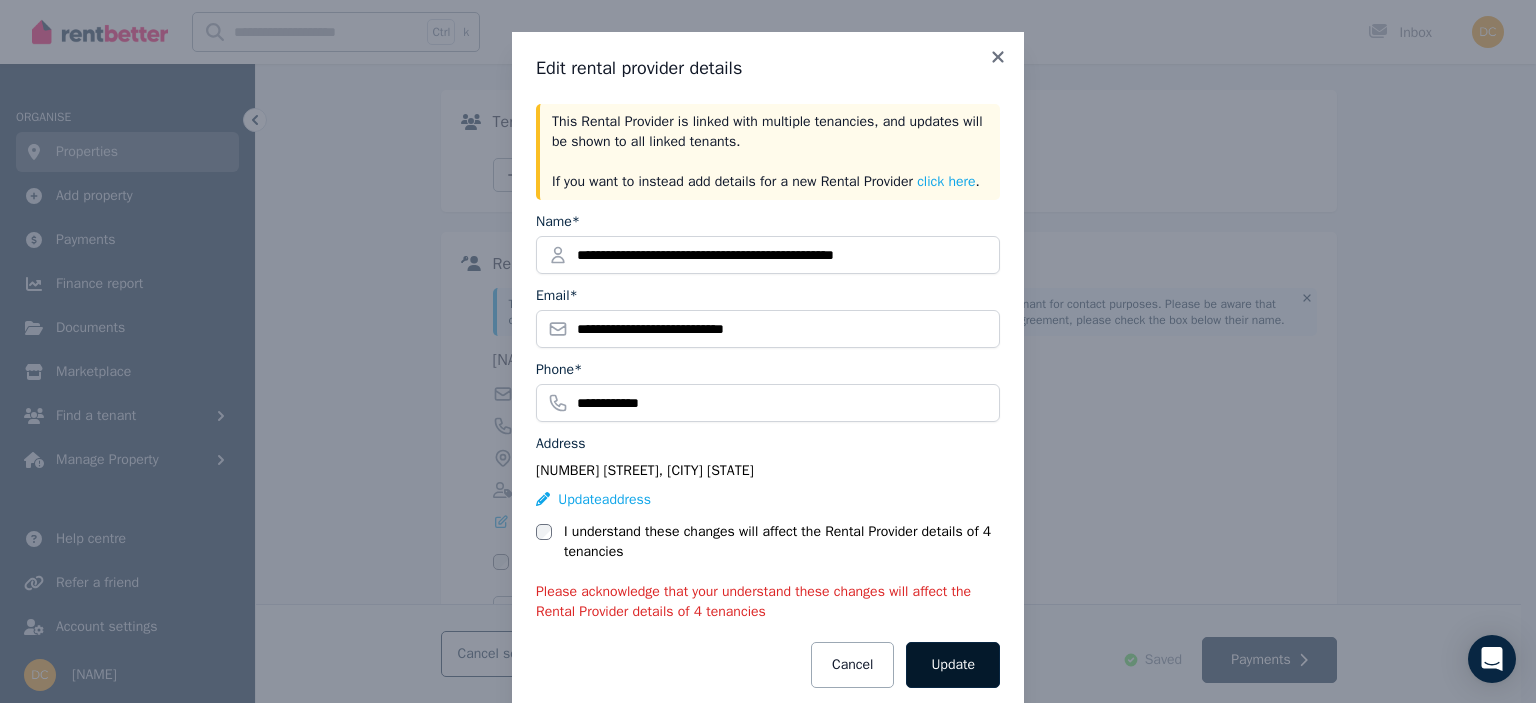 click on "Update" at bounding box center (953, 665) 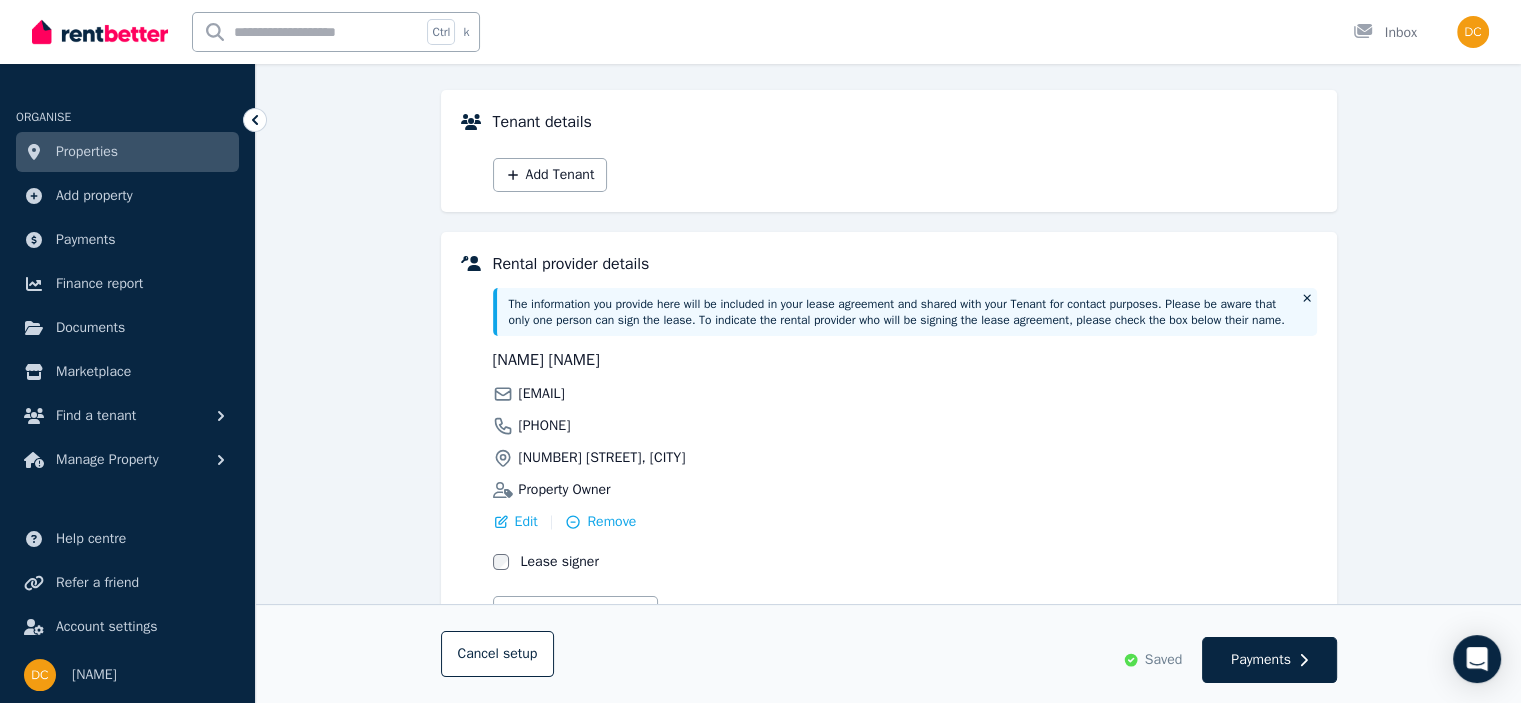 click on "Cancel setup Saved Payments" at bounding box center [888, 653] 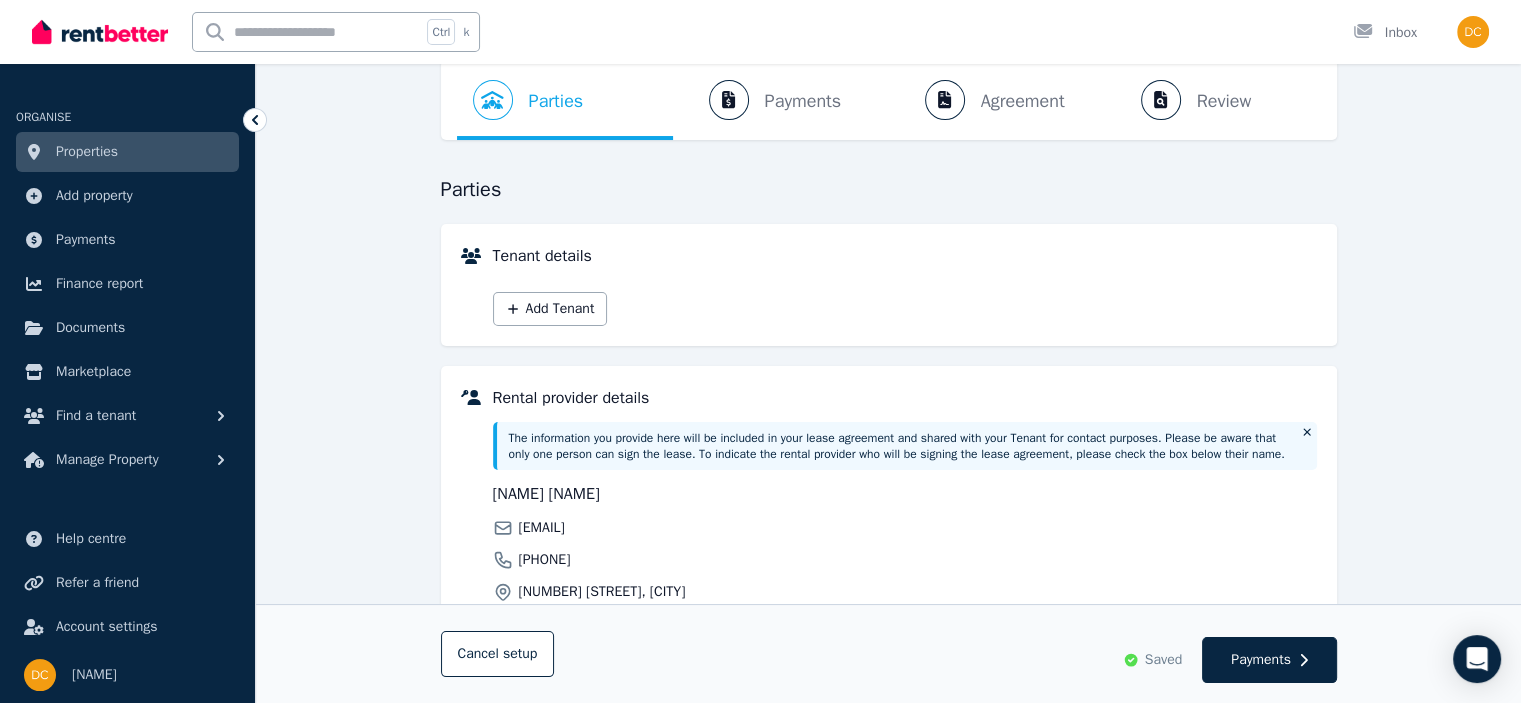 scroll, scrollTop: 0, scrollLeft: 0, axis: both 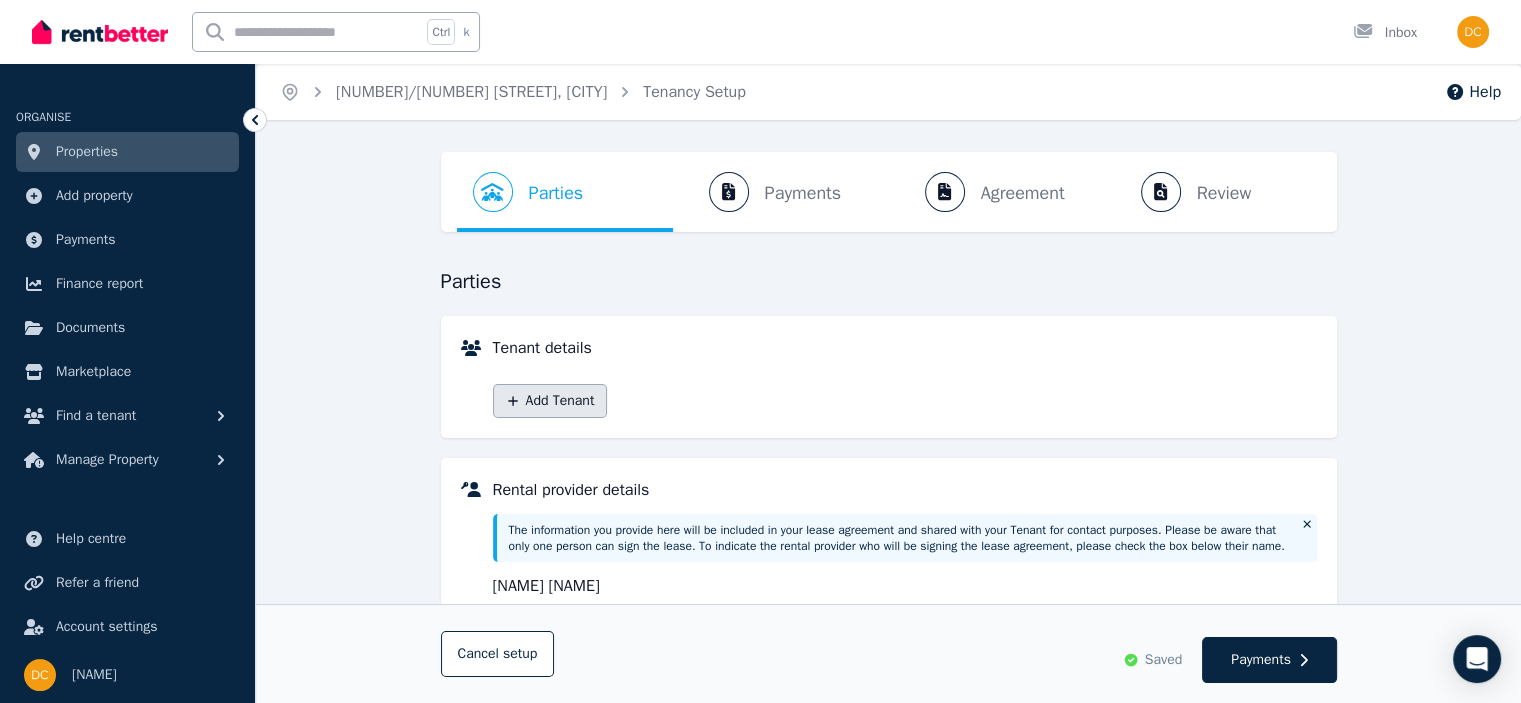 click on "Add Tenant" at bounding box center [550, 401] 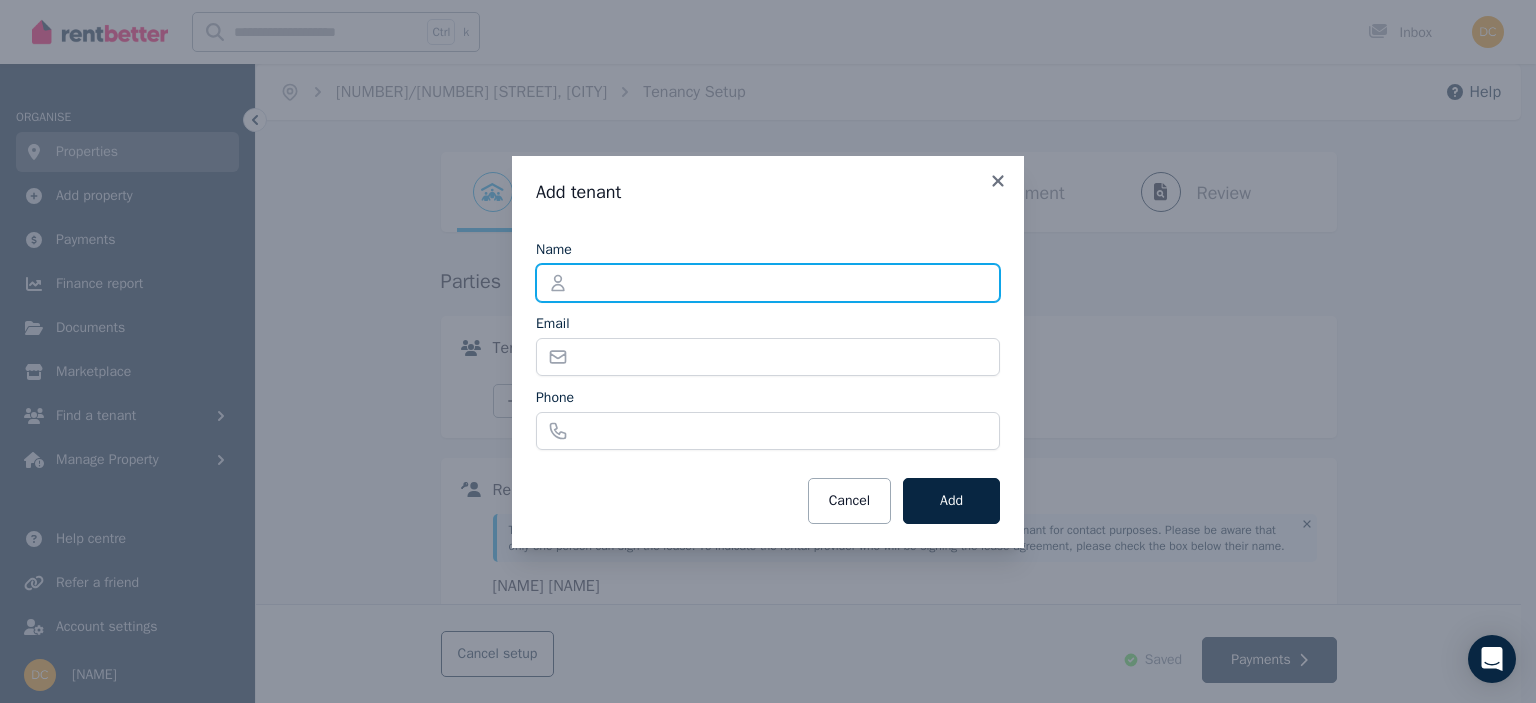 click on "Name" at bounding box center [768, 283] 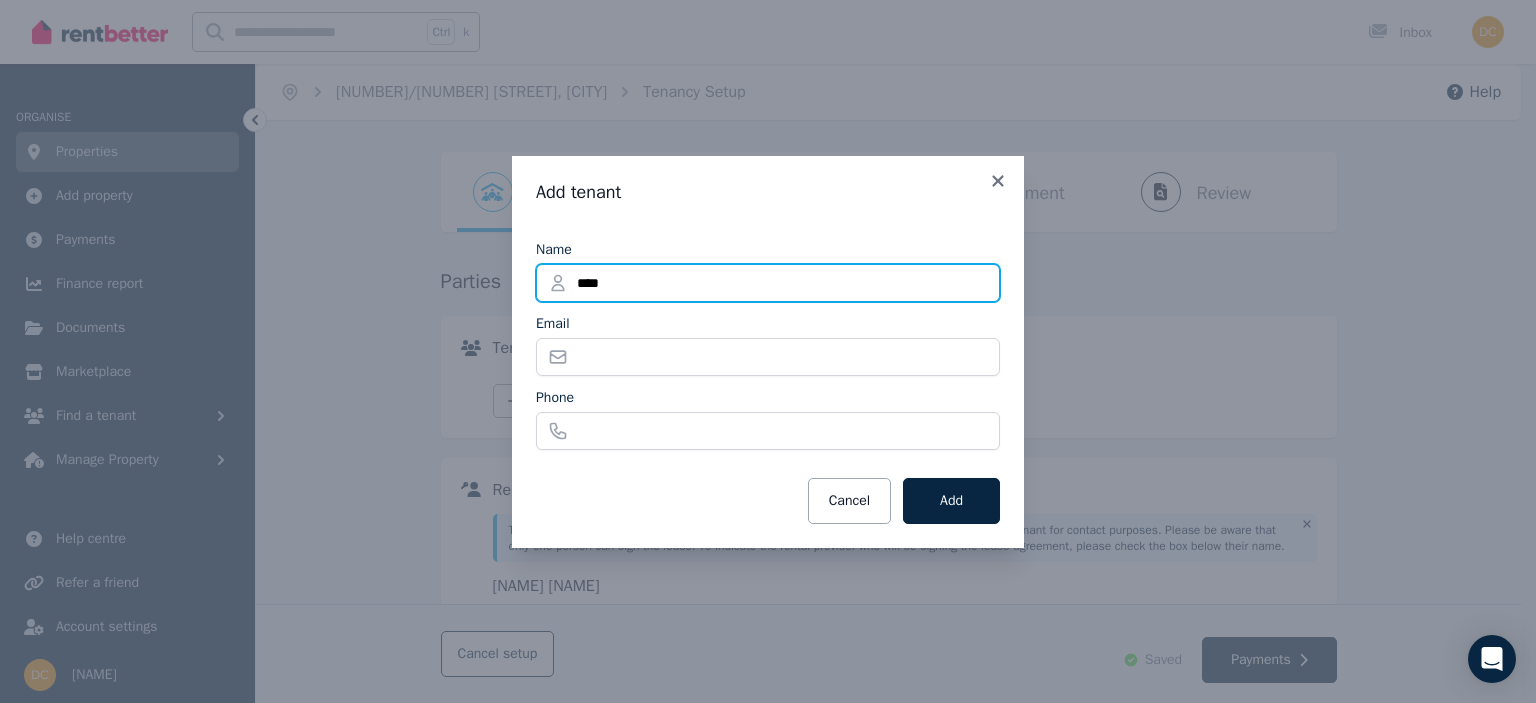type on "**********" 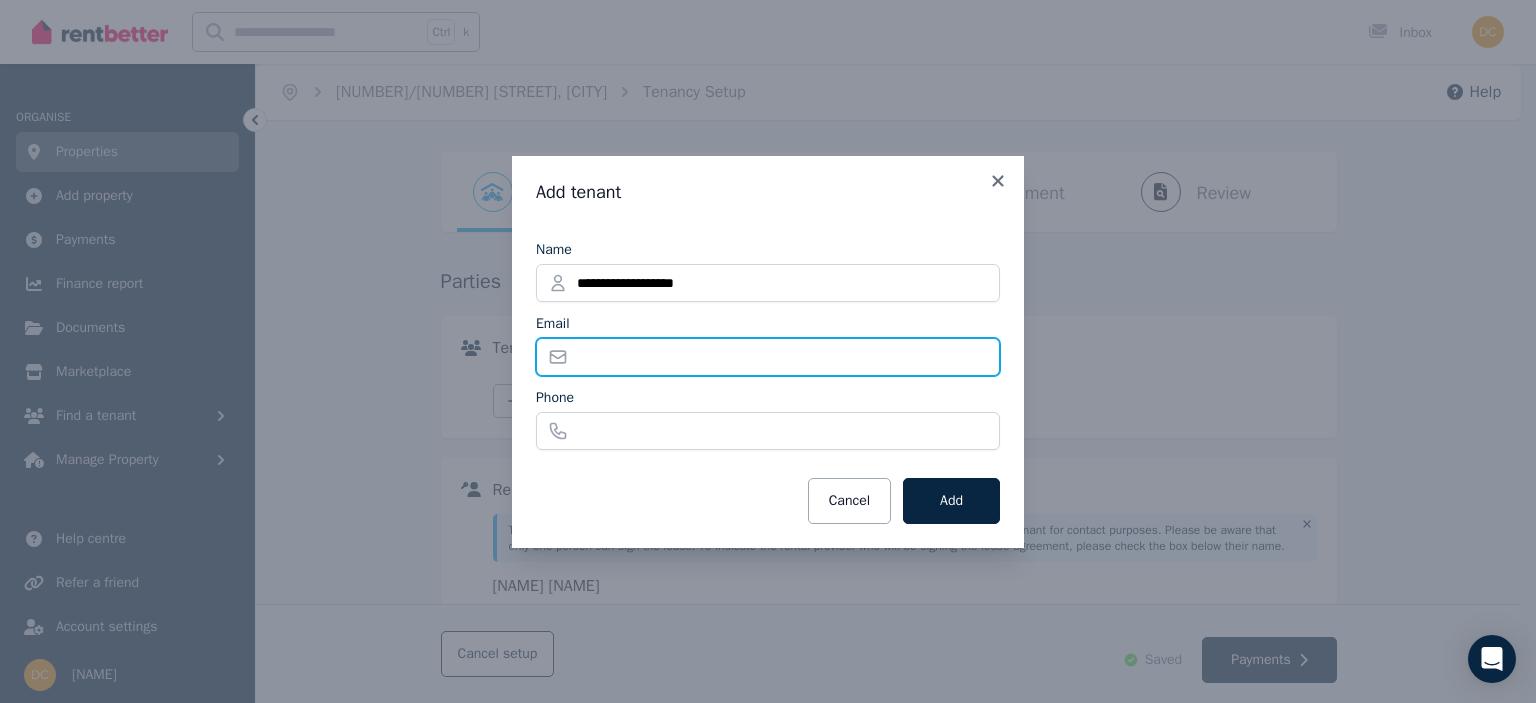 click on "Email" at bounding box center (768, 357) 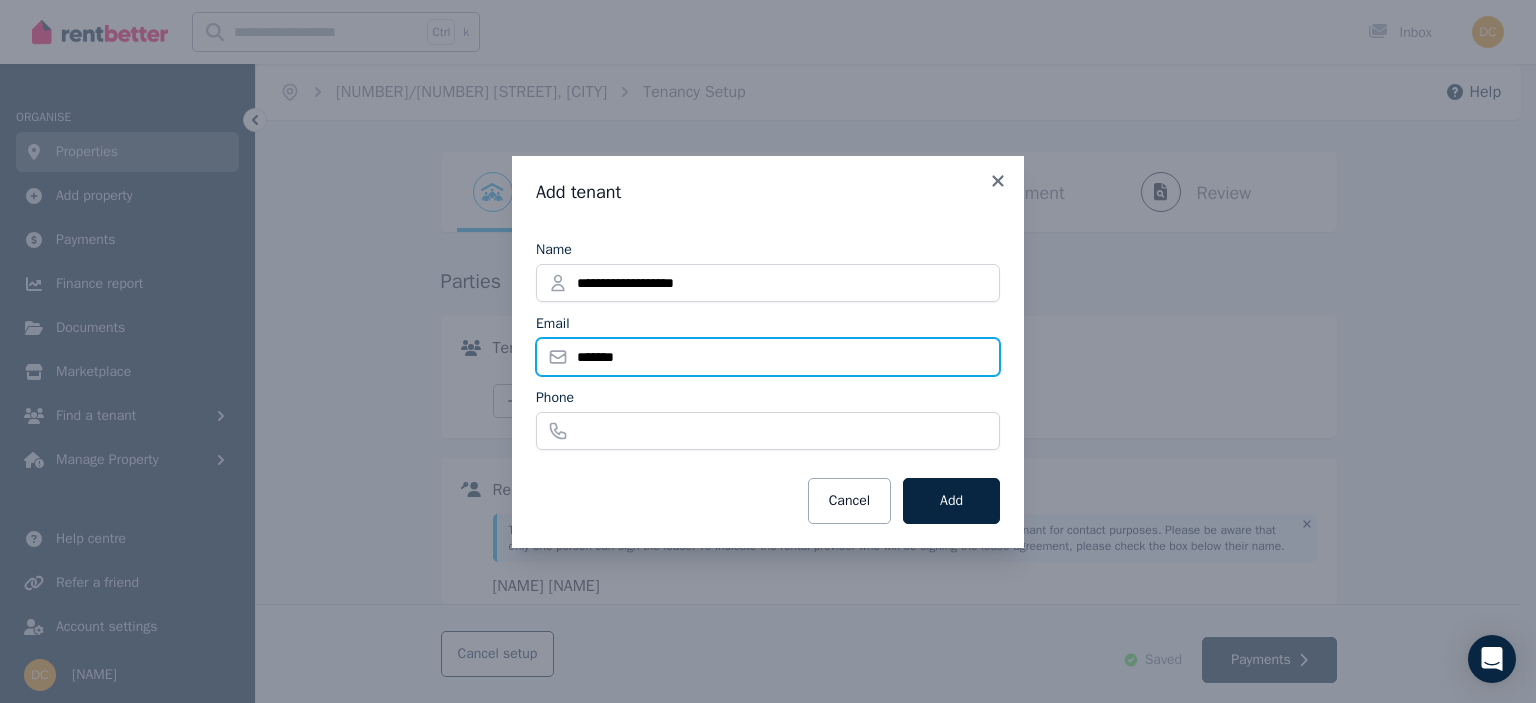 type on "**********" 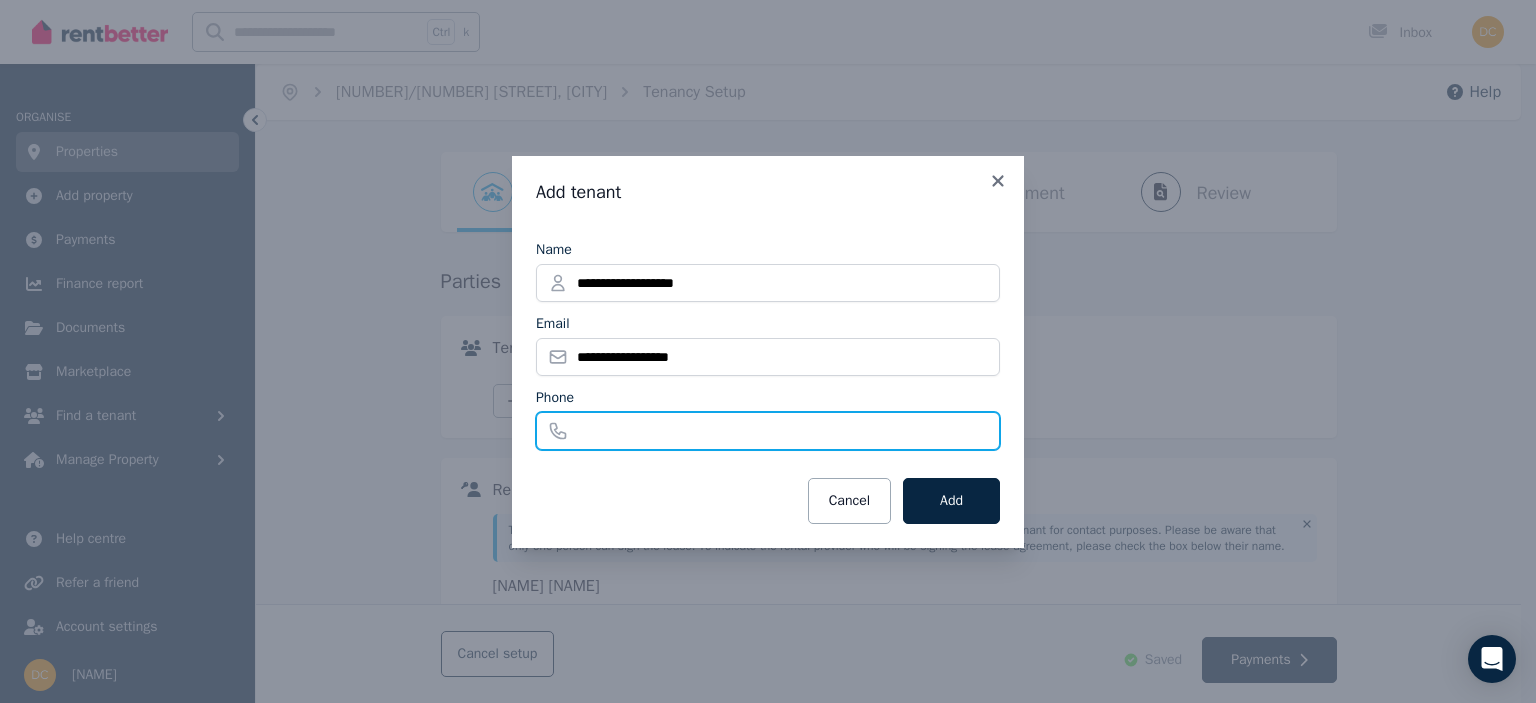 click on "Phone" at bounding box center [768, 431] 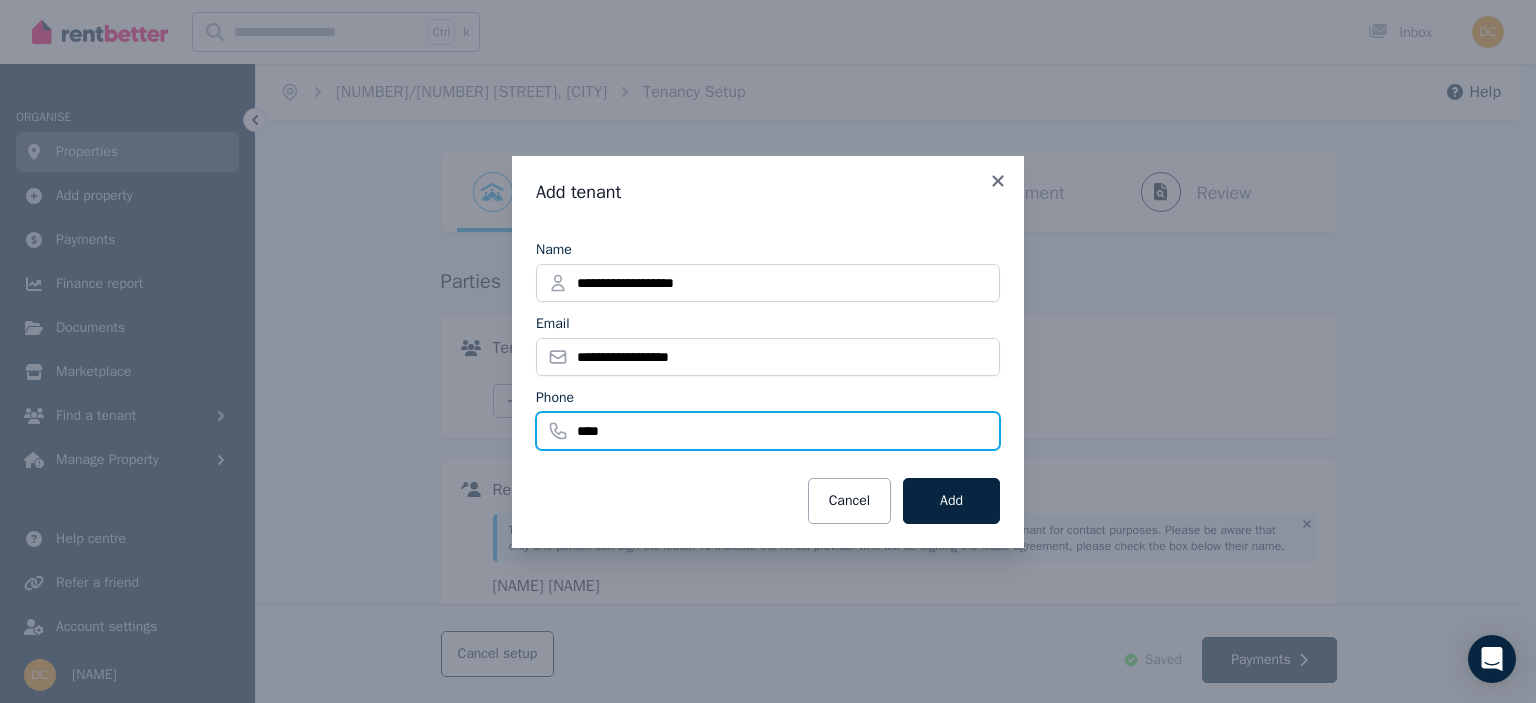 type on "**********" 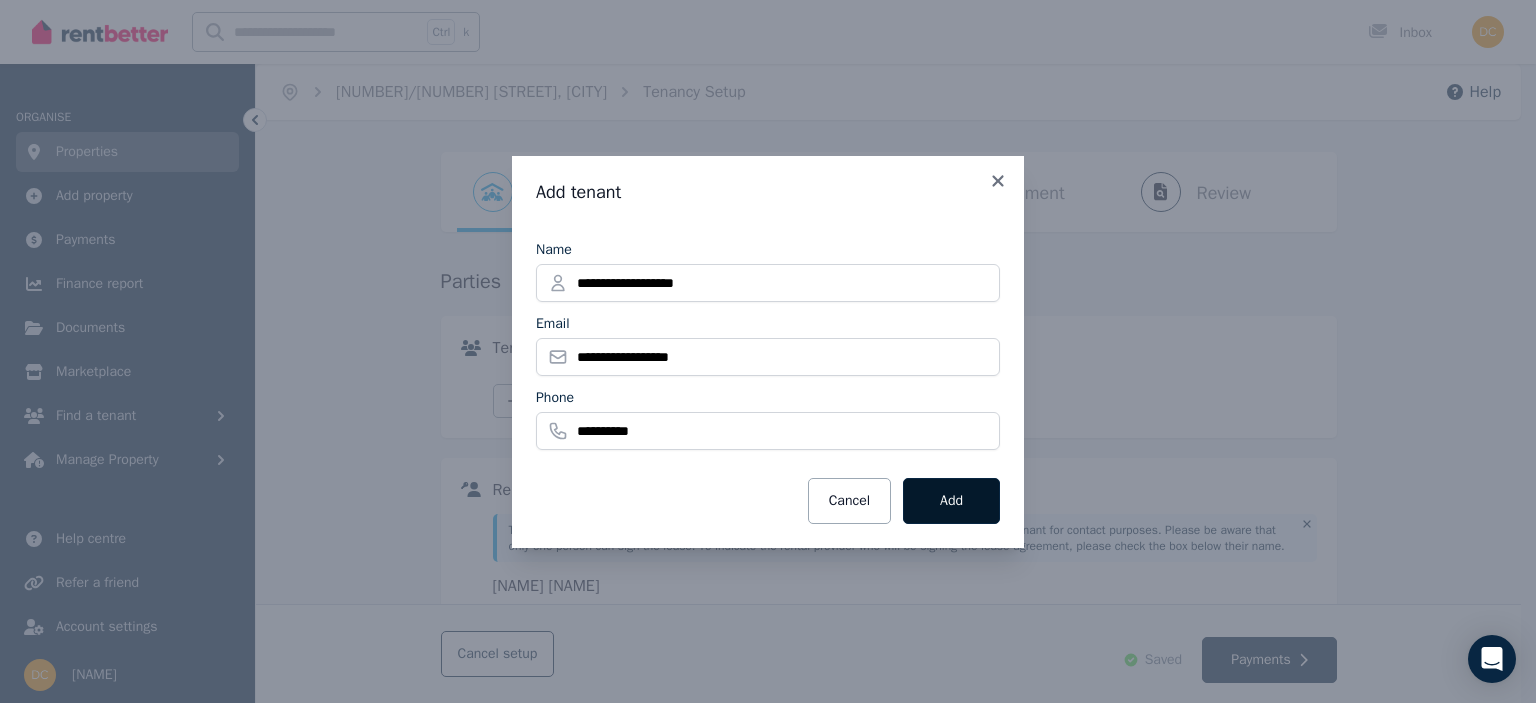 click on "Add" at bounding box center [951, 501] 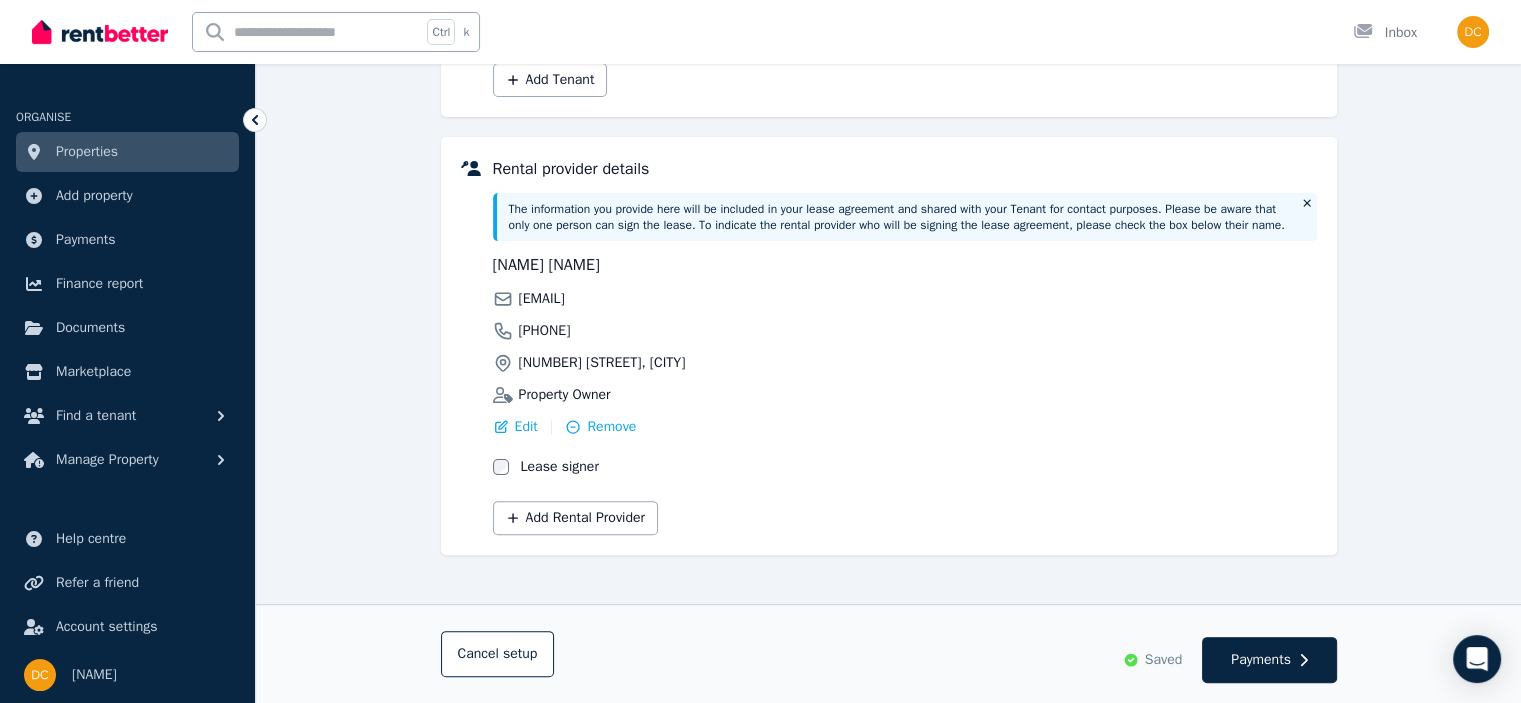 scroll, scrollTop: 458, scrollLeft: 0, axis: vertical 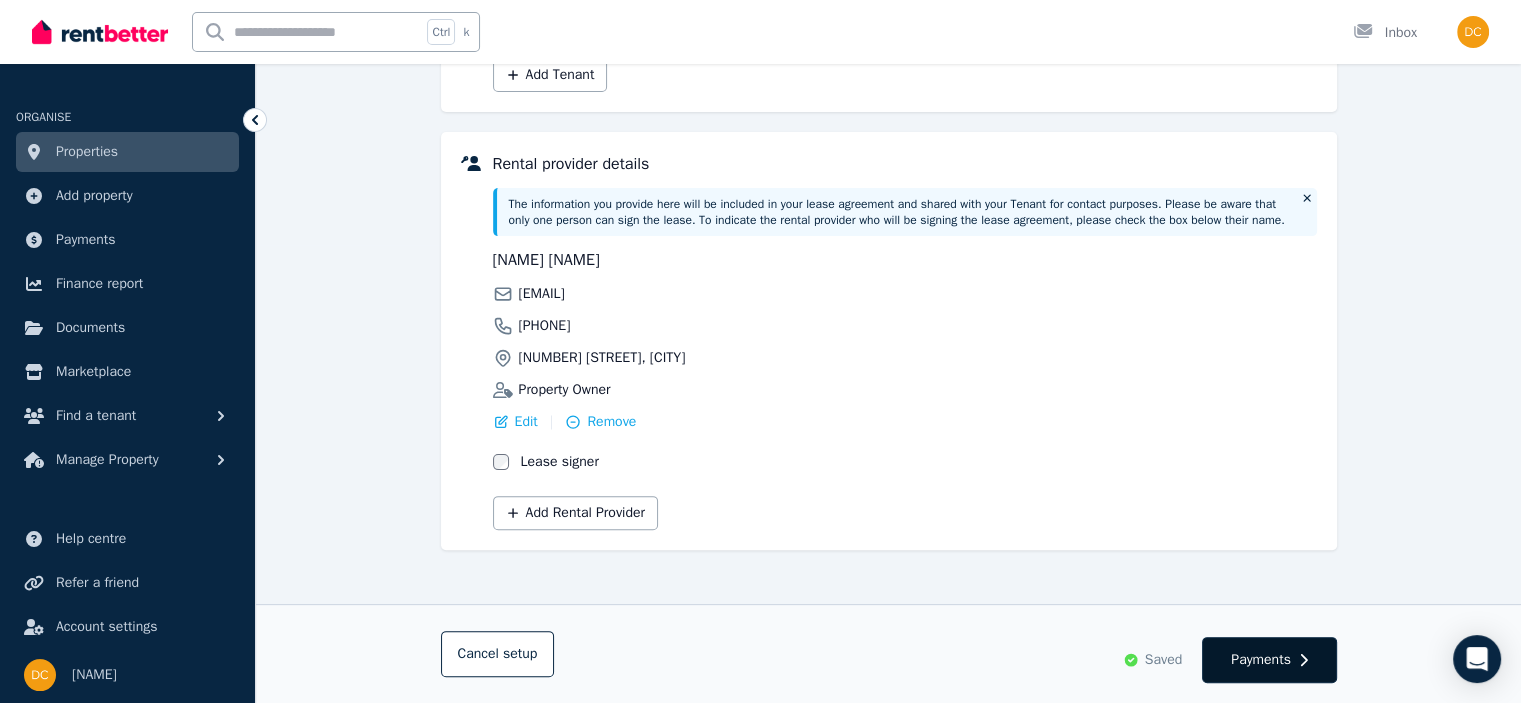 click on "Payments" at bounding box center (1261, 660) 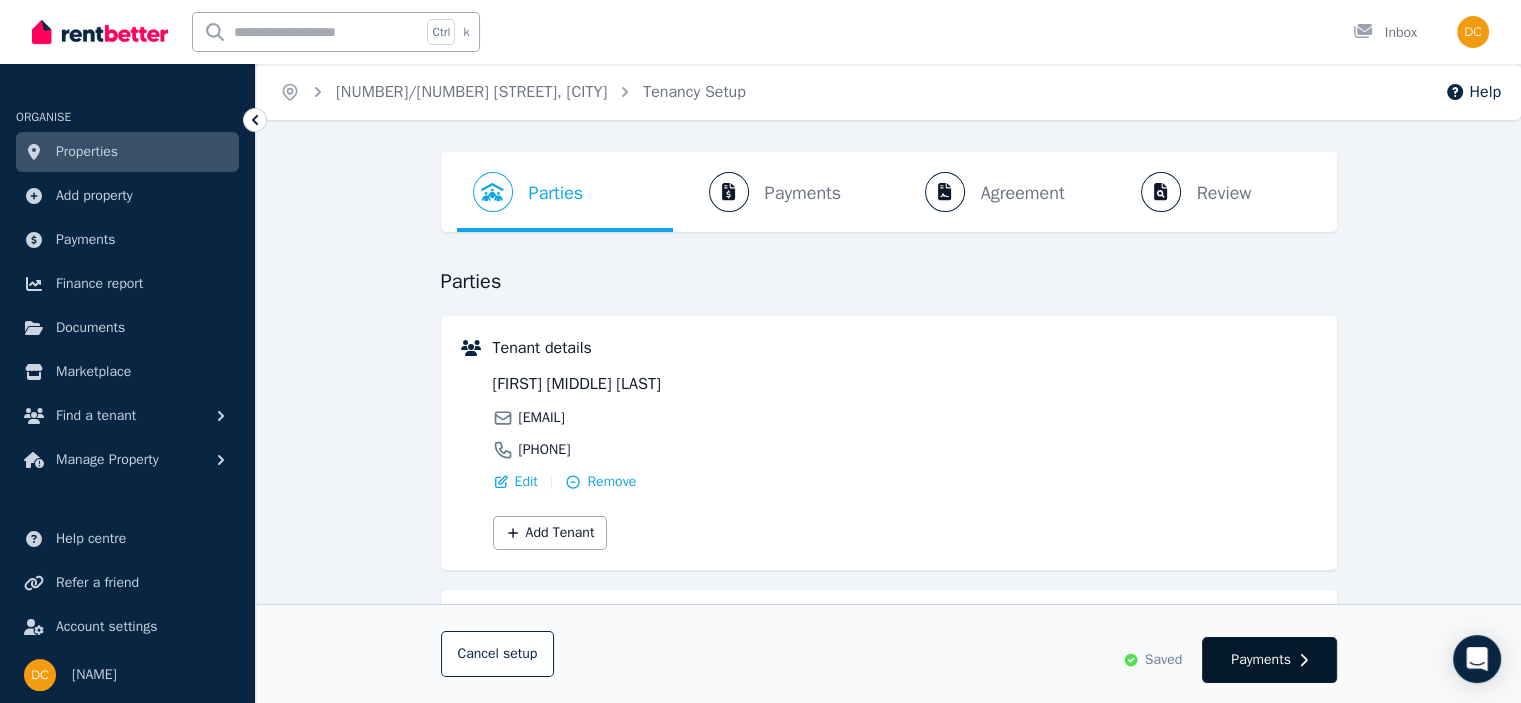 select on "**********" 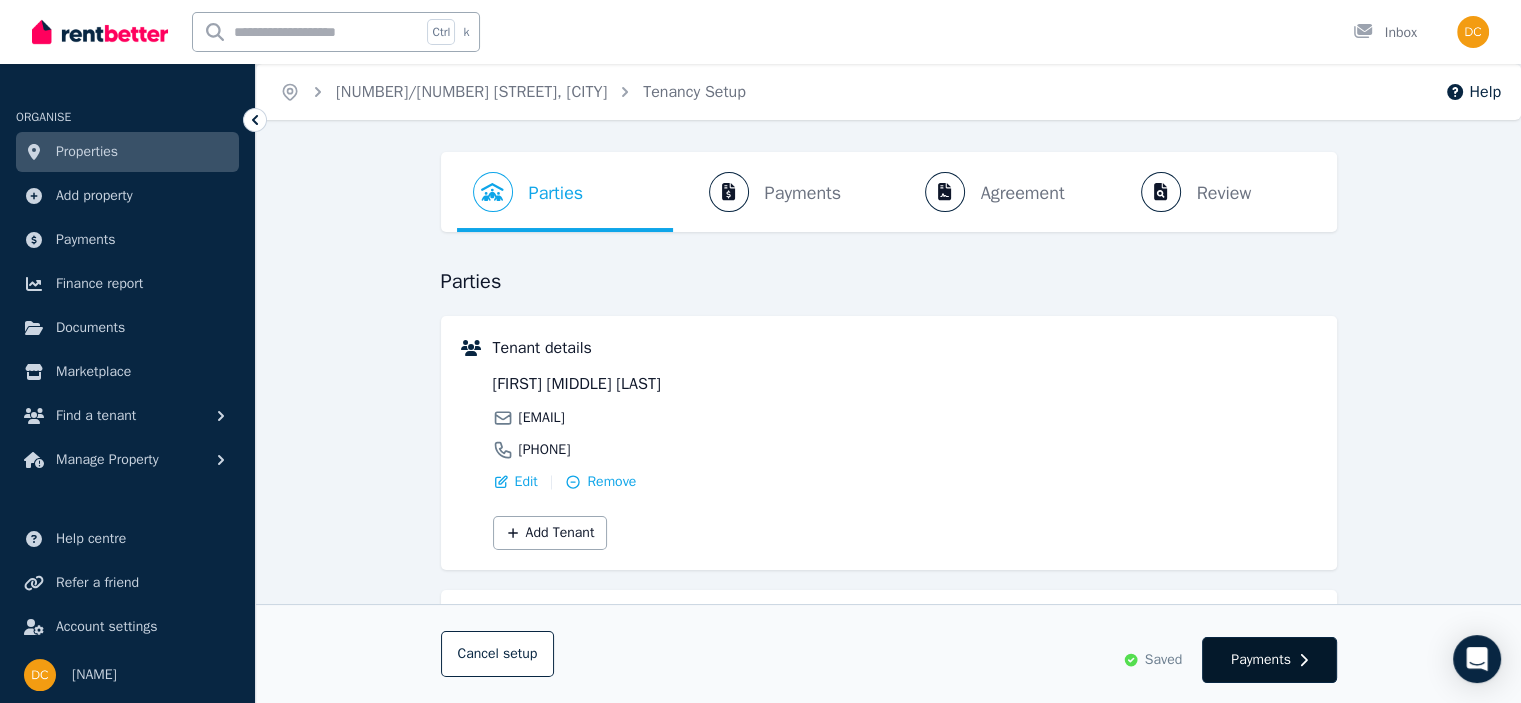select on "**********" 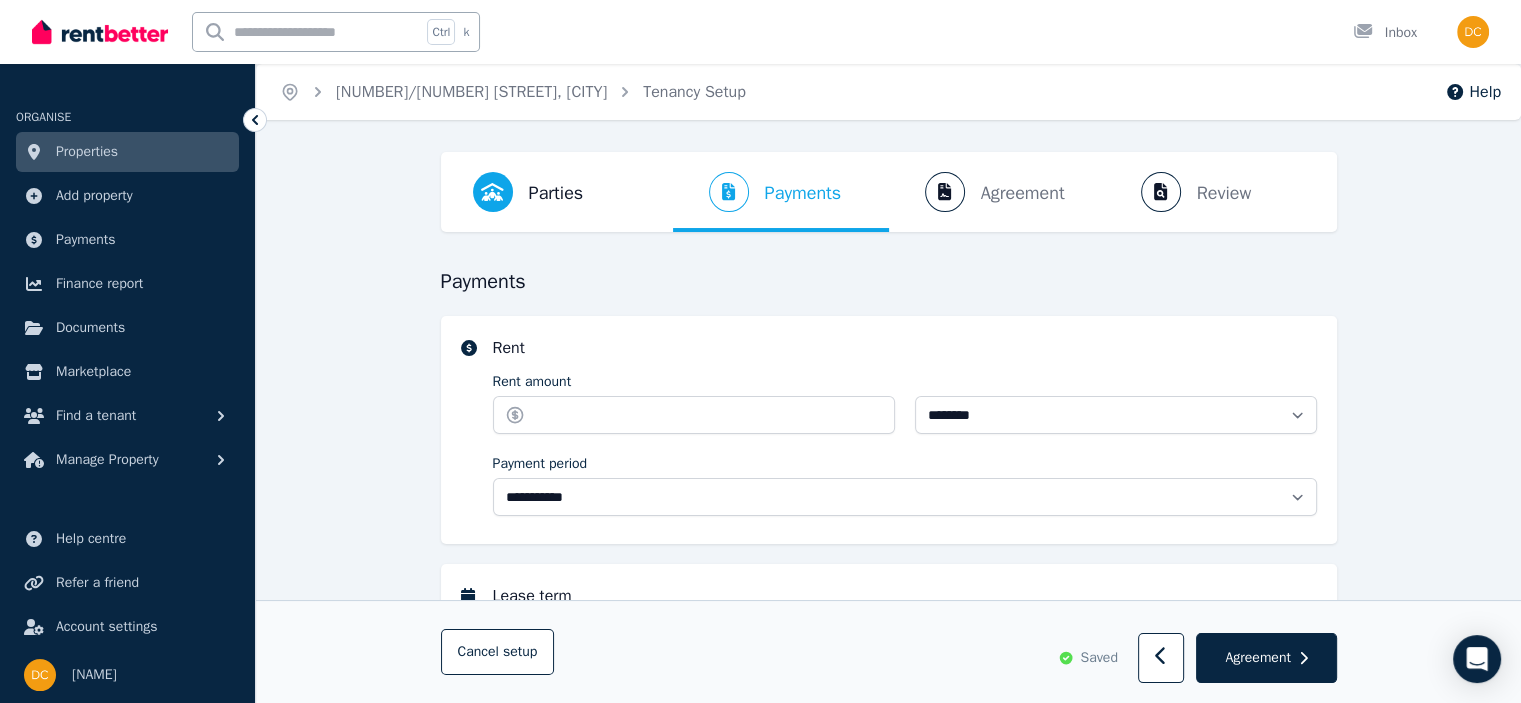 select on "**********" 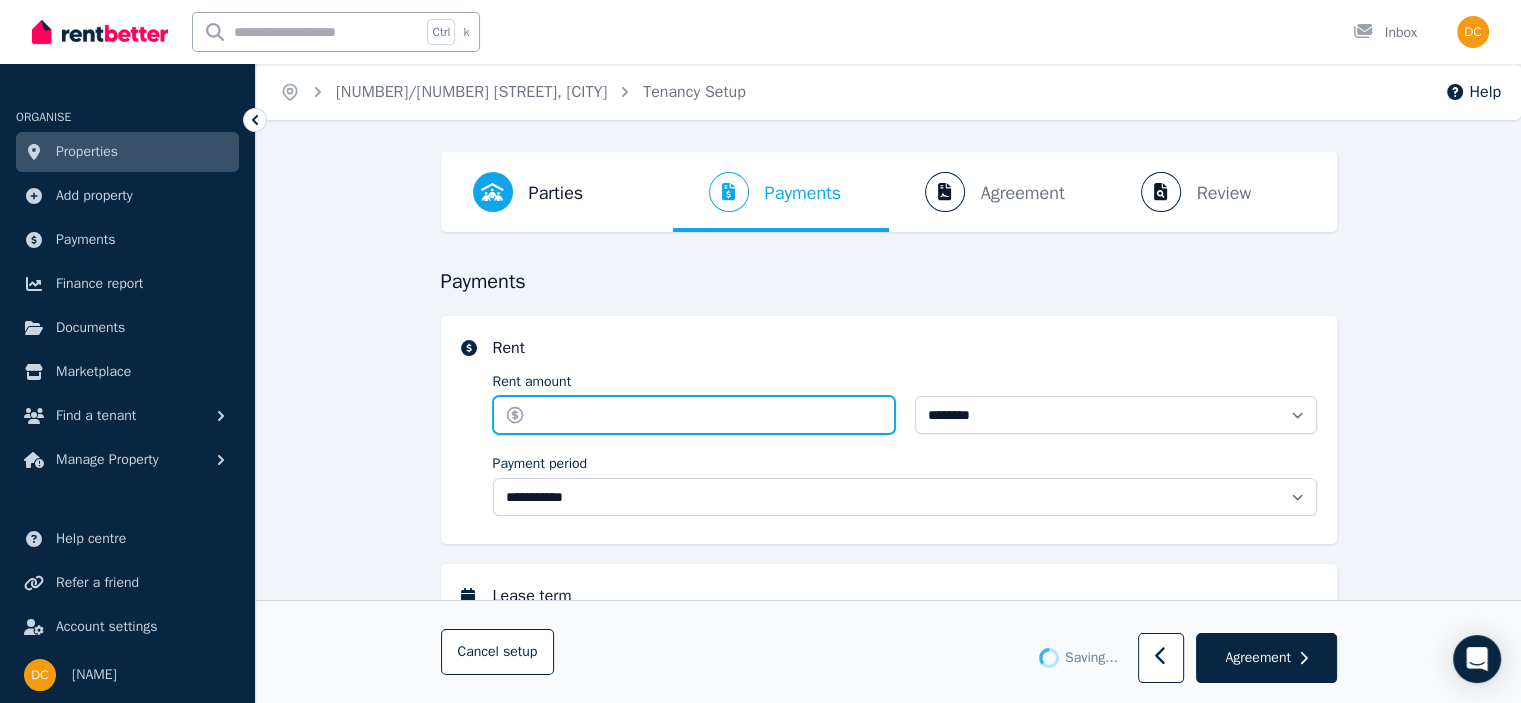 click on "Rent amount" at bounding box center (694, 415) 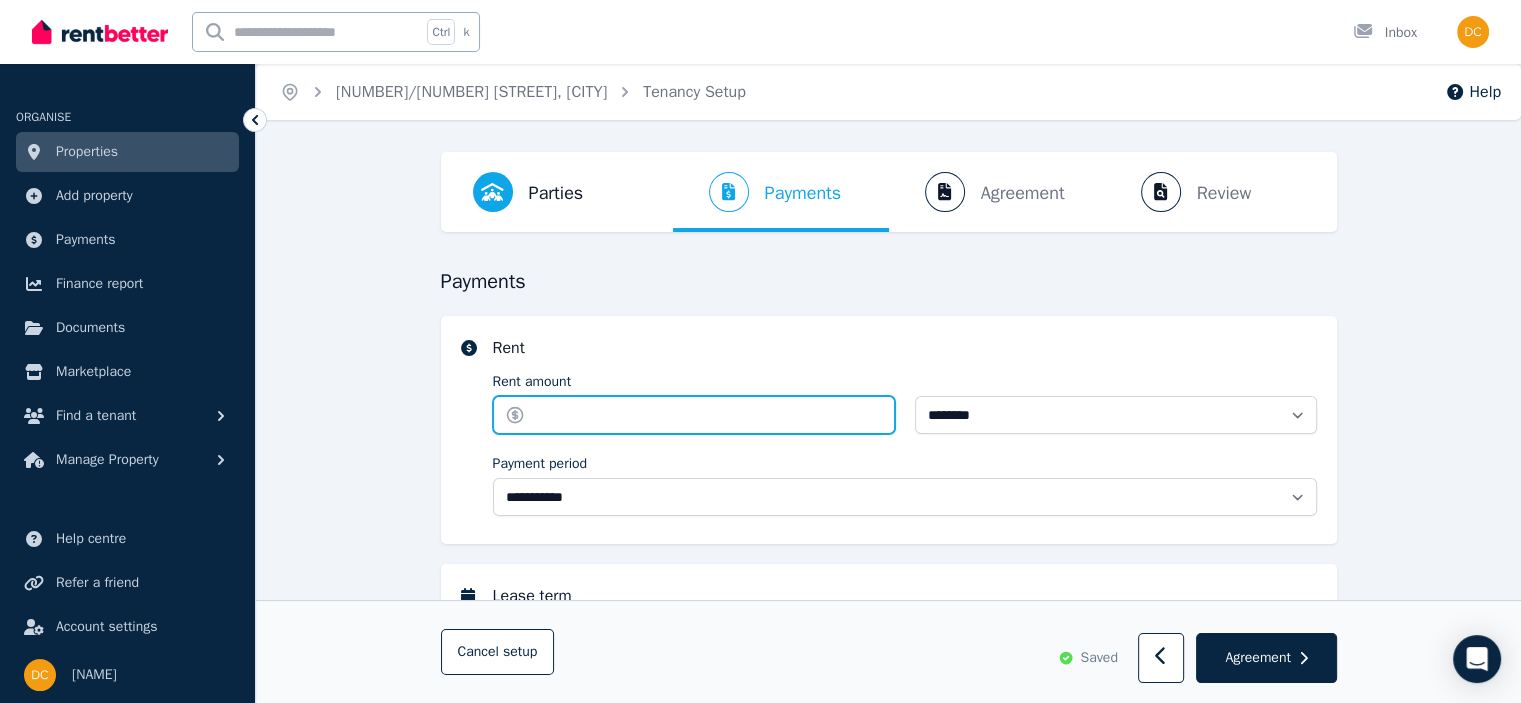 select on "**********" 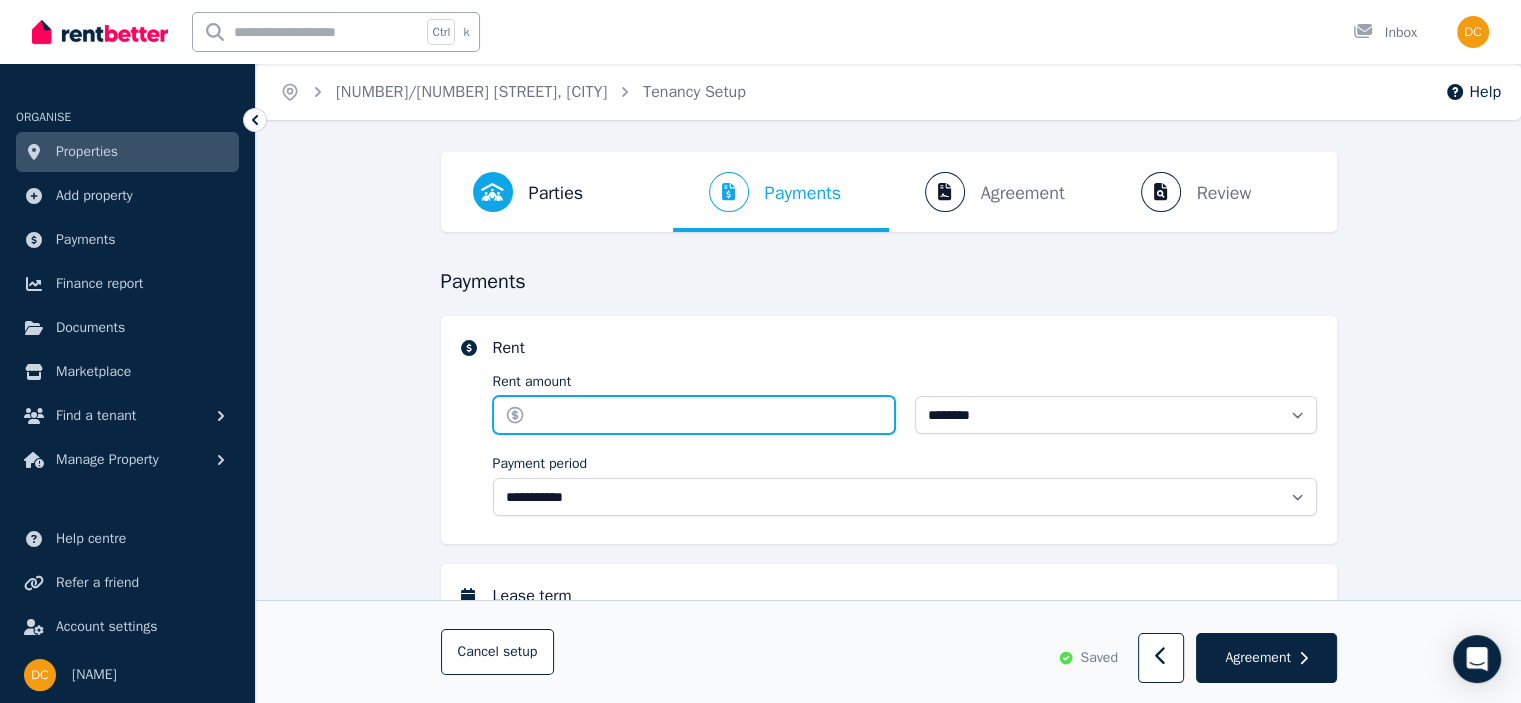 type on "******" 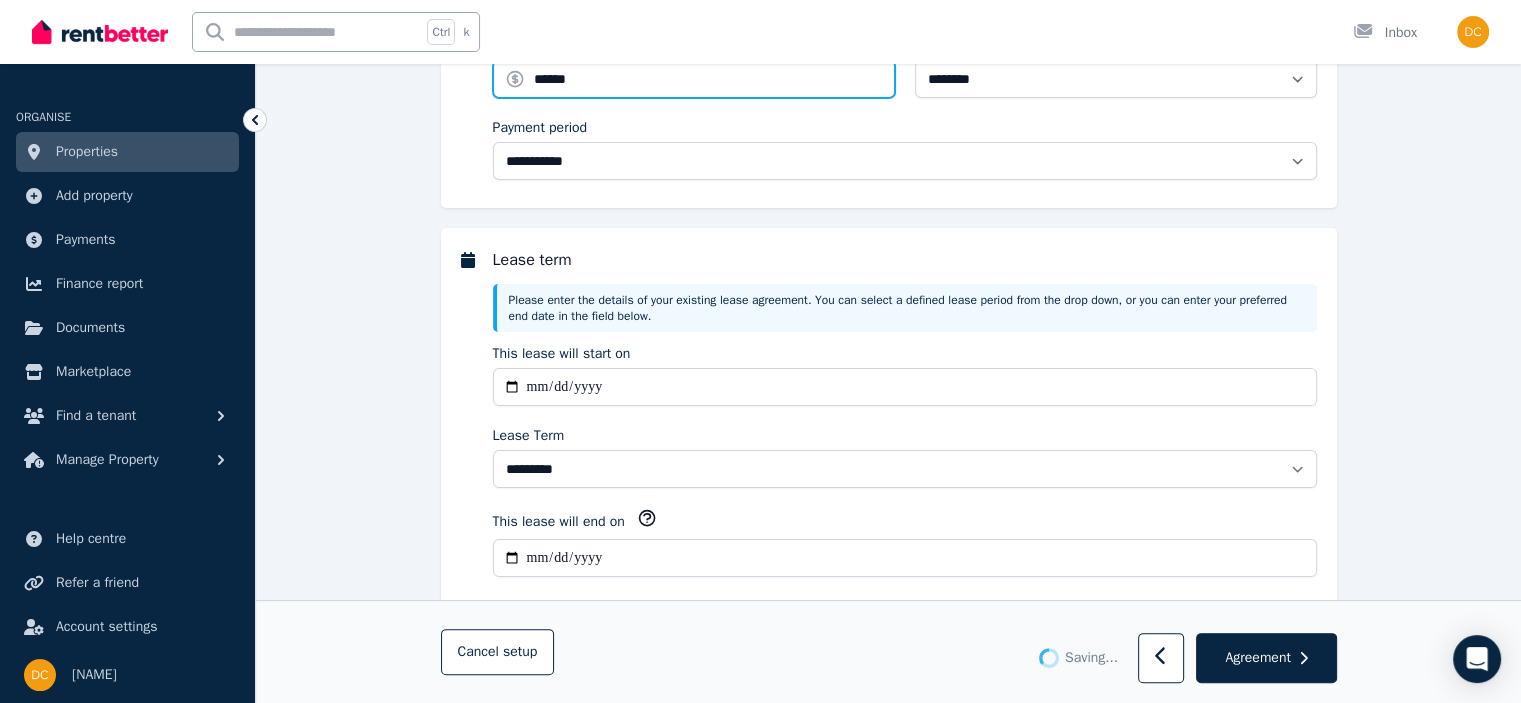 scroll, scrollTop: 400, scrollLeft: 0, axis: vertical 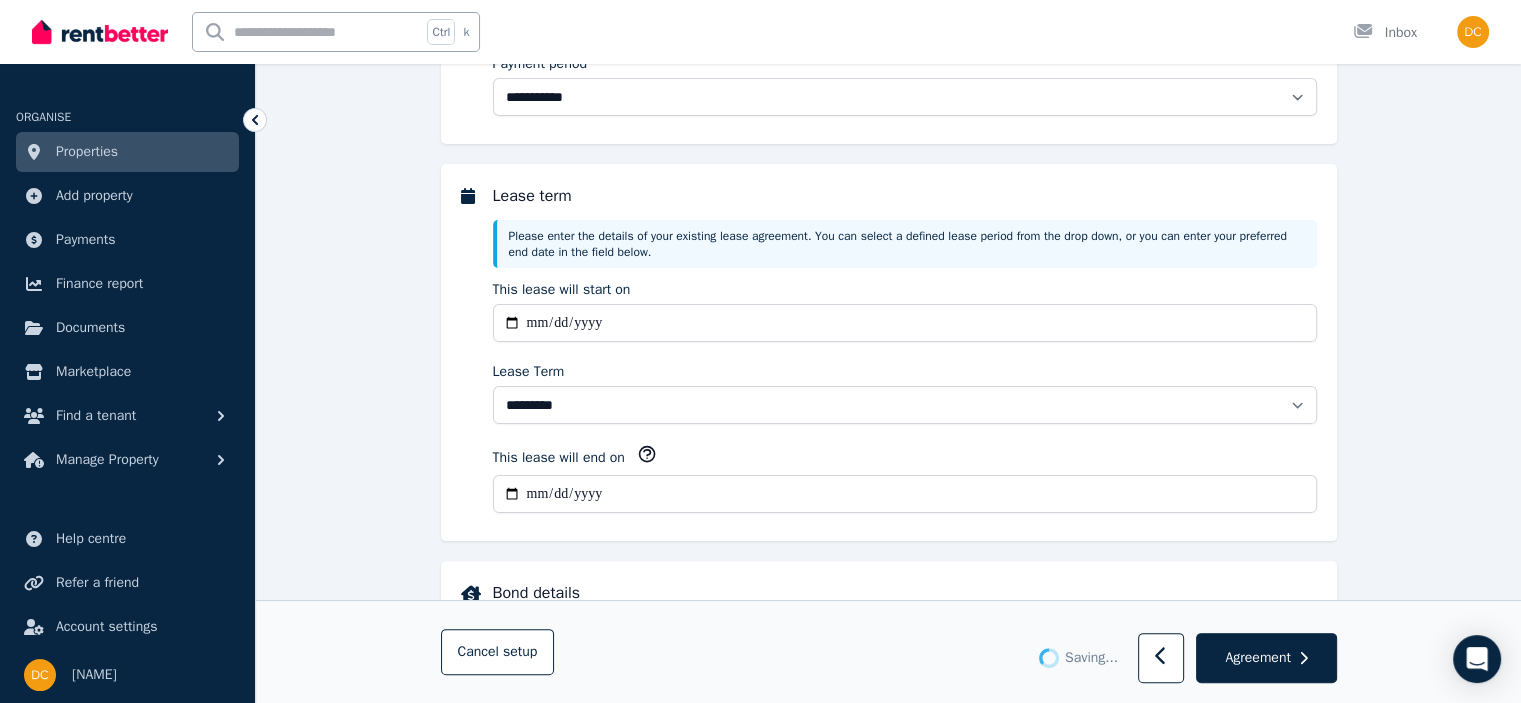 type 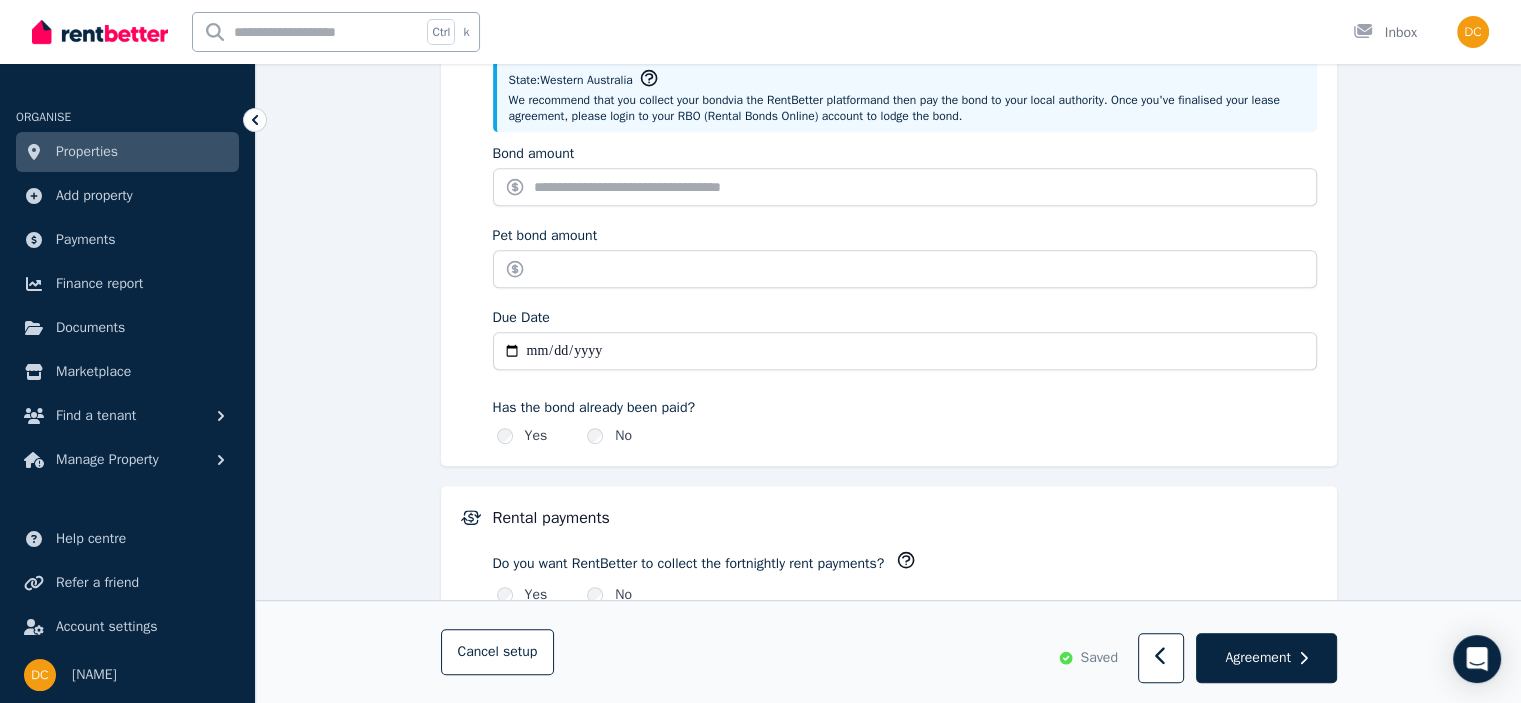 scroll, scrollTop: 1000, scrollLeft: 0, axis: vertical 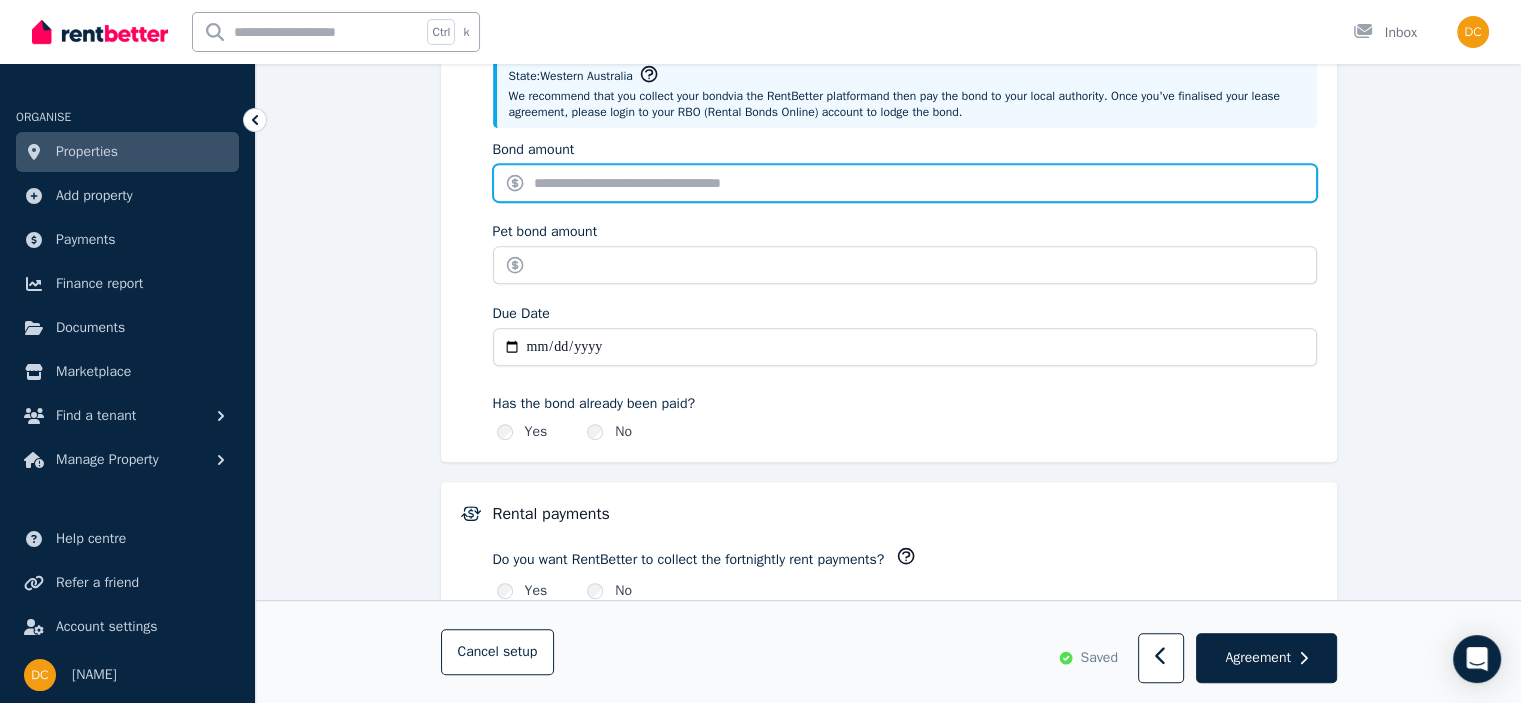 click on "Bond amount" at bounding box center (905, 183) 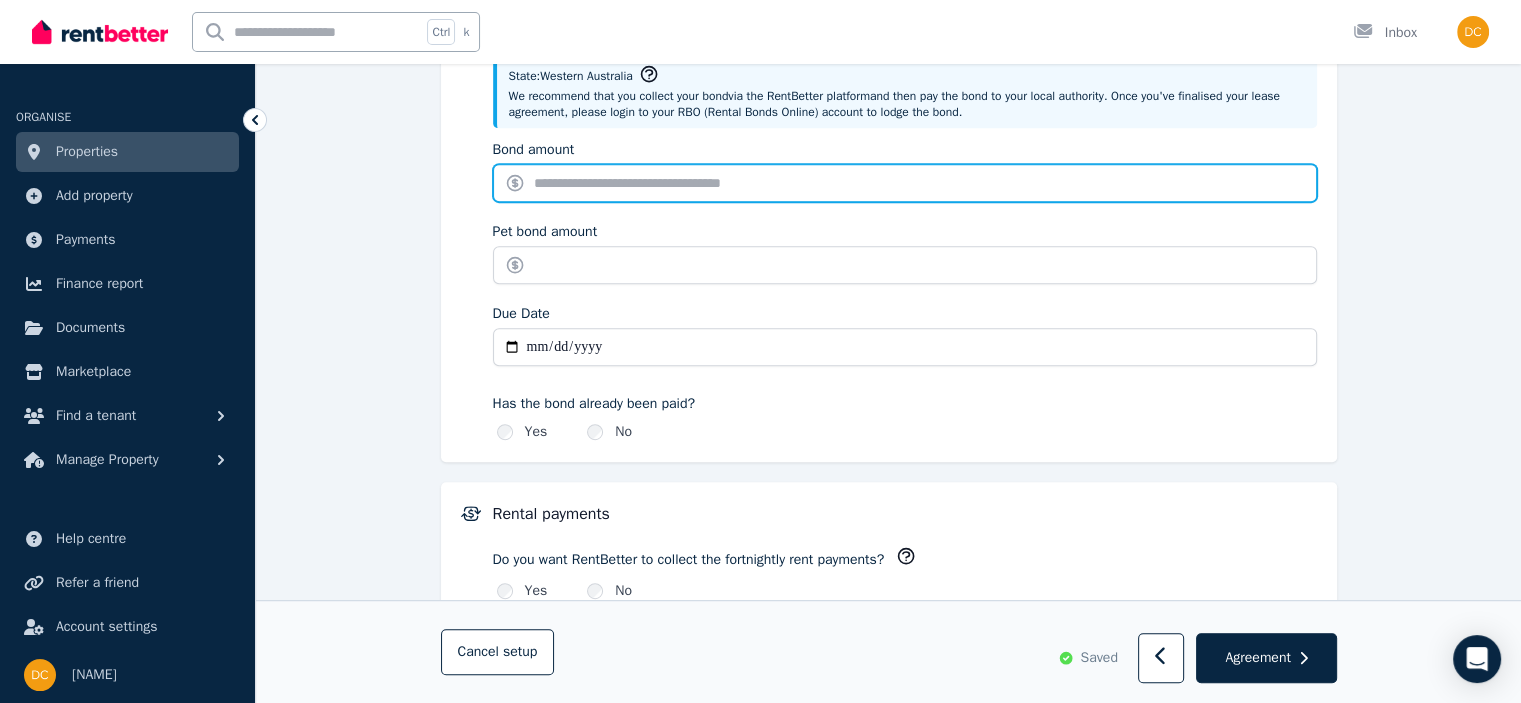 type on "*******" 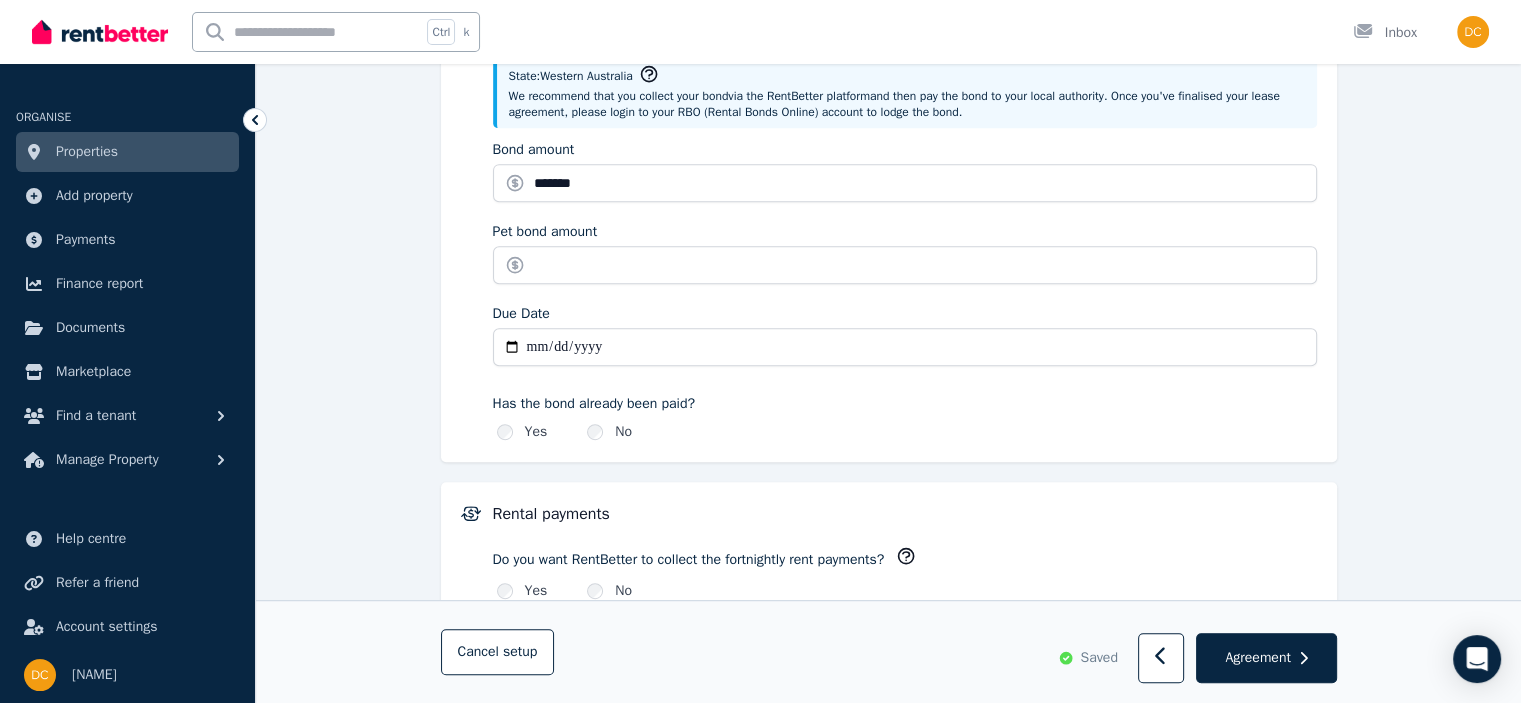 click on "Due Date" at bounding box center (905, 347) 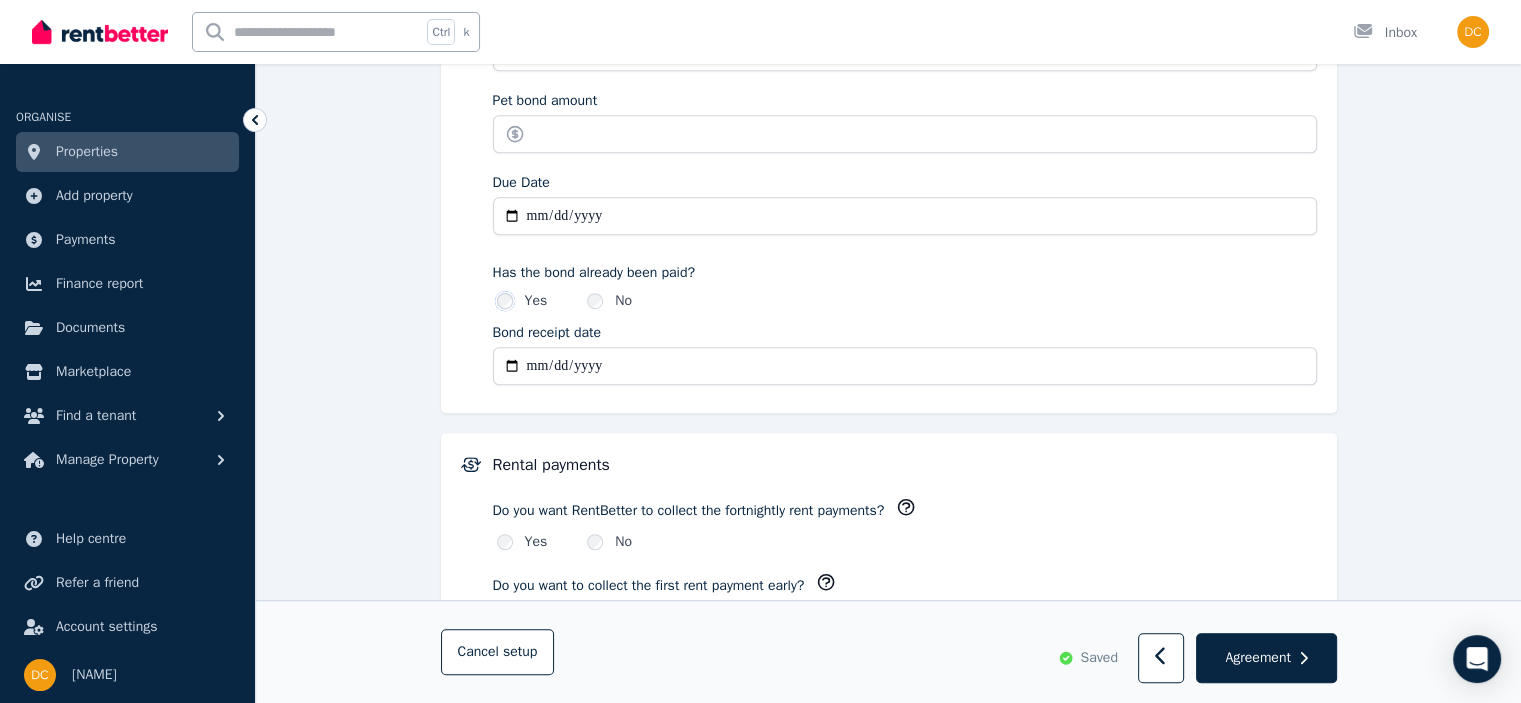 scroll, scrollTop: 1100, scrollLeft: 0, axis: vertical 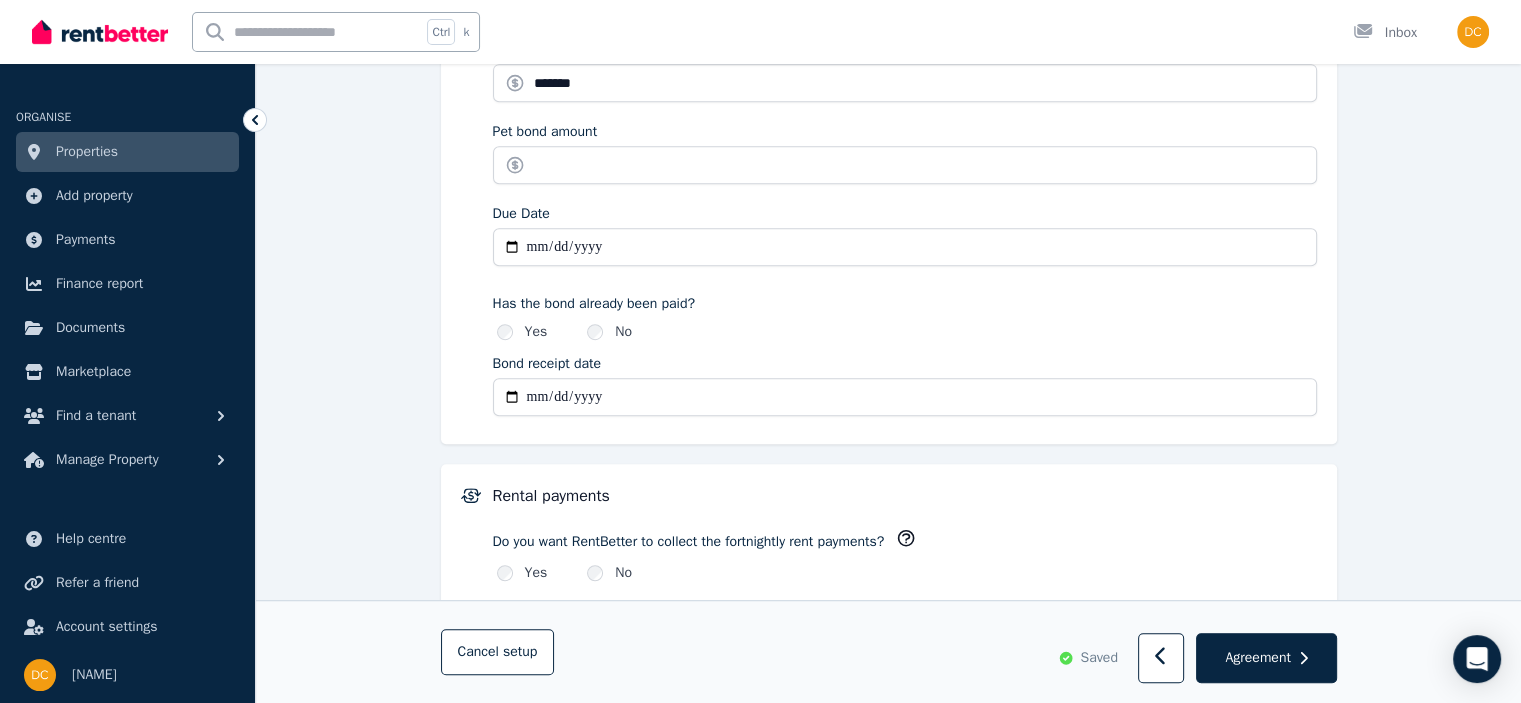 click on "Due Date" at bounding box center (905, 247) 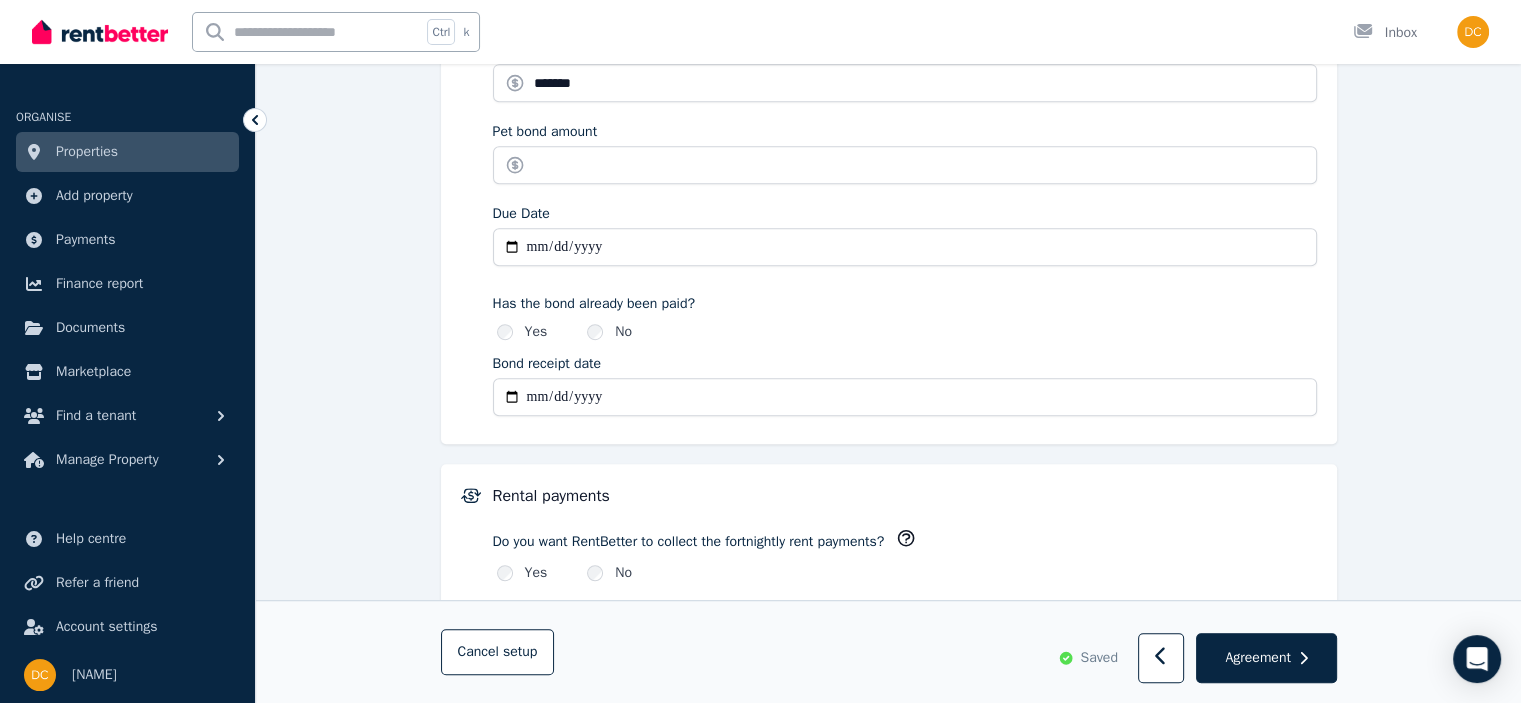 type on "**********" 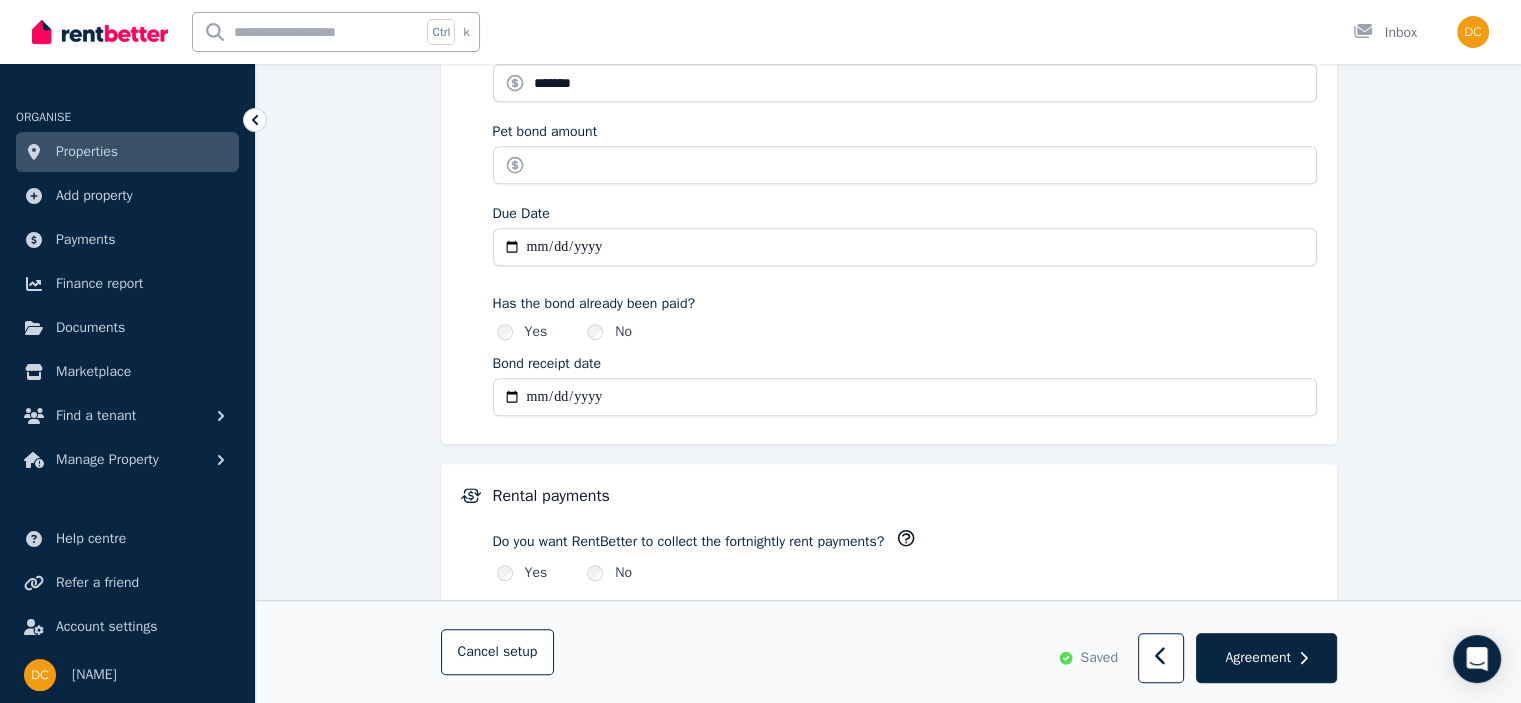 click on "**********" at bounding box center [889, 753] 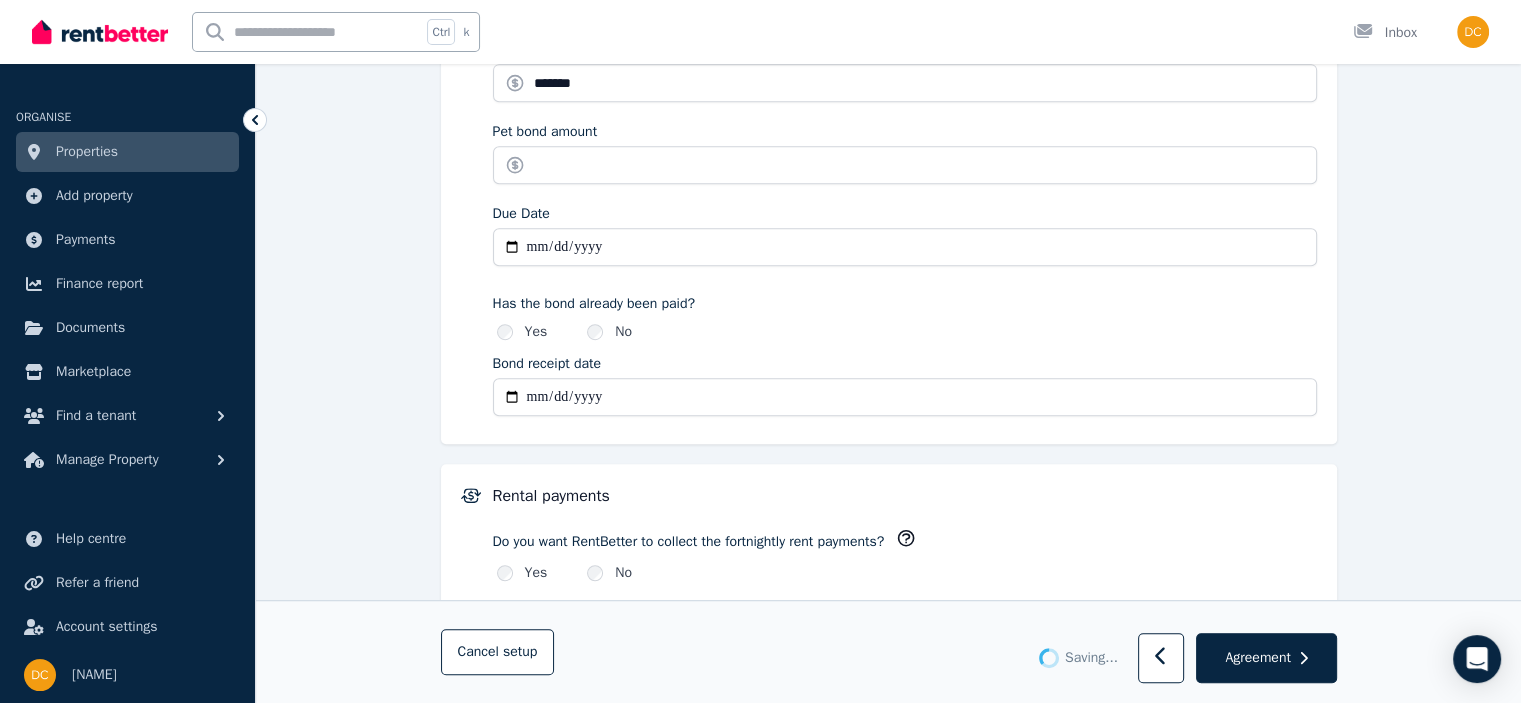 type 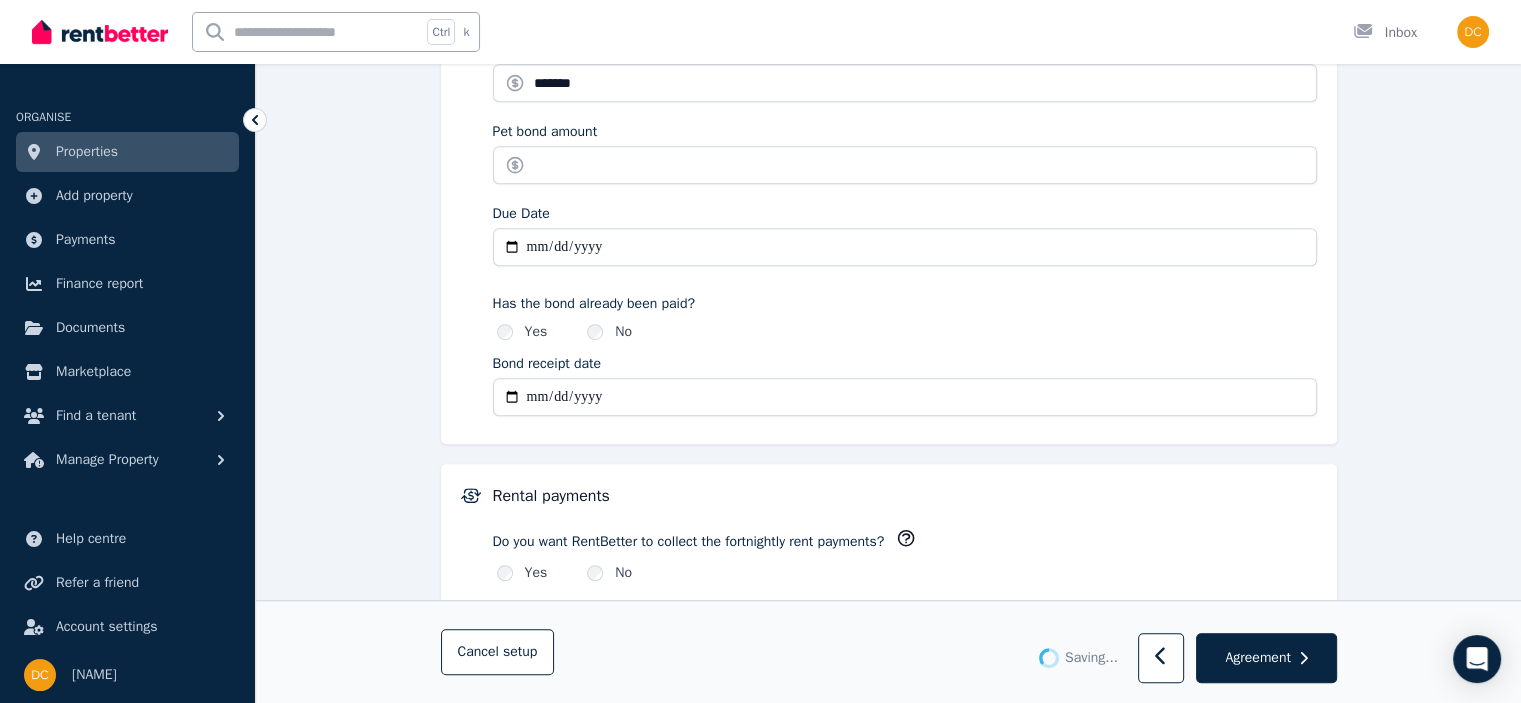 type 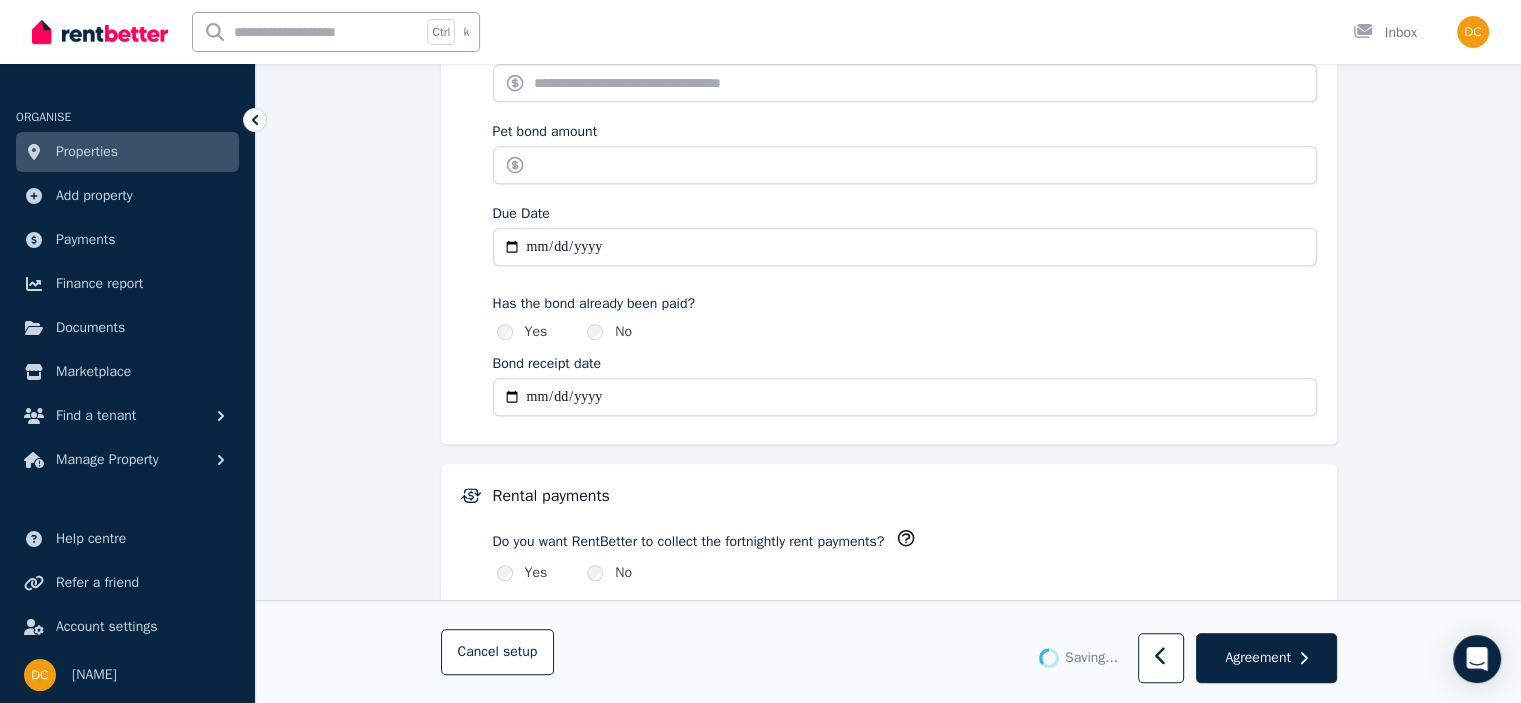 type on "*******" 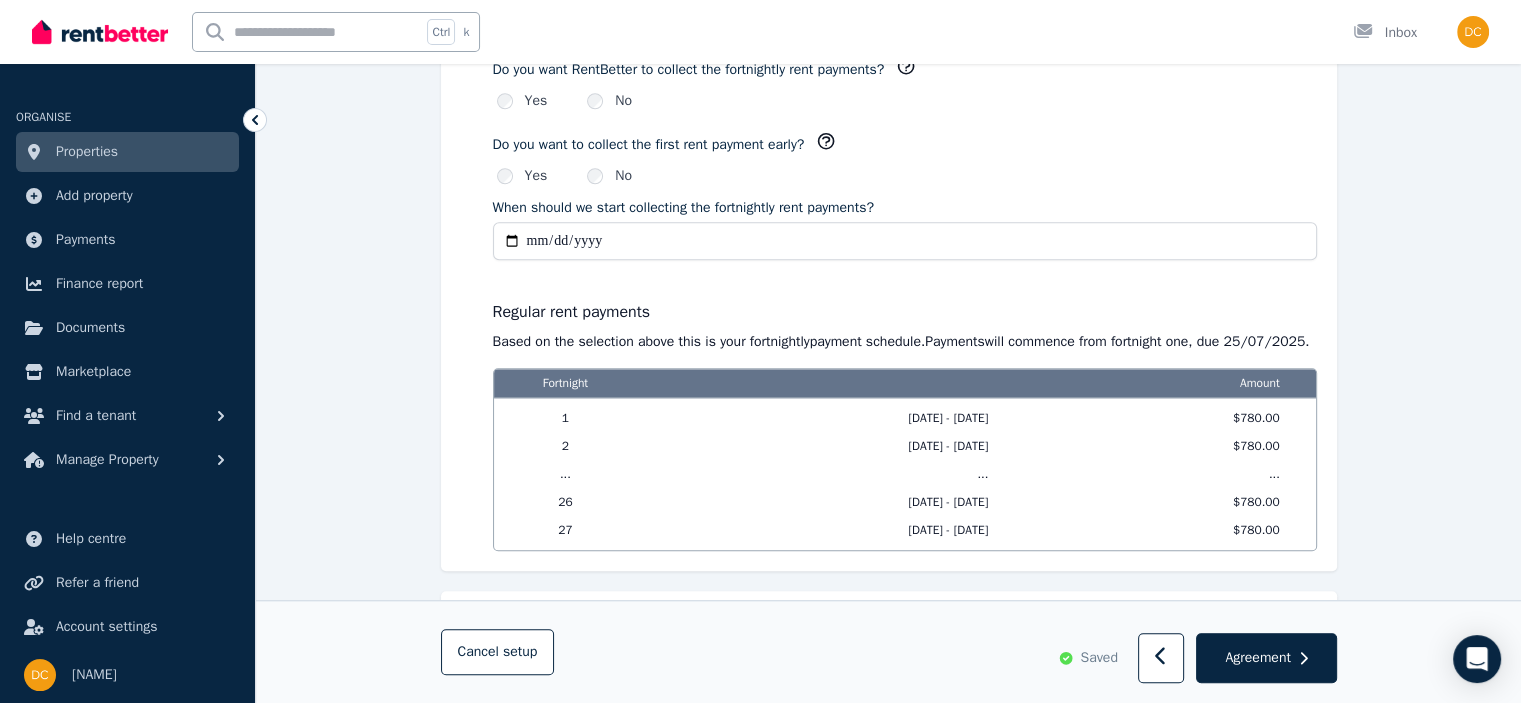 scroll, scrollTop: 1700, scrollLeft: 0, axis: vertical 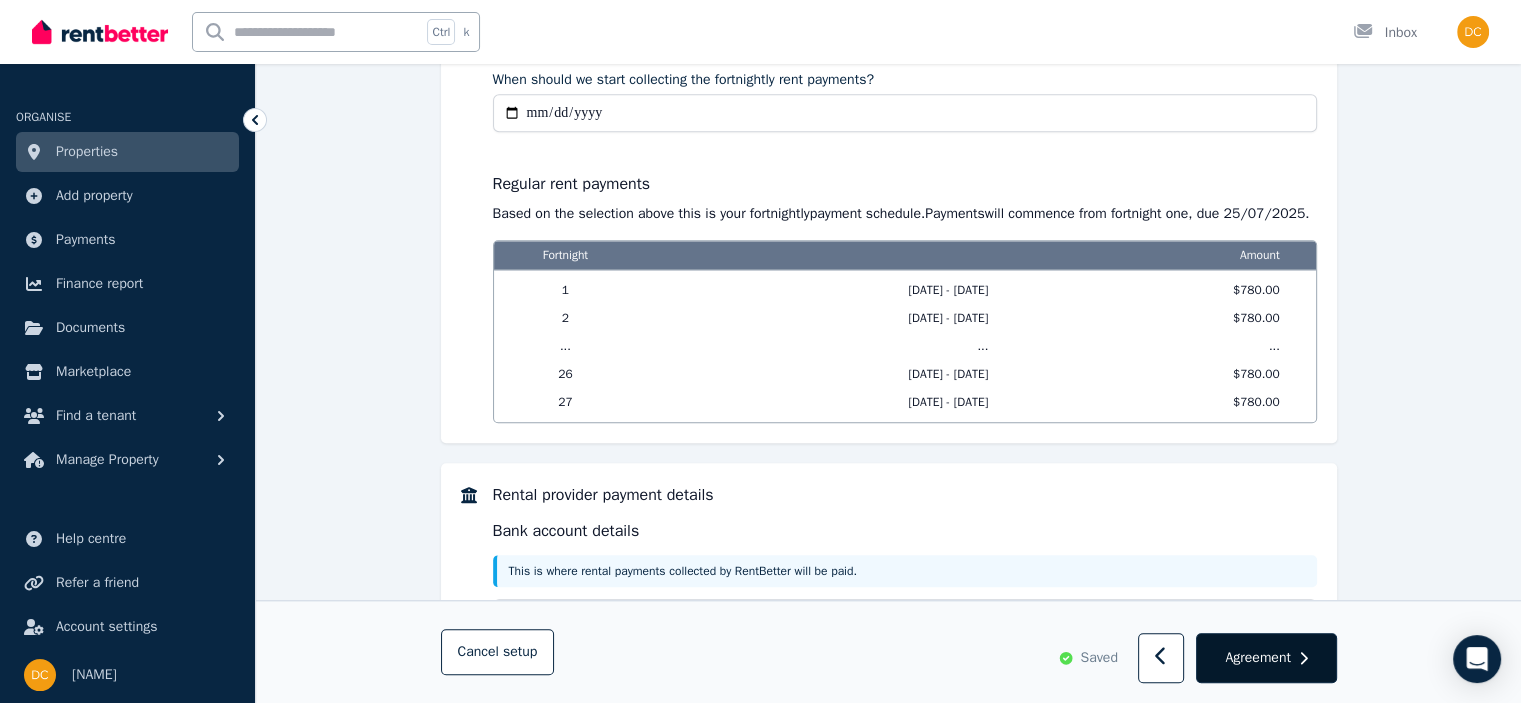 click on "Agreement" at bounding box center (1257, 658) 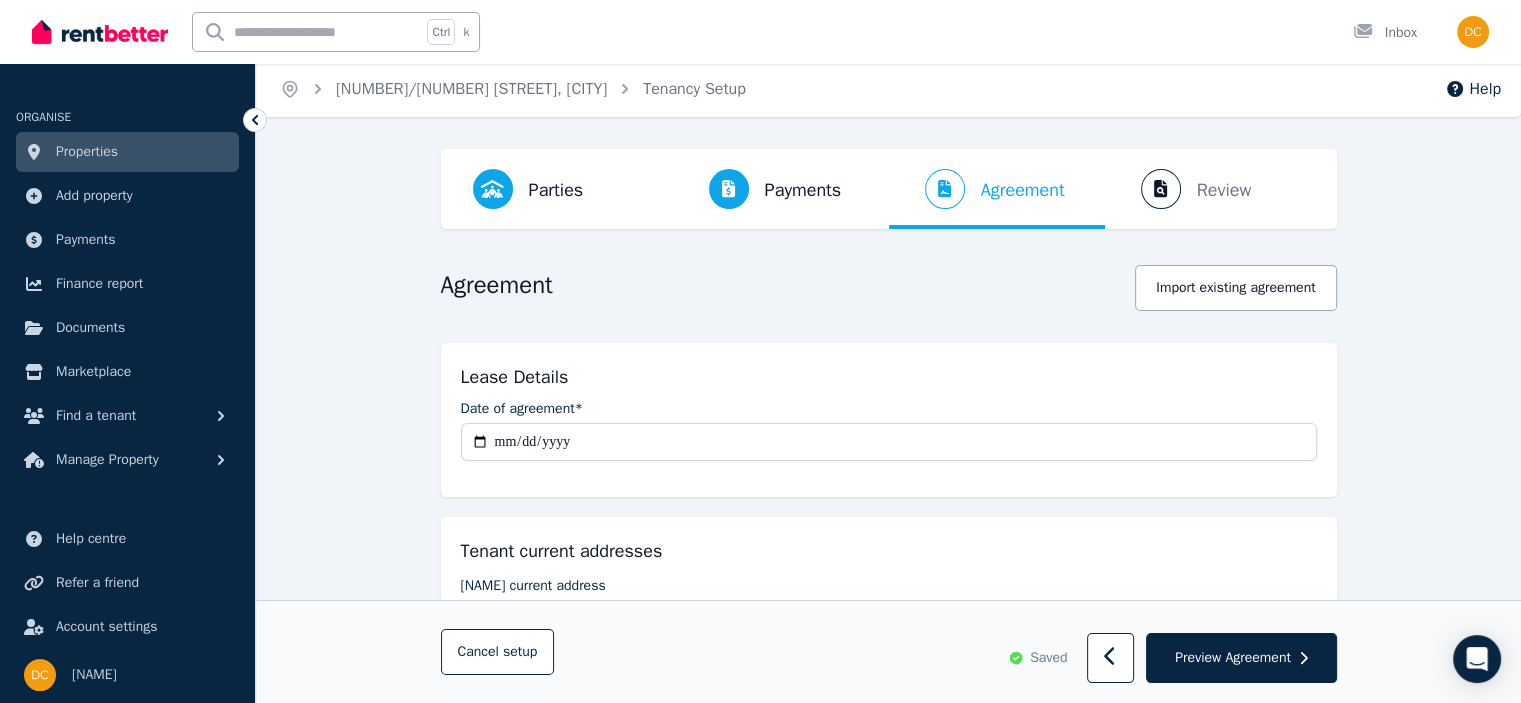 scroll, scrollTop: 0, scrollLeft: 0, axis: both 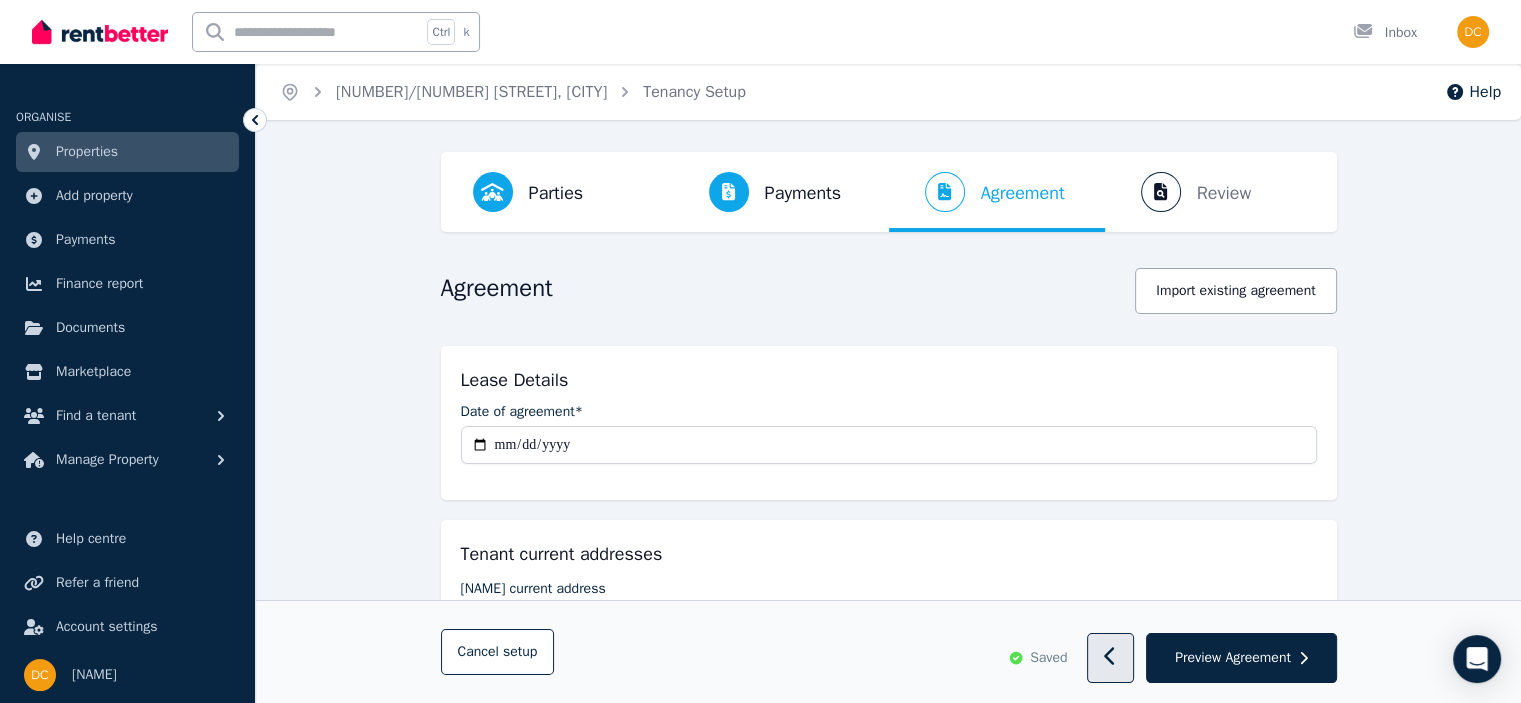 click at bounding box center [1110, 659] 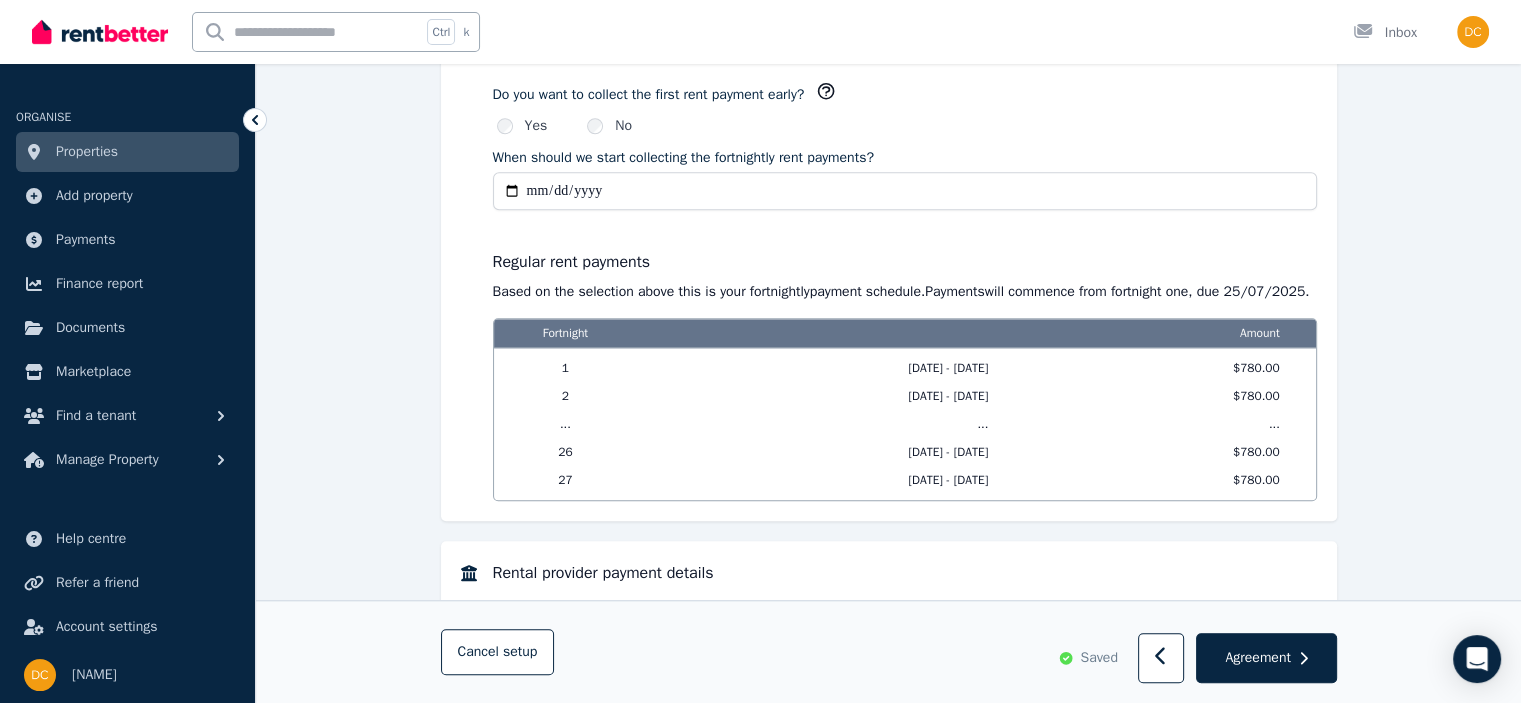 scroll, scrollTop: 1818, scrollLeft: 0, axis: vertical 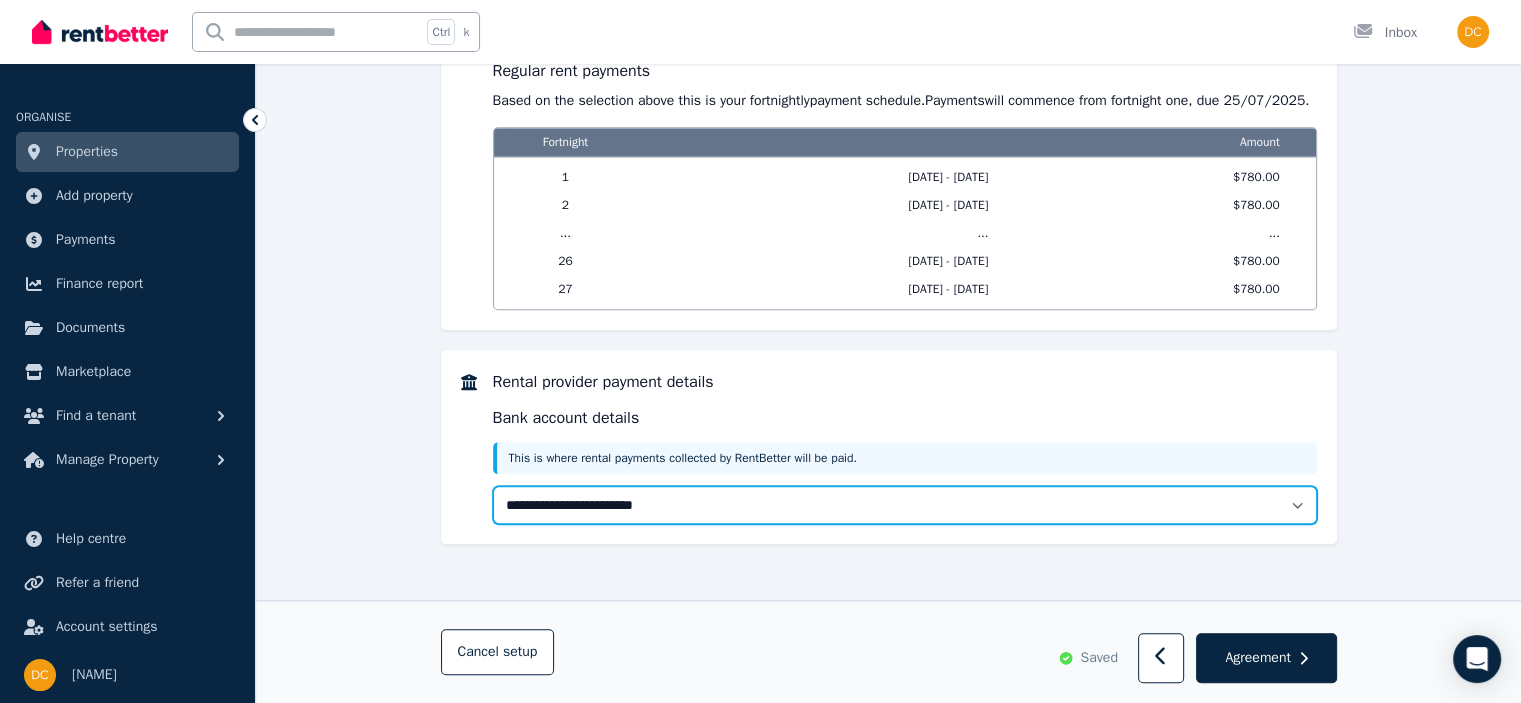 click on "**********" at bounding box center [905, 505] 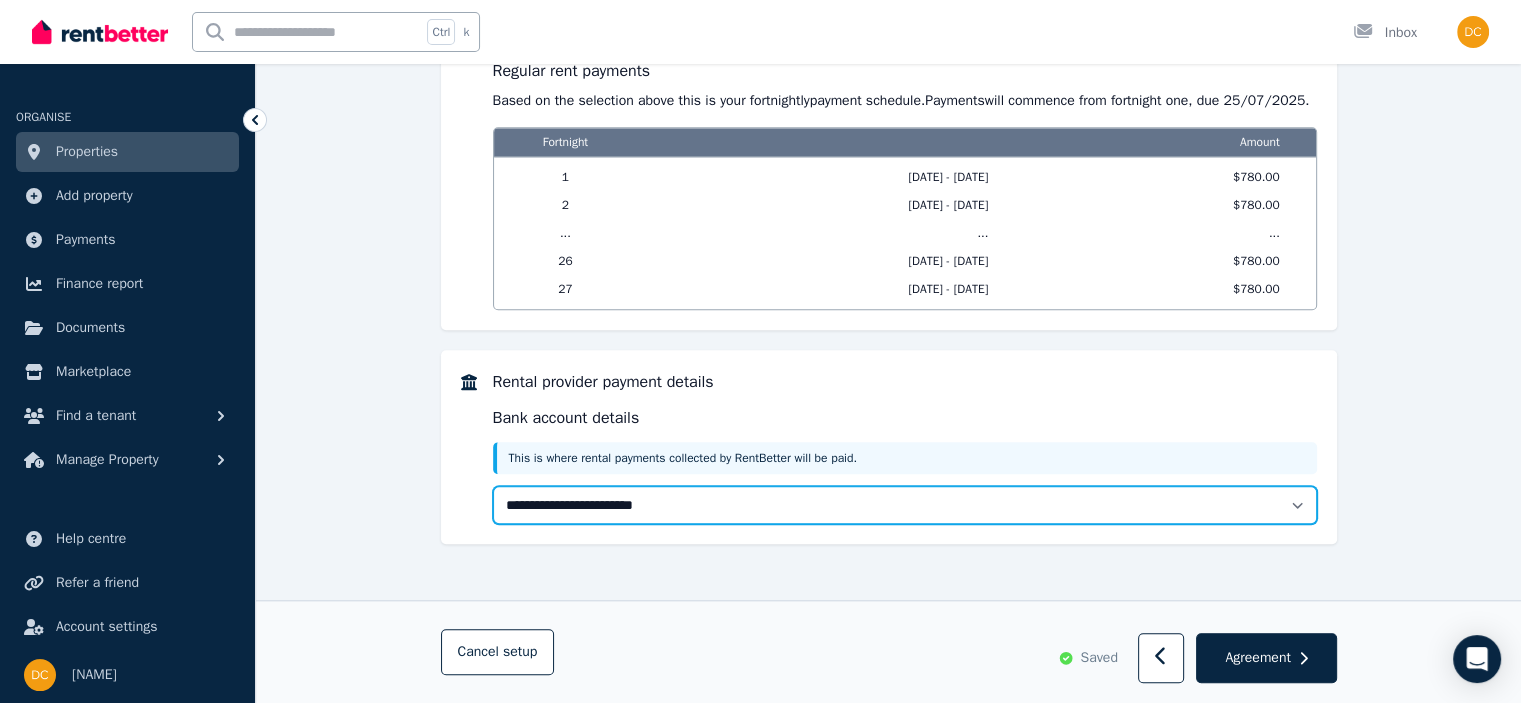 select on "**********" 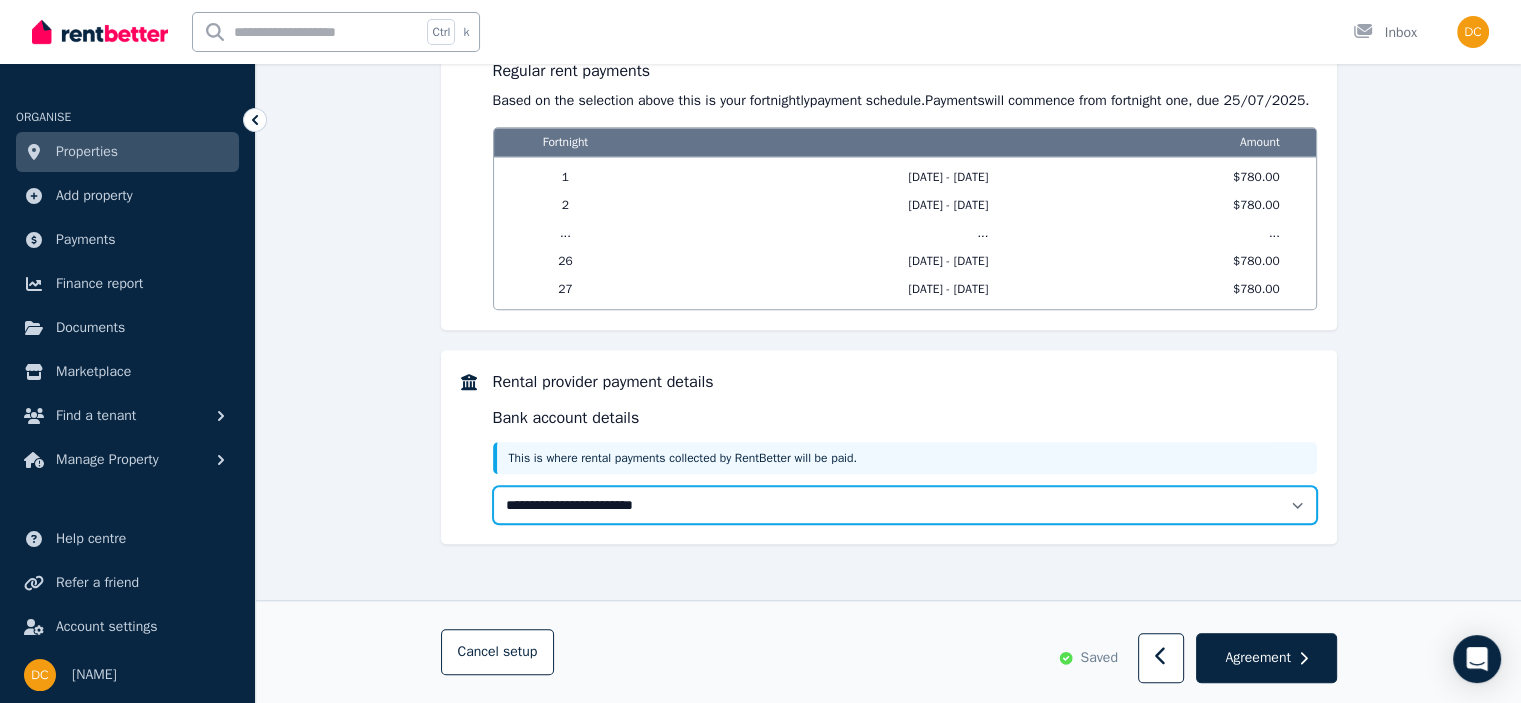 click on "**********" at bounding box center [905, 505] 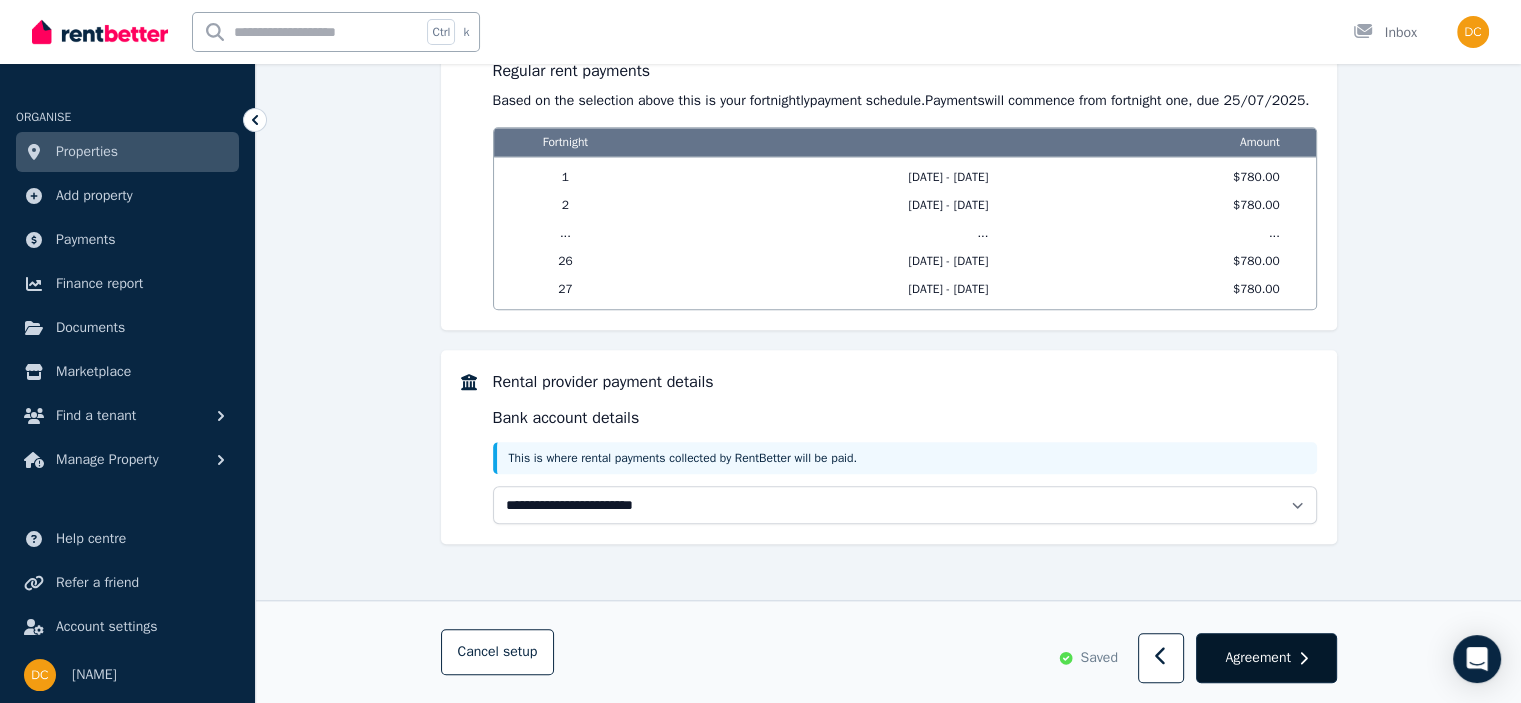 click on "Agreement" at bounding box center [1257, 658] 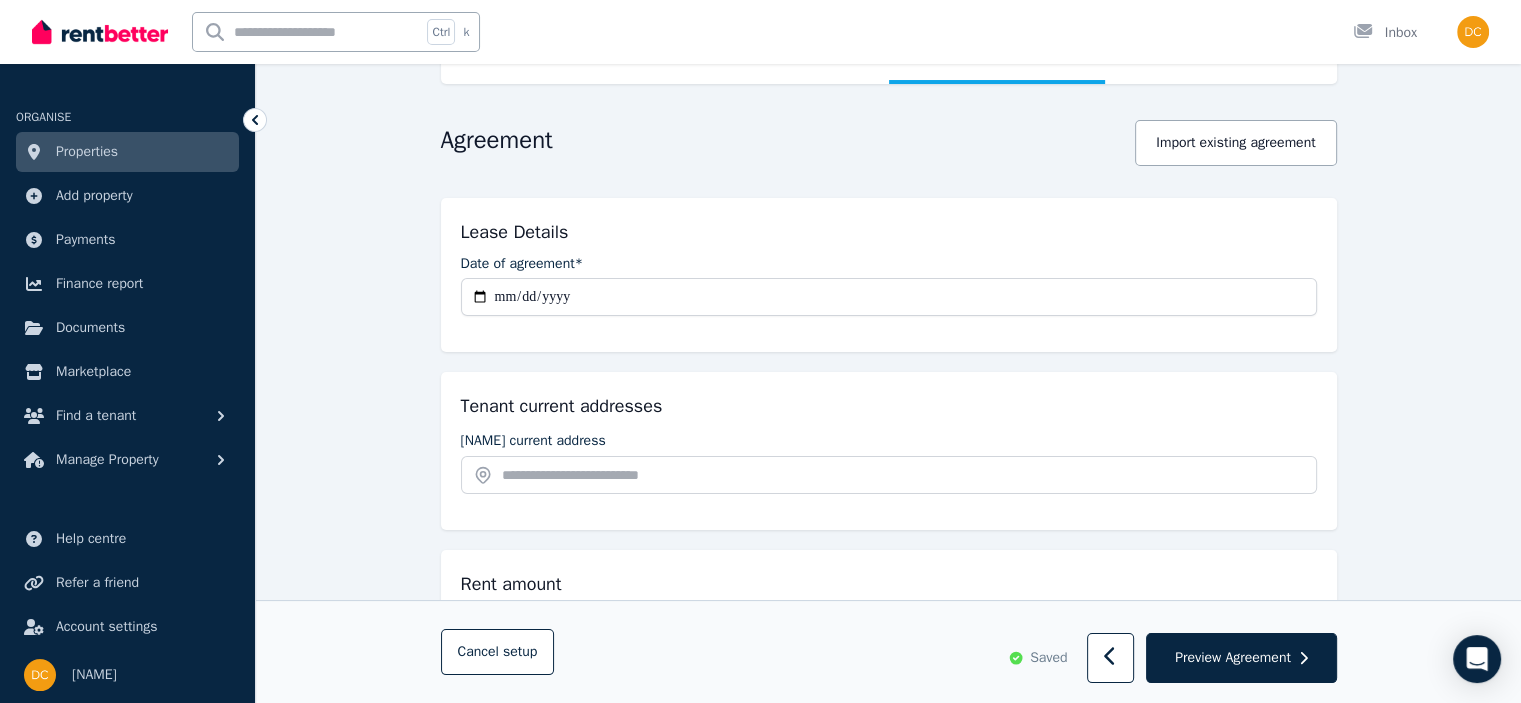 scroll, scrollTop: 200, scrollLeft: 0, axis: vertical 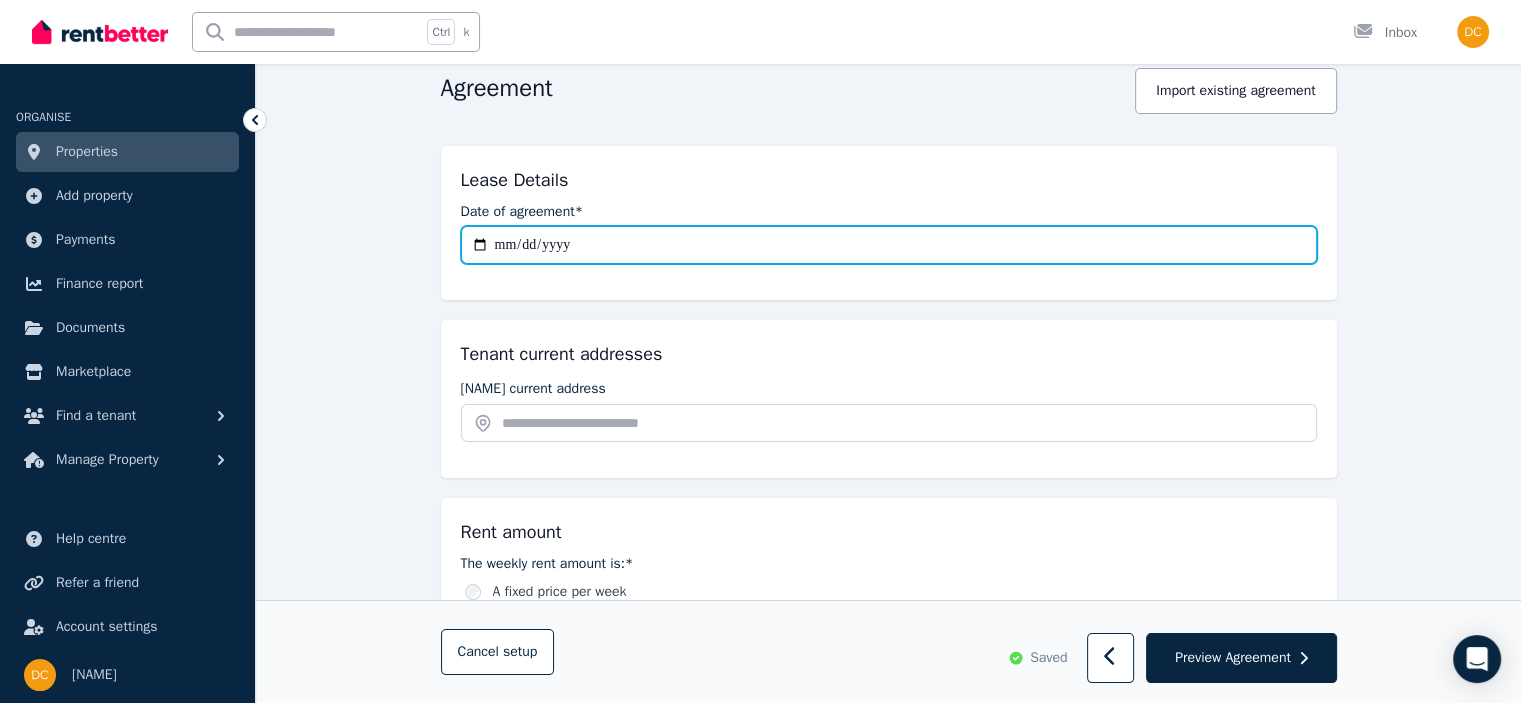 click on "**********" at bounding box center [889, 245] 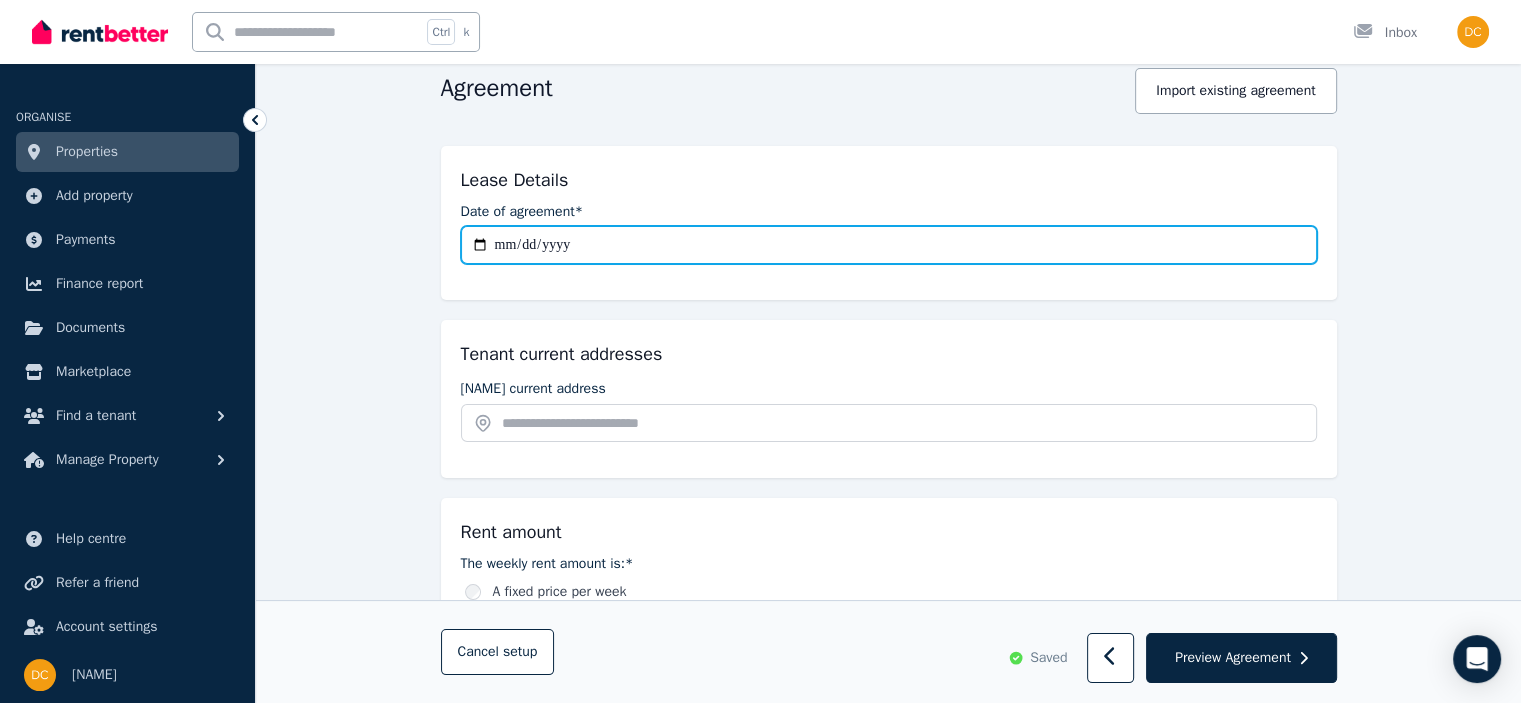 type on "**********" 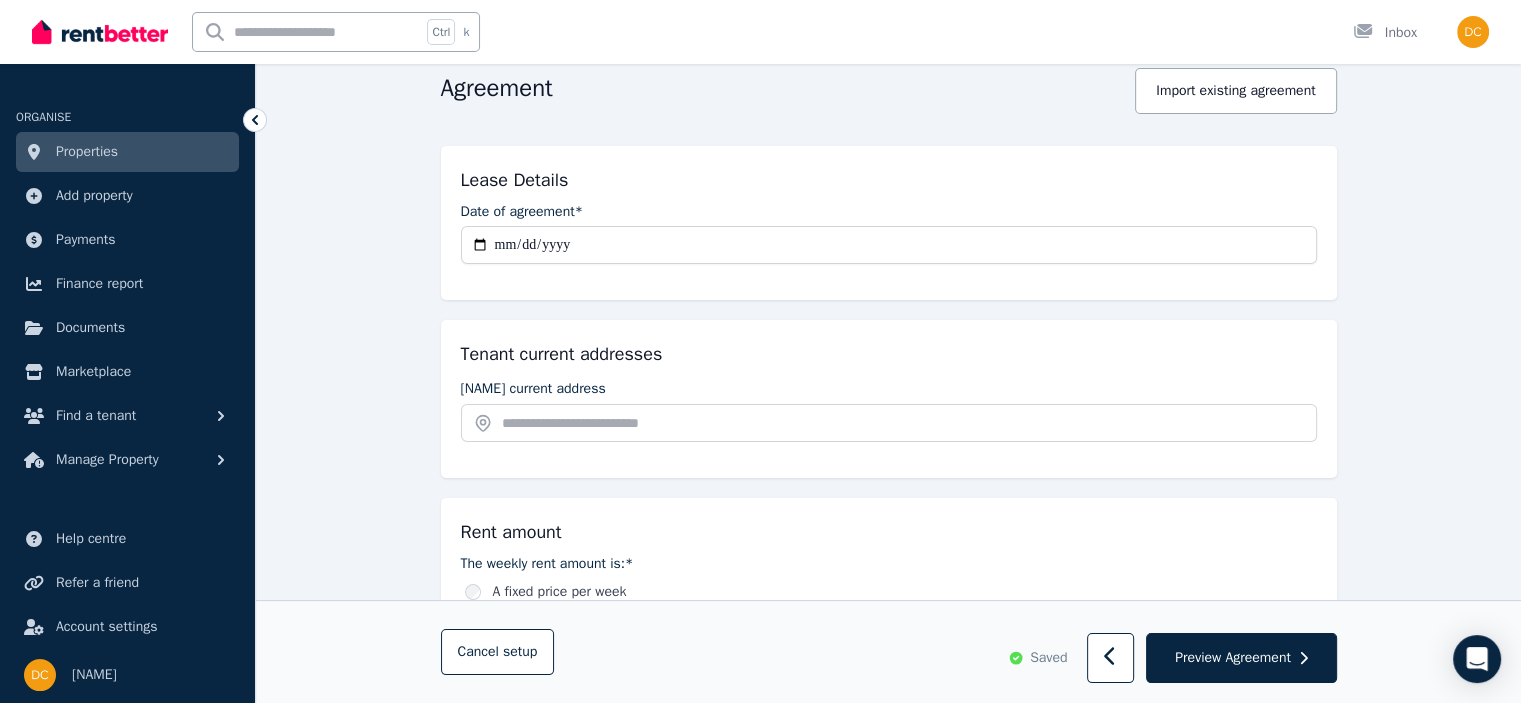 click on "Tenant current addresses [NAME] current address" at bounding box center [889, 399] 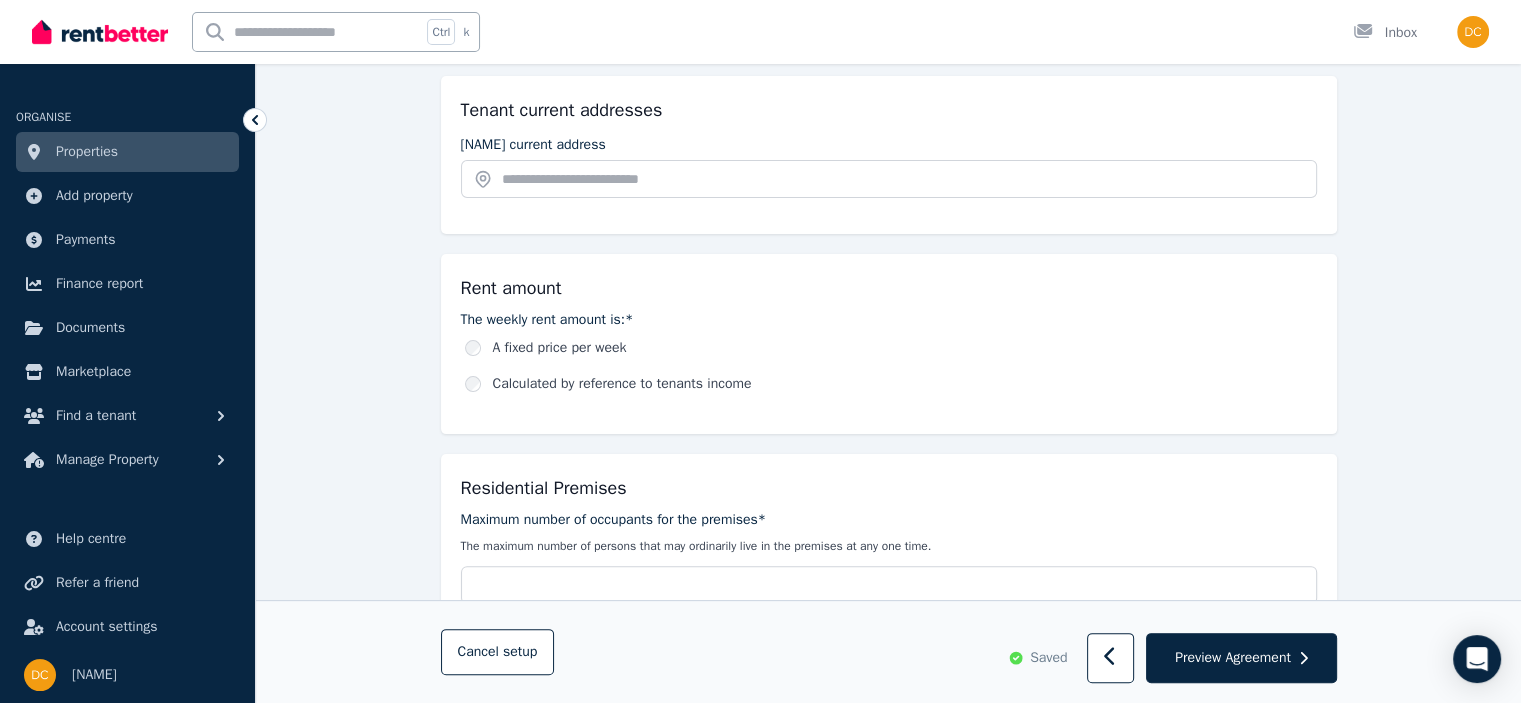 scroll, scrollTop: 400, scrollLeft: 0, axis: vertical 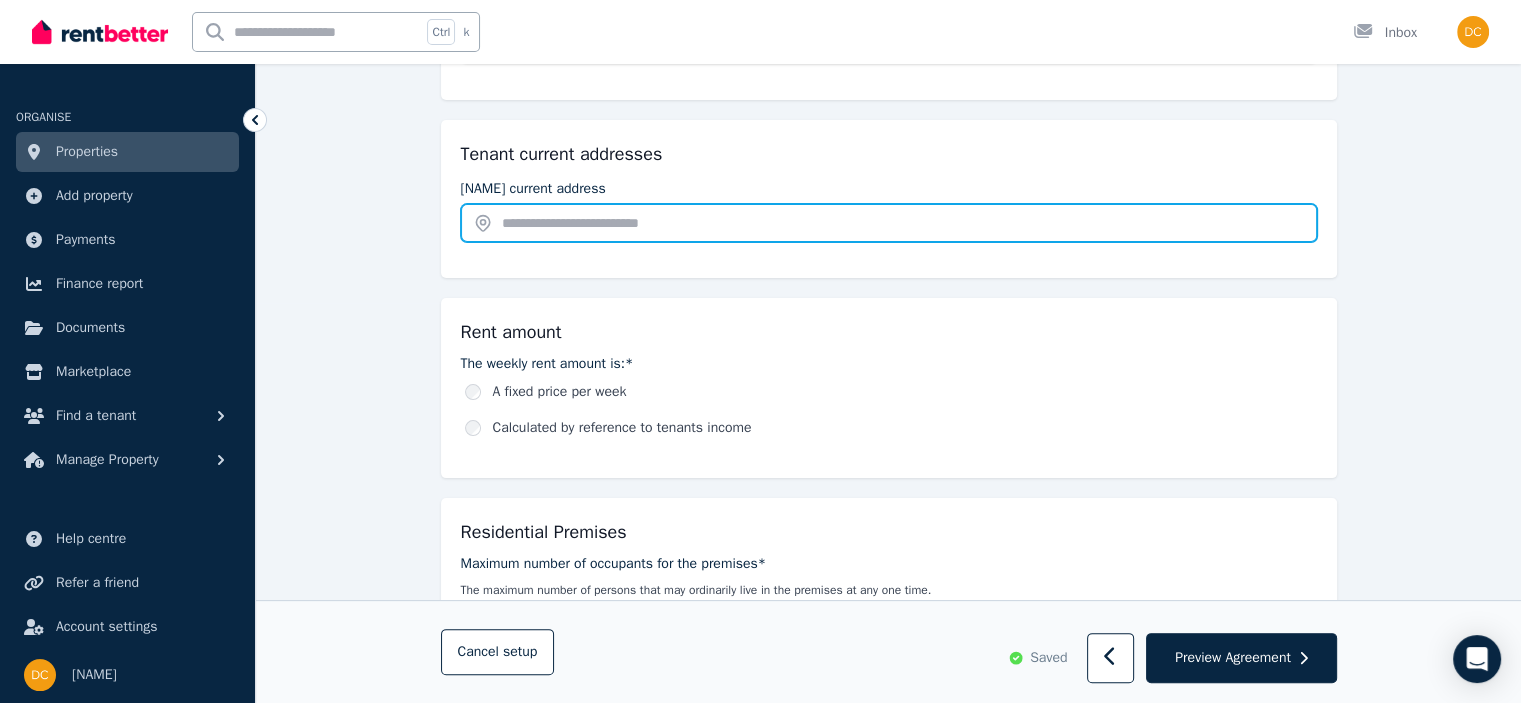 click at bounding box center [889, 223] 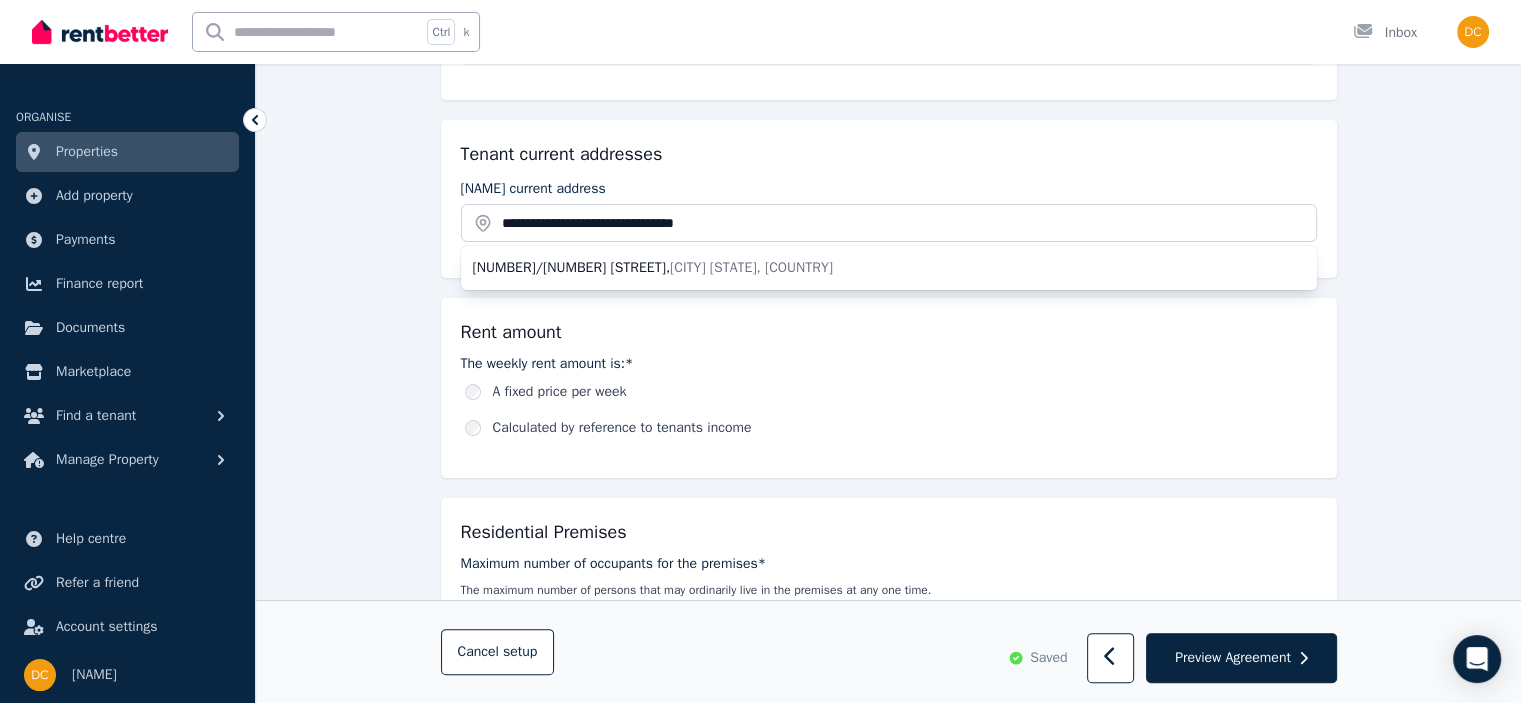 drag, startPoint x: 563, startPoint y: 320, endPoint x: 609, endPoint y: 312, distance: 46.69047 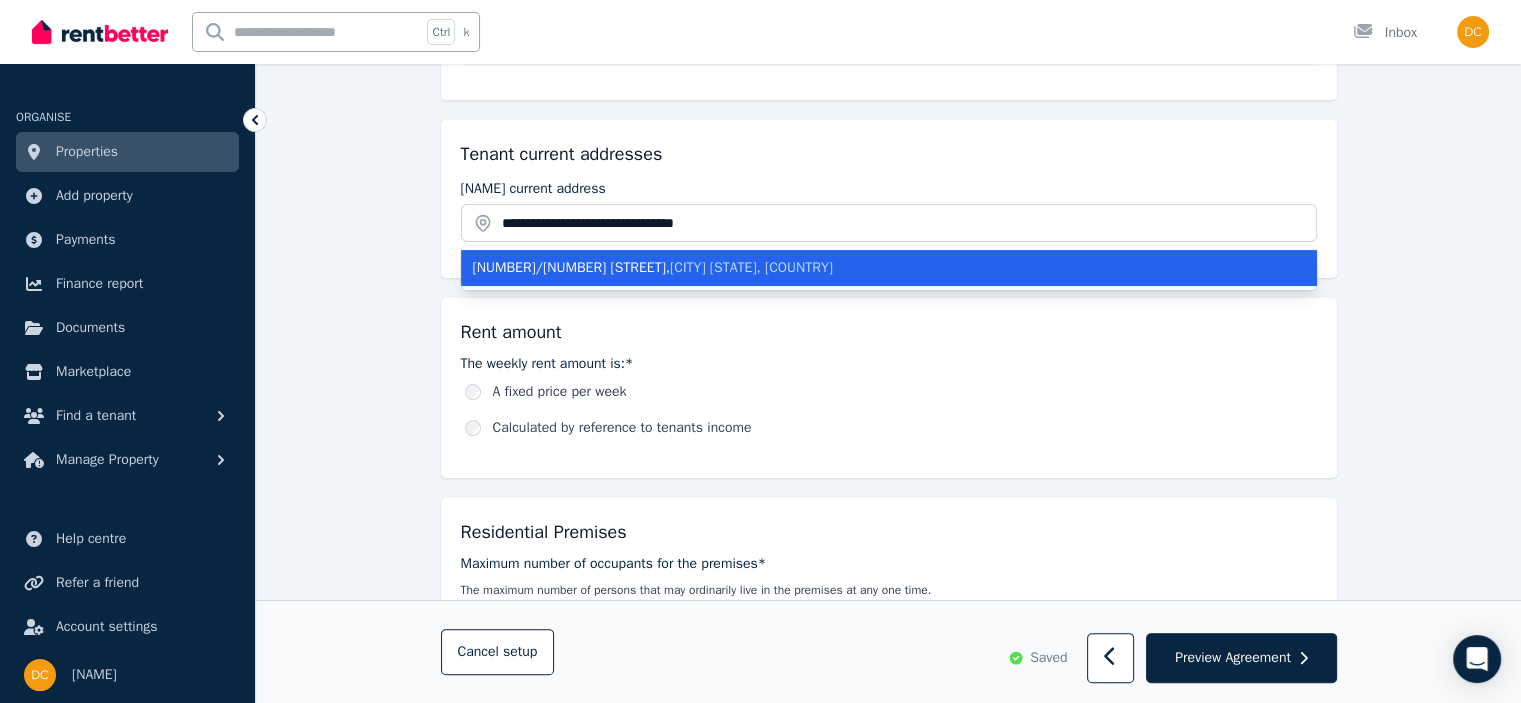 click on "[NUMBER]/[NUMBER] [STREET] ,  [CITY] [COUNTRY]" at bounding box center (877, 268) 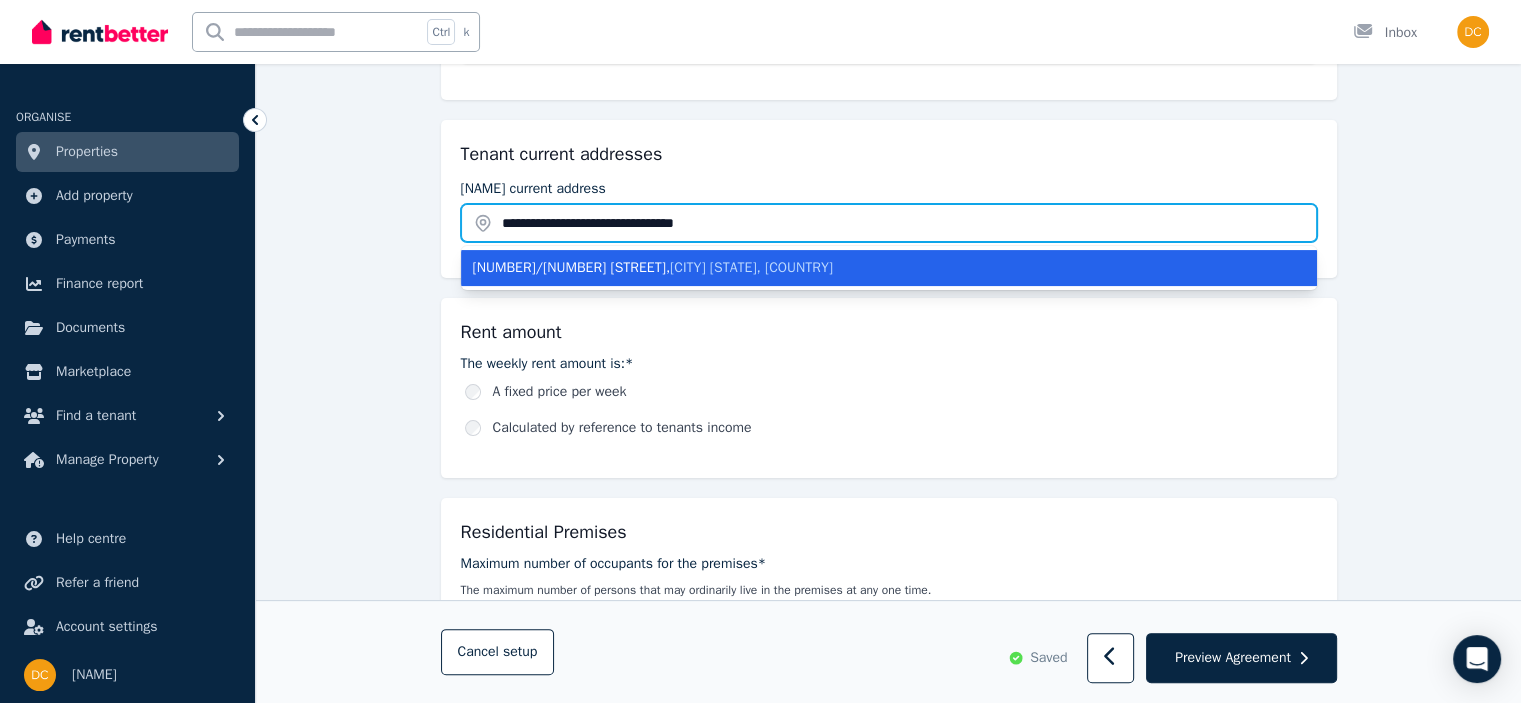 type on "**********" 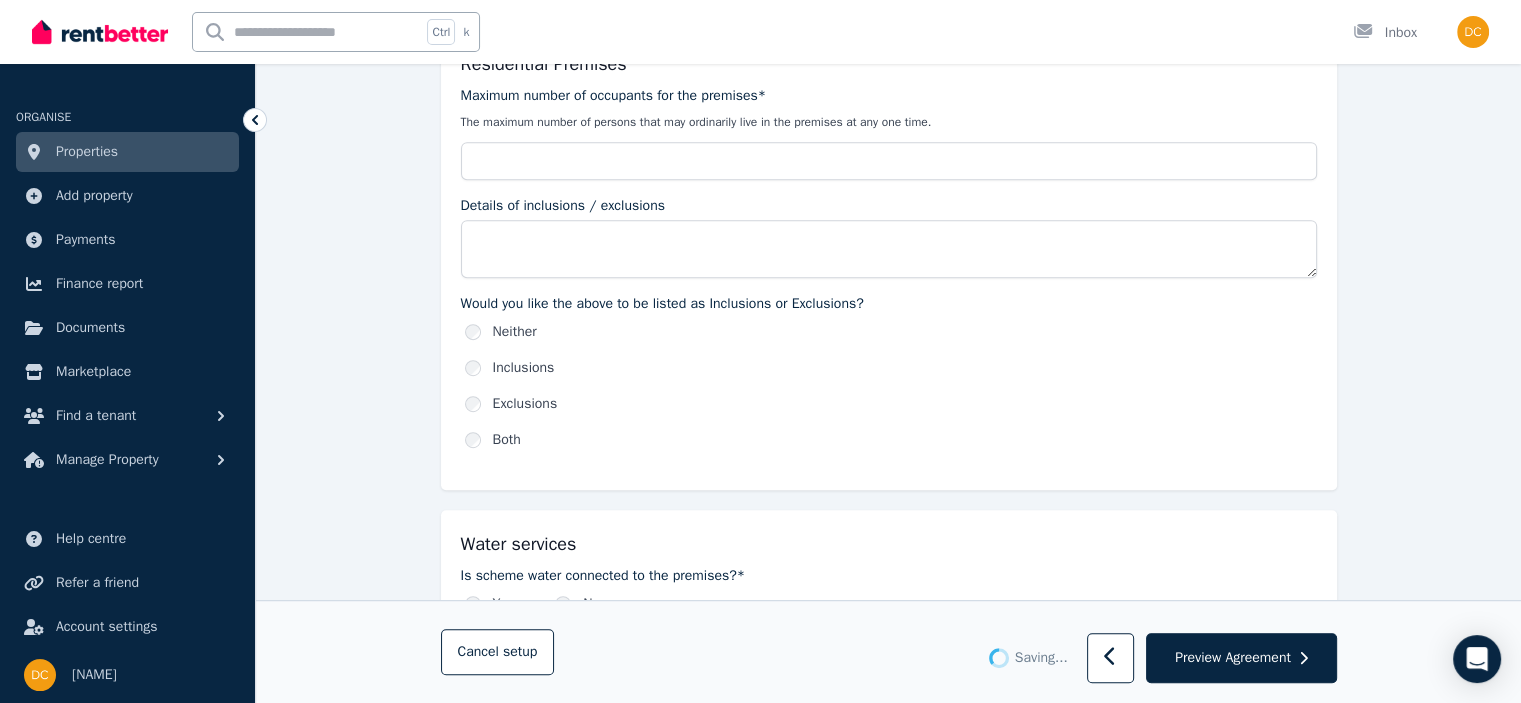 scroll, scrollTop: 900, scrollLeft: 0, axis: vertical 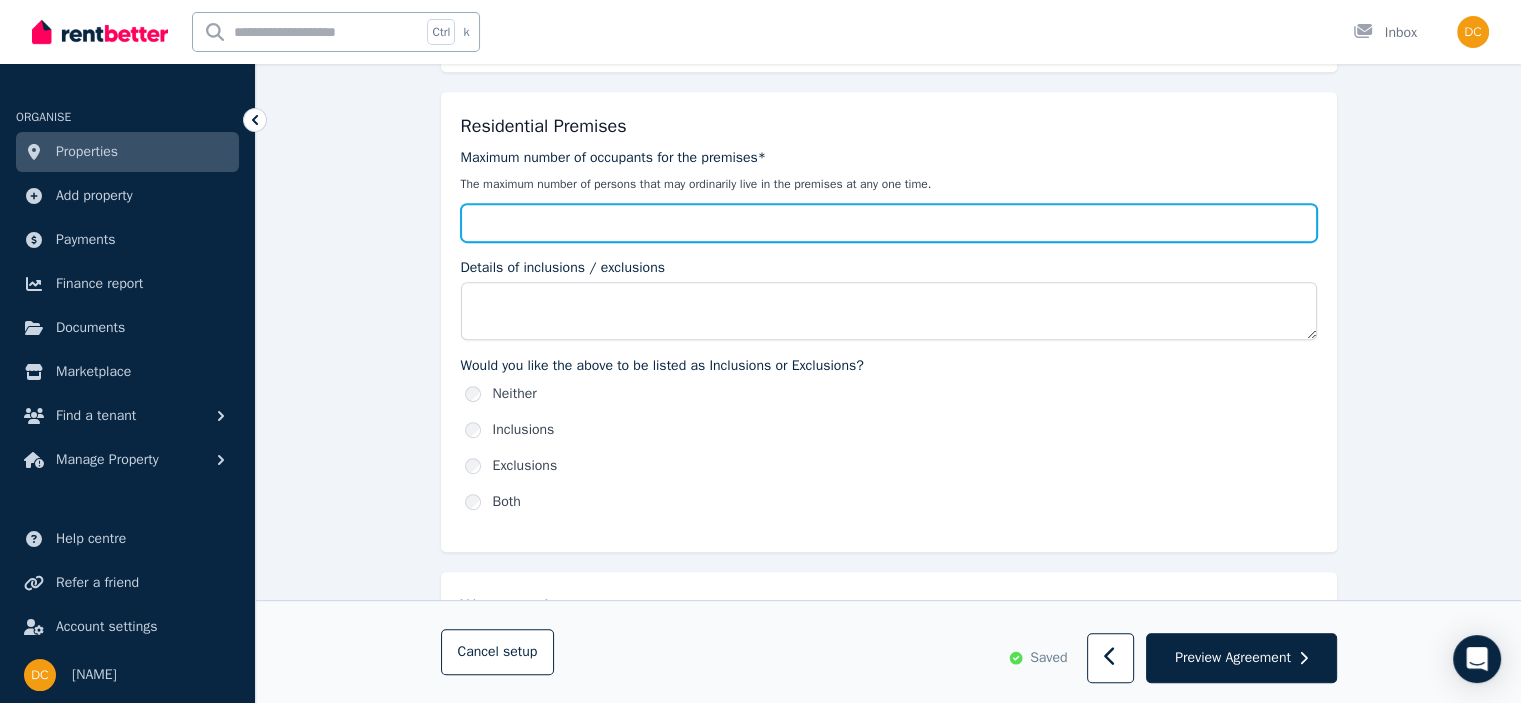 click on "Maximum number of occupants for the premises*" at bounding box center [889, 223] 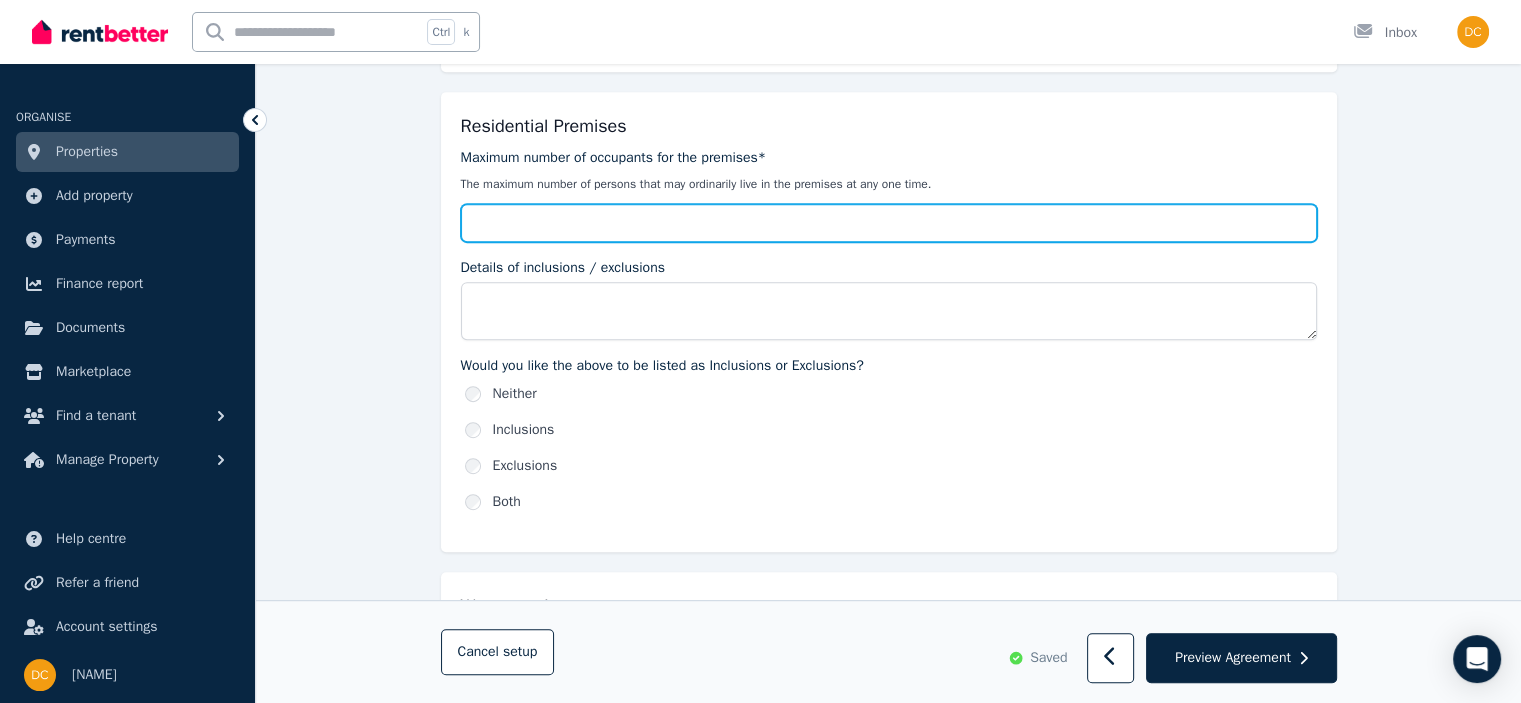 type on "*" 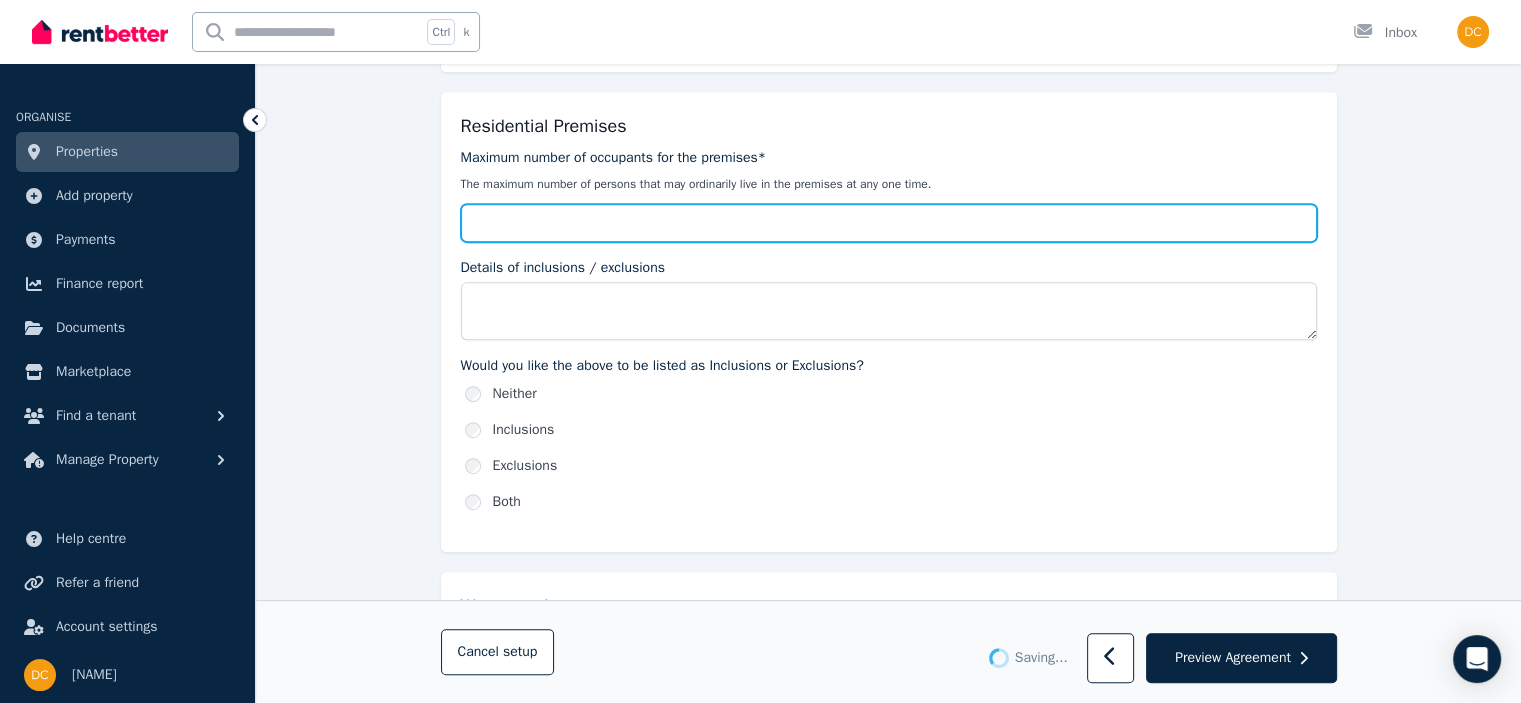 type on "*" 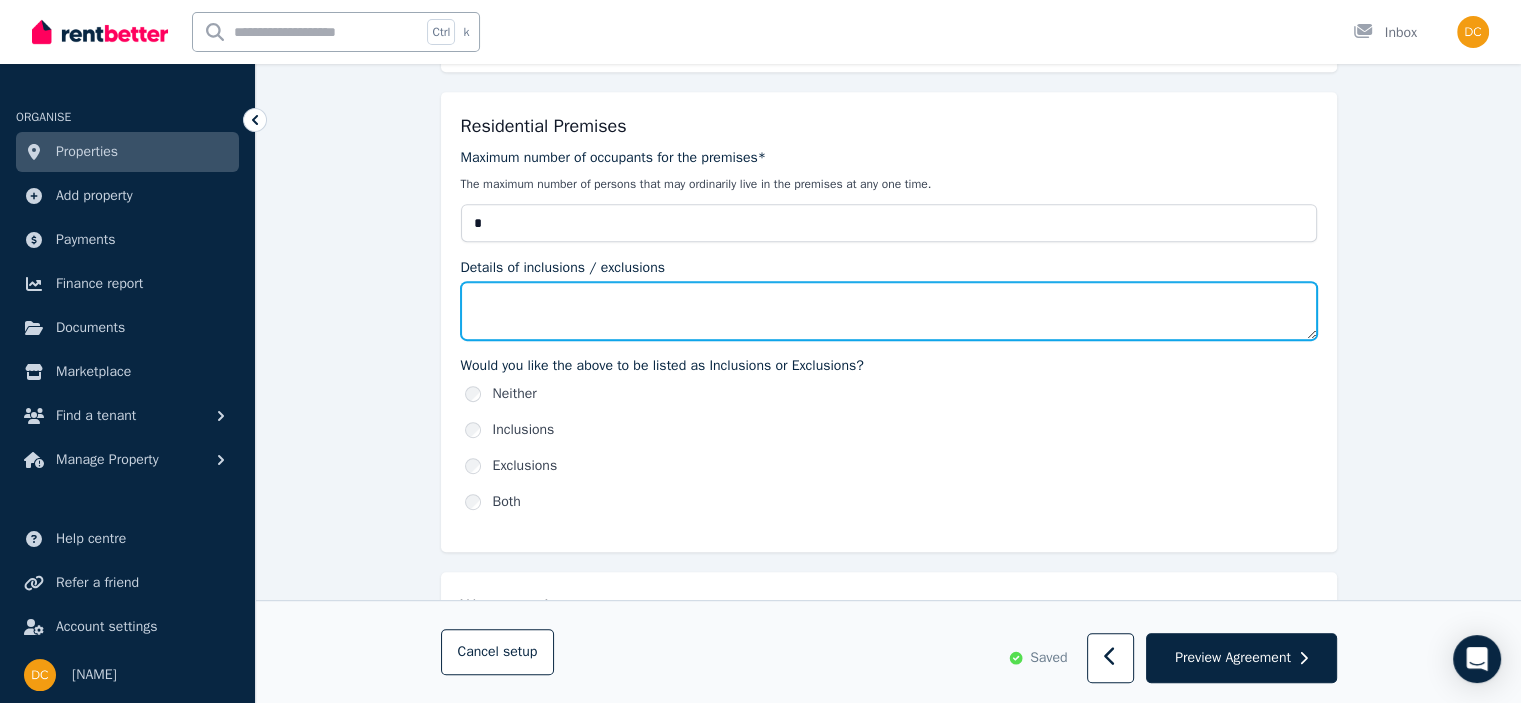 click on "Details of inclusions / exclusions" at bounding box center (889, 311) 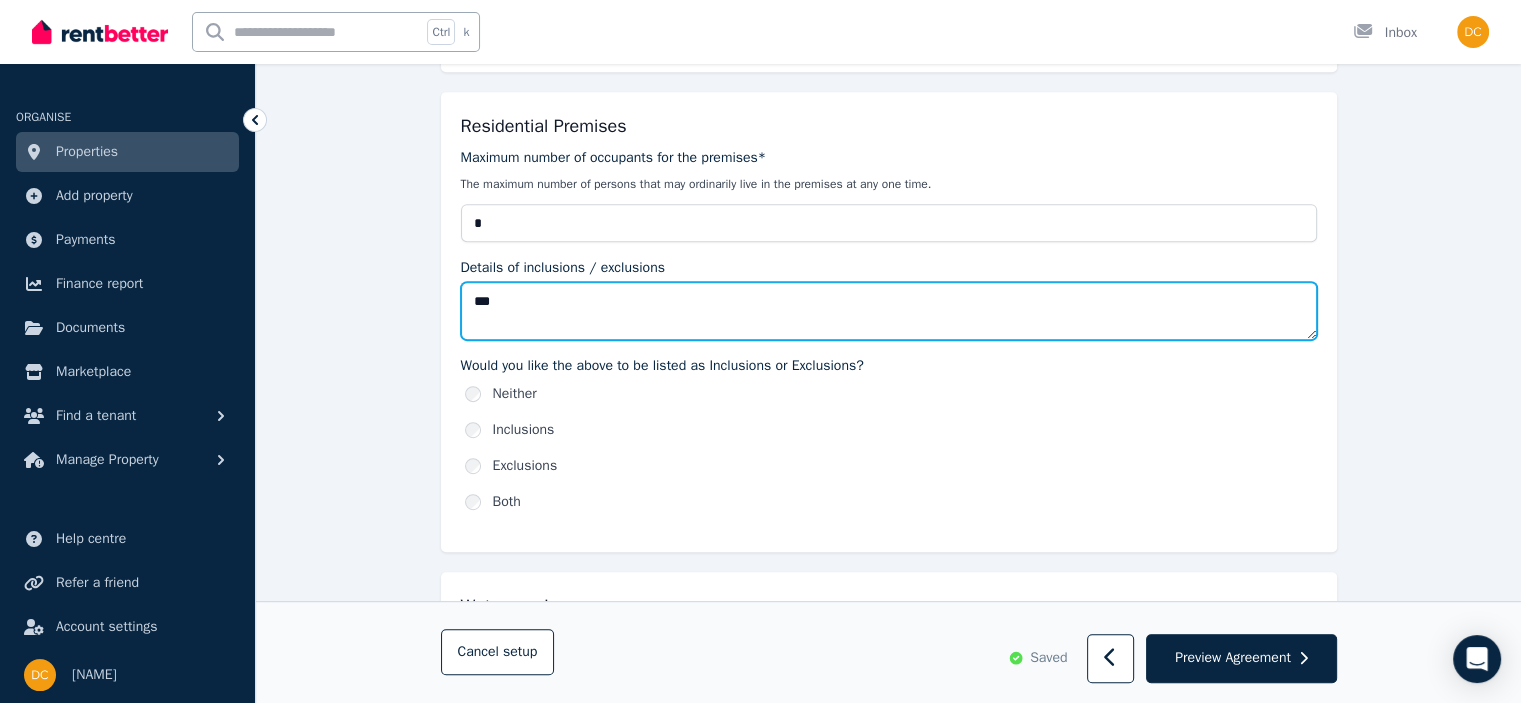 type on "****" 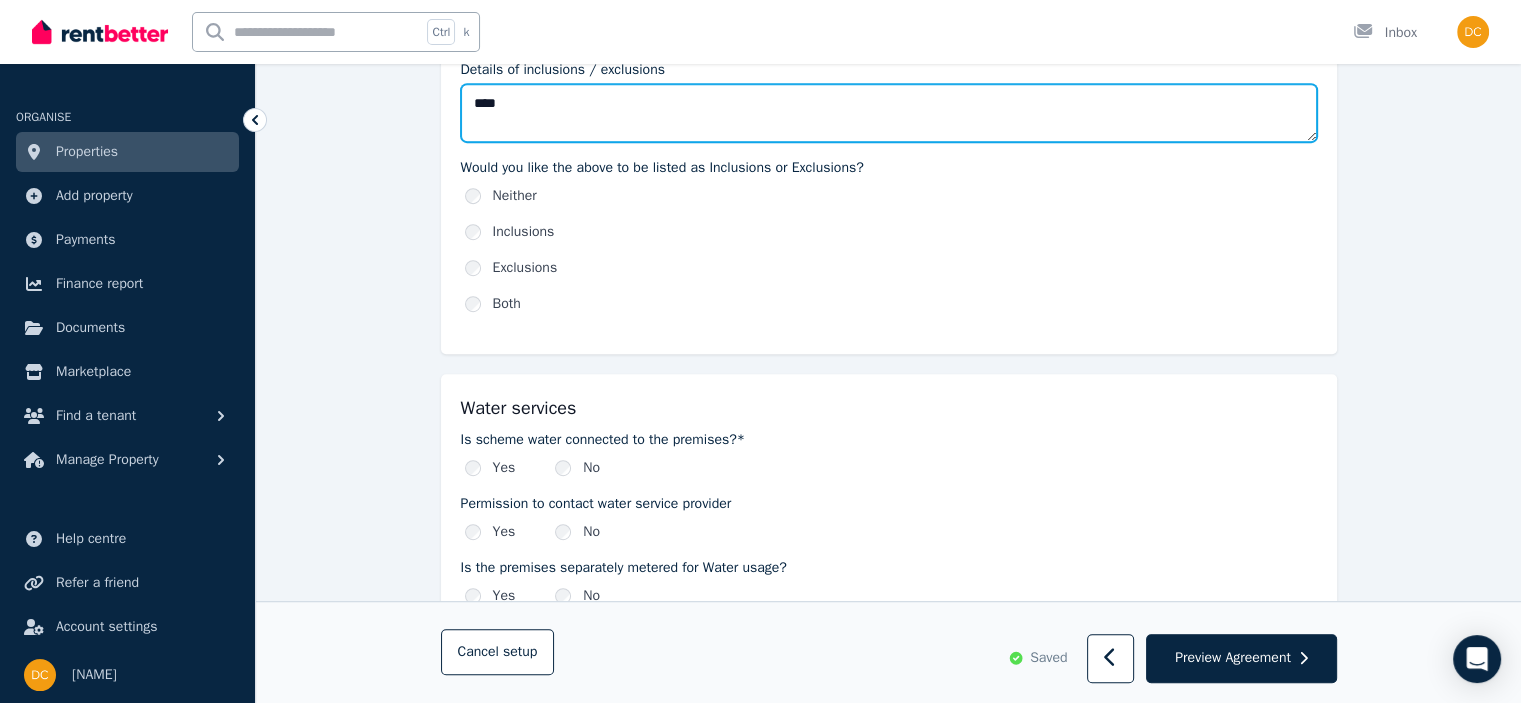 scroll, scrollTop: 1154, scrollLeft: 0, axis: vertical 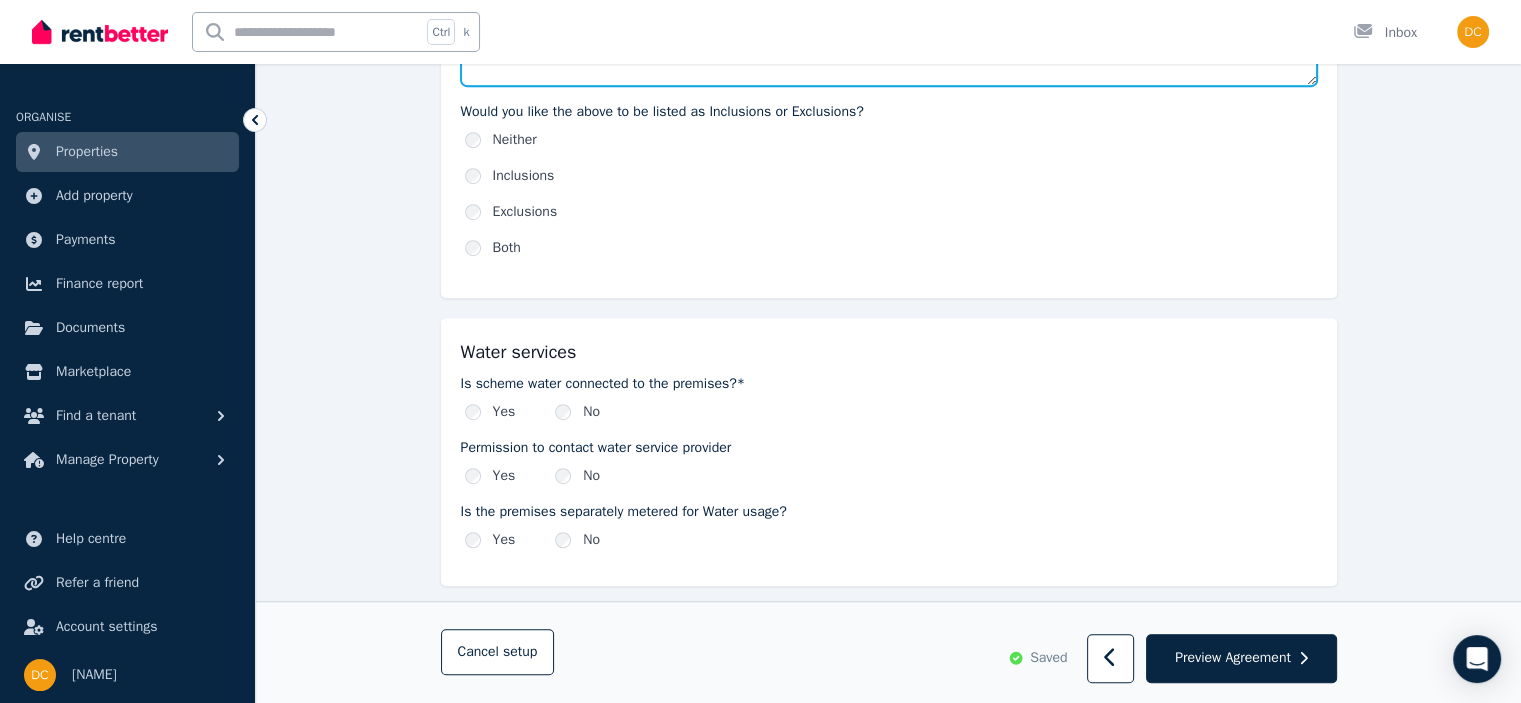 type on "****" 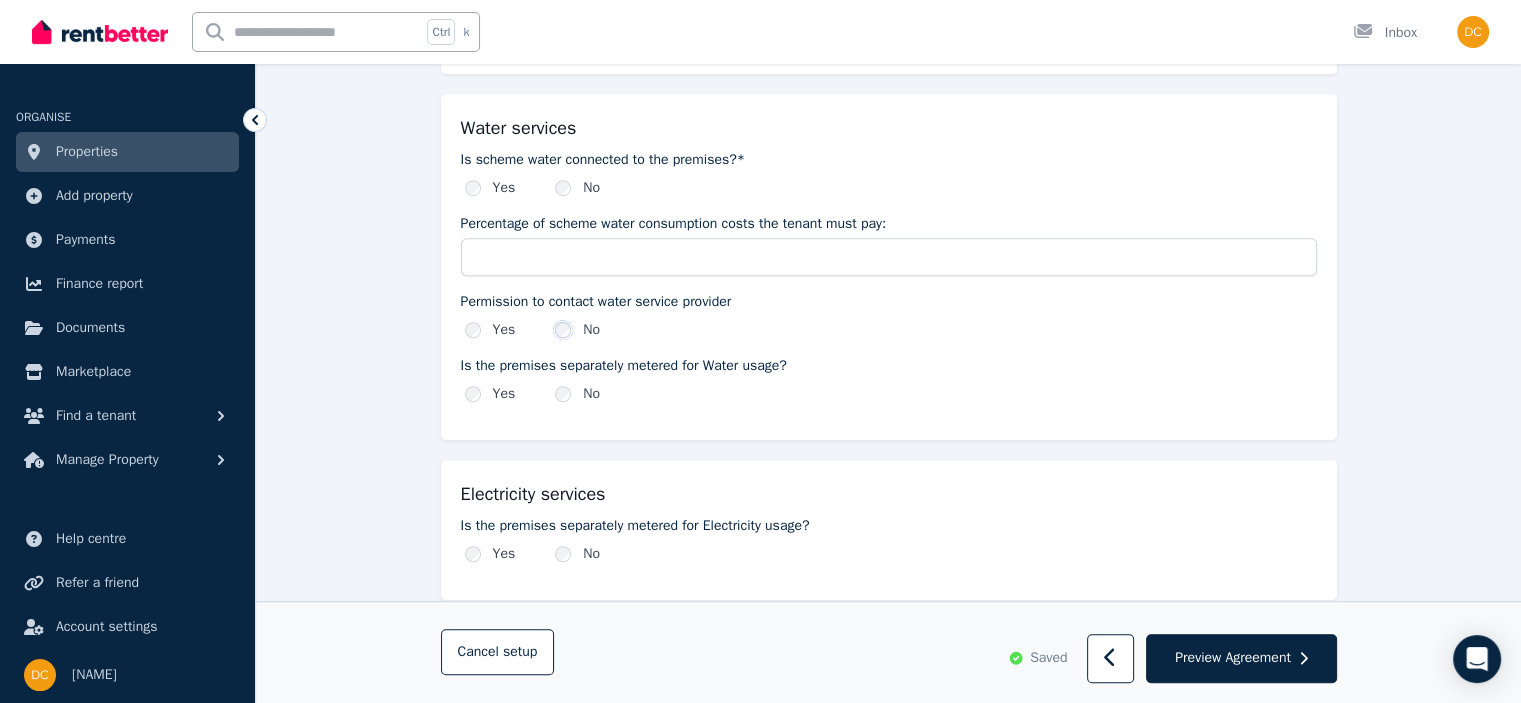 scroll, scrollTop: 1454, scrollLeft: 0, axis: vertical 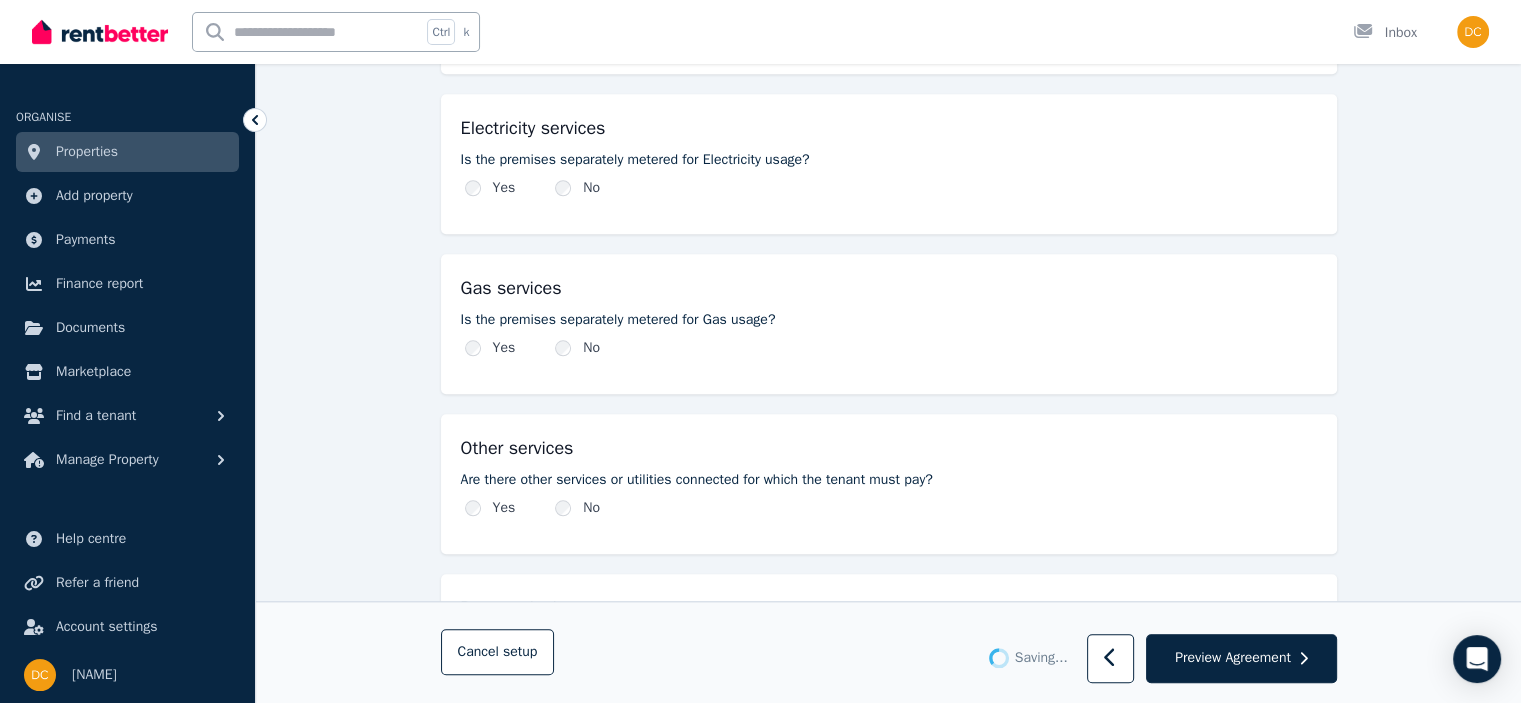 click on "No" at bounding box center (577, 348) 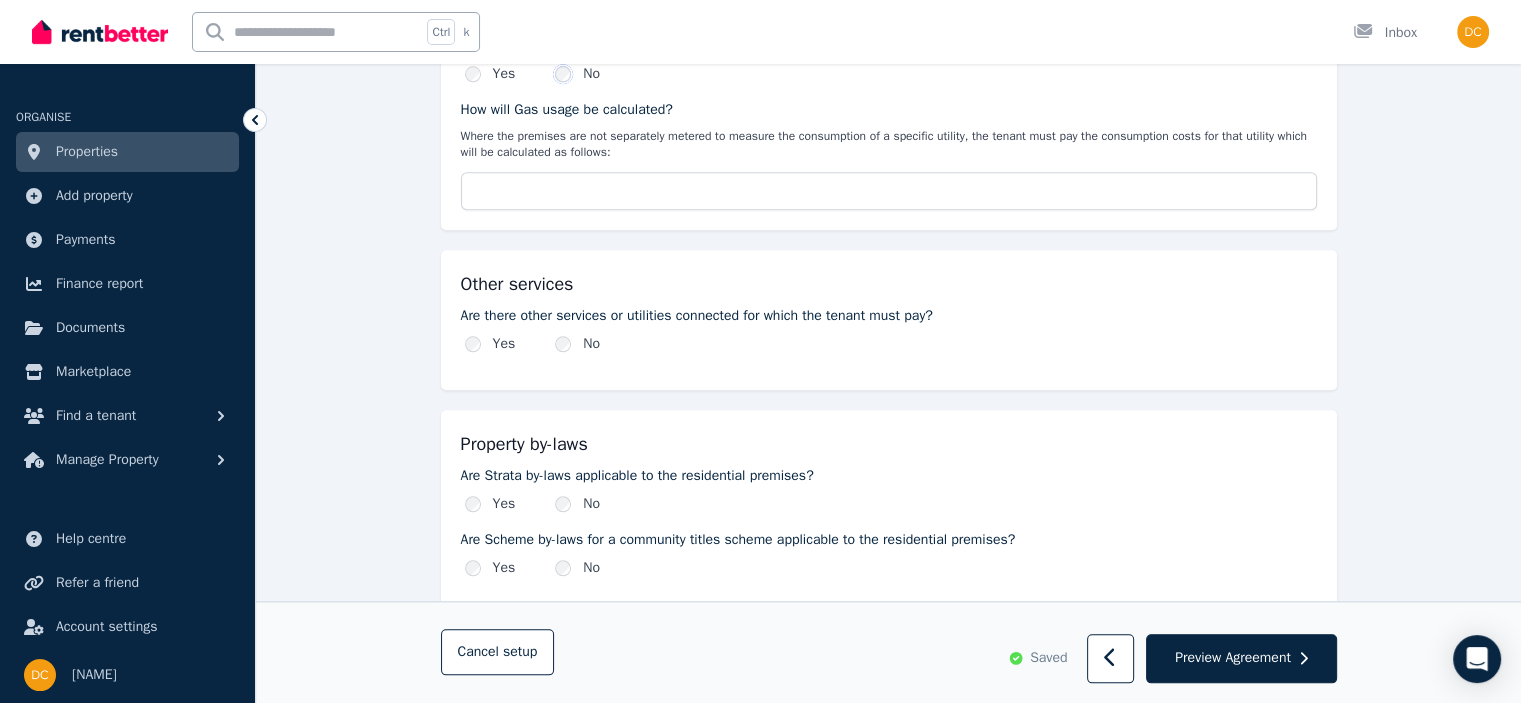 scroll, scrollTop: 2154, scrollLeft: 0, axis: vertical 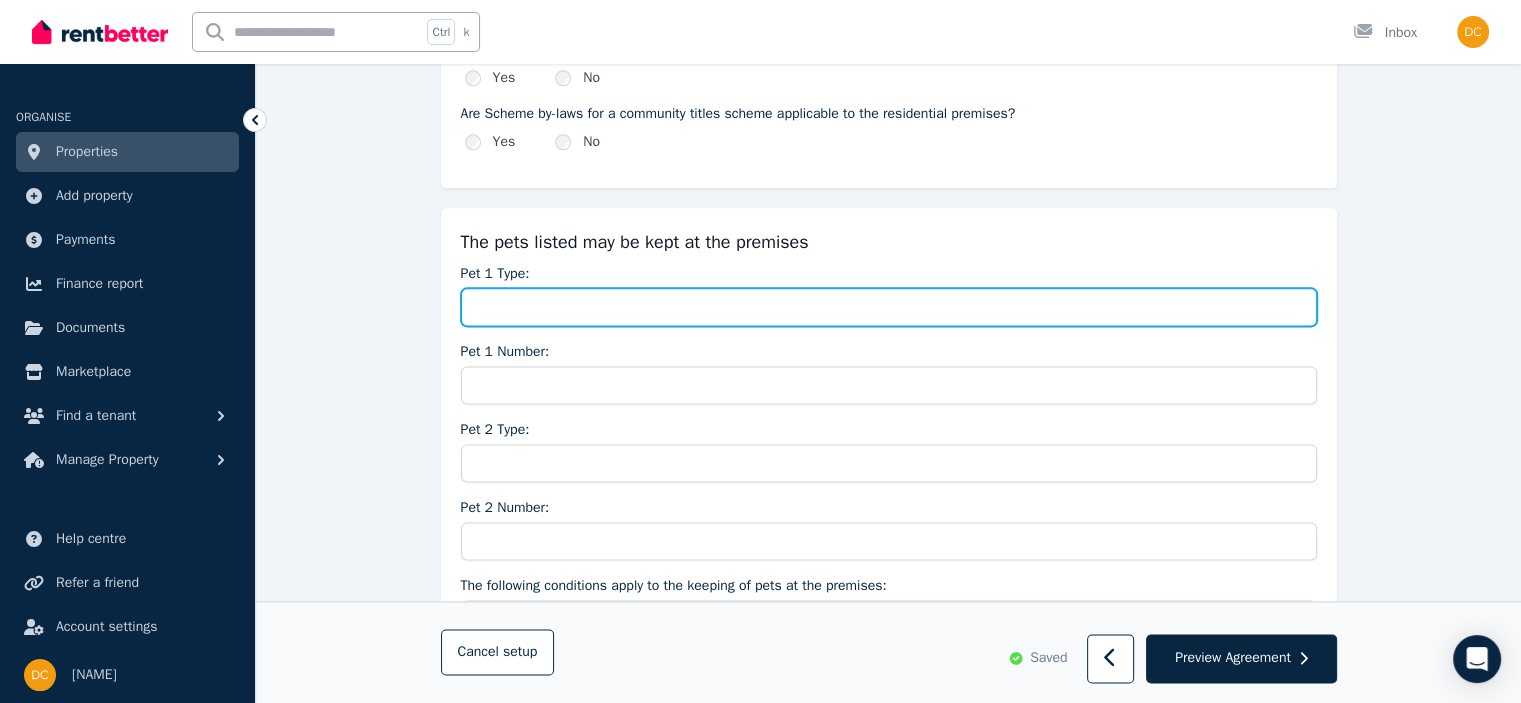 click on "Pet 1 Type:" at bounding box center [889, 307] 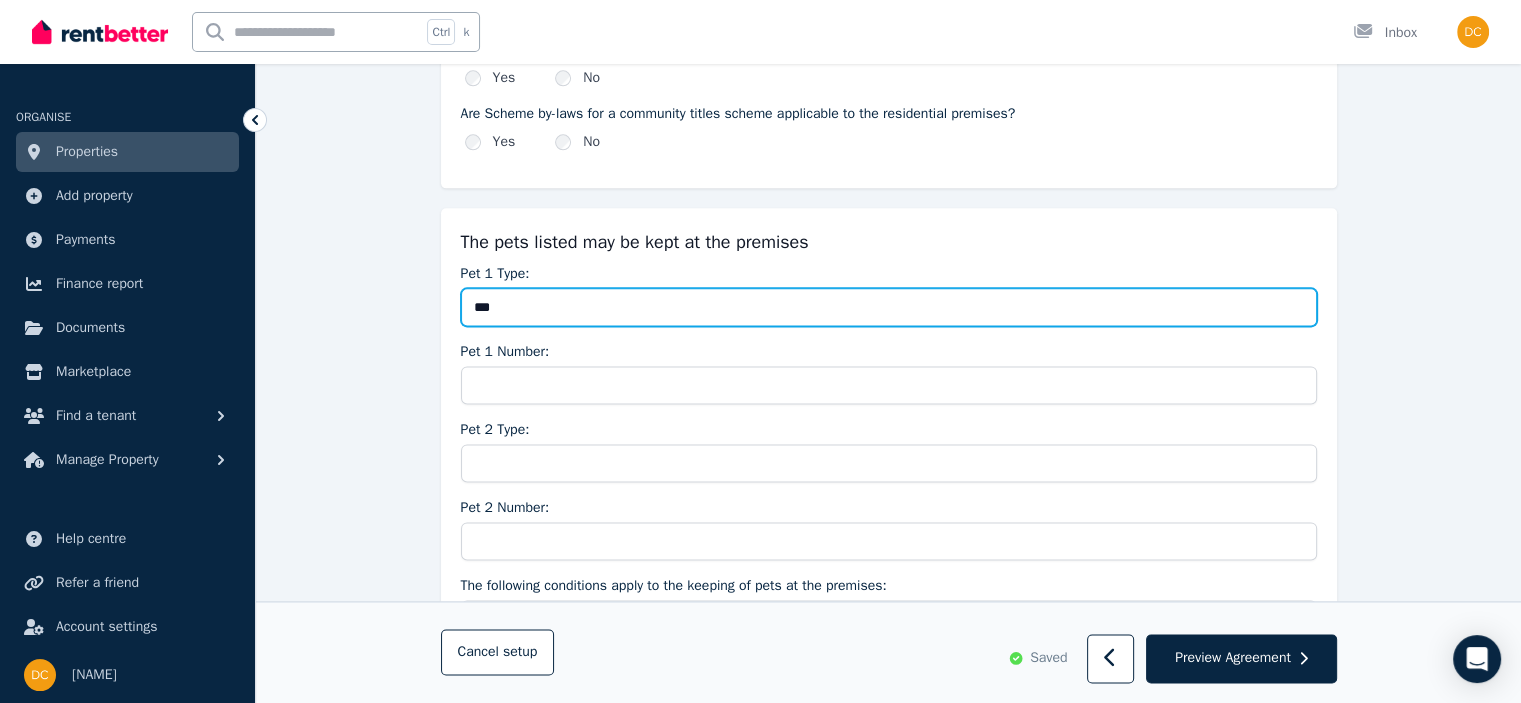 type on "****" 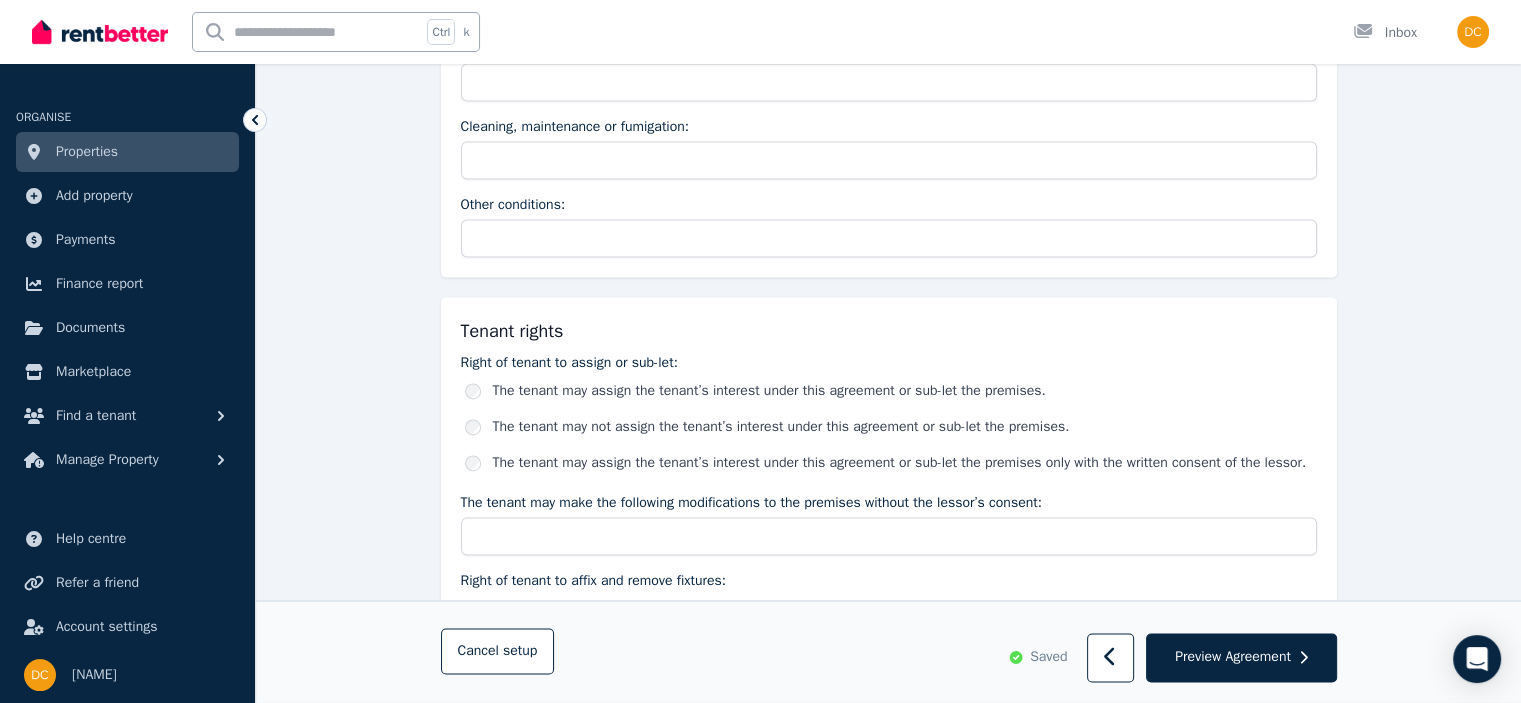 scroll, scrollTop: 3154, scrollLeft: 0, axis: vertical 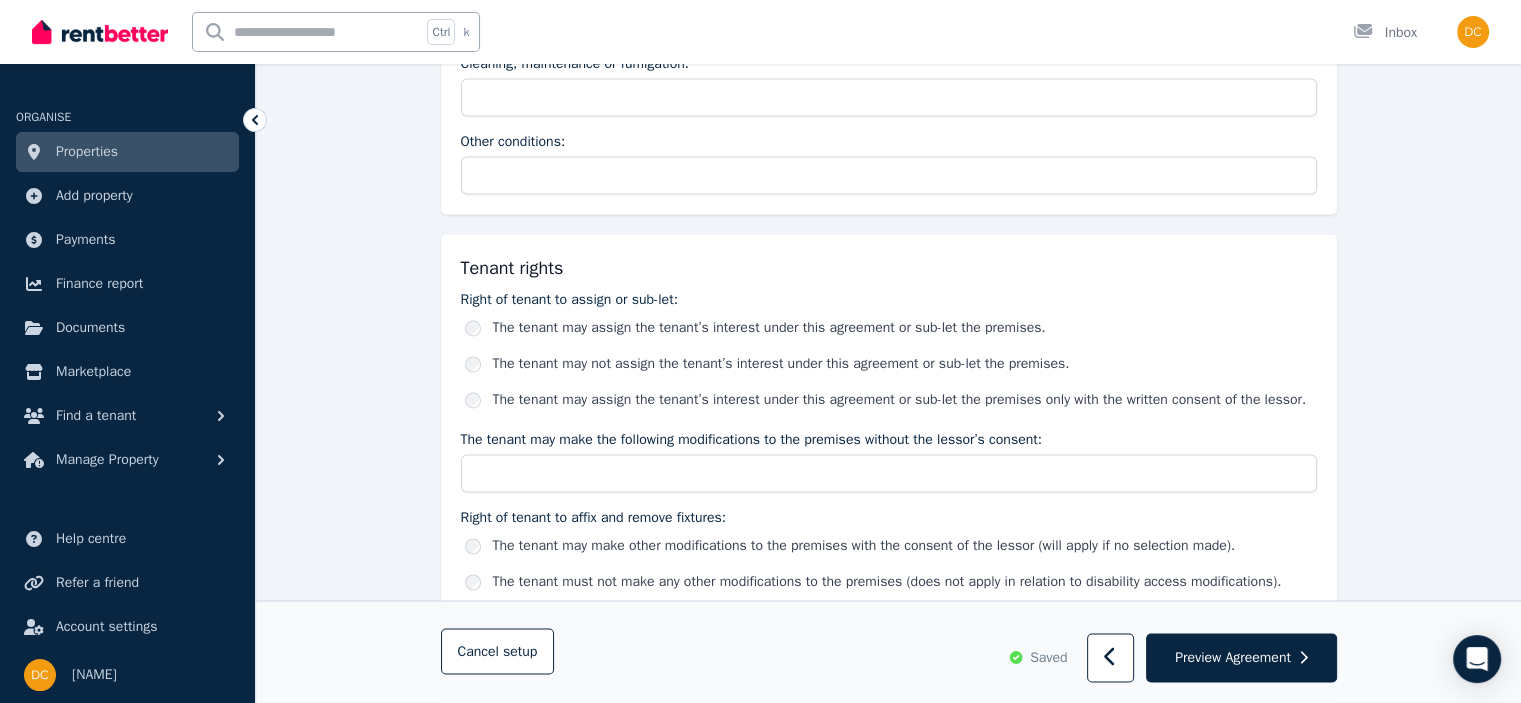 type on "****" 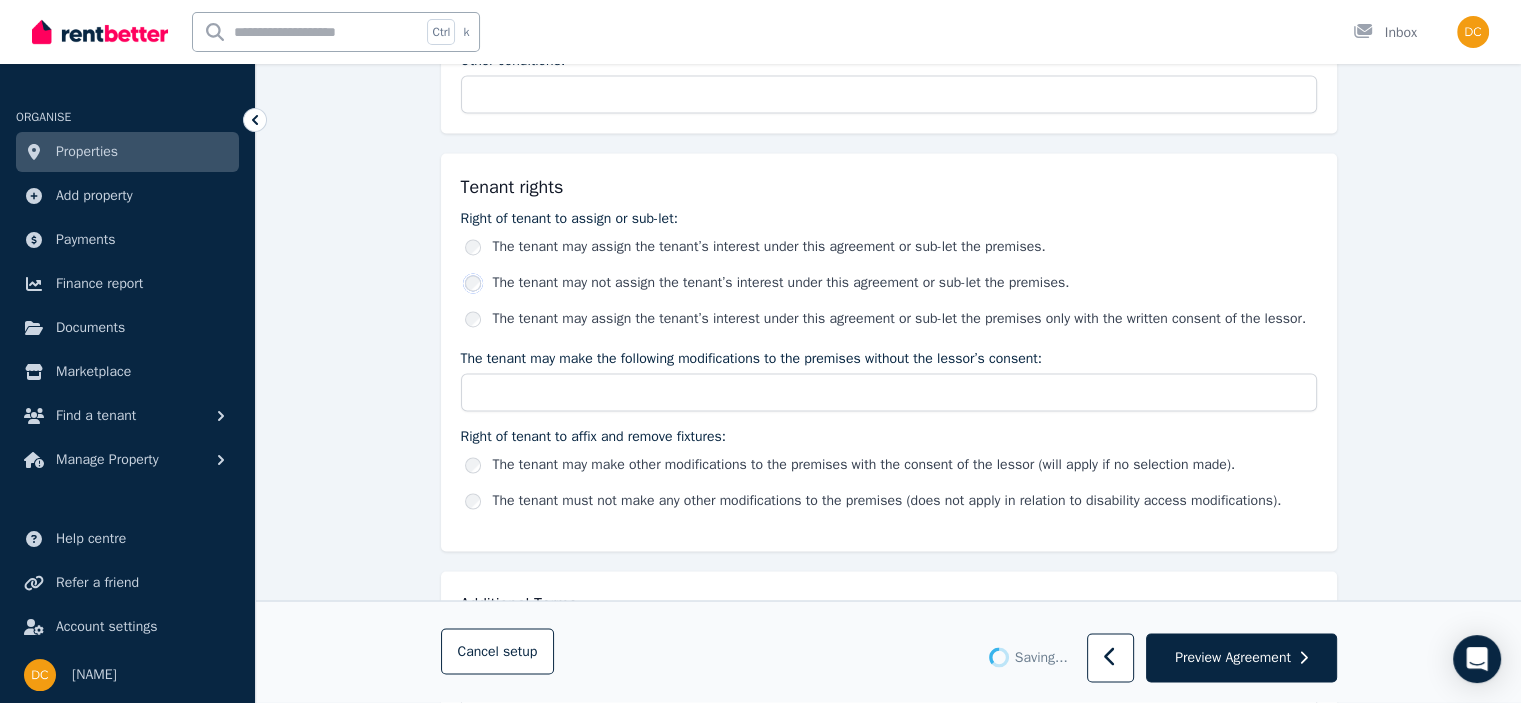 scroll, scrollTop: 3454, scrollLeft: 0, axis: vertical 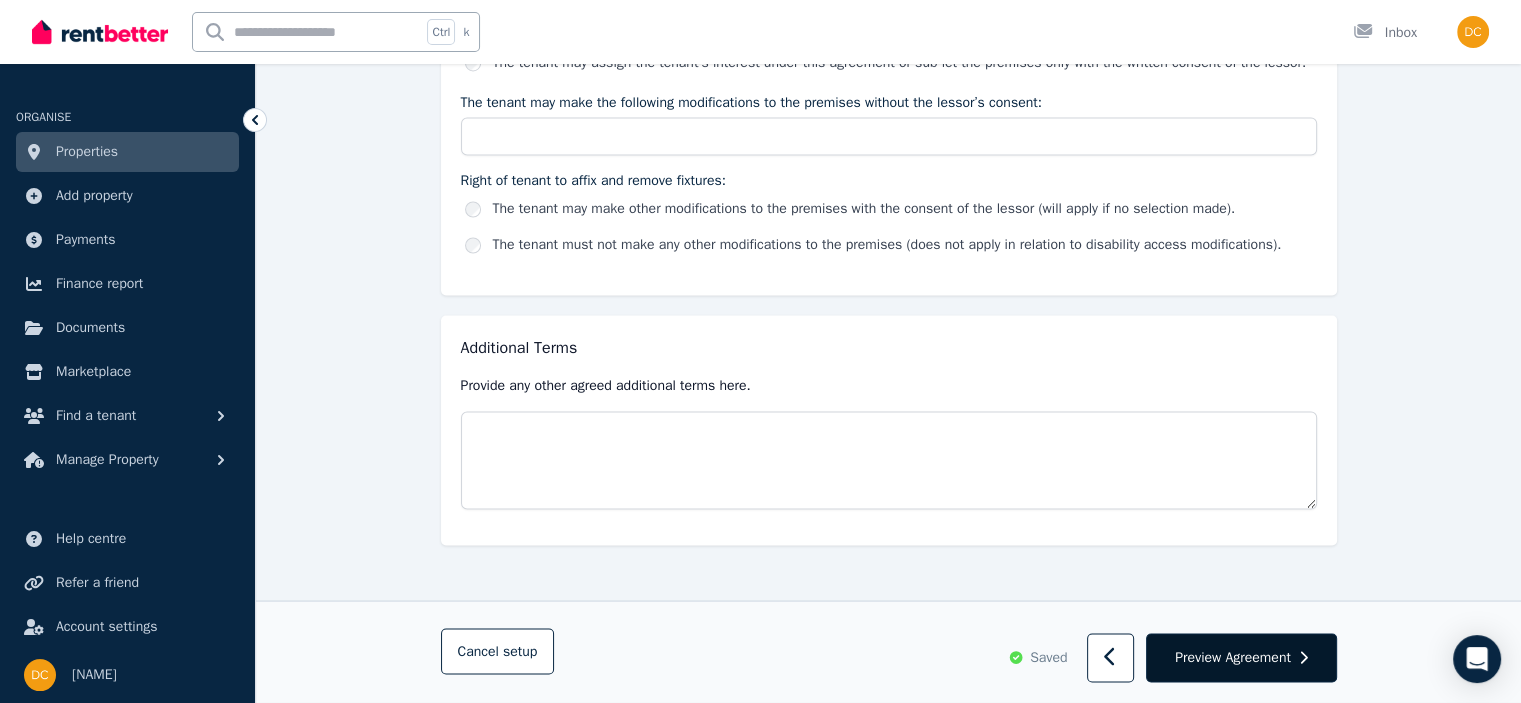 click on "Preview Agreement" at bounding box center (1233, 658) 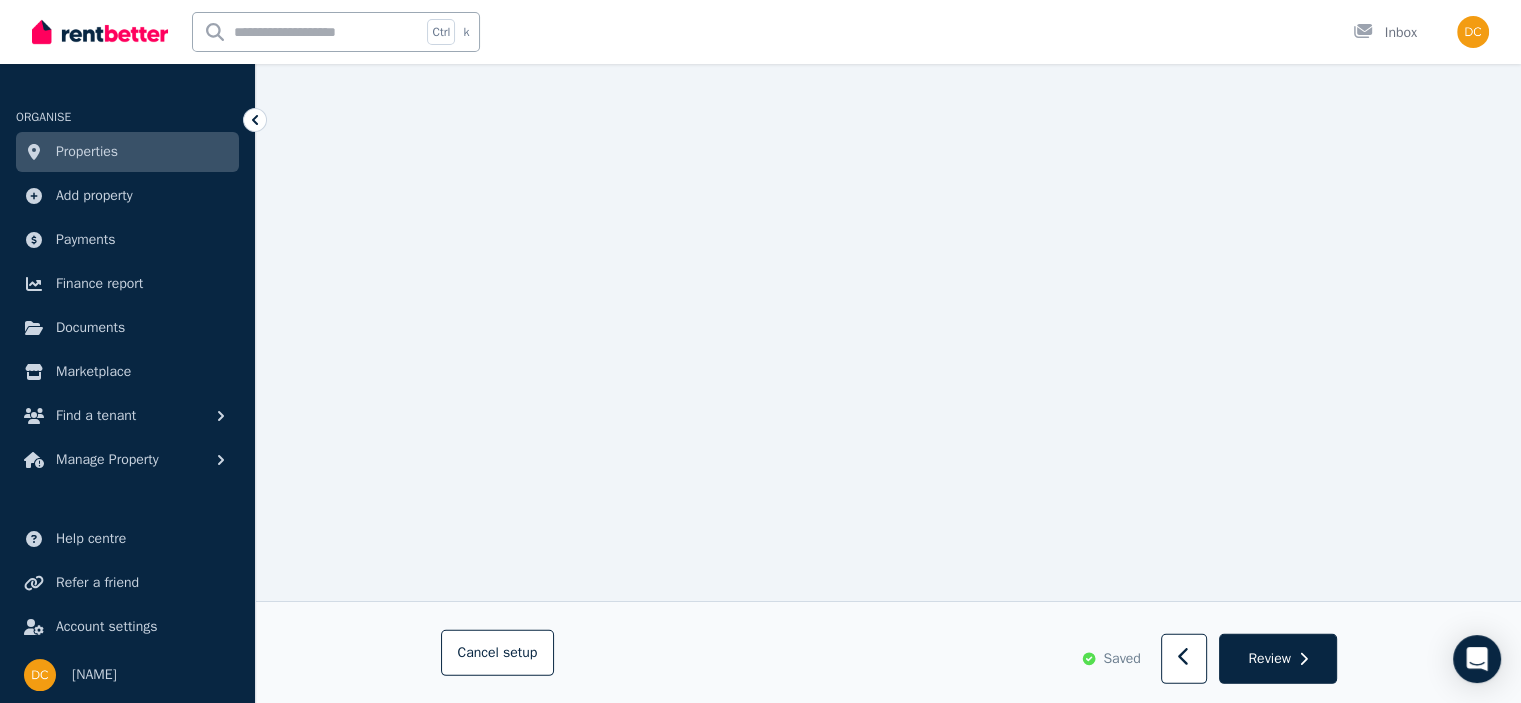 scroll, scrollTop: 13233, scrollLeft: 0, axis: vertical 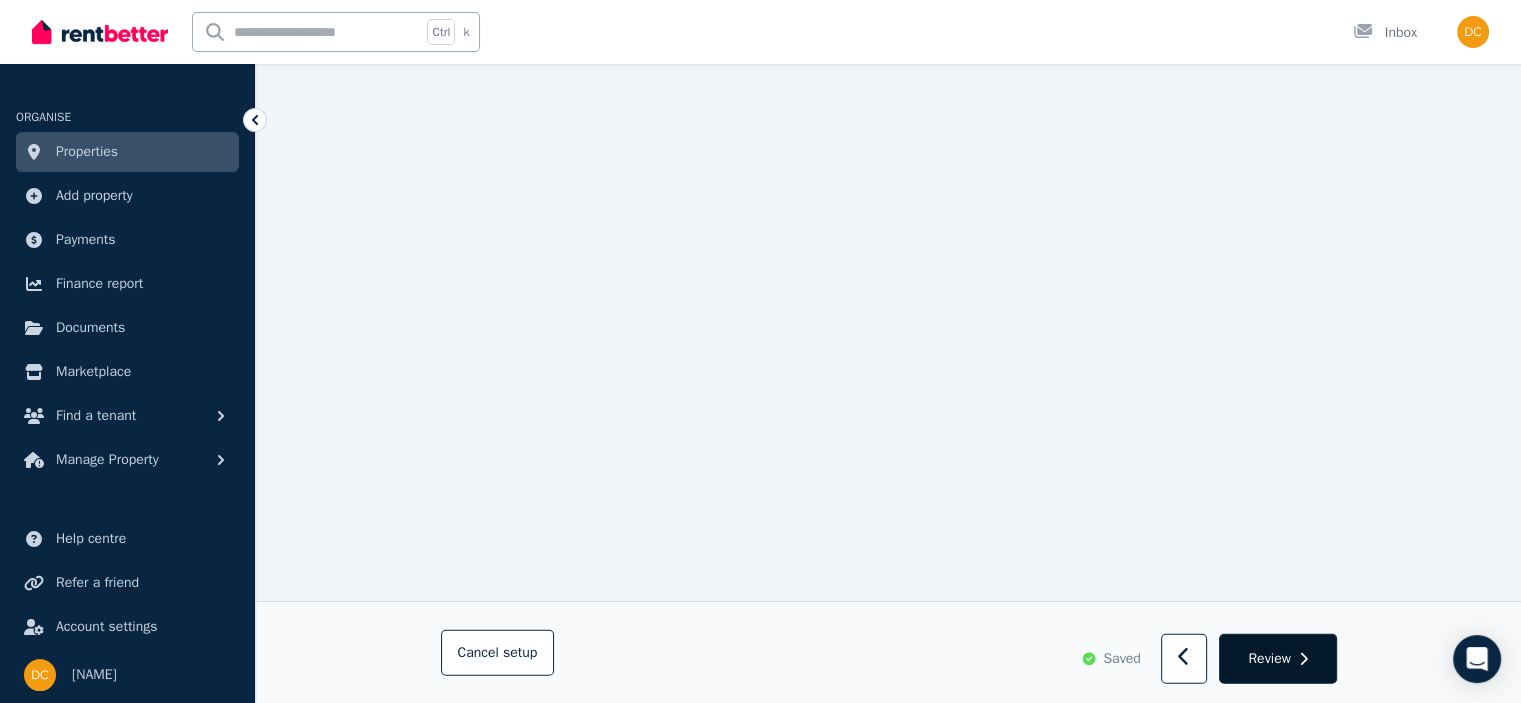click on "Review" at bounding box center (1269, 658) 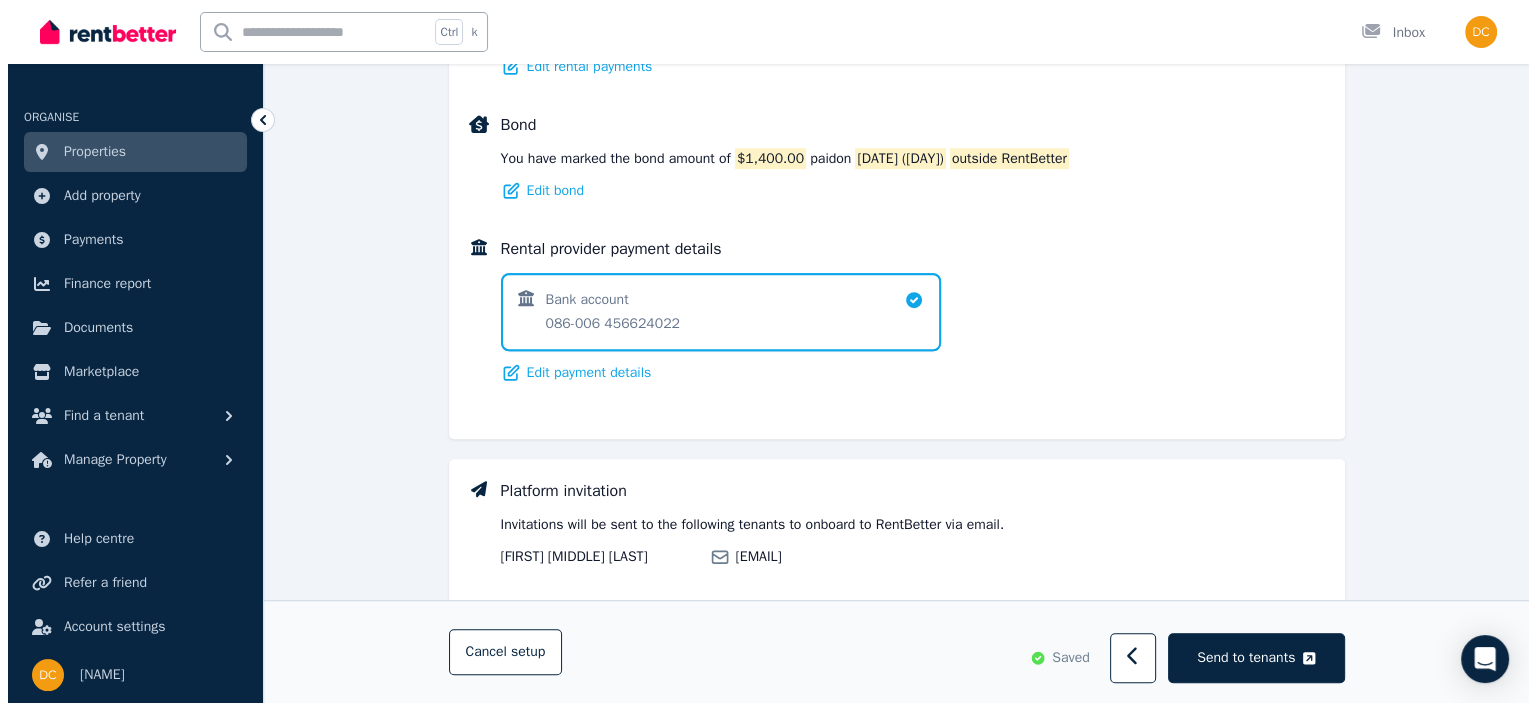 scroll, scrollTop: 1384, scrollLeft: 0, axis: vertical 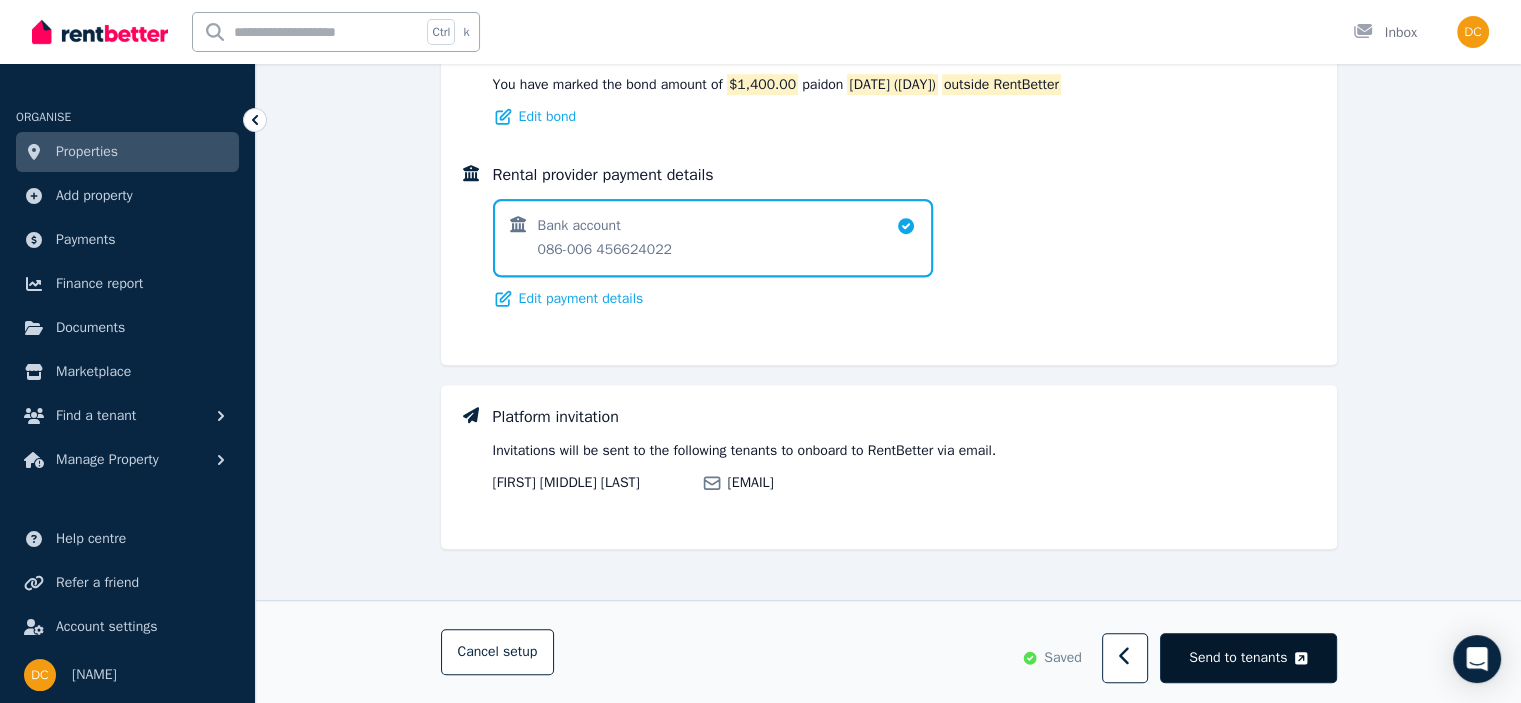 click on "Send to tenants" at bounding box center [1238, 658] 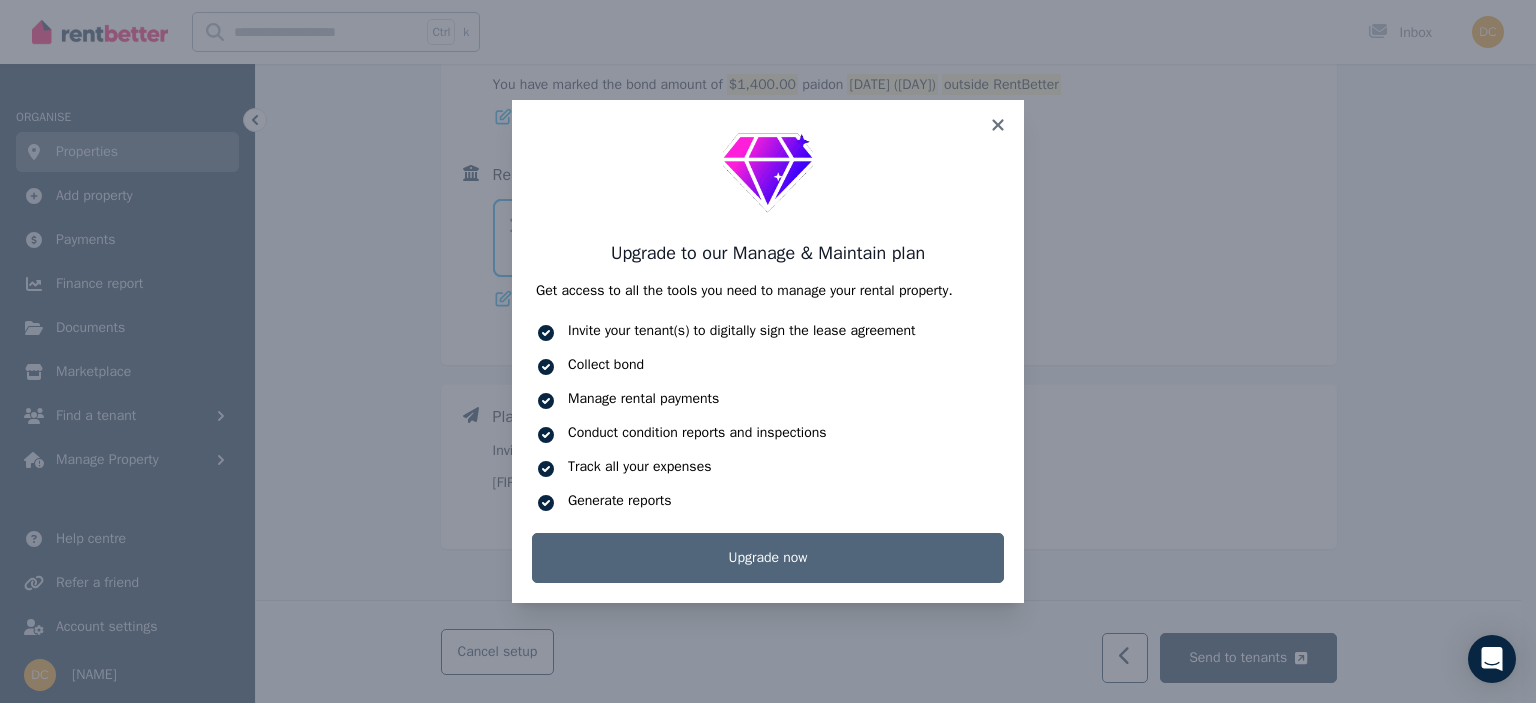 click on "Upgrade now" at bounding box center [768, 558] 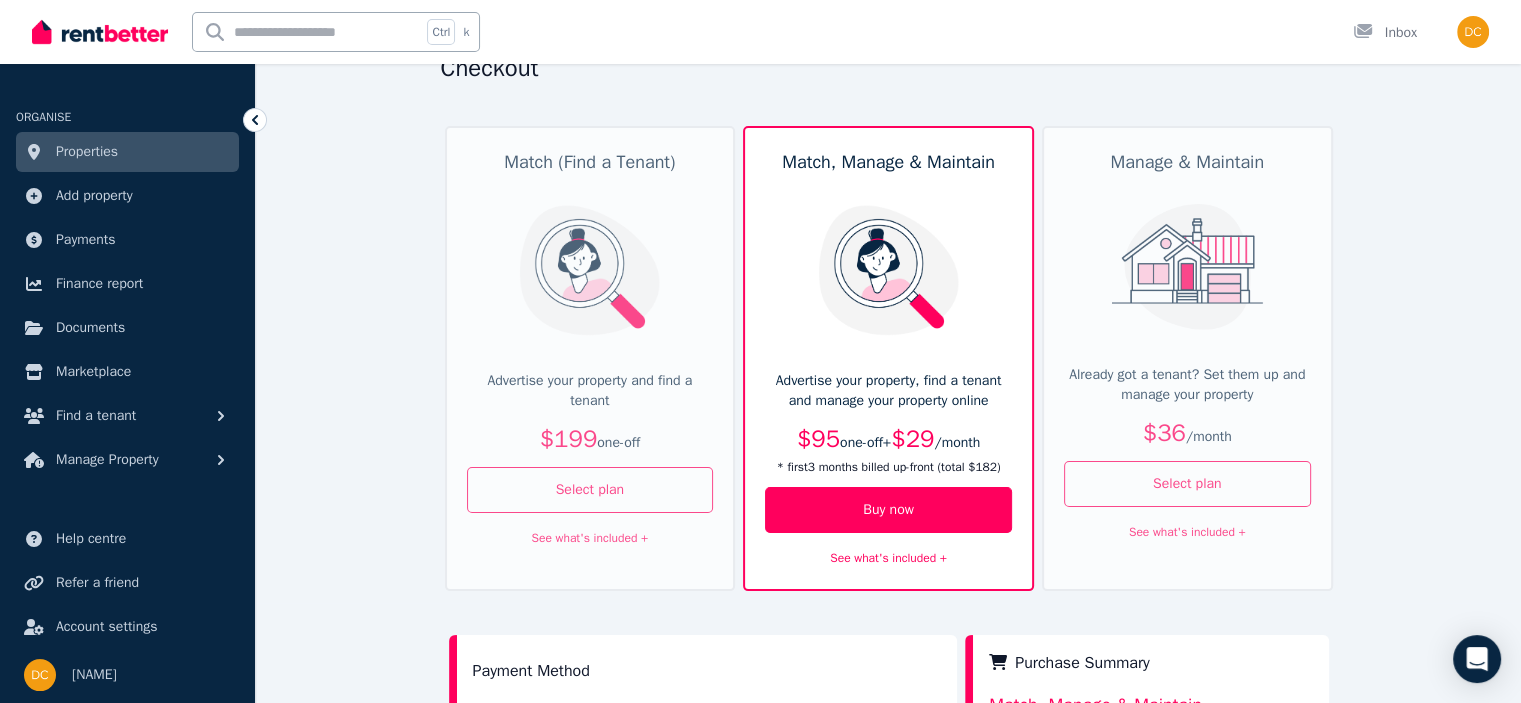 scroll, scrollTop: 0, scrollLeft: 0, axis: both 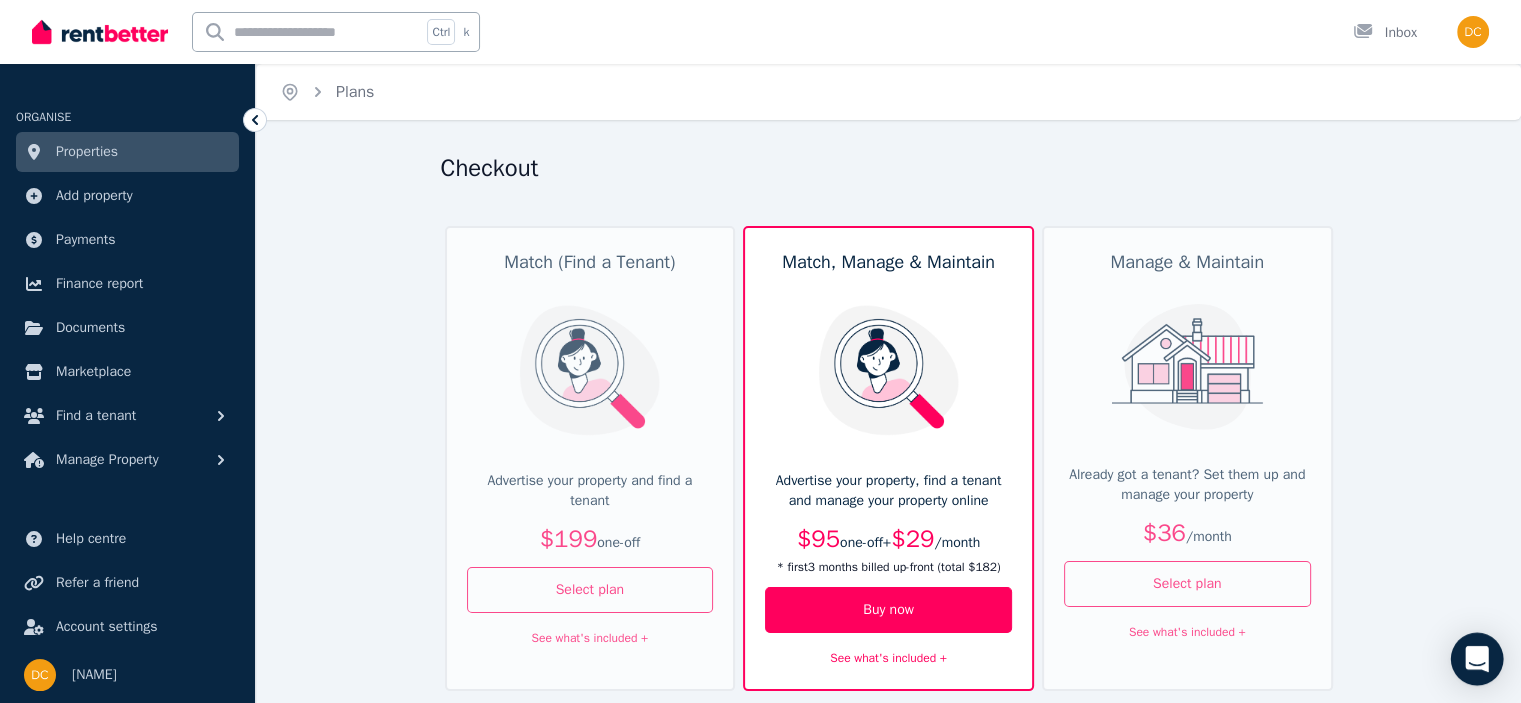 click 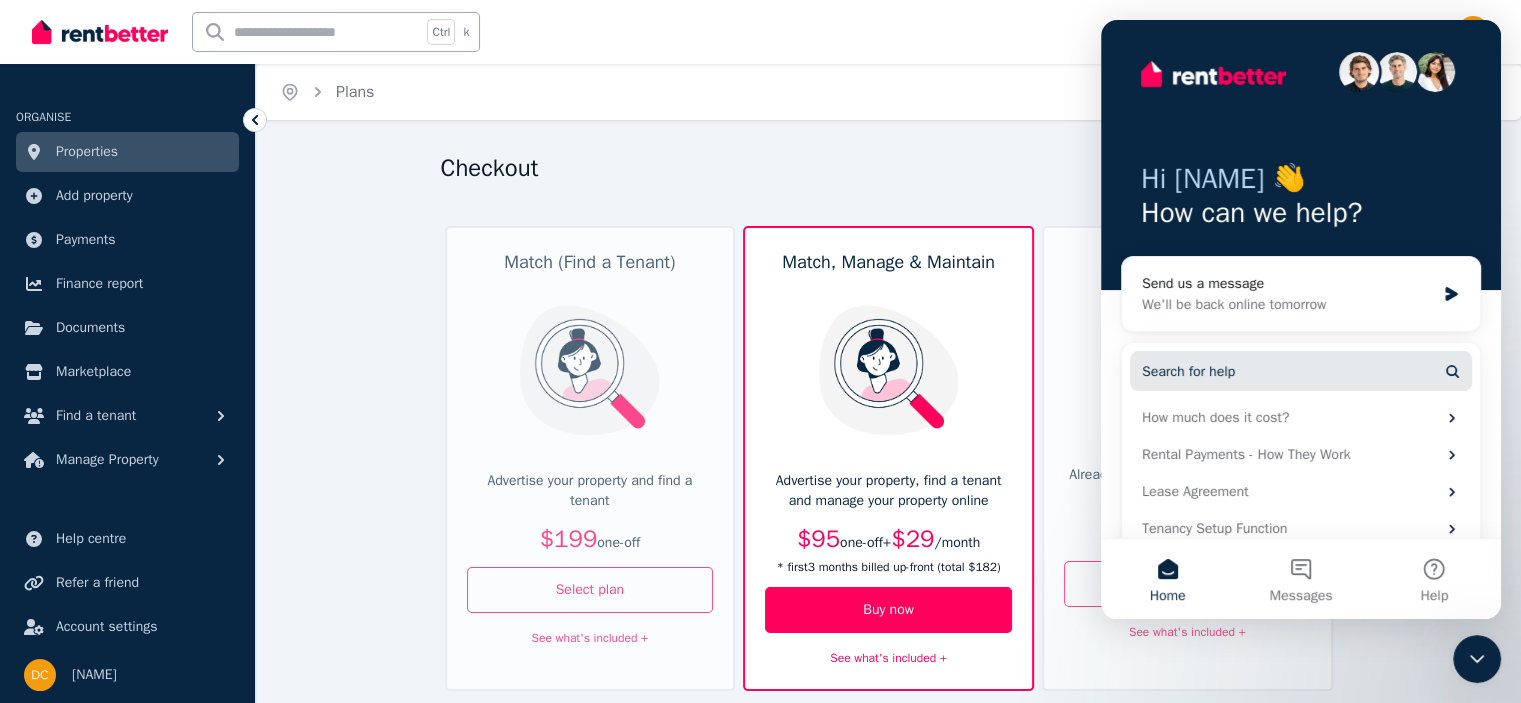 scroll, scrollTop: 0, scrollLeft: 0, axis: both 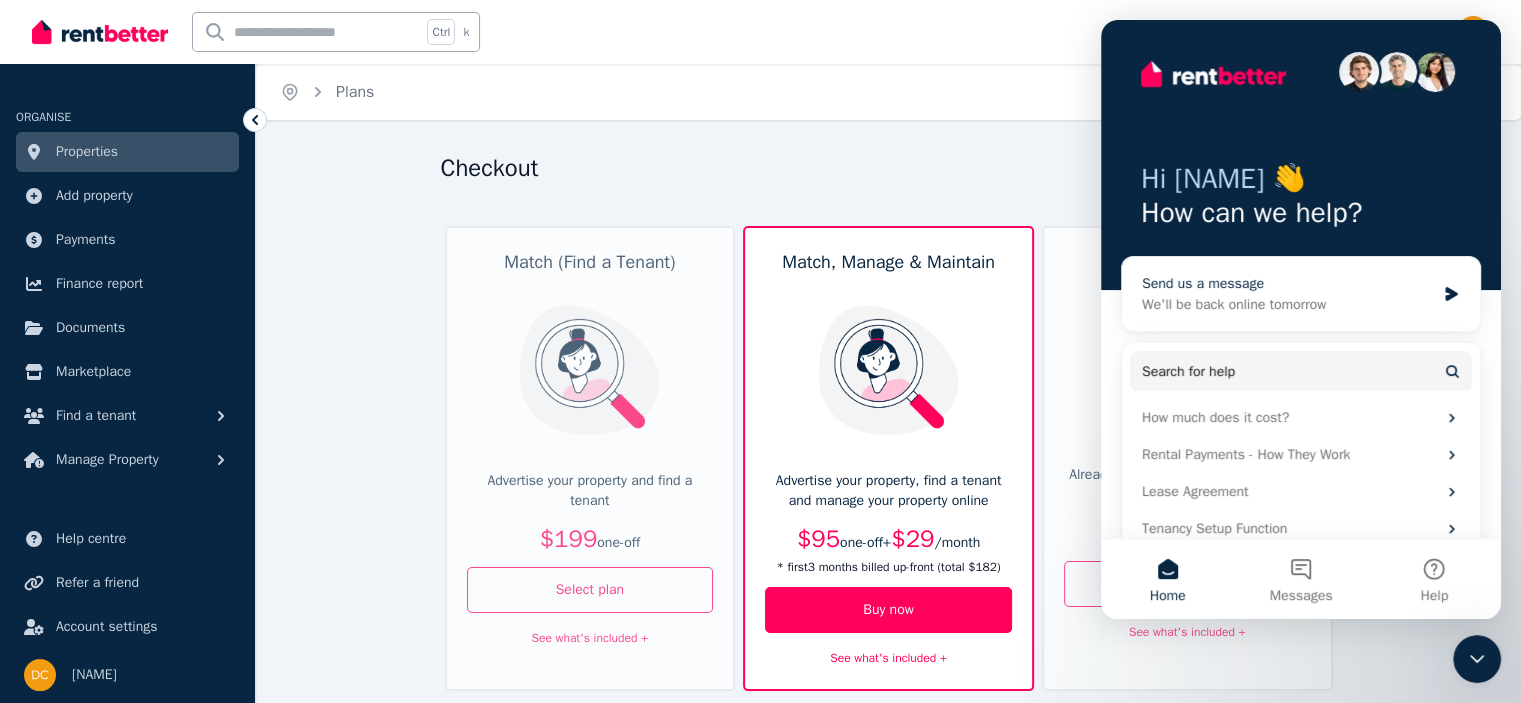 click on "We'll be back online tomorrow" at bounding box center [1288, 304] 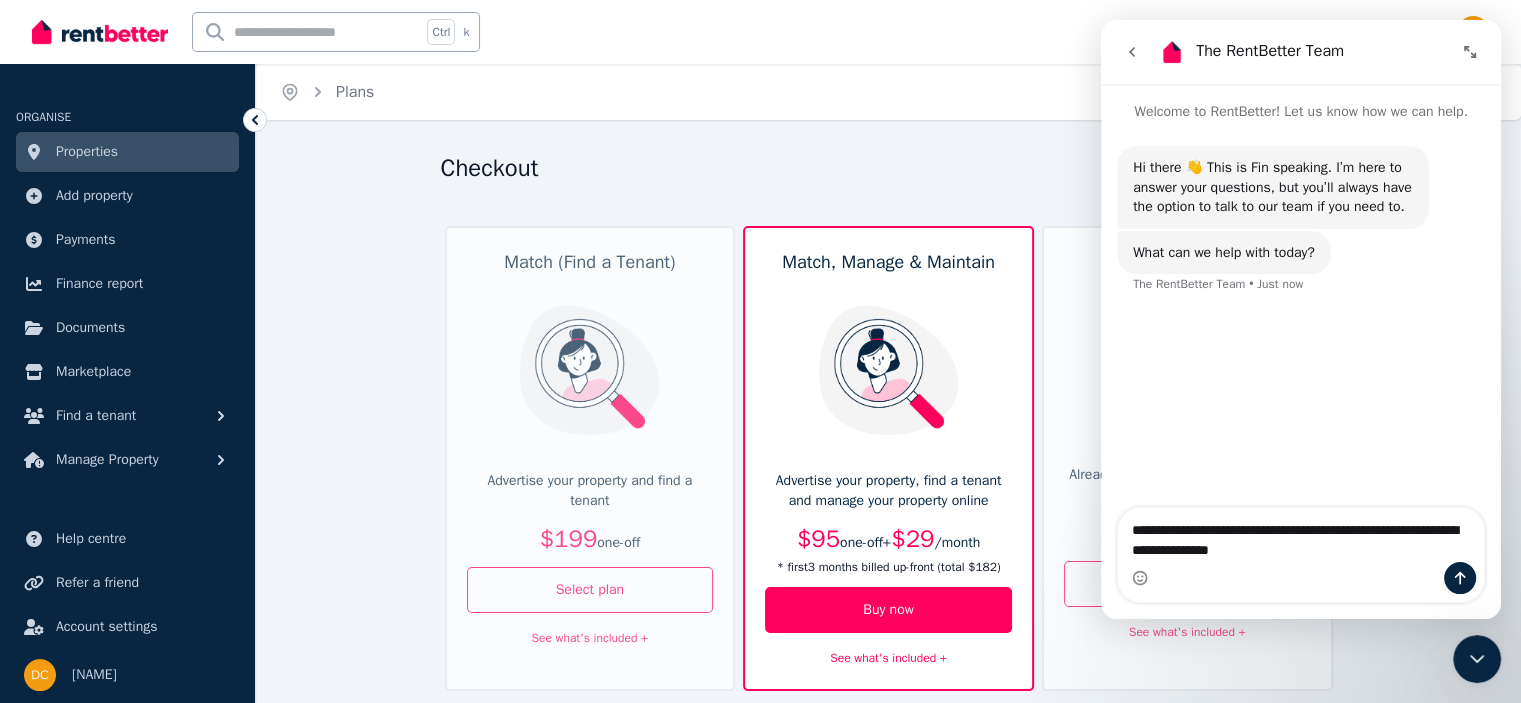 type on "**********" 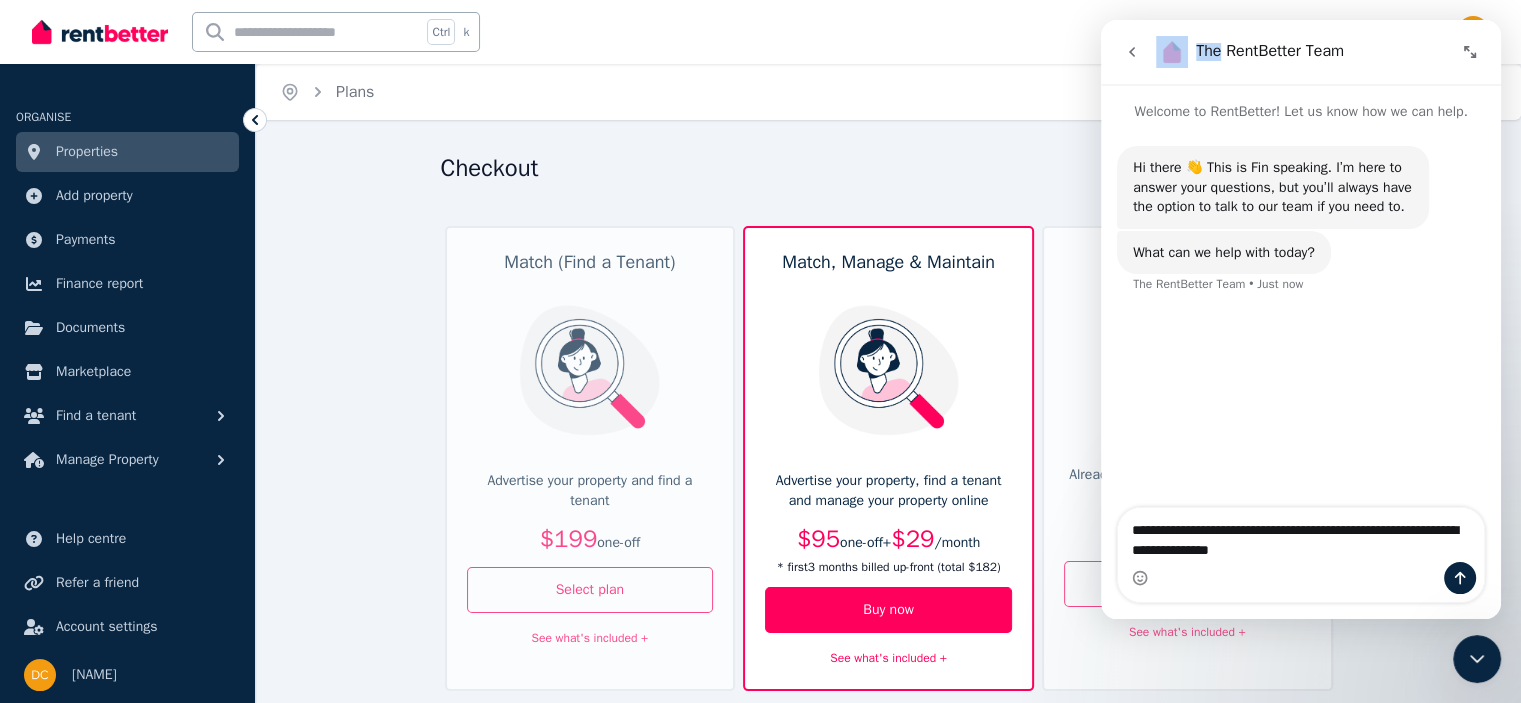 drag, startPoint x: 1218, startPoint y: 39, endPoint x: 943, endPoint y: 67, distance: 276.42178 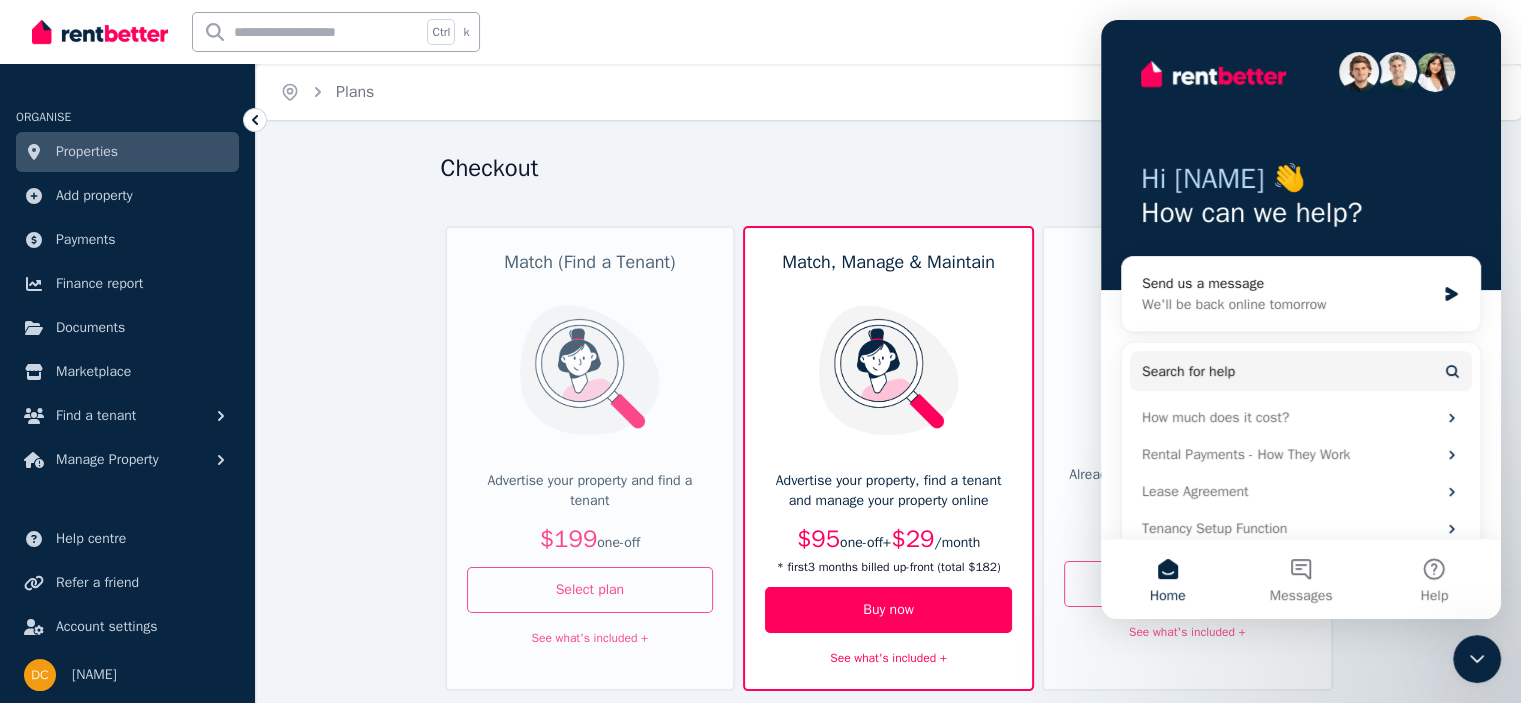 click on "Hi [NAME] 👋 How can we help?" at bounding box center (1301, 155) 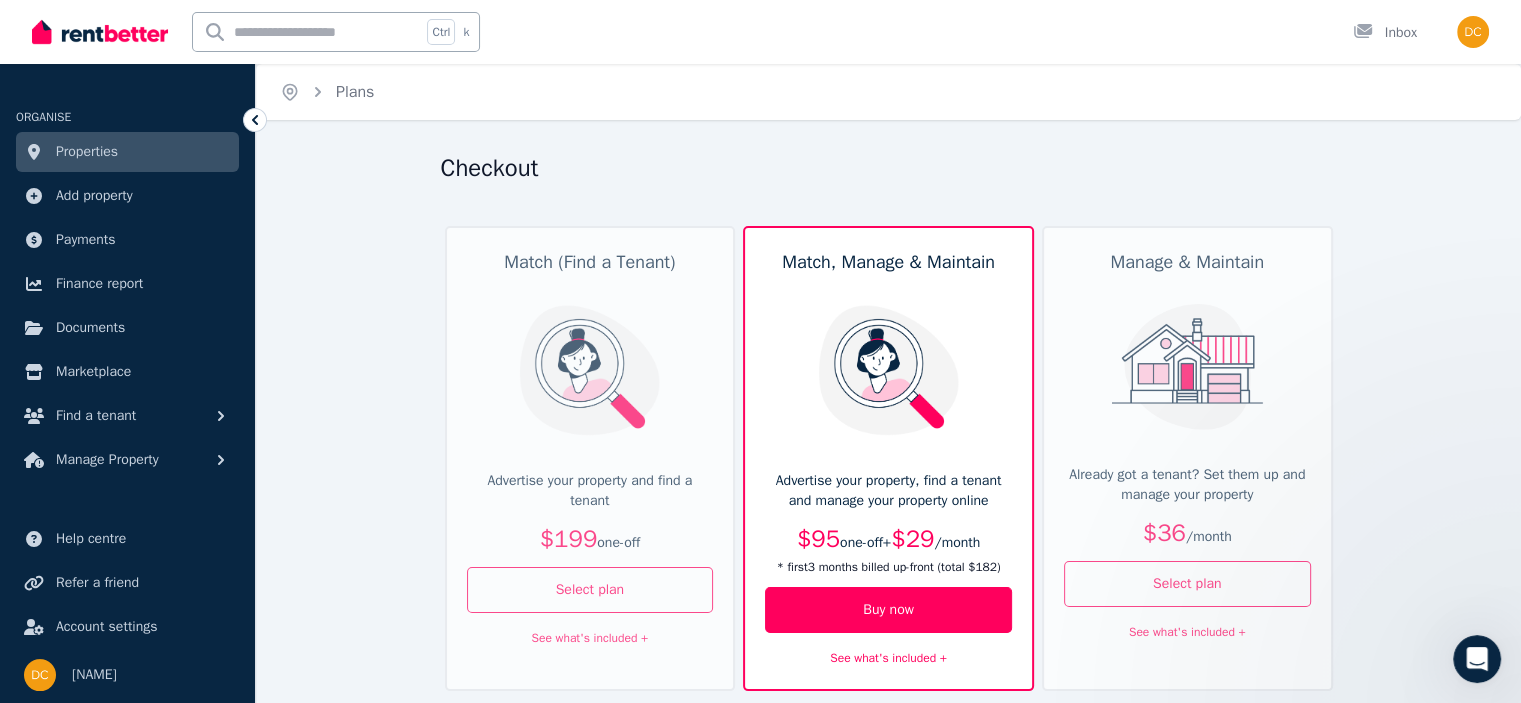 scroll, scrollTop: 0, scrollLeft: 0, axis: both 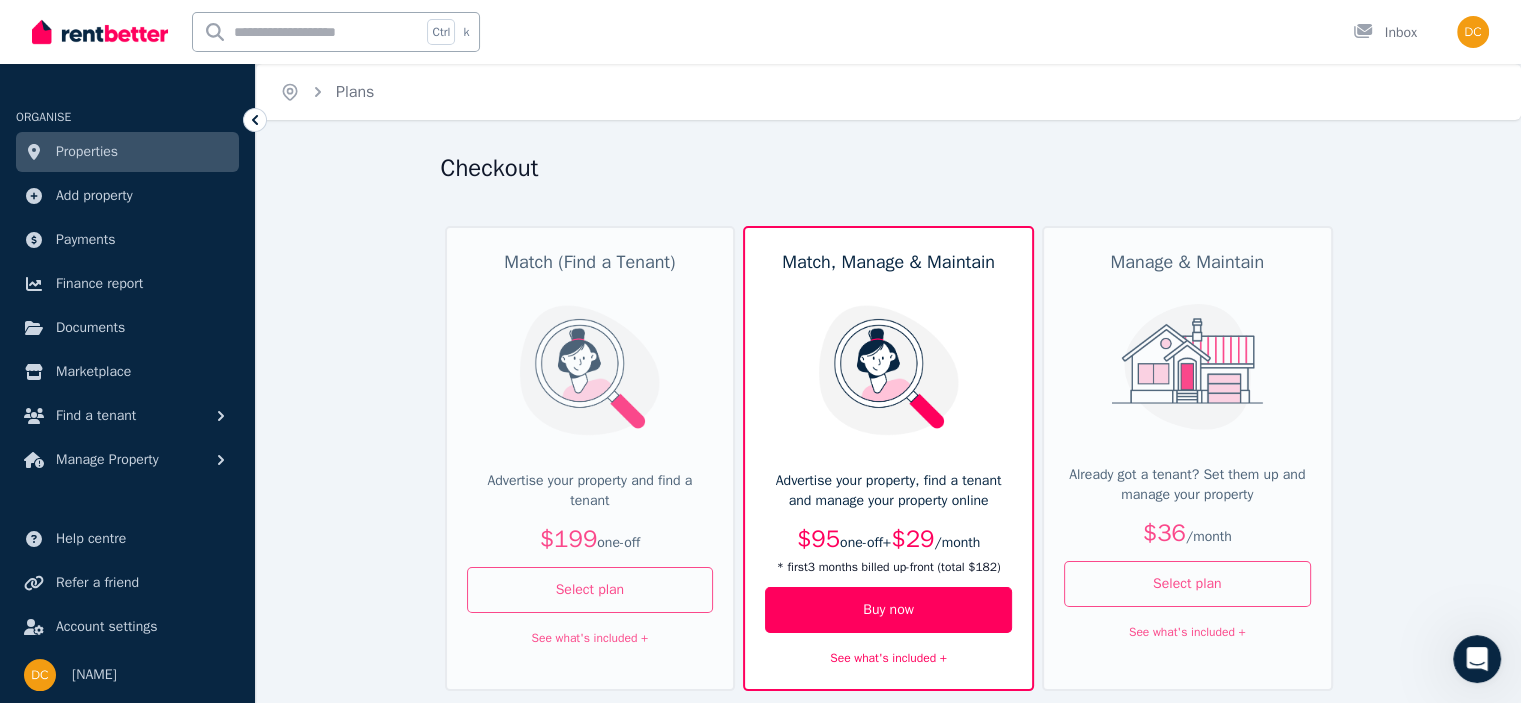 click at bounding box center (1477, 659) 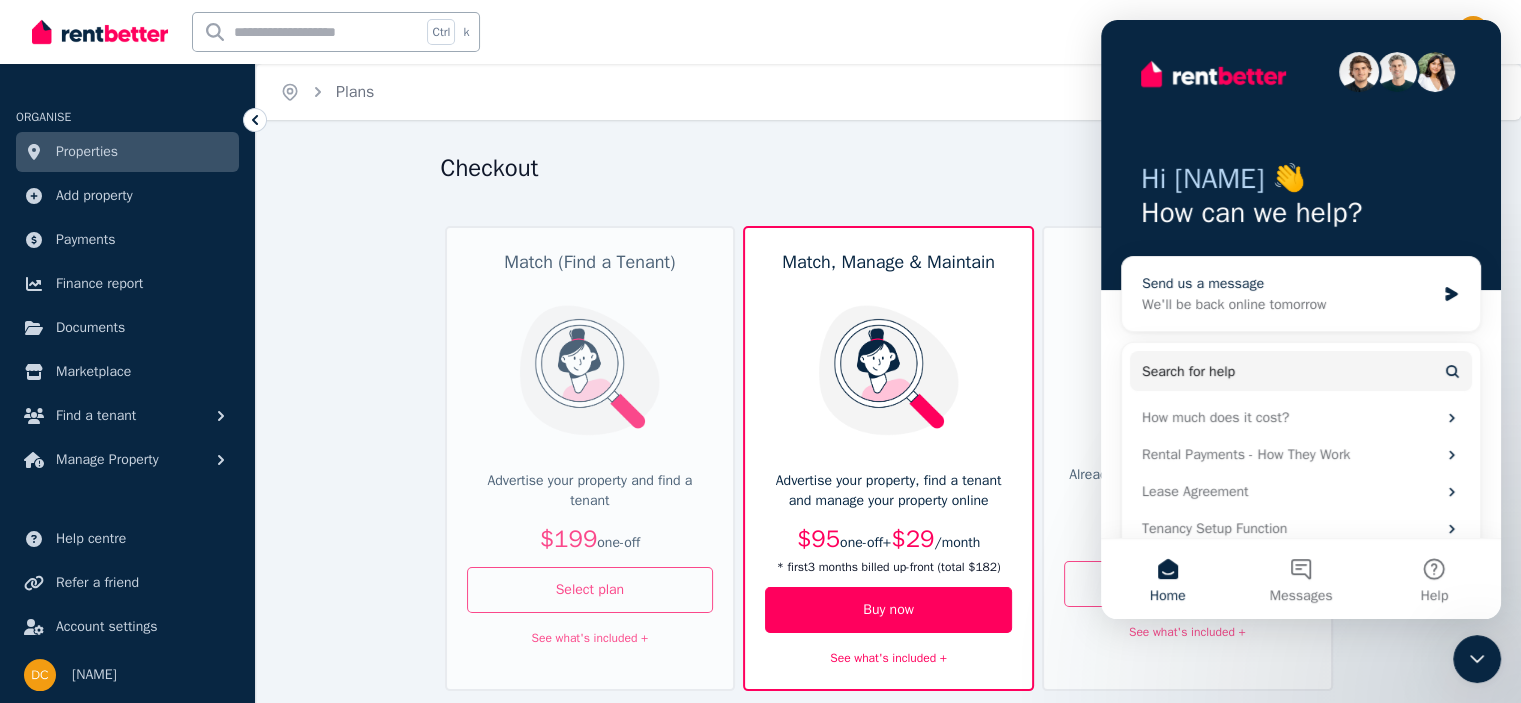 click on "Send us a message" at bounding box center [1288, 283] 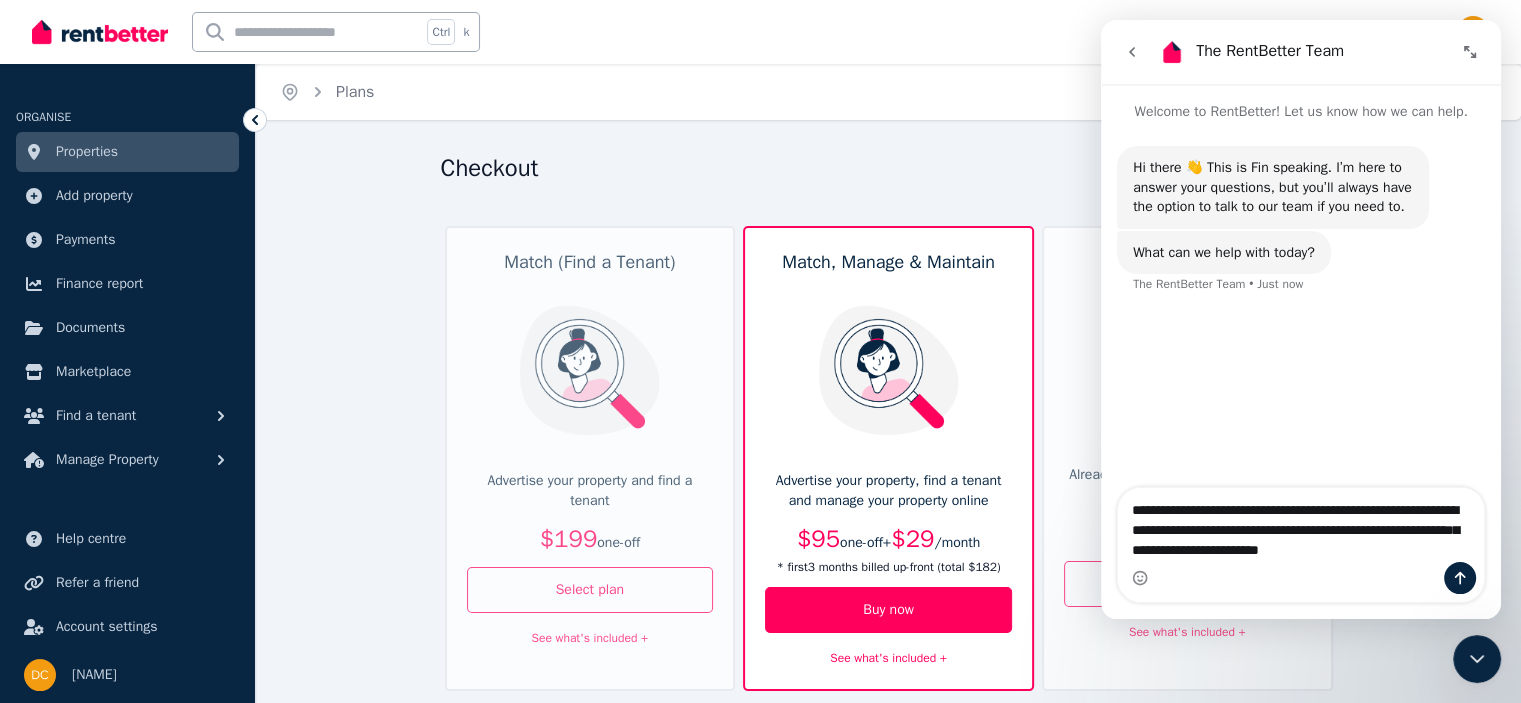 type on "**********" 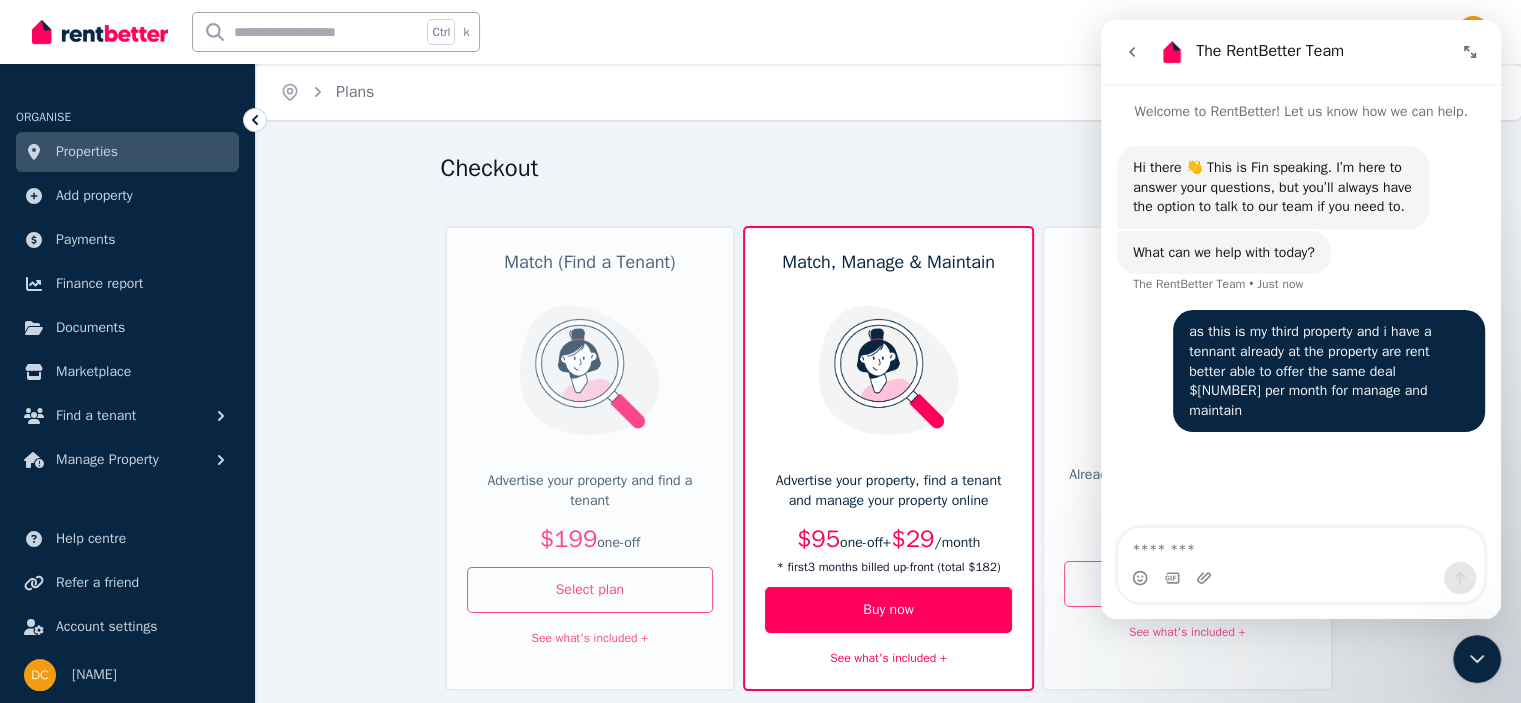 type 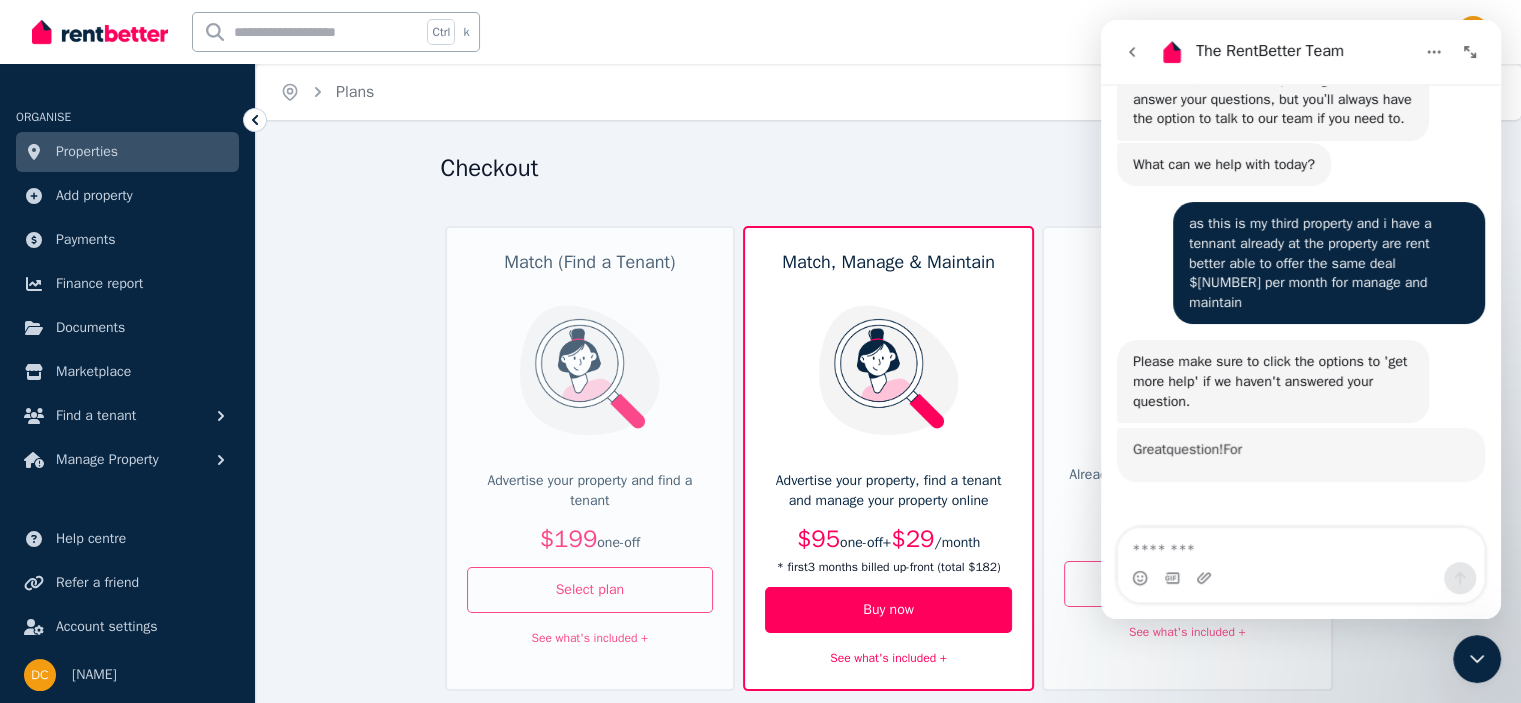 scroll, scrollTop: 209, scrollLeft: 0, axis: vertical 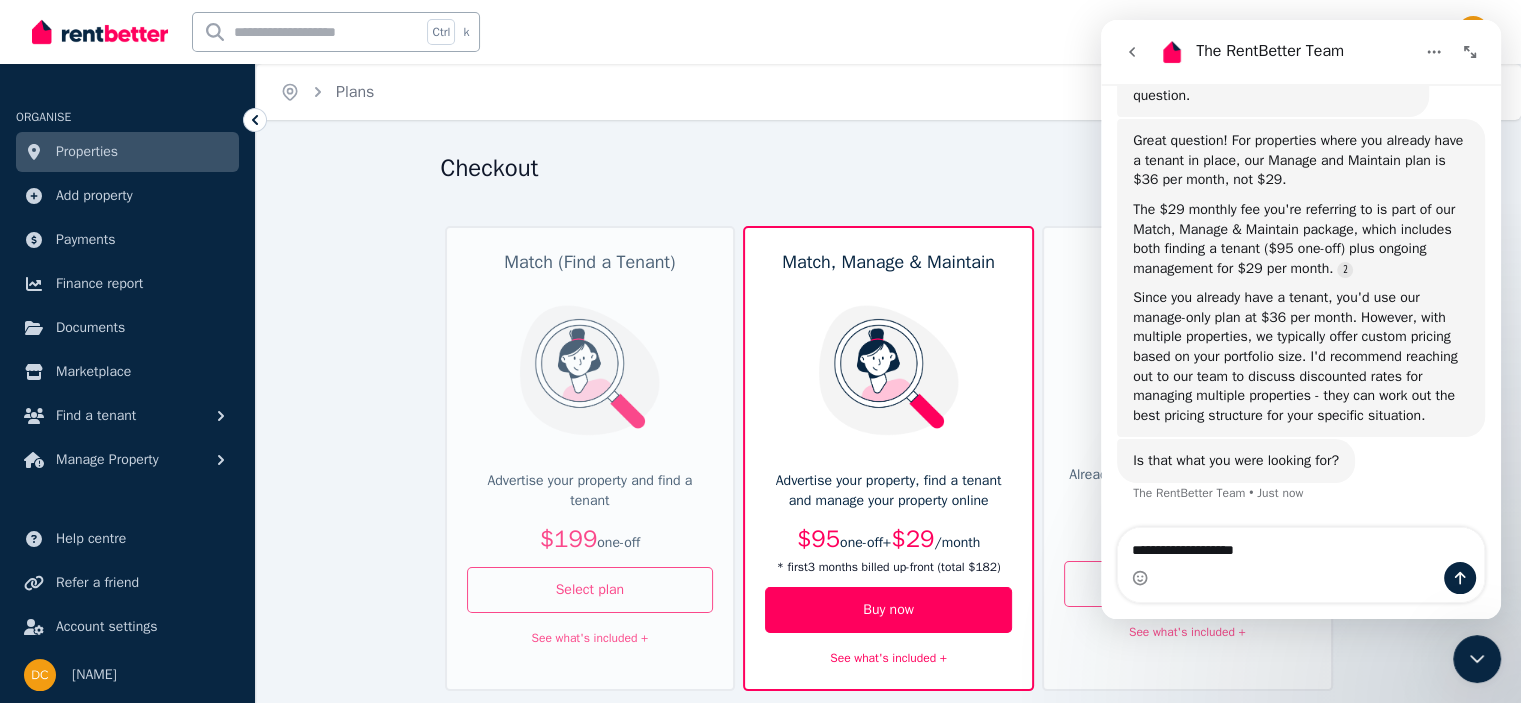 type on "**********" 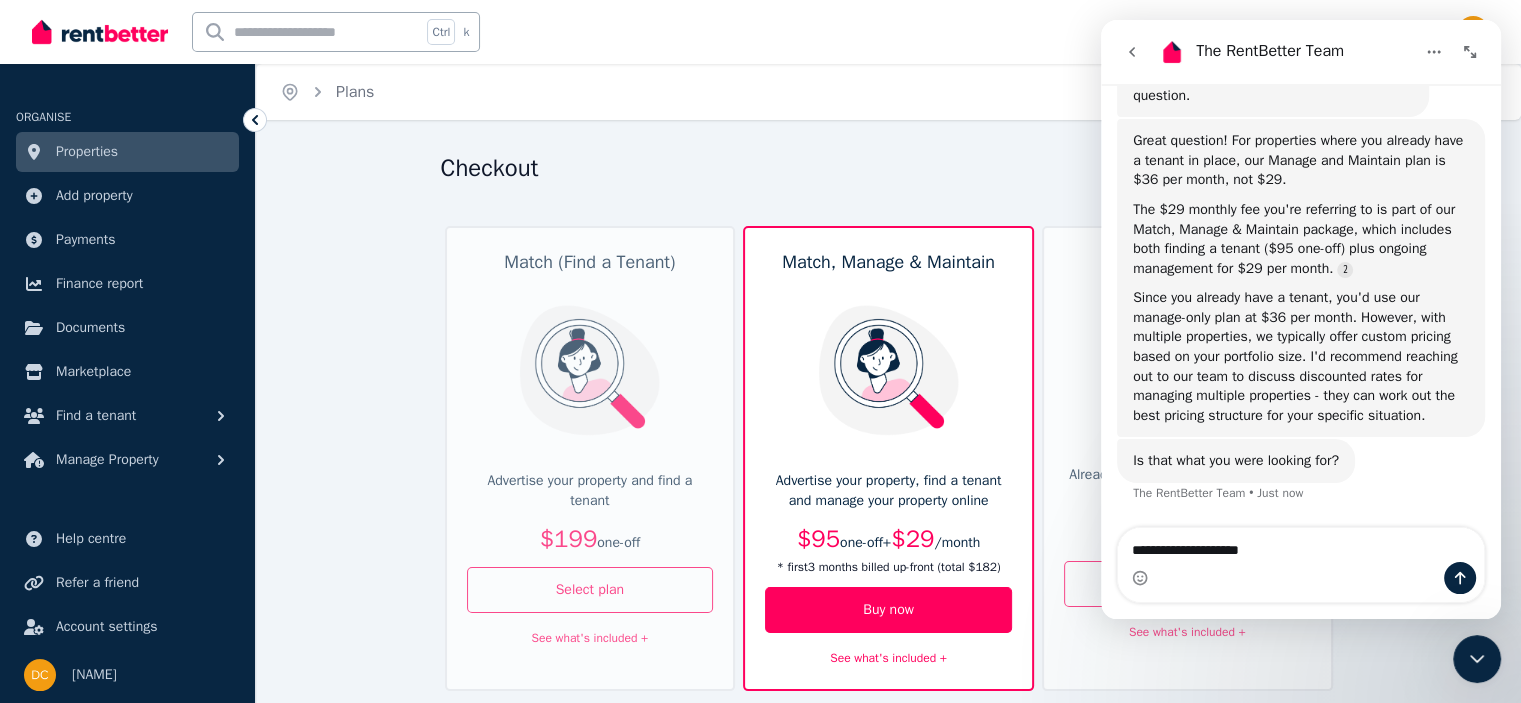 type 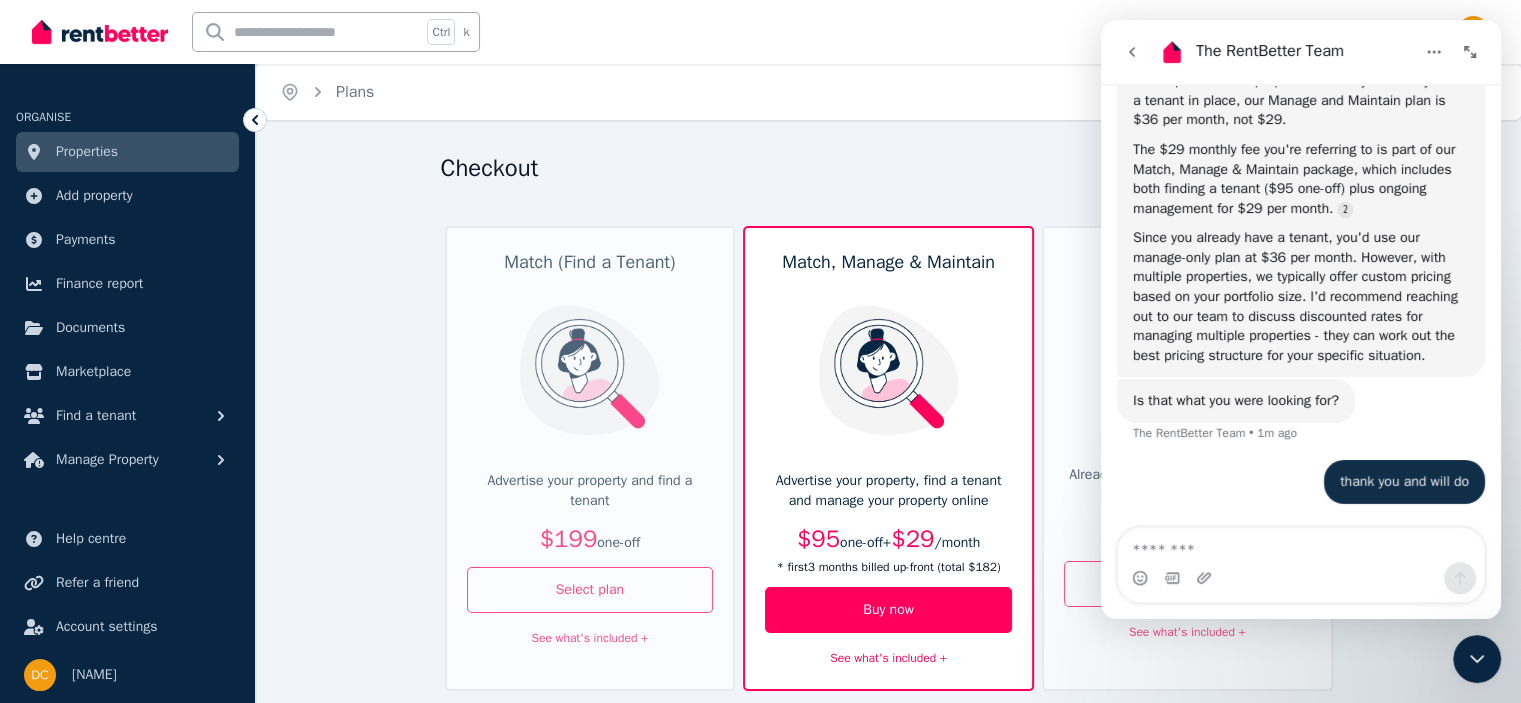 scroll, scrollTop: 469, scrollLeft: 0, axis: vertical 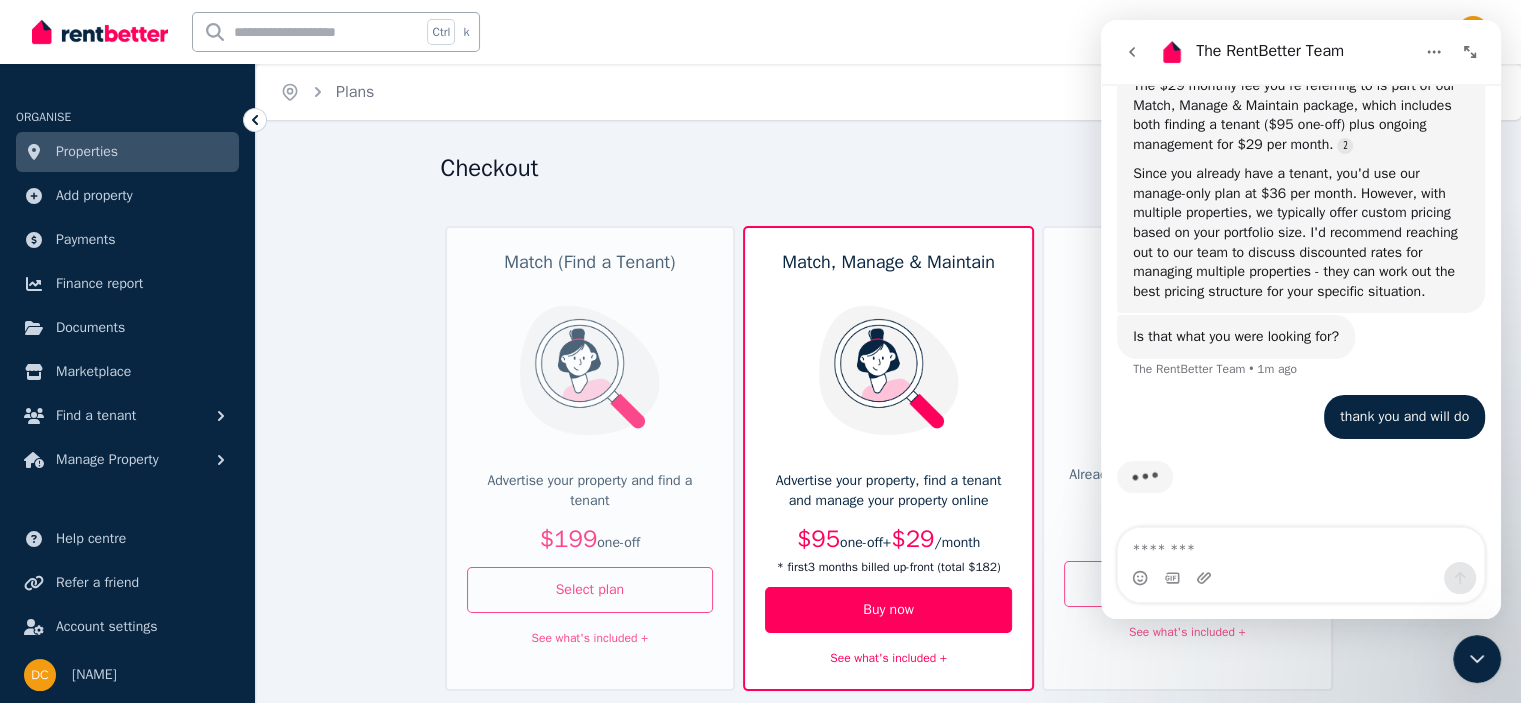 click 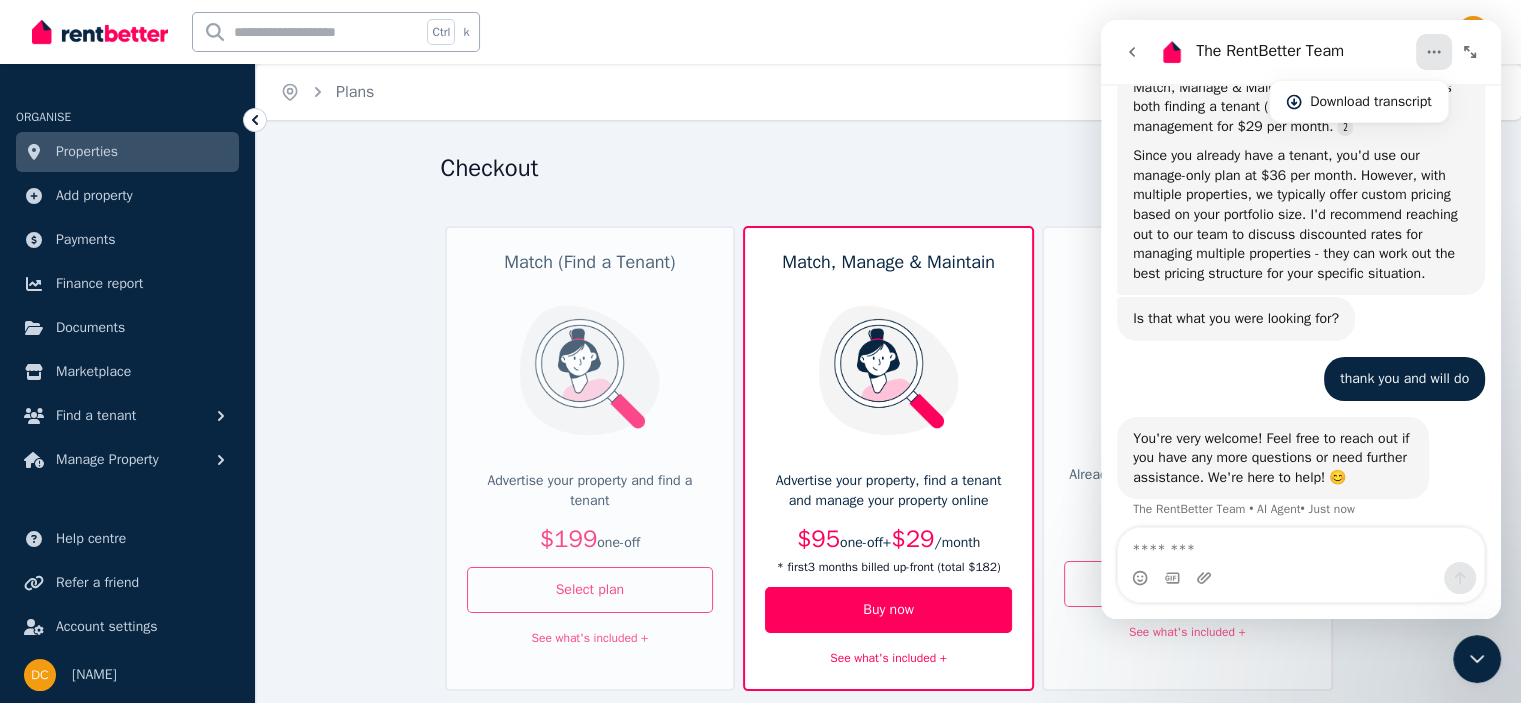 scroll, scrollTop: 568, scrollLeft: 0, axis: vertical 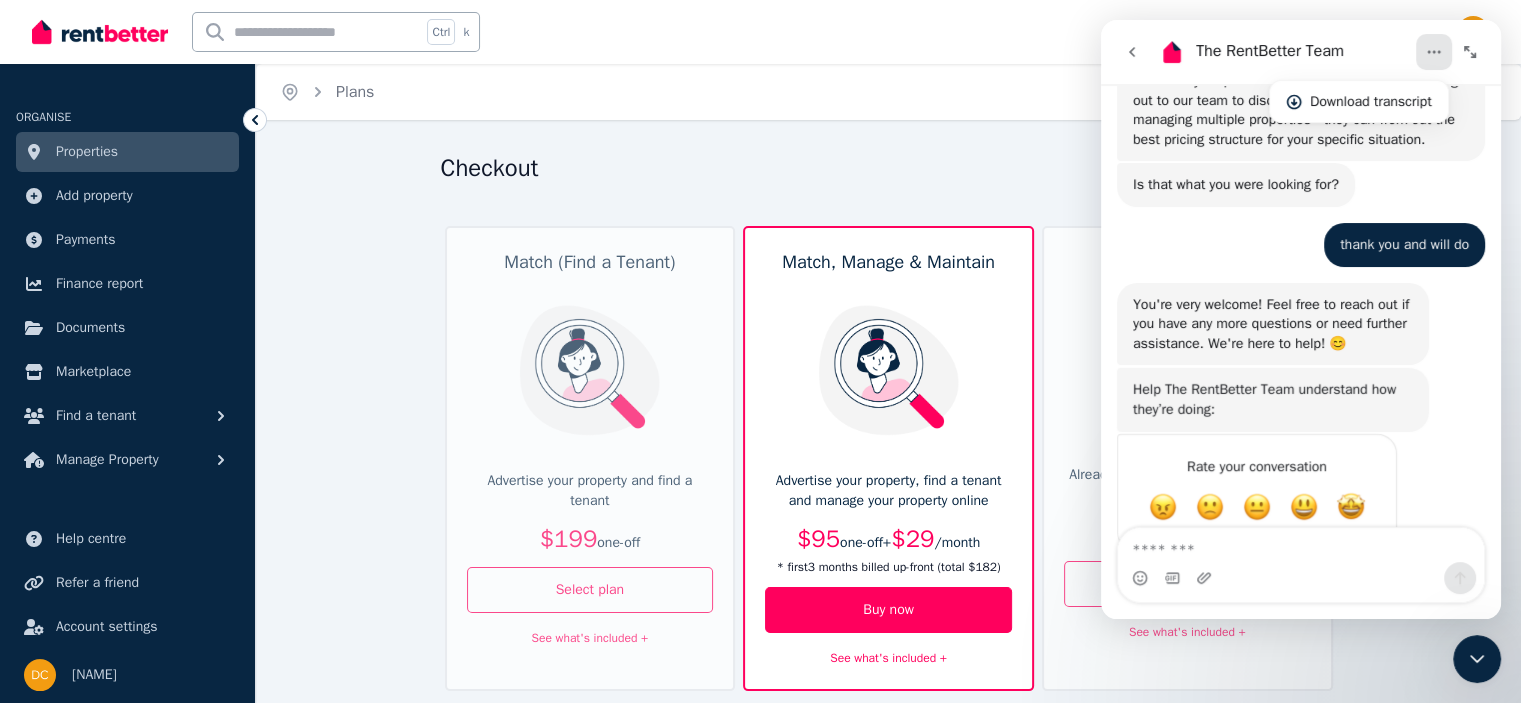 click on "Checkout Match (Find a Tenant) Advertise your property and find a tenant $[NUMBER]  one-off Select plan See what's included + Match, Manage & Maintain Advertise your property, find a tenant and manage your property online $[NUMBER]  one-off  +  $[NUMBER]  /  month * first  [NUMBER]   month s billed up-front (total   $[NUMBER] ) Buy now See what's included + Manage & Maintain Already got a tenant? Set them up and manage your property $[NUMBER]  /  month Select plan See what's included + Payment Method Complete purchase Purchase Summary Match, Manage & Maintain Property Address [NUMBER]/[NUMBER] [STREET], [CITY] Price $[NUMBER]  +  $[NUMBER]  /  month GST Included Coupon code? Total $[NUMBER] * after  [NUMBER]   month s, billed at   $[NUMBER]  /  month" at bounding box center (889, 627) 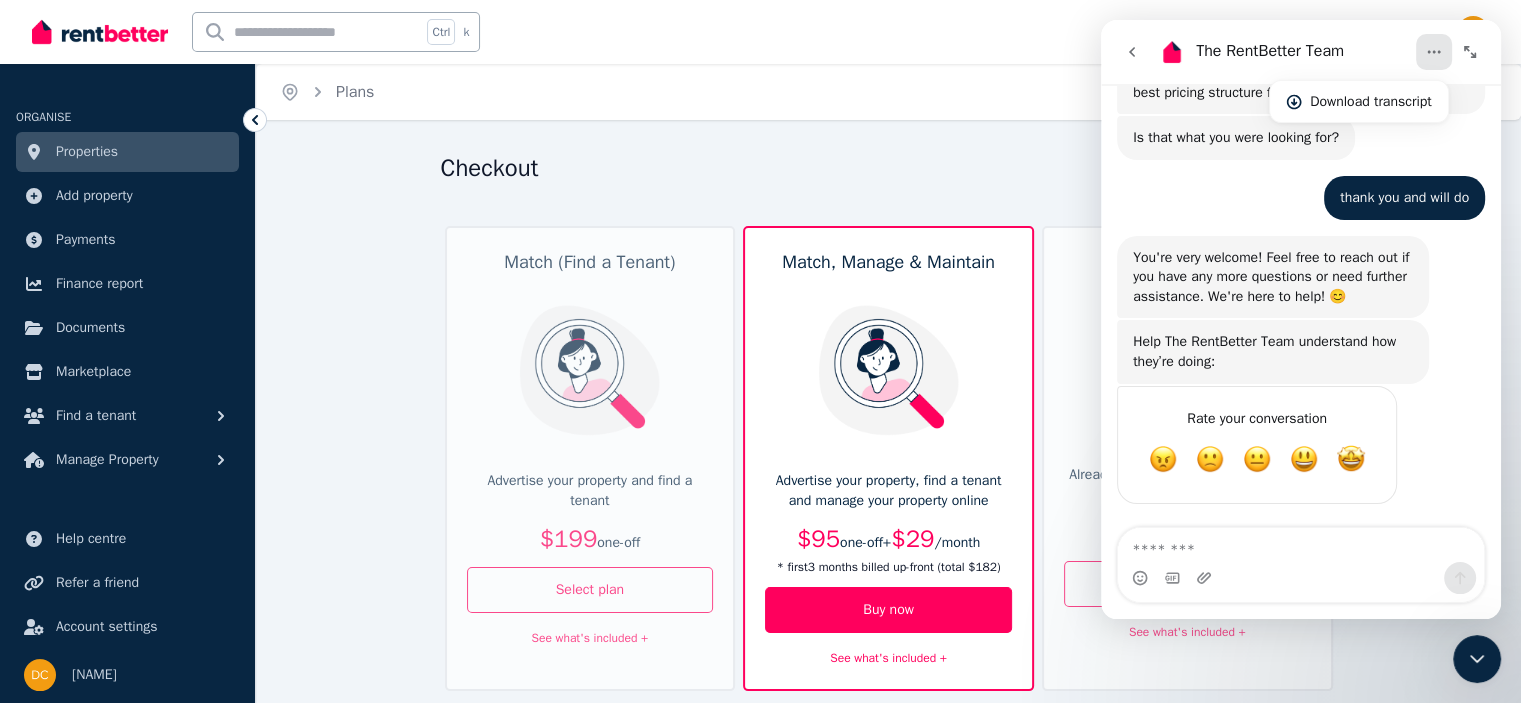 click 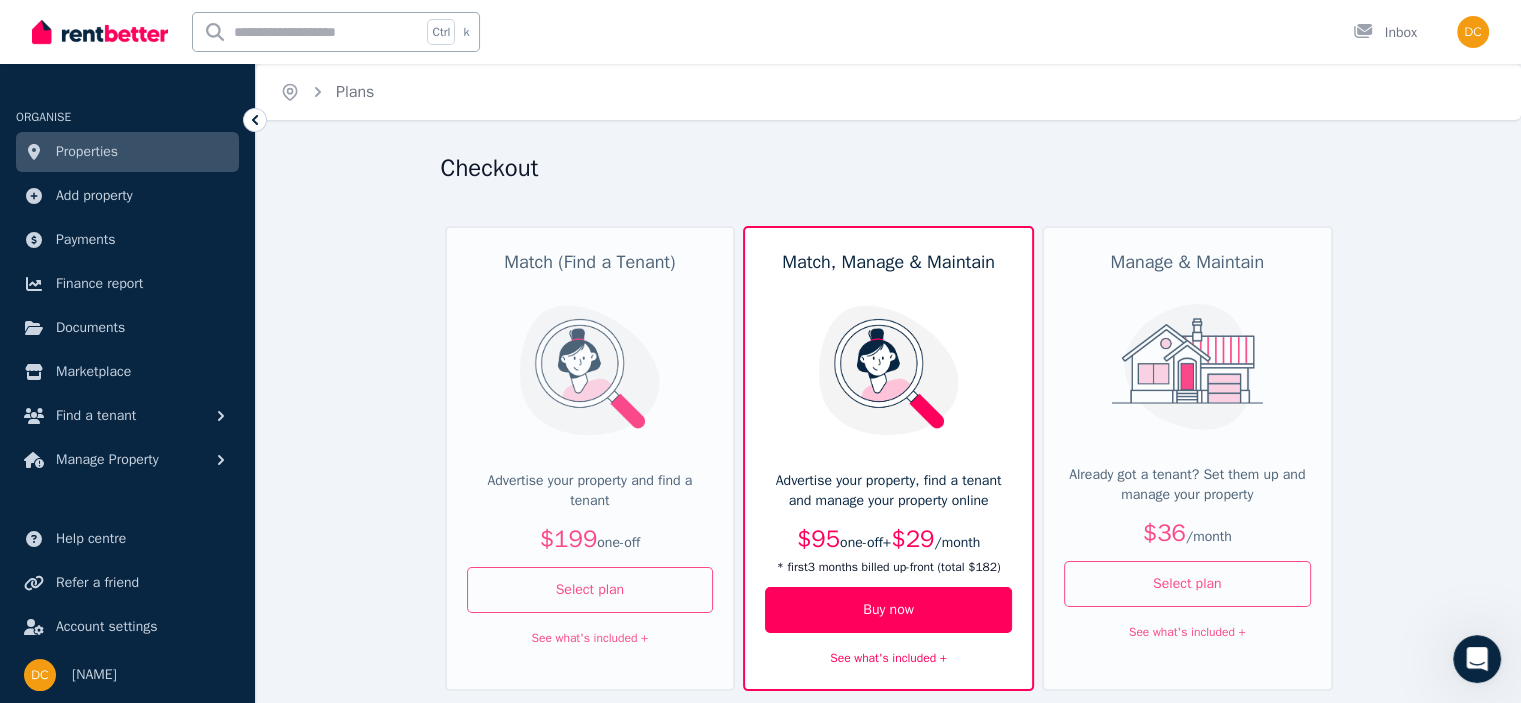 click on "Properties" at bounding box center (87, 152) 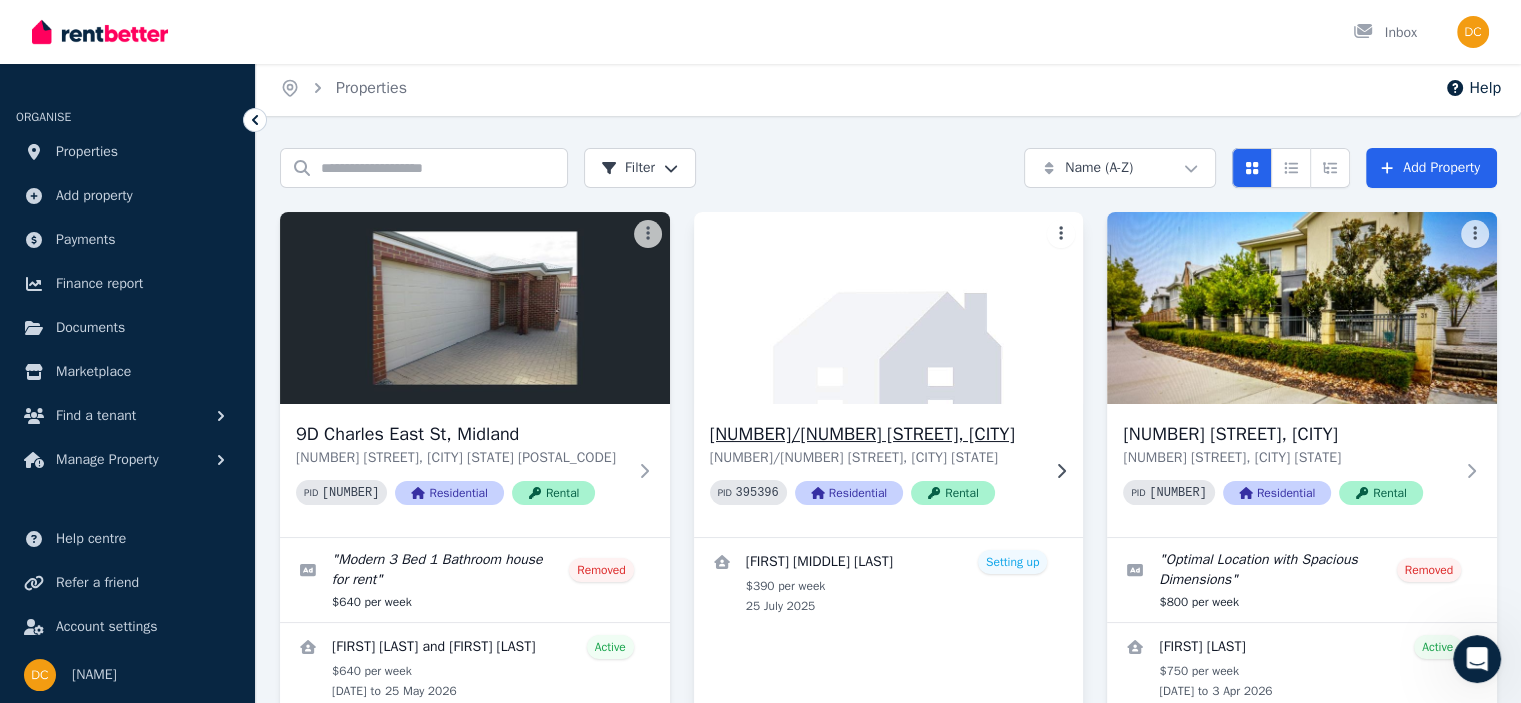 scroll, scrollTop: 0, scrollLeft: 0, axis: both 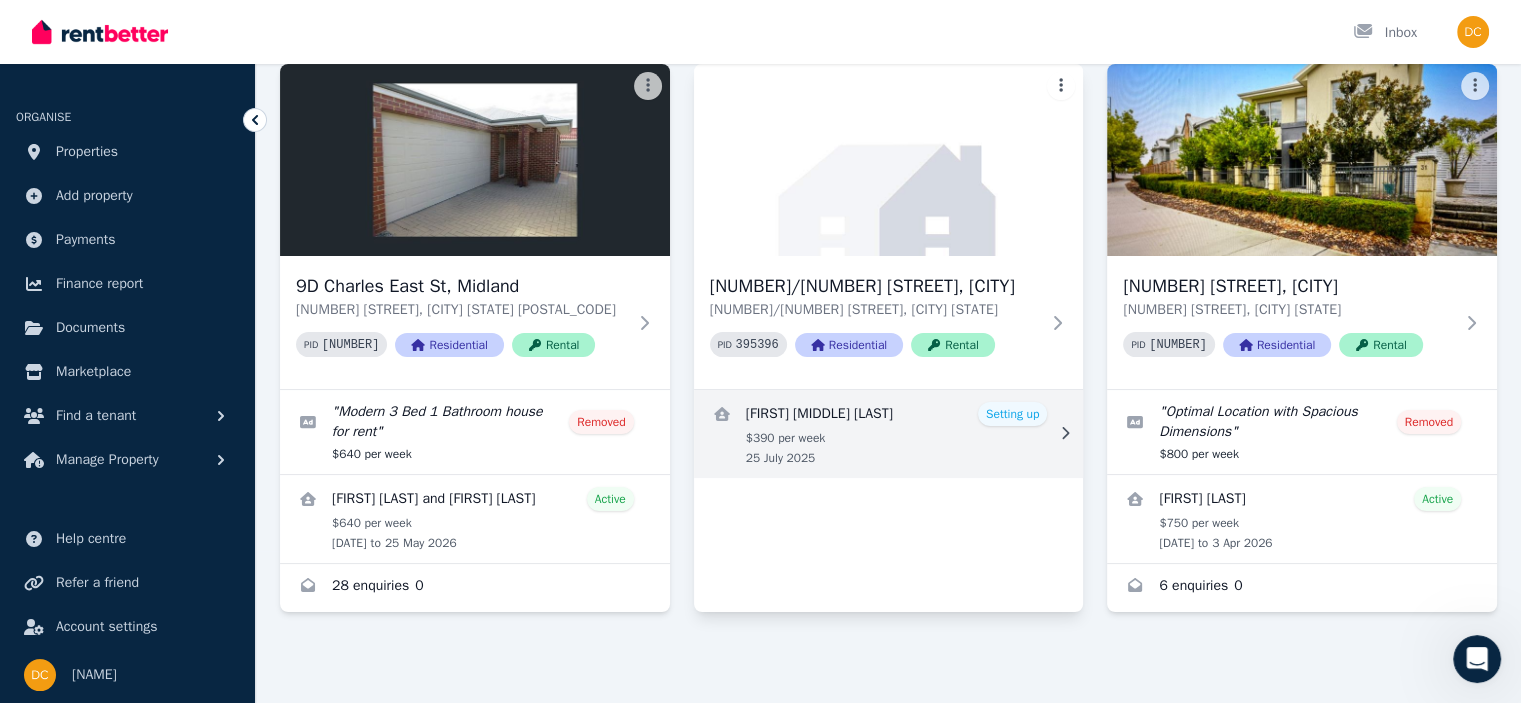 click at bounding box center [889, 434] 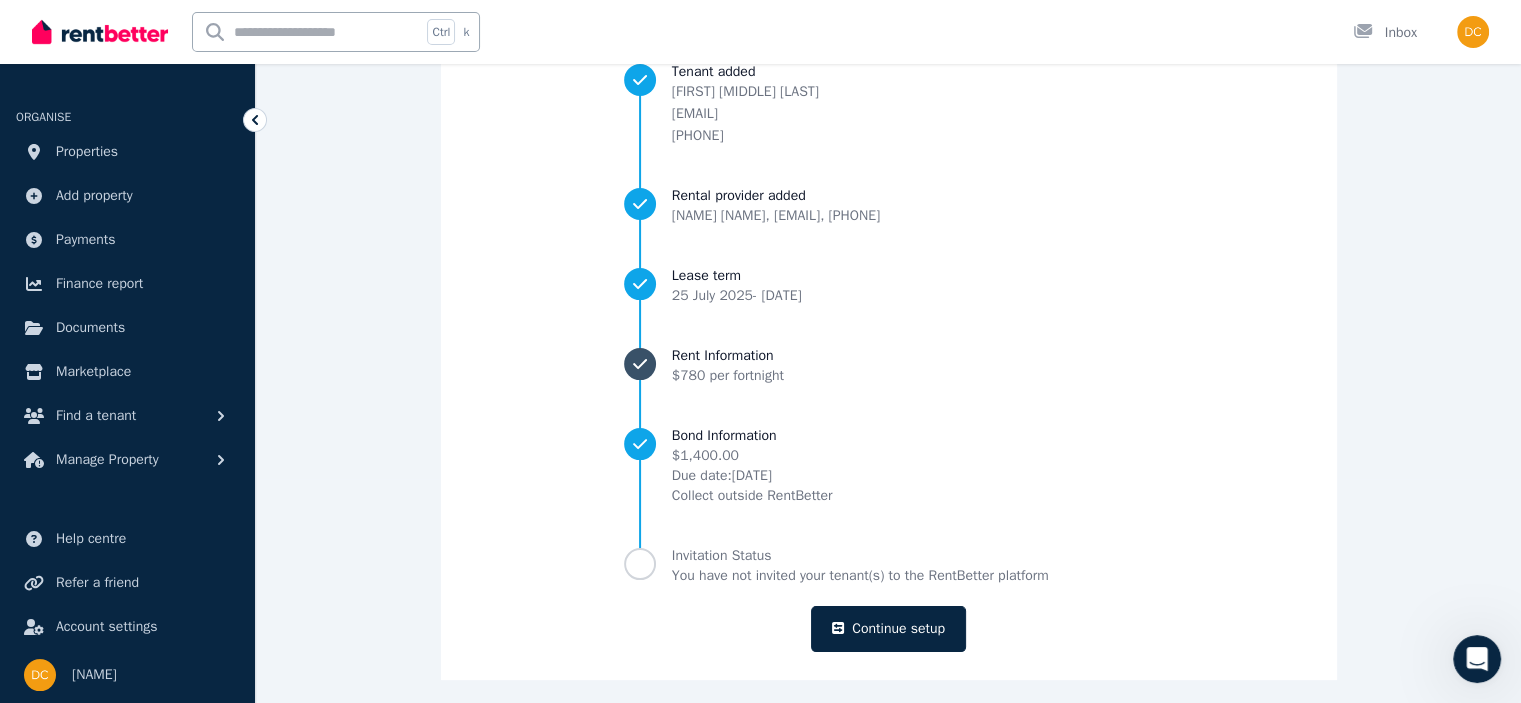 scroll, scrollTop: 236, scrollLeft: 0, axis: vertical 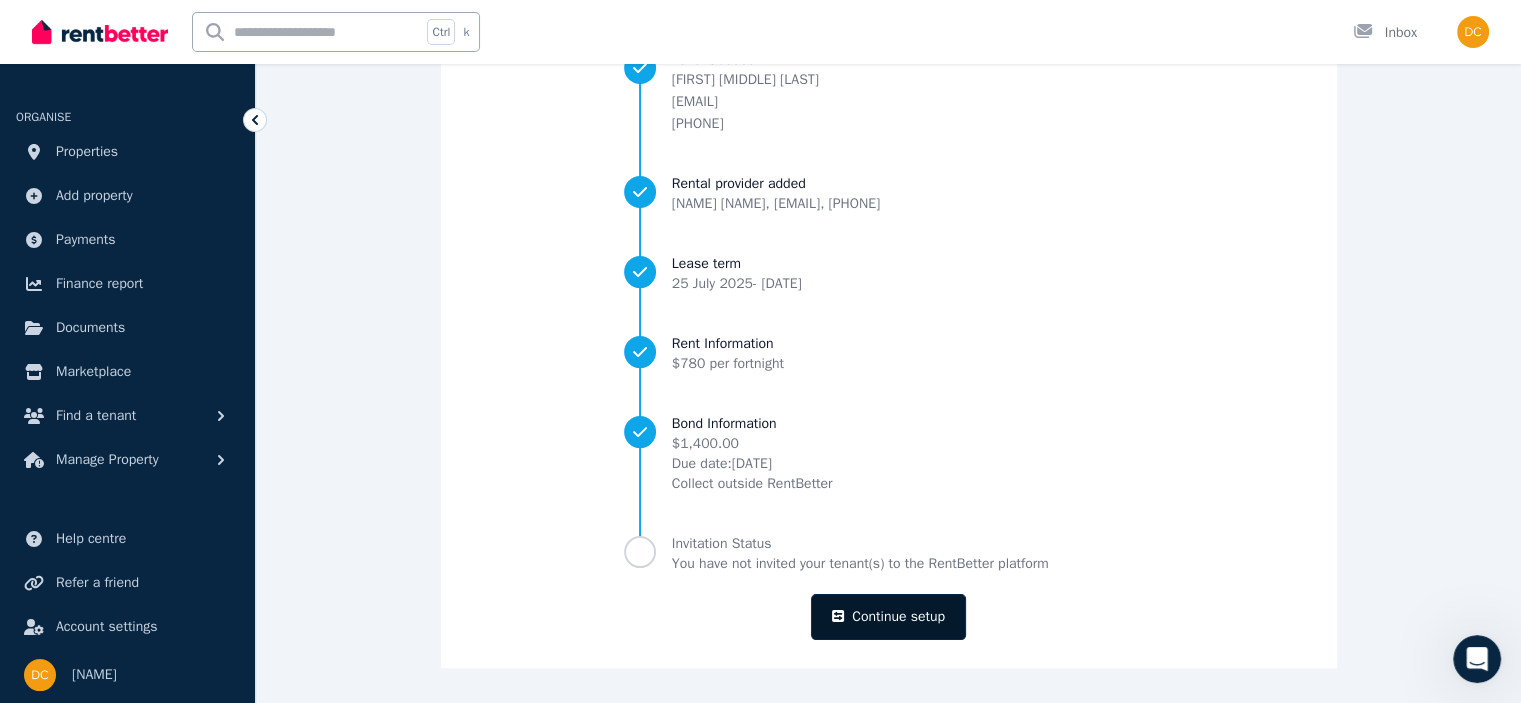 click on "Continue setup" at bounding box center (888, 617) 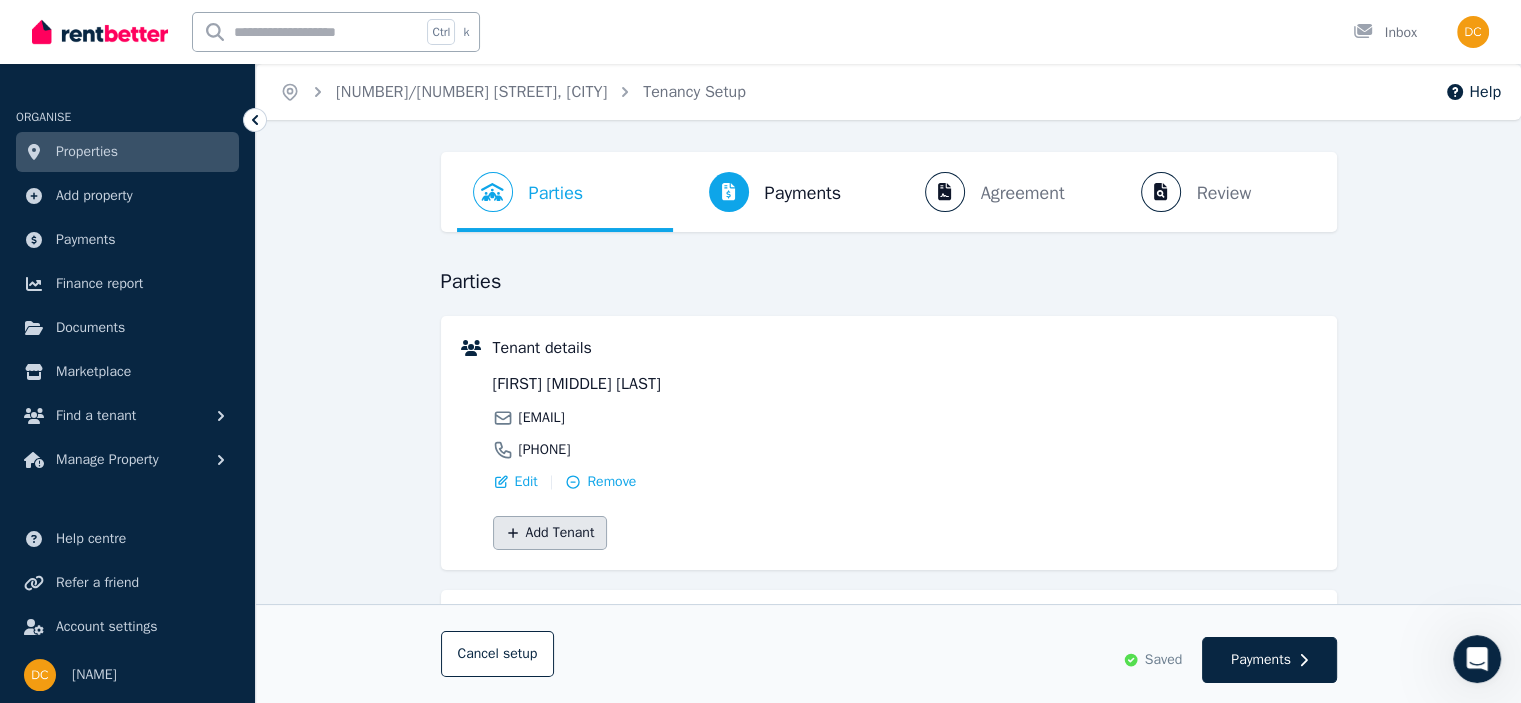 click on "Add Tenant" at bounding box center (550, 533) 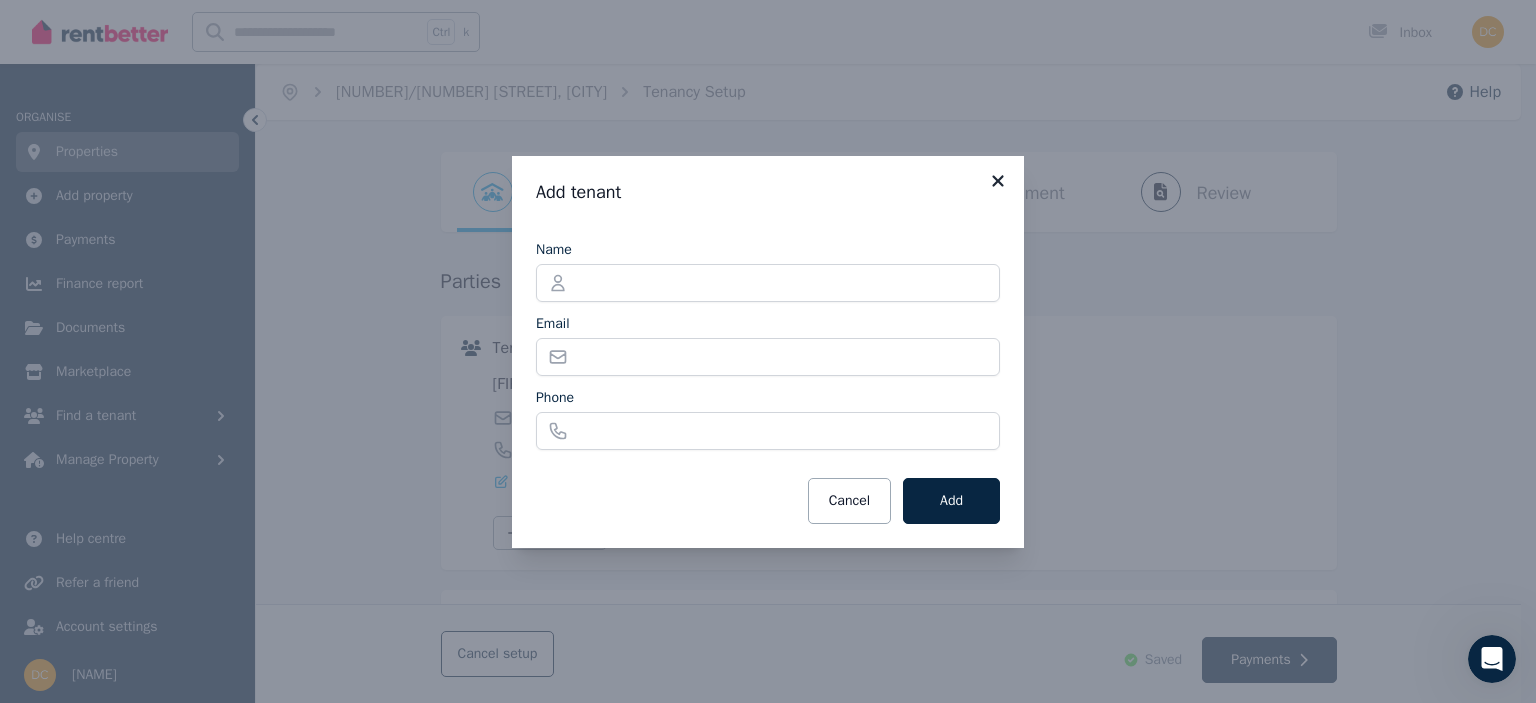 click 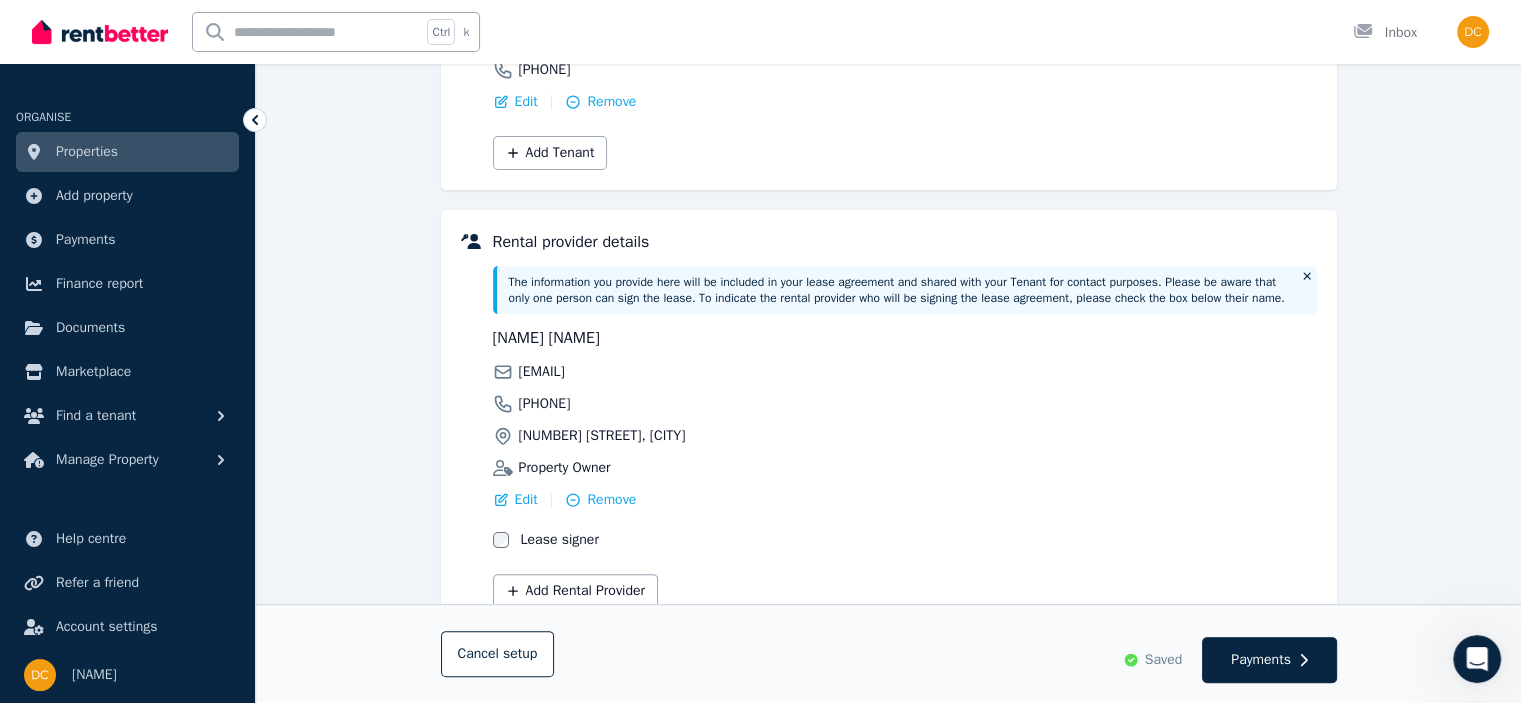 scroll, scrollTop: 458, scrollLeft: 0, axis: vertical 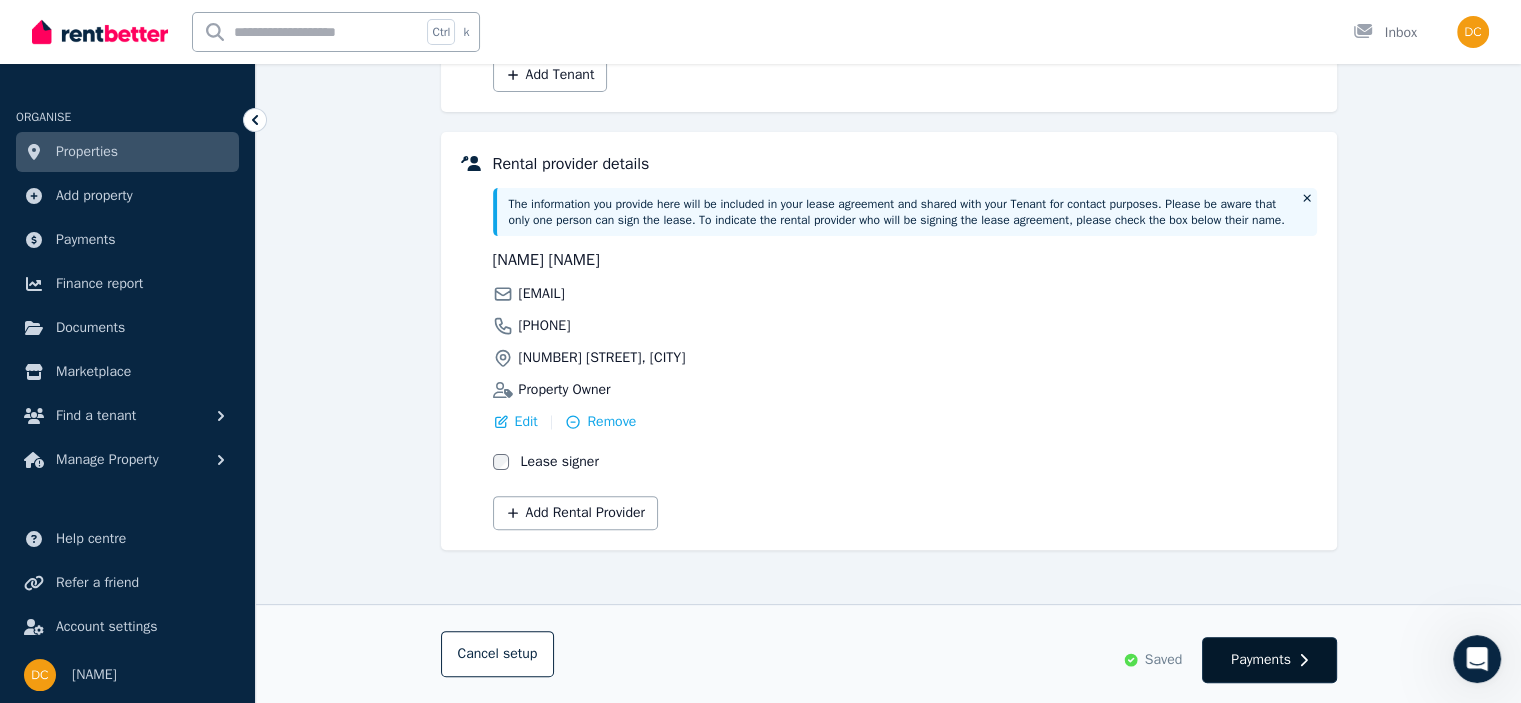 click on "Payments" at bounding box center [1261, 660] 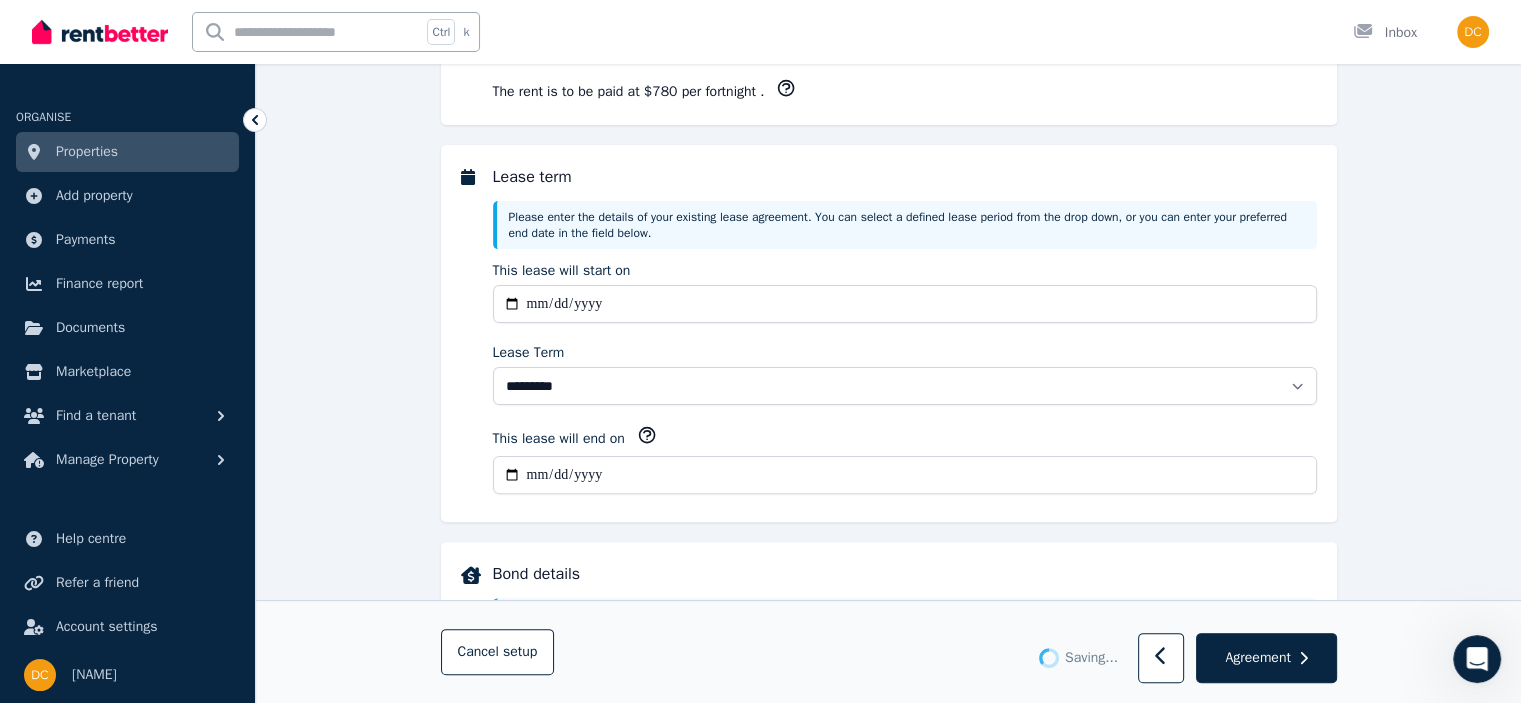 scroll, scrollTop: 0, scrollLeft: 0, axis: both 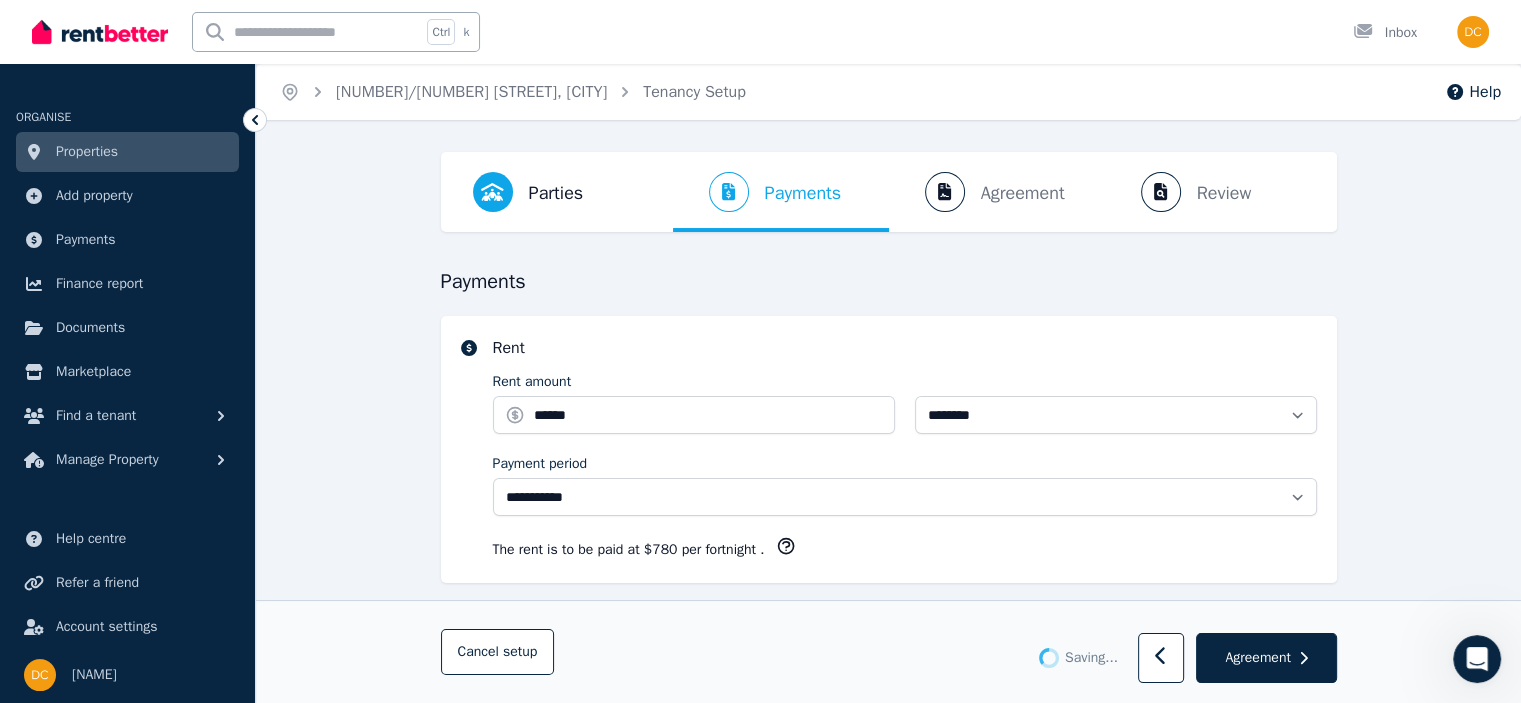 select on "**********" 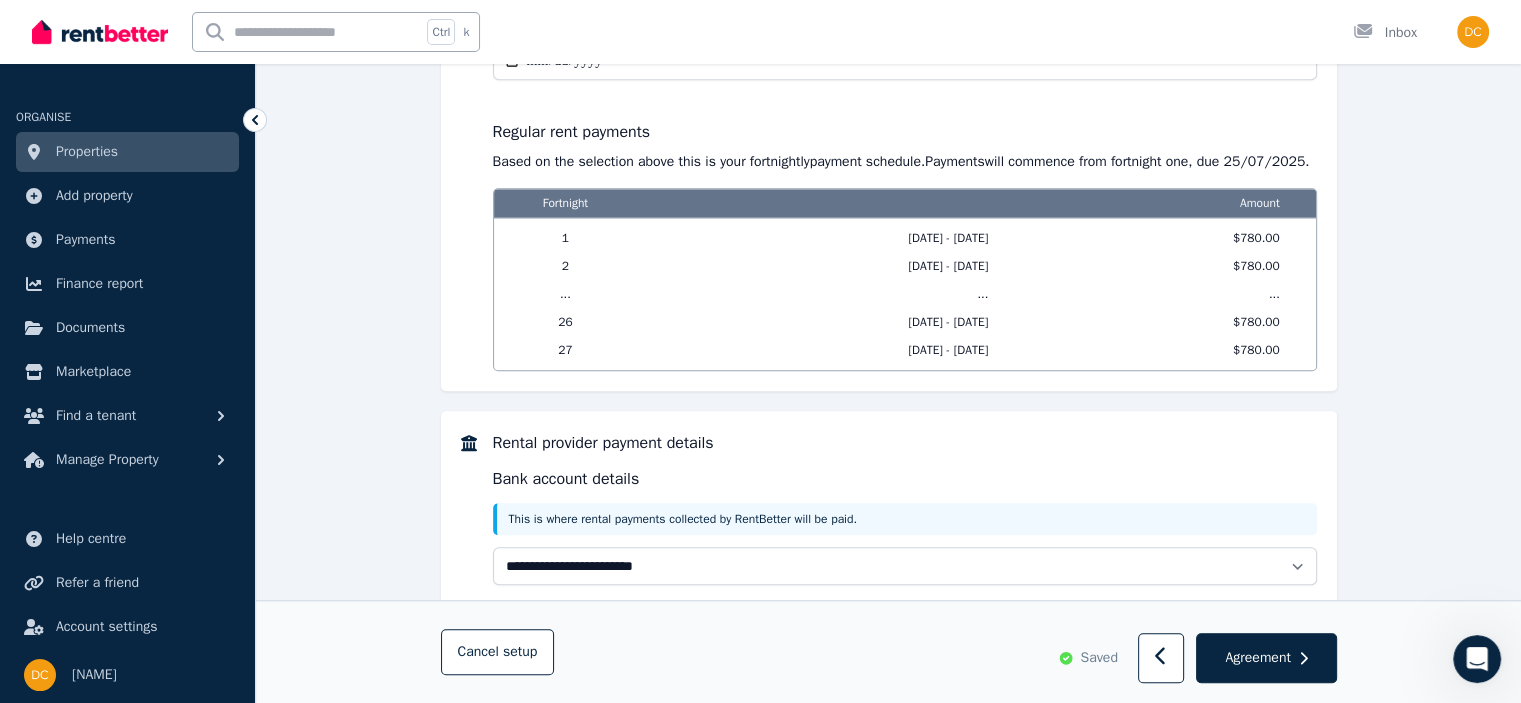 scroll, scrollTop: 1818, scrollLeft: 0, axis: vertical 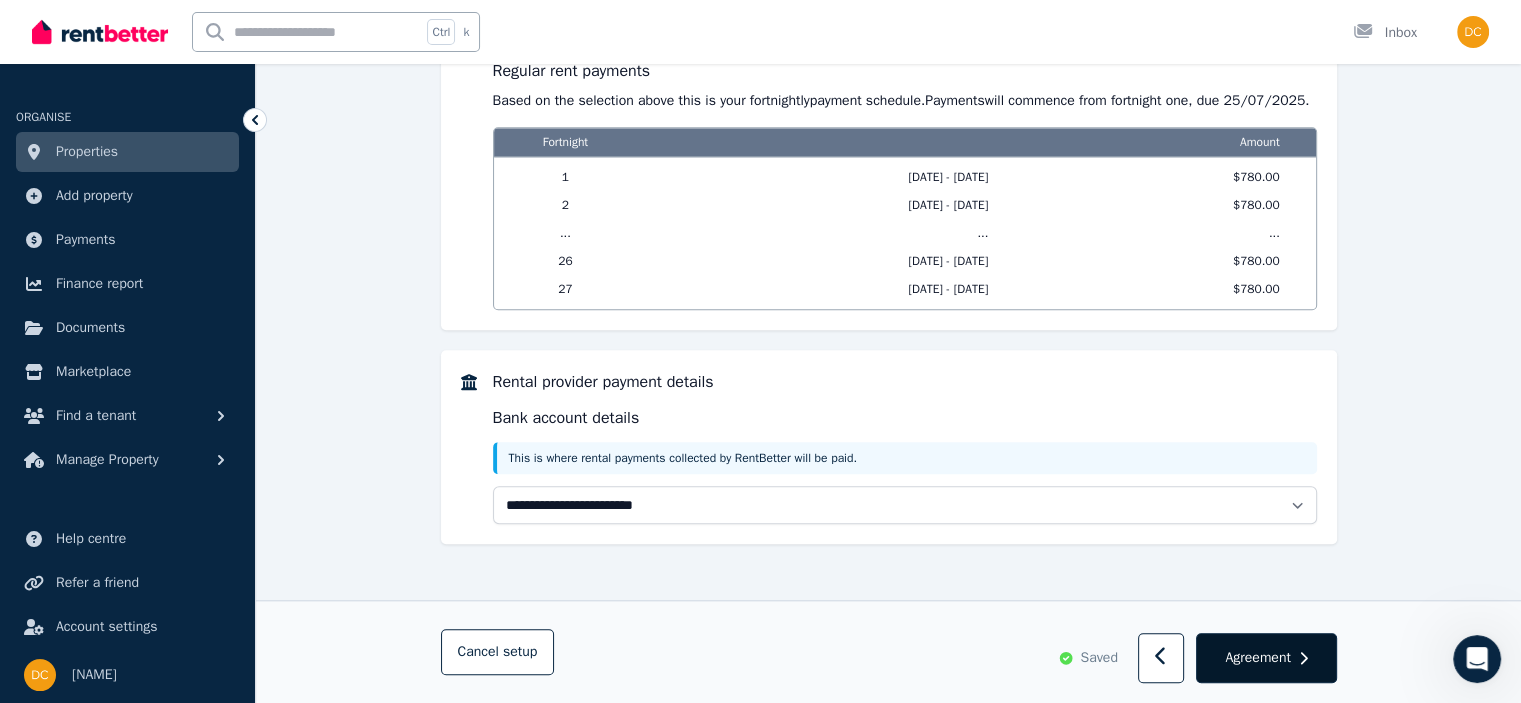 click on "Agreement" at bounding box center (1257, 658) 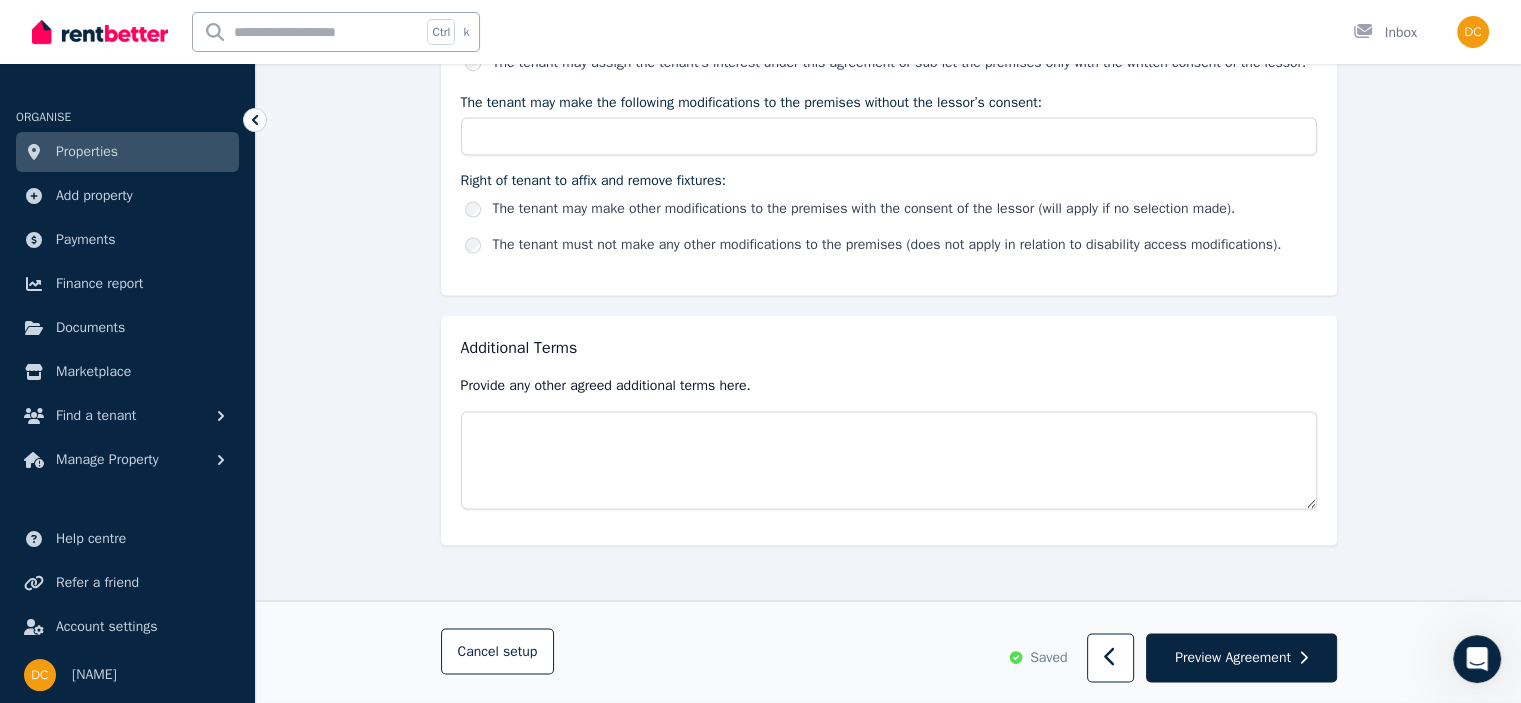 scroll, scrollTop: 3497, scrollLeft: 0, axis: vertical 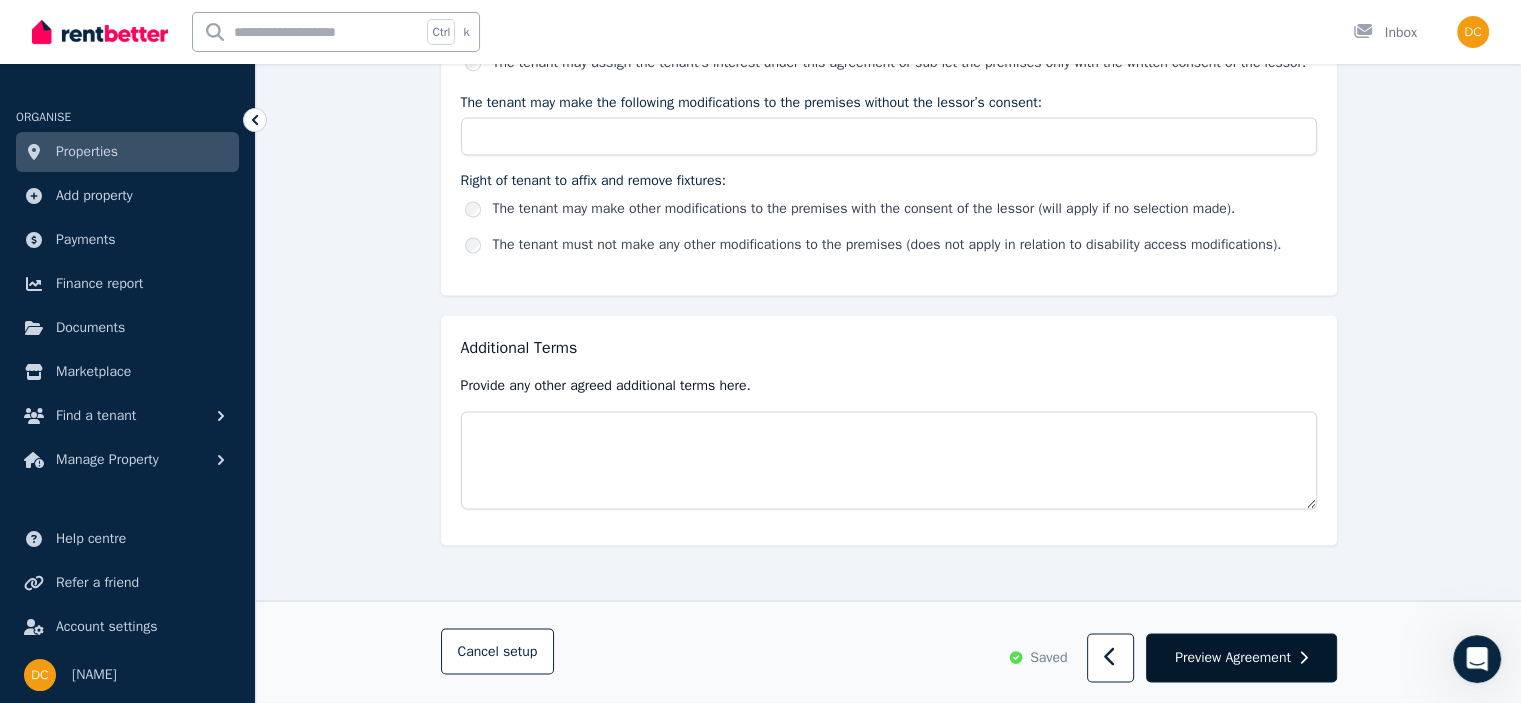 click on "Preview Agreement" at bounding box center [1233, 658] 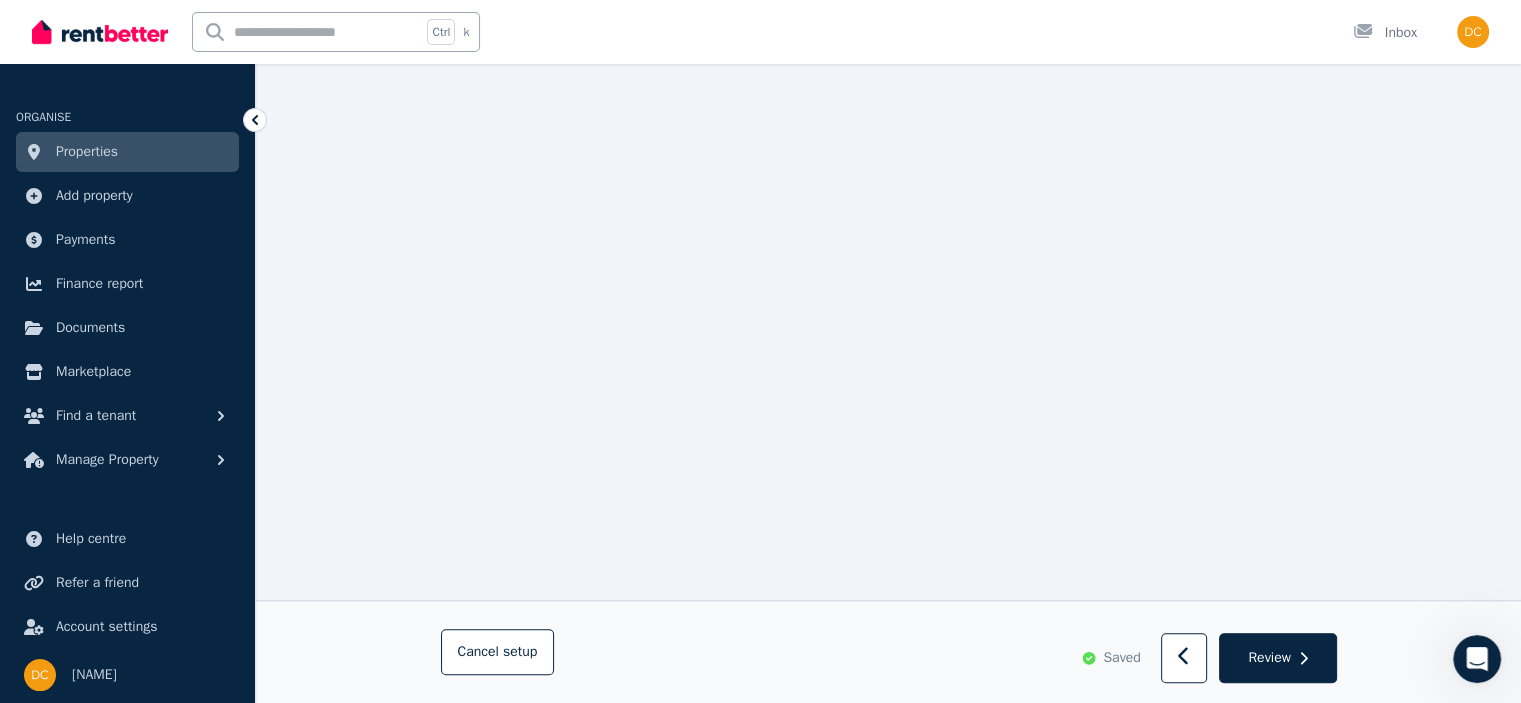 scroll, scrollTop: 9300, scrollLeft: 0, axis: vertical 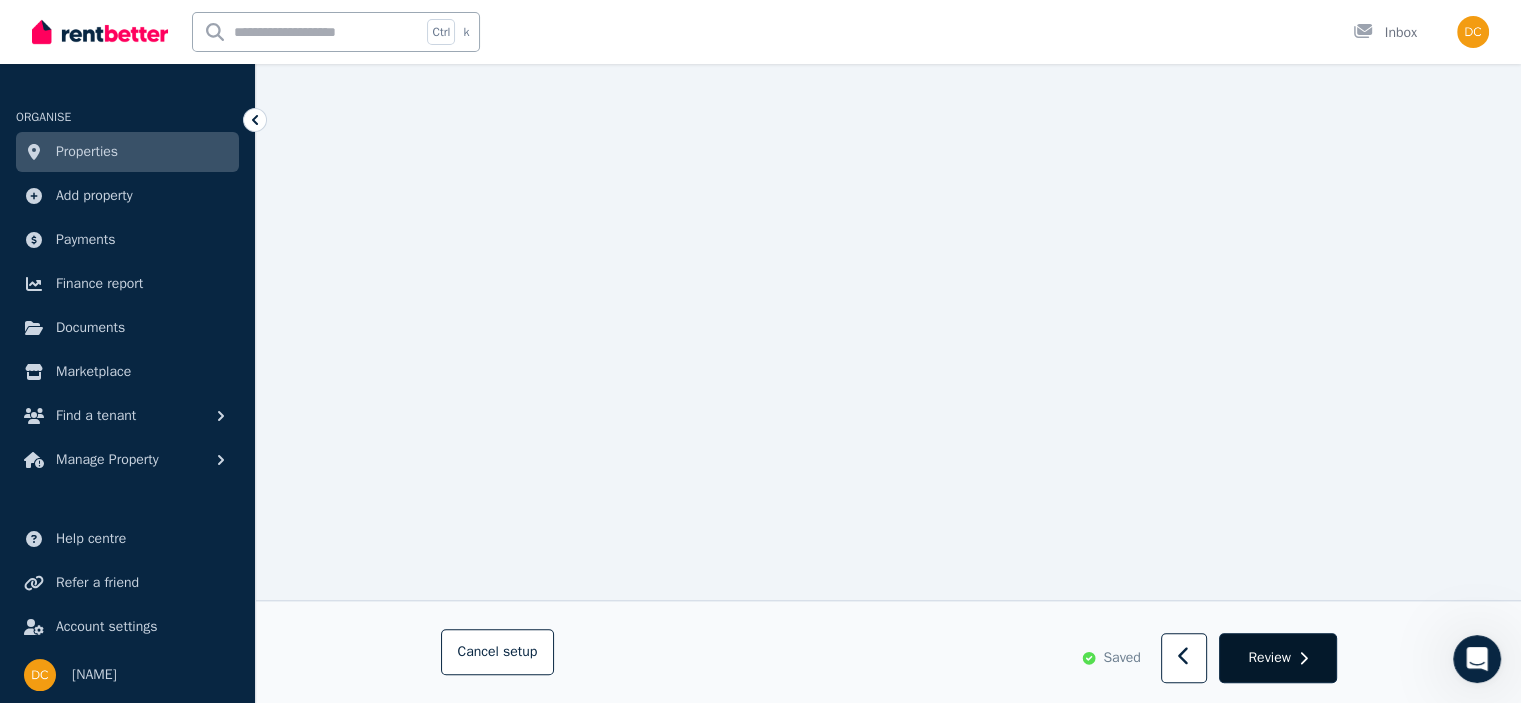 click on "Review" at bounding box center [1269, 658] 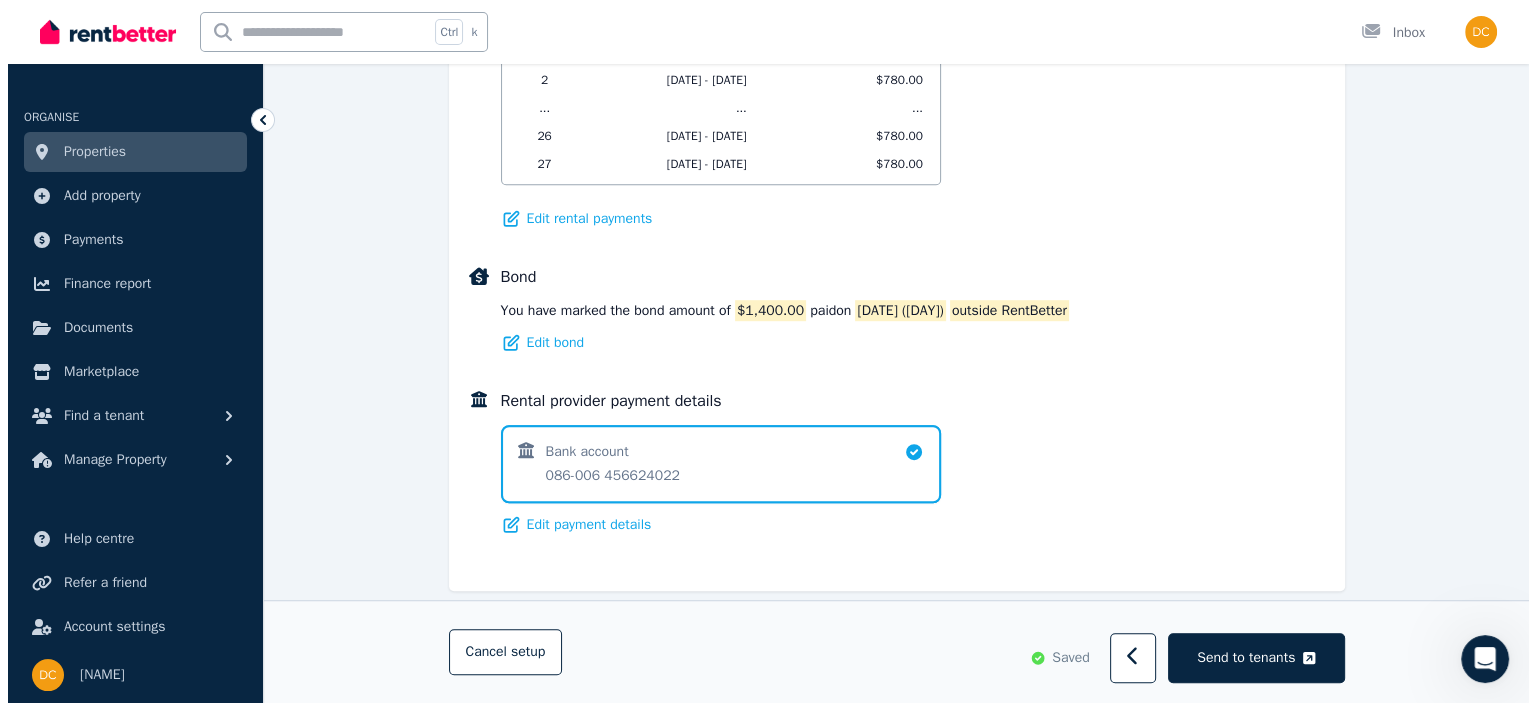 scroll, scrollTop: 1384, scrollLeft: 0, axis: vertical 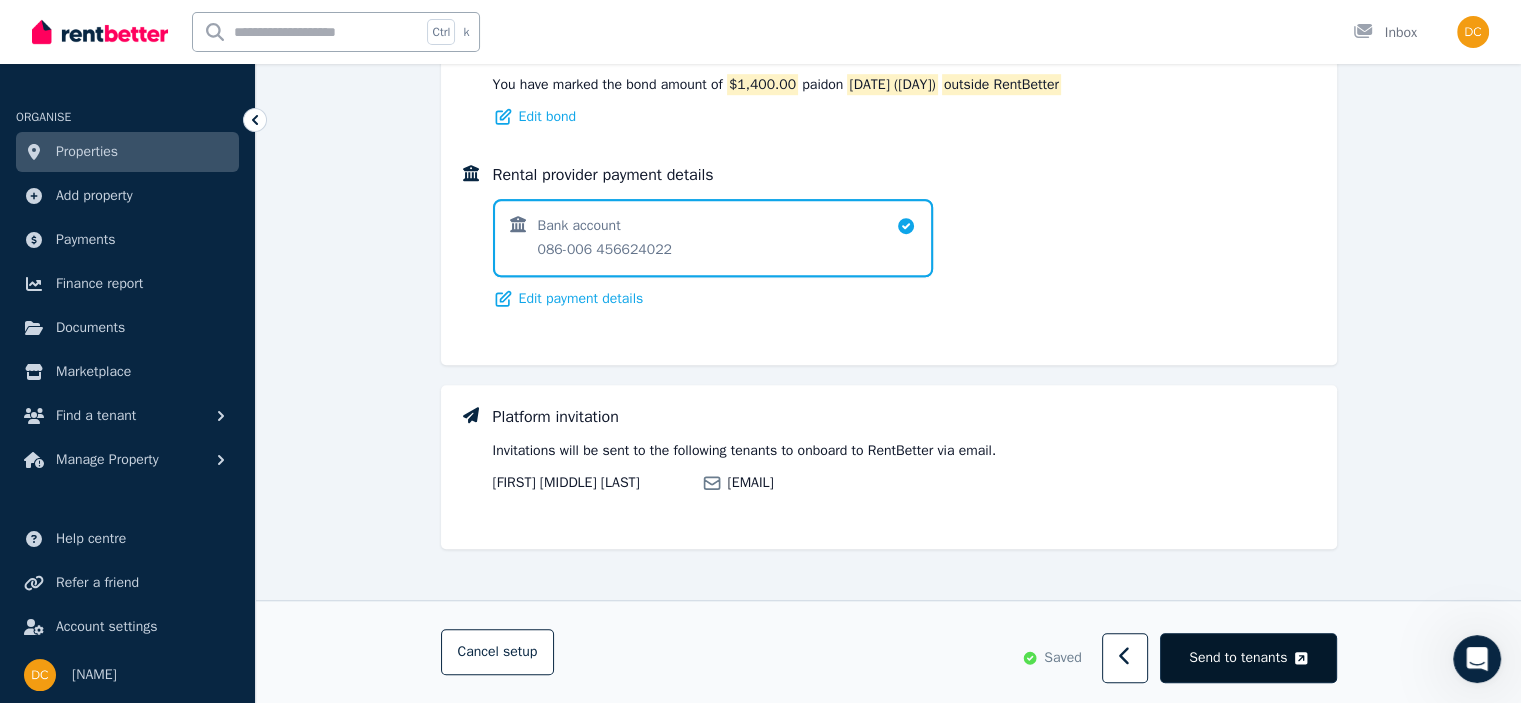click on "Send to tenants" at bounding box center (1238, 658) 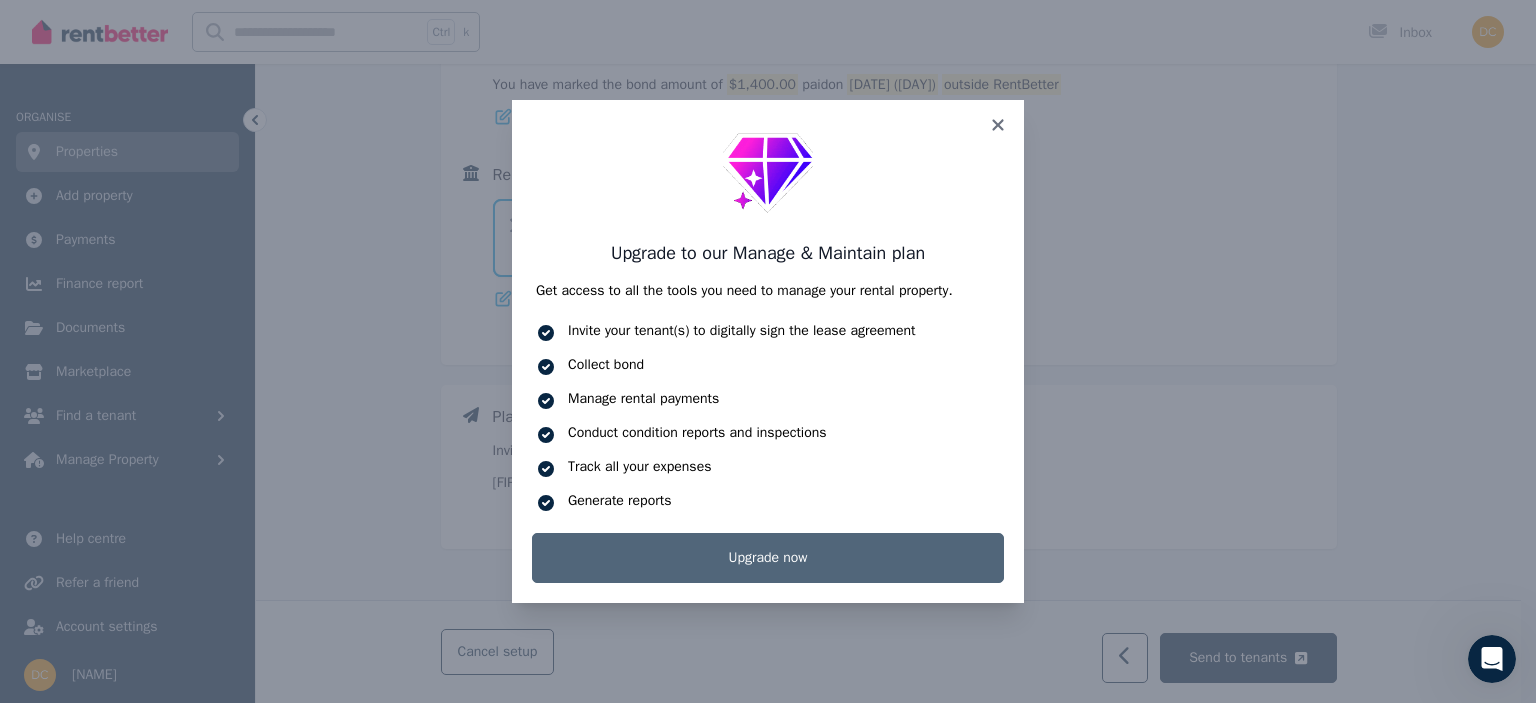 click on "Upgrade now" at bounding box center [768, 558] 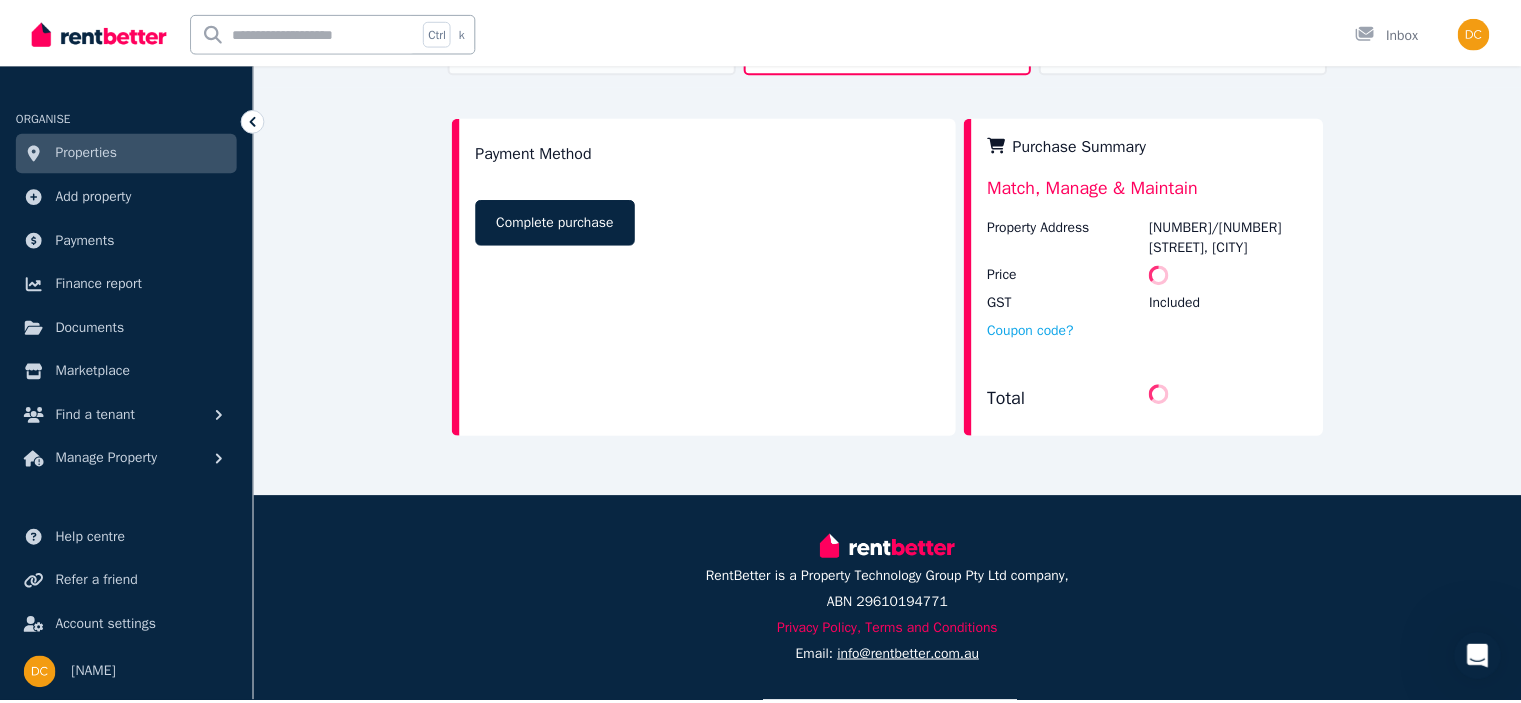 scroll, scrollTop: 0, scrollLeft: 0, axis: both 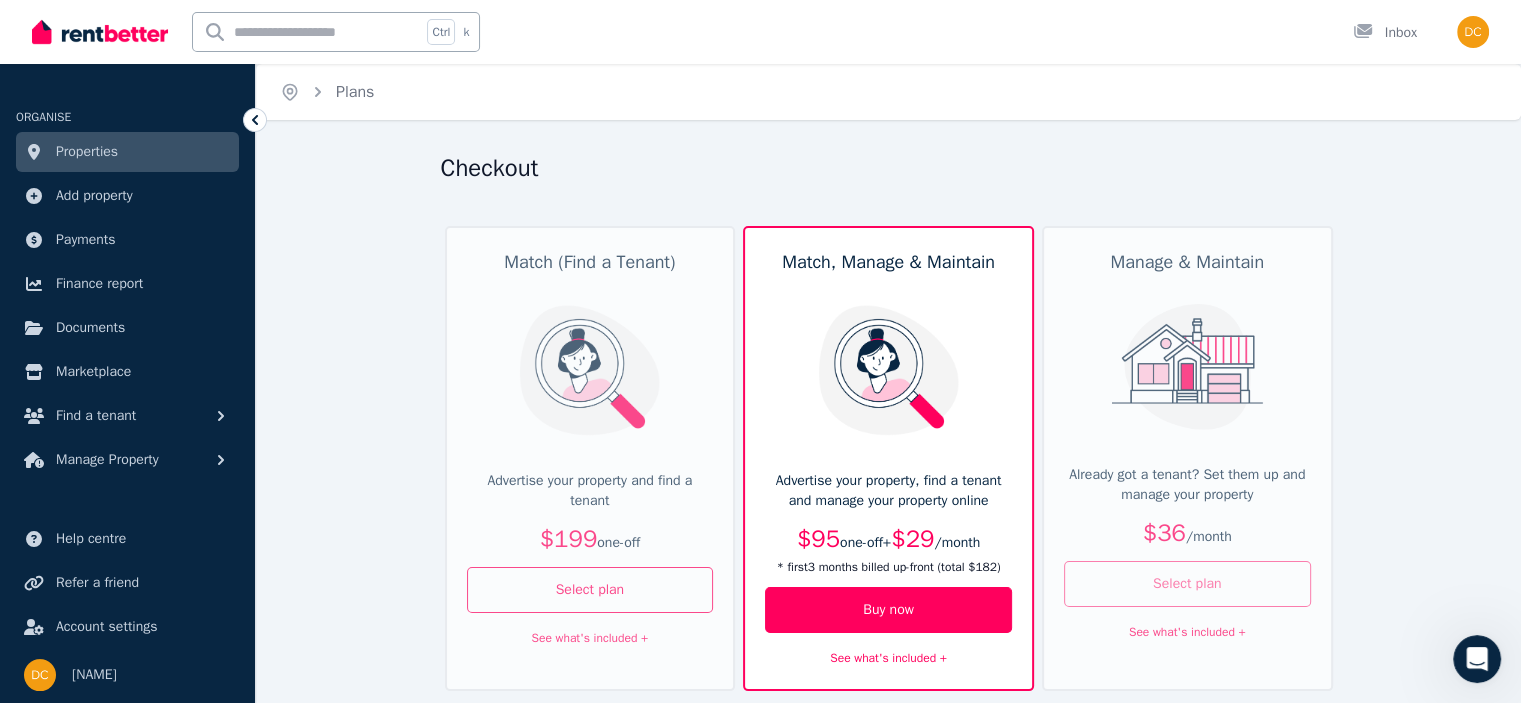 click on "Select plan" at bounding box center [1187, 584] 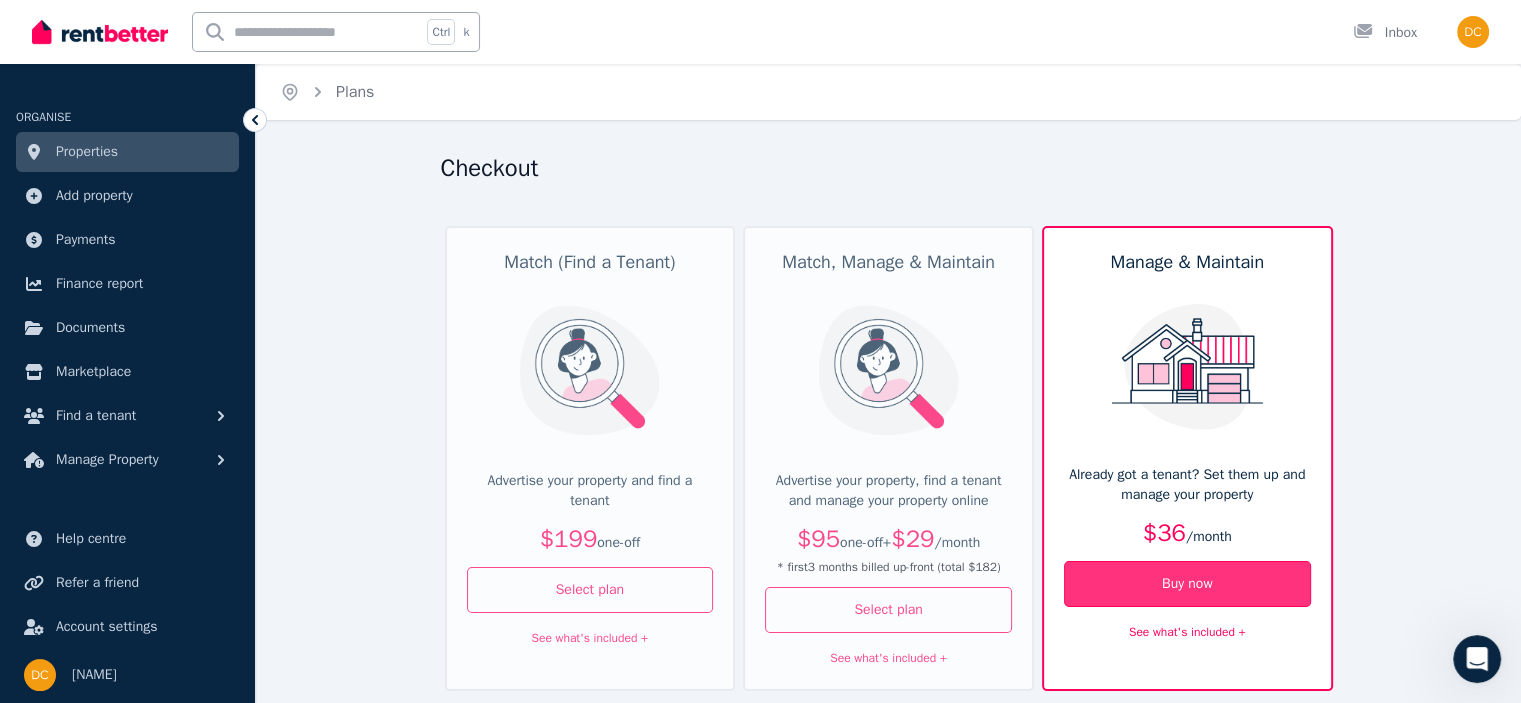 click on "Buy now" at bounding box center (1187, 584) 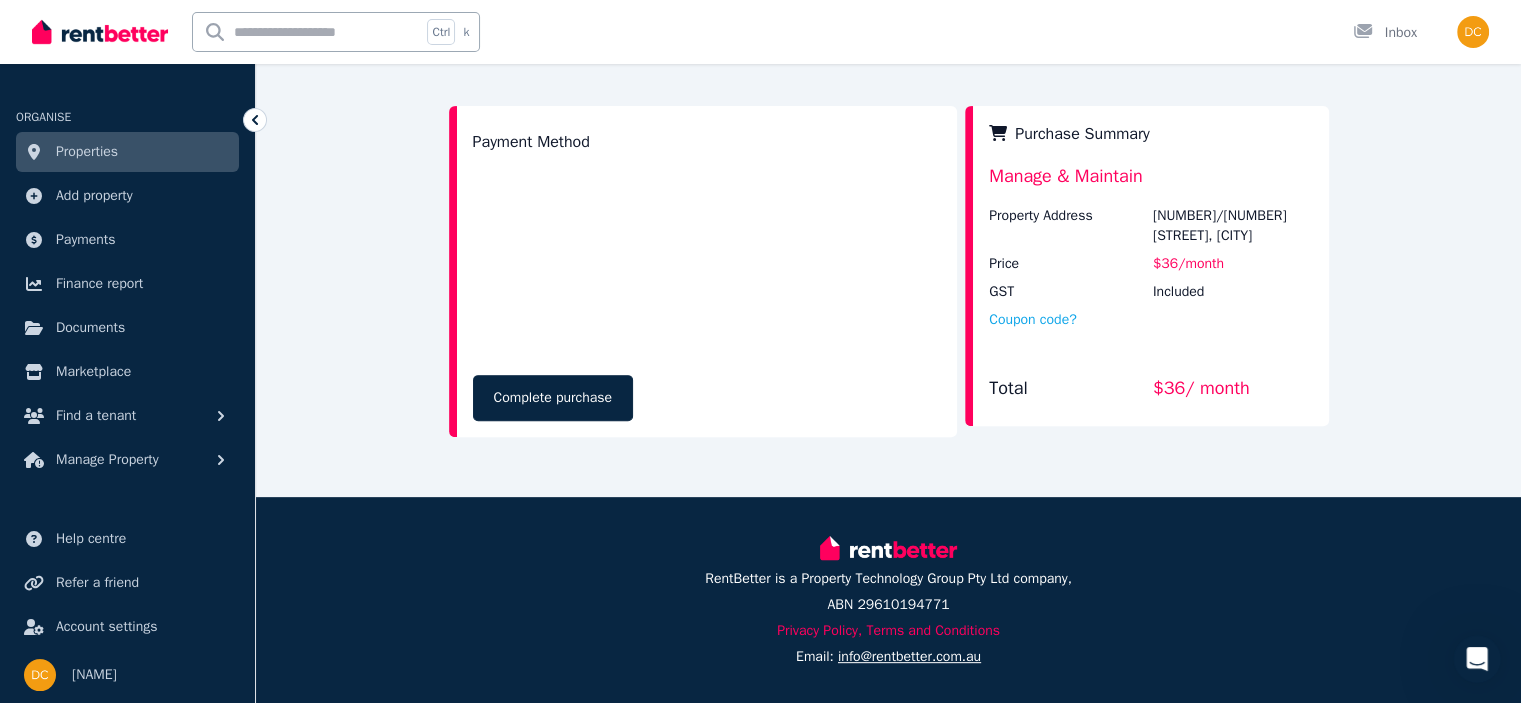 scroll, scrollTop: 655, scrollLeft: 0, axis: vertical 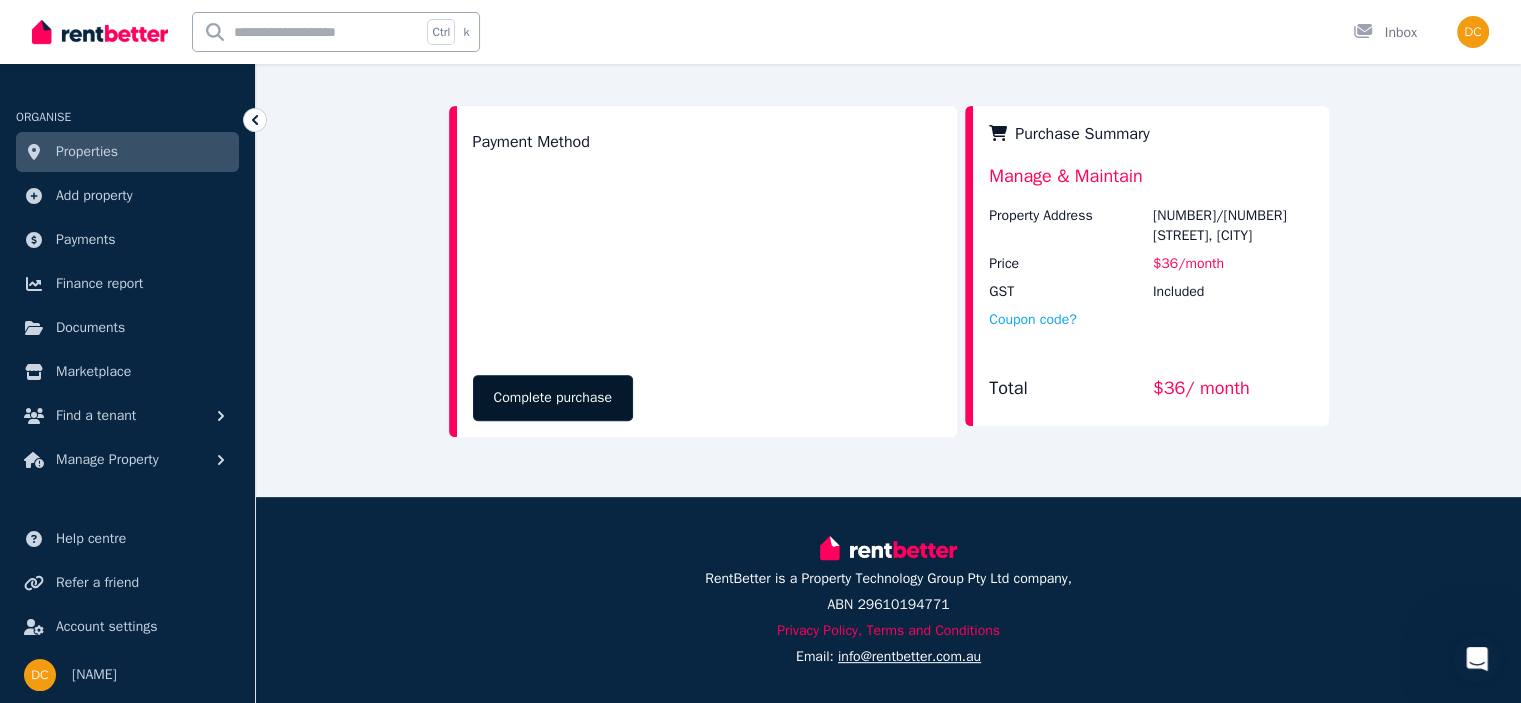 click on "Complete purchase" at bounding box center [553, 398] 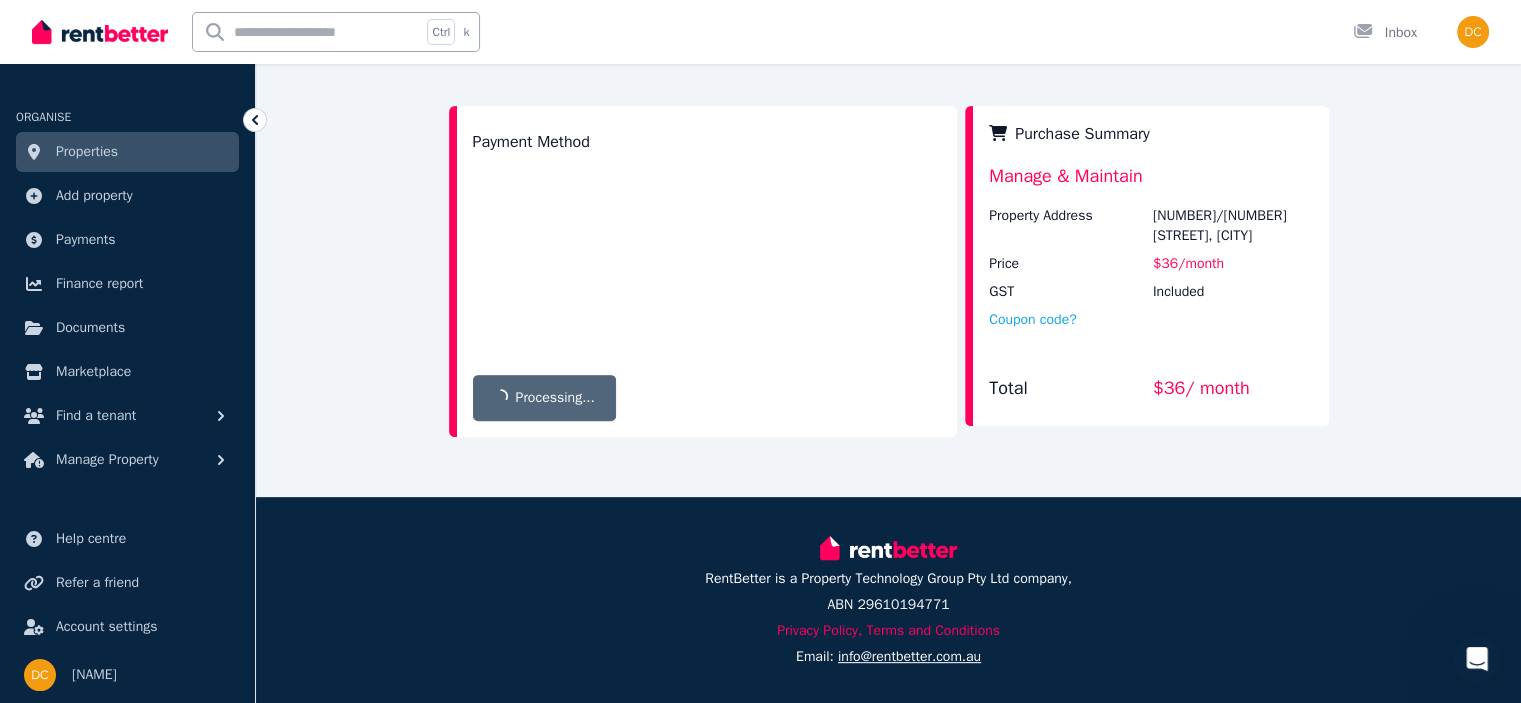 scroll, scrollTop: 0, scrollLeft: 0, axis: both 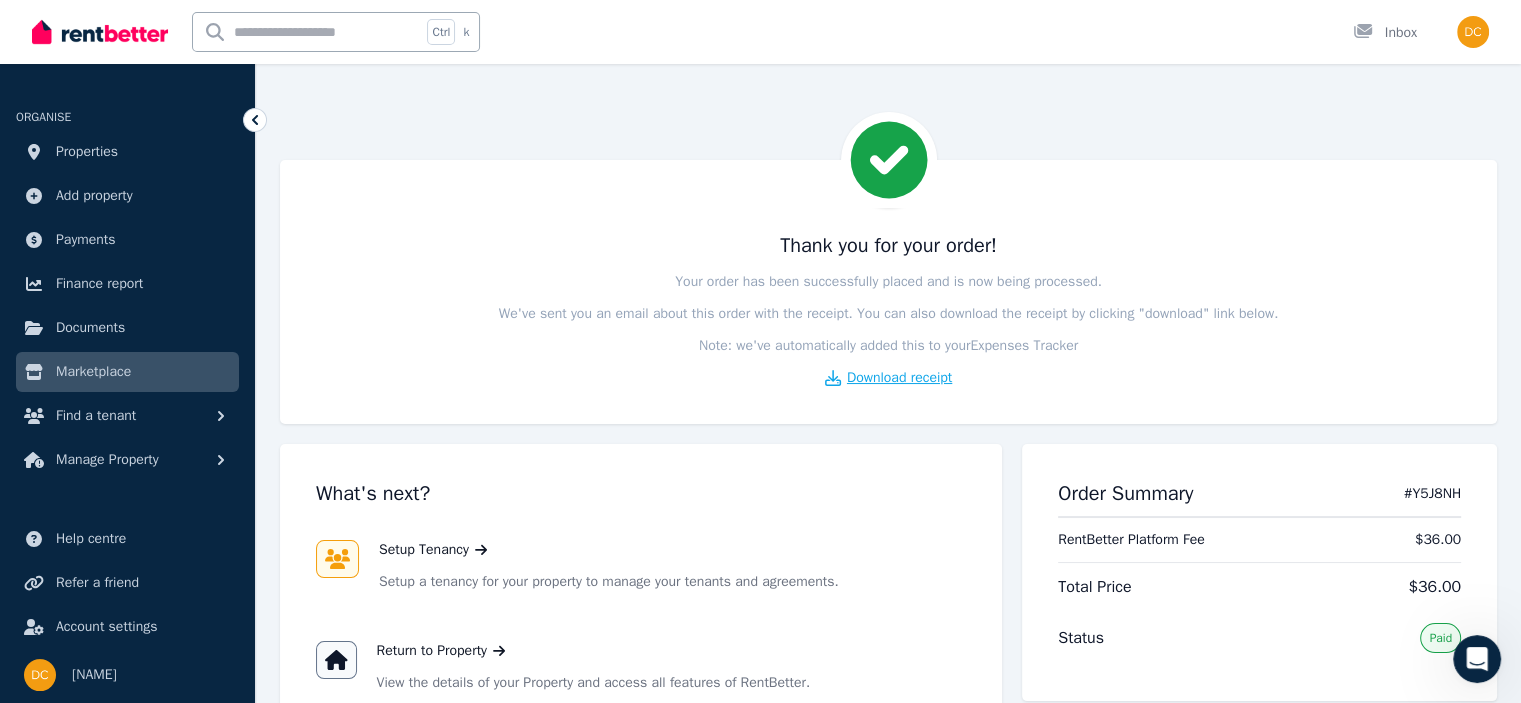 click on "Download receipt" at bounding box center [899, 378] 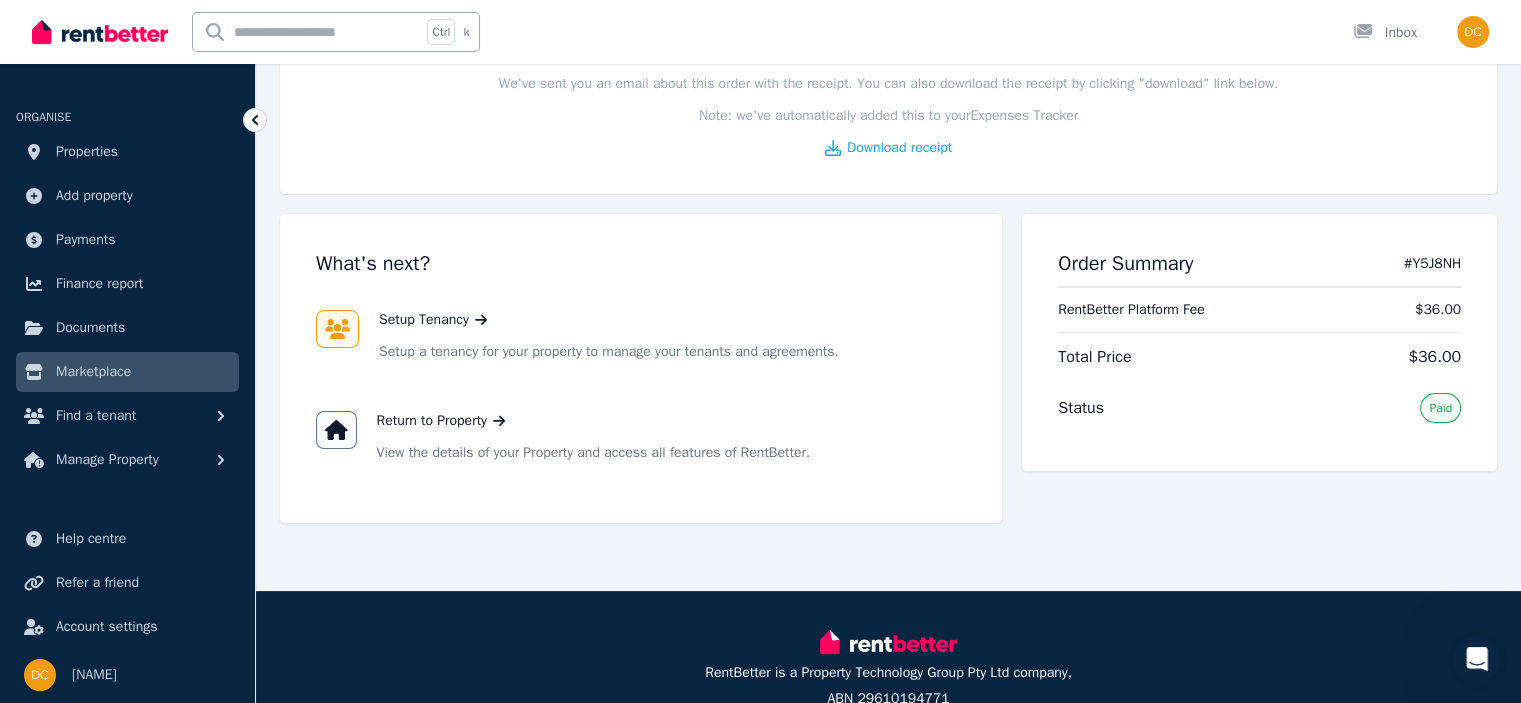 scroll, scrollTop: 0, scrollLeft: 0, axis: both 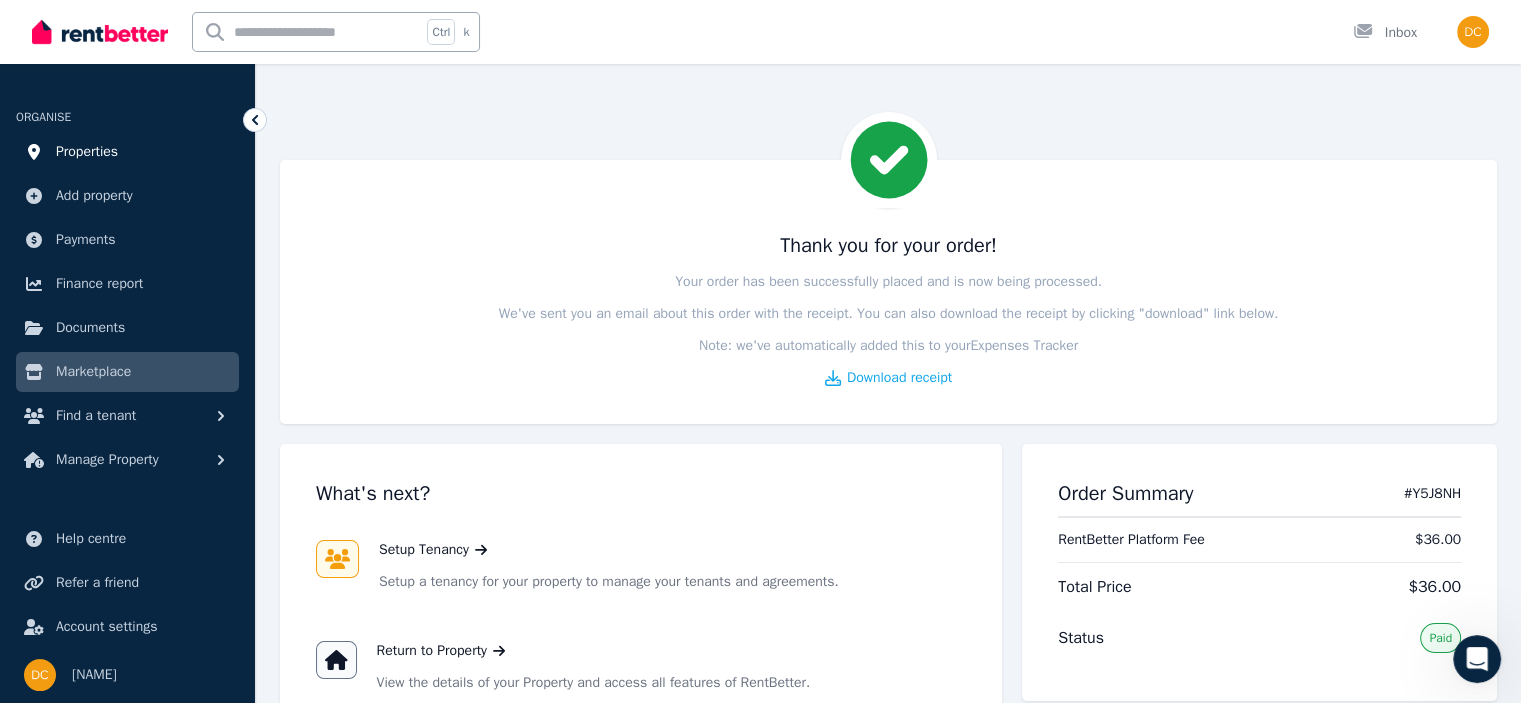 click on "Properties" at bounding box center (87, 152) 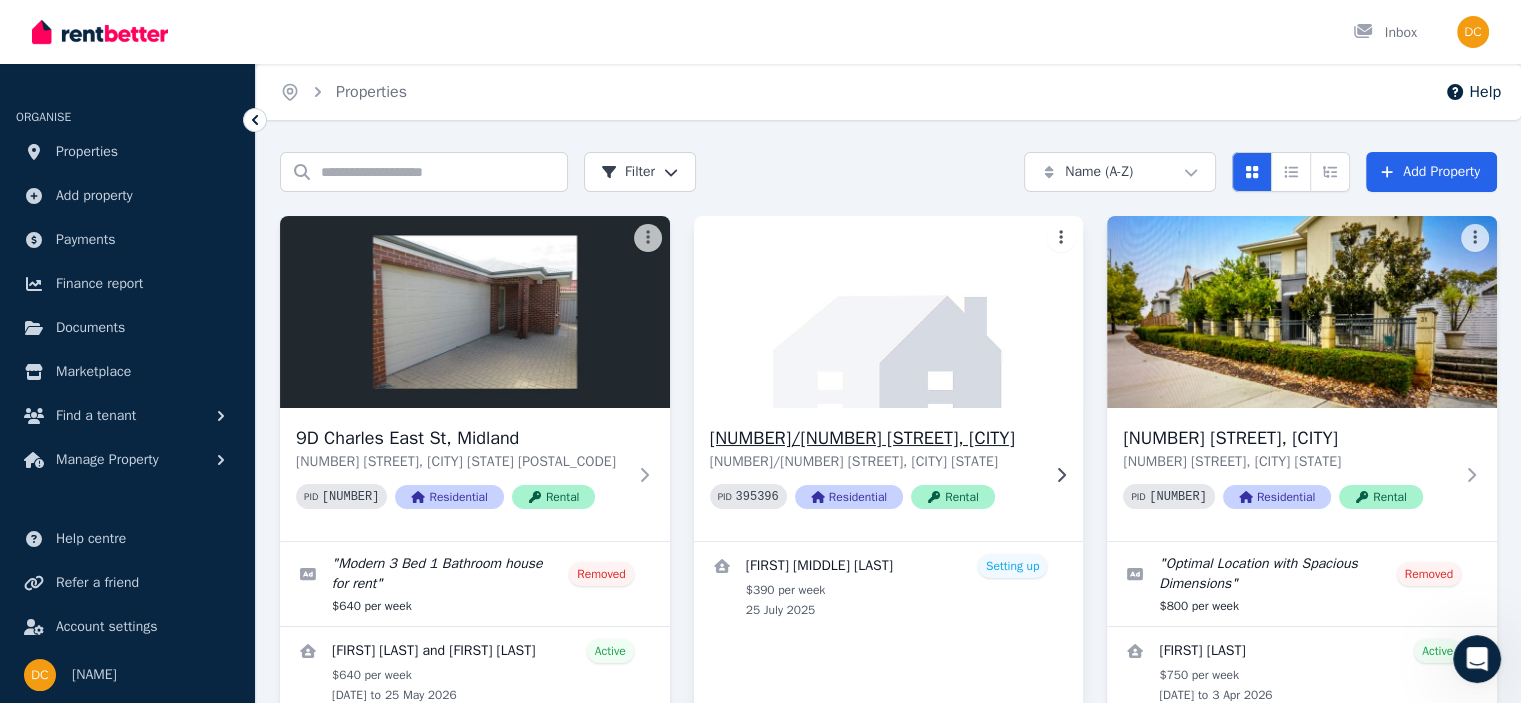 click at bounding box center (888, 312) 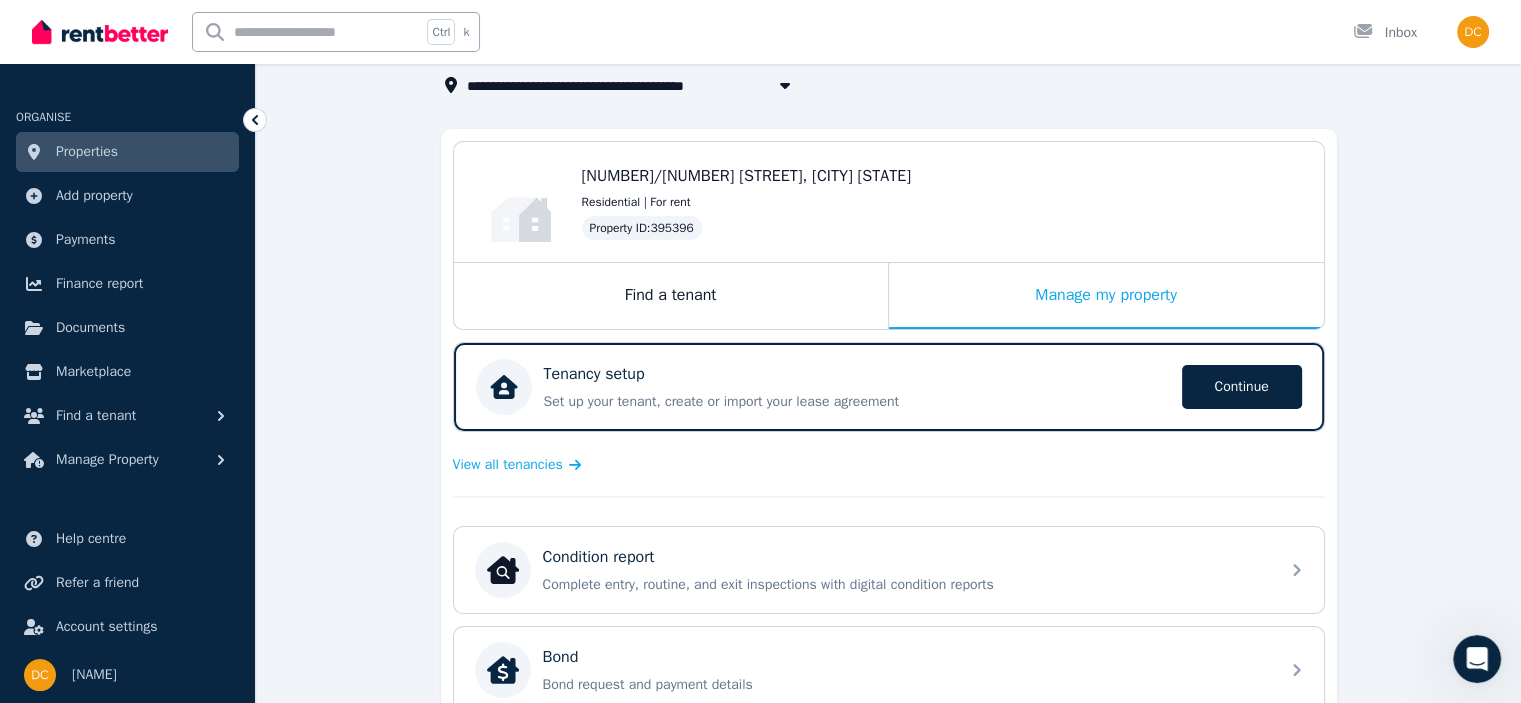 scroll, scrollTop: 120, scrollLeft: 0, axis: vertical 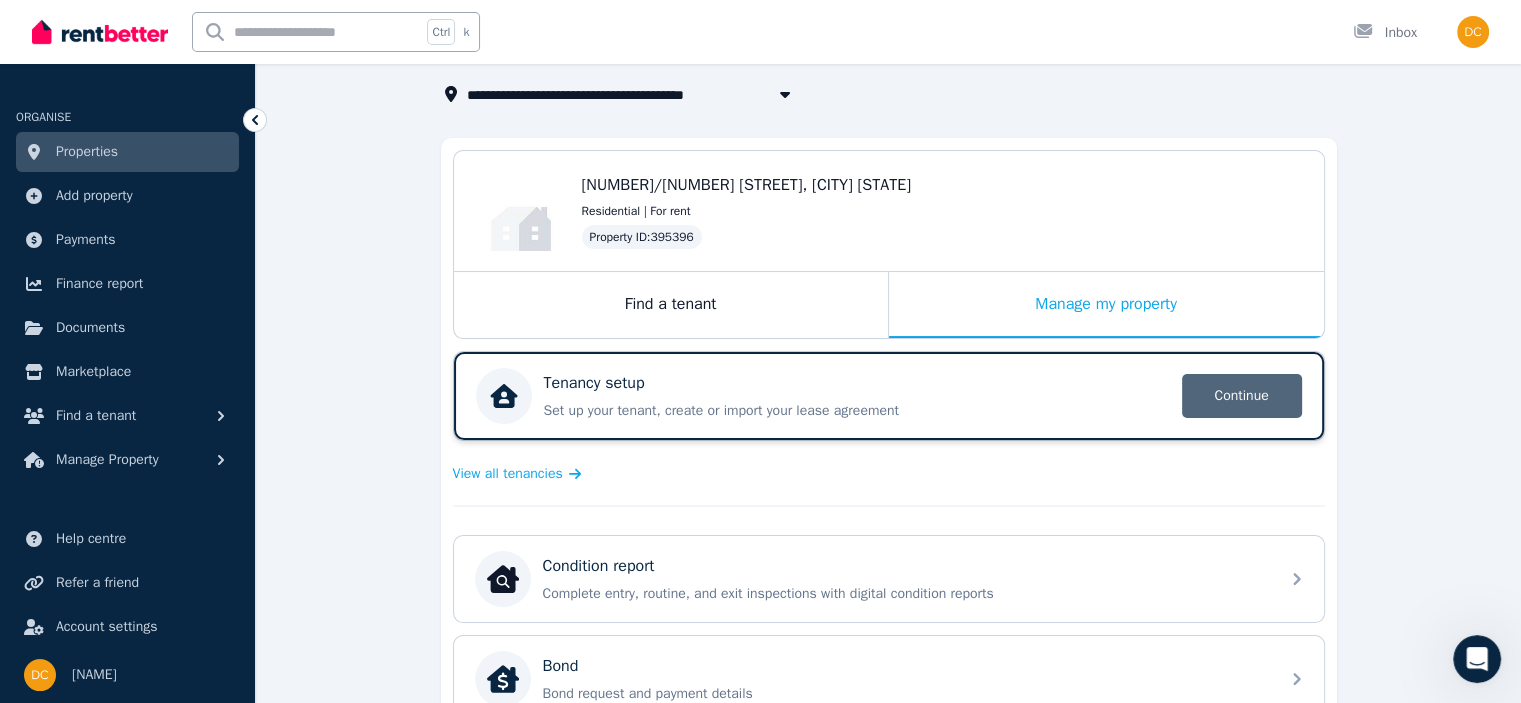 click on "Continue" at bounding box center [1242, 396] 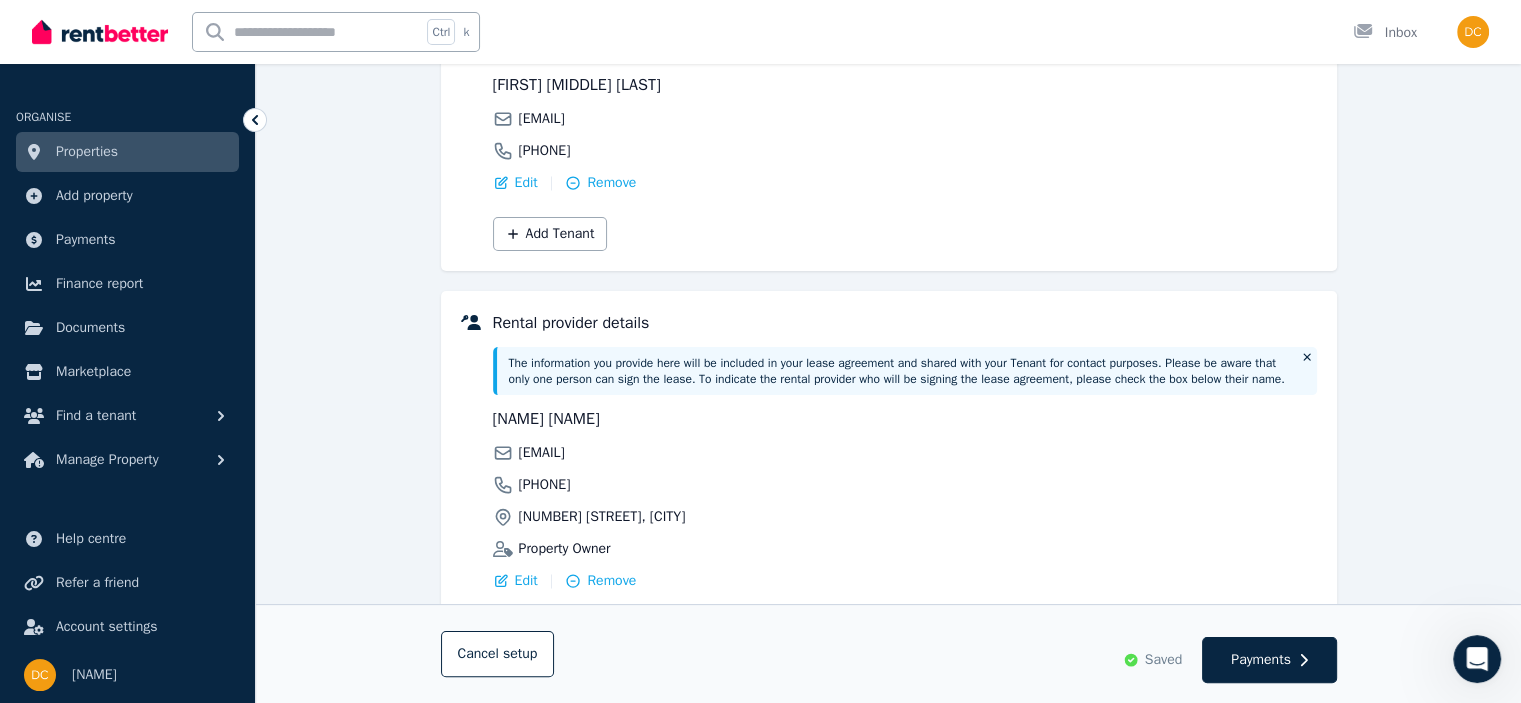 scroll, scrollTop: 300, scrollLeft: 0, axis: vertical 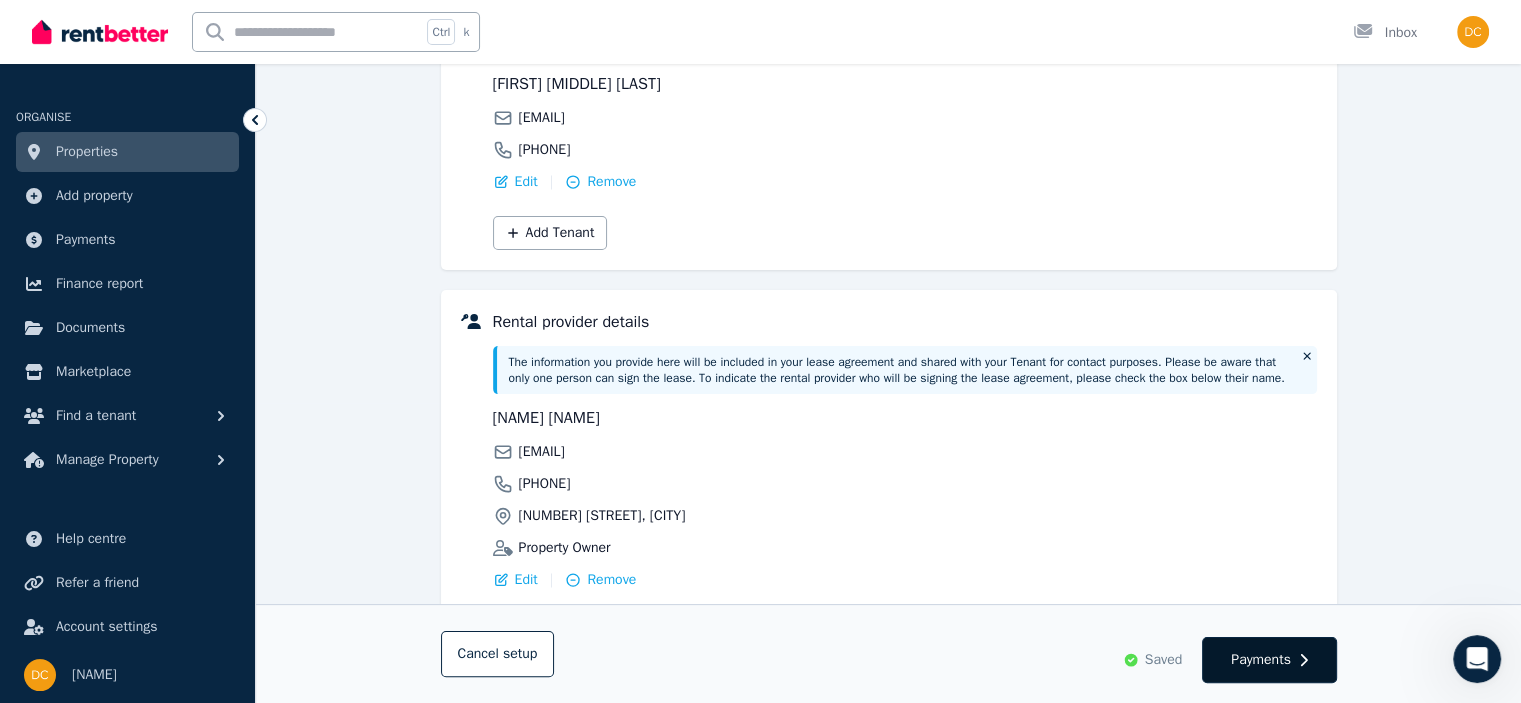 click on "Payments" at bounding box center (1261, 660) 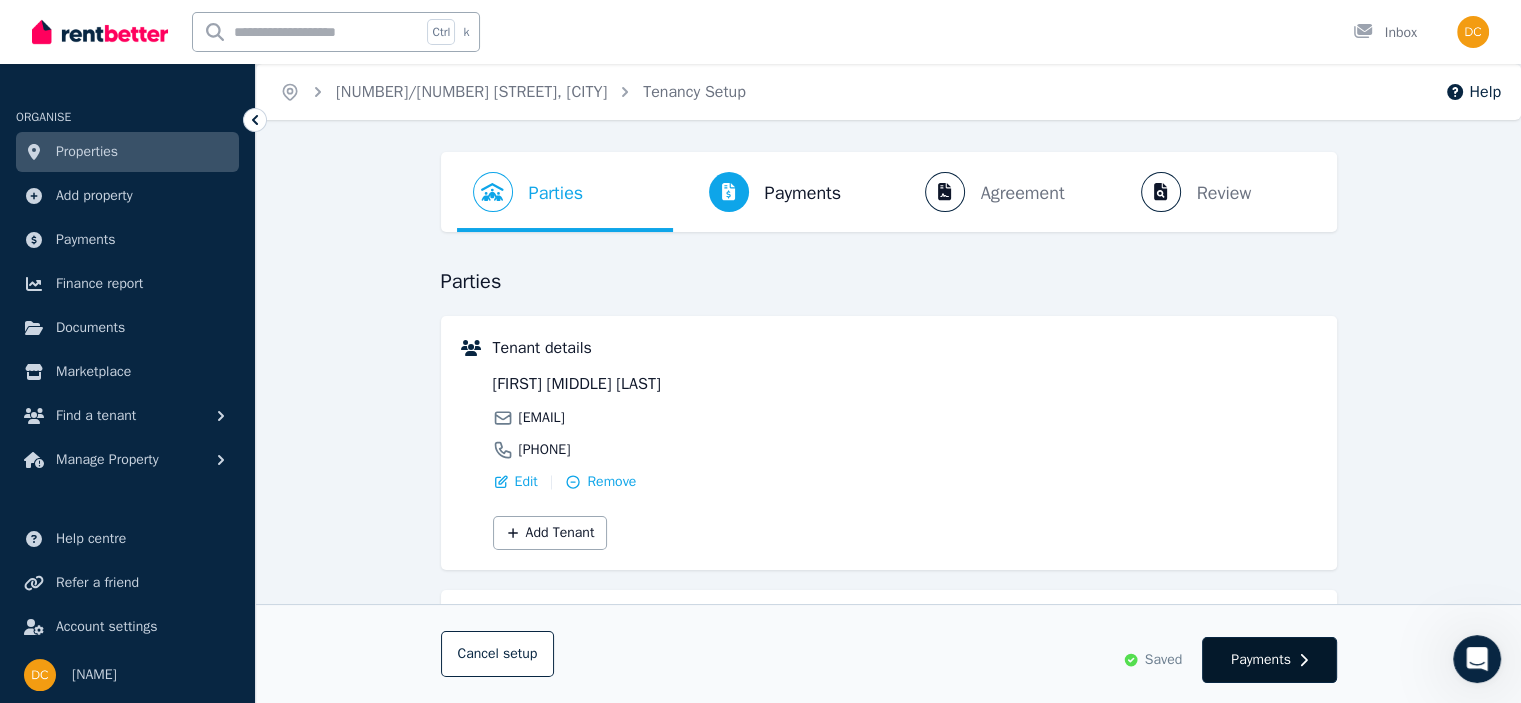 select on "**********" 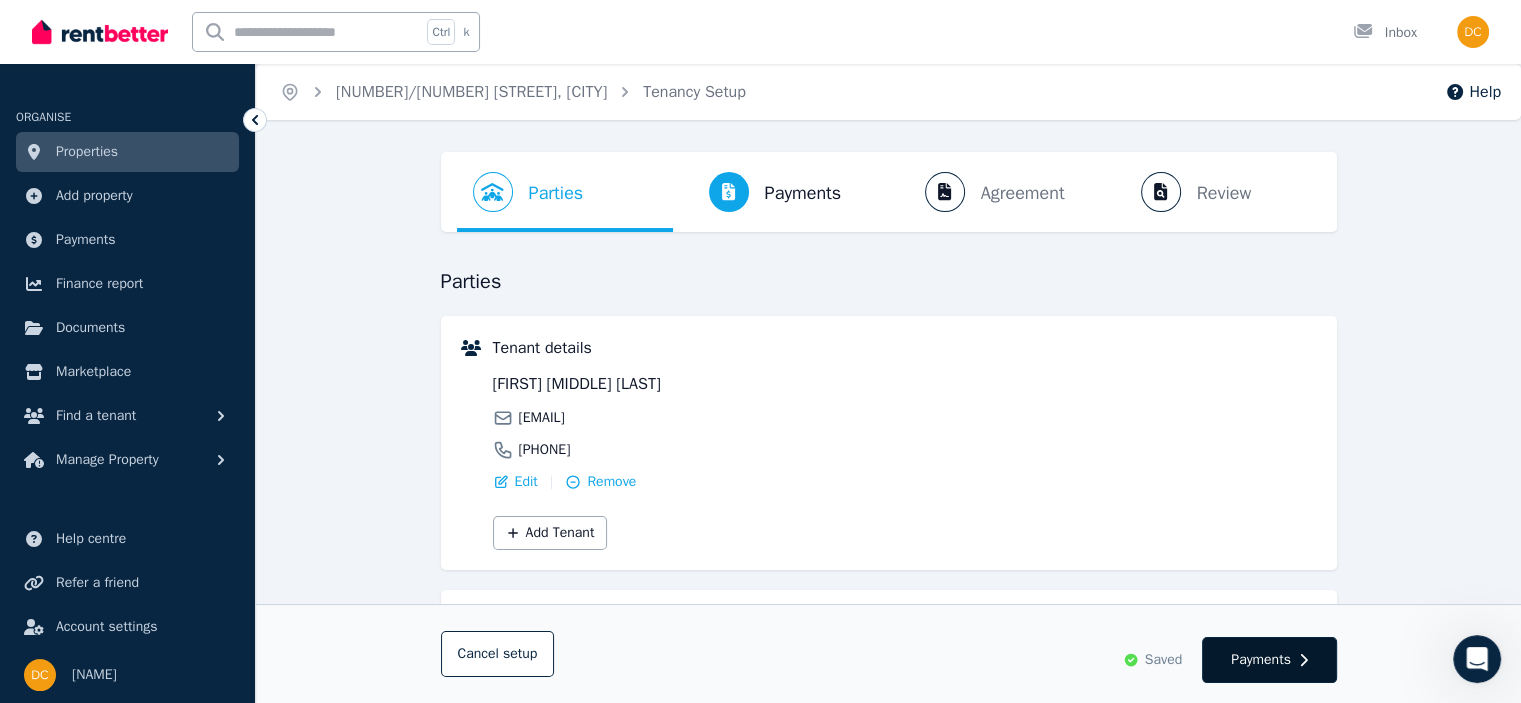 select on "**********" 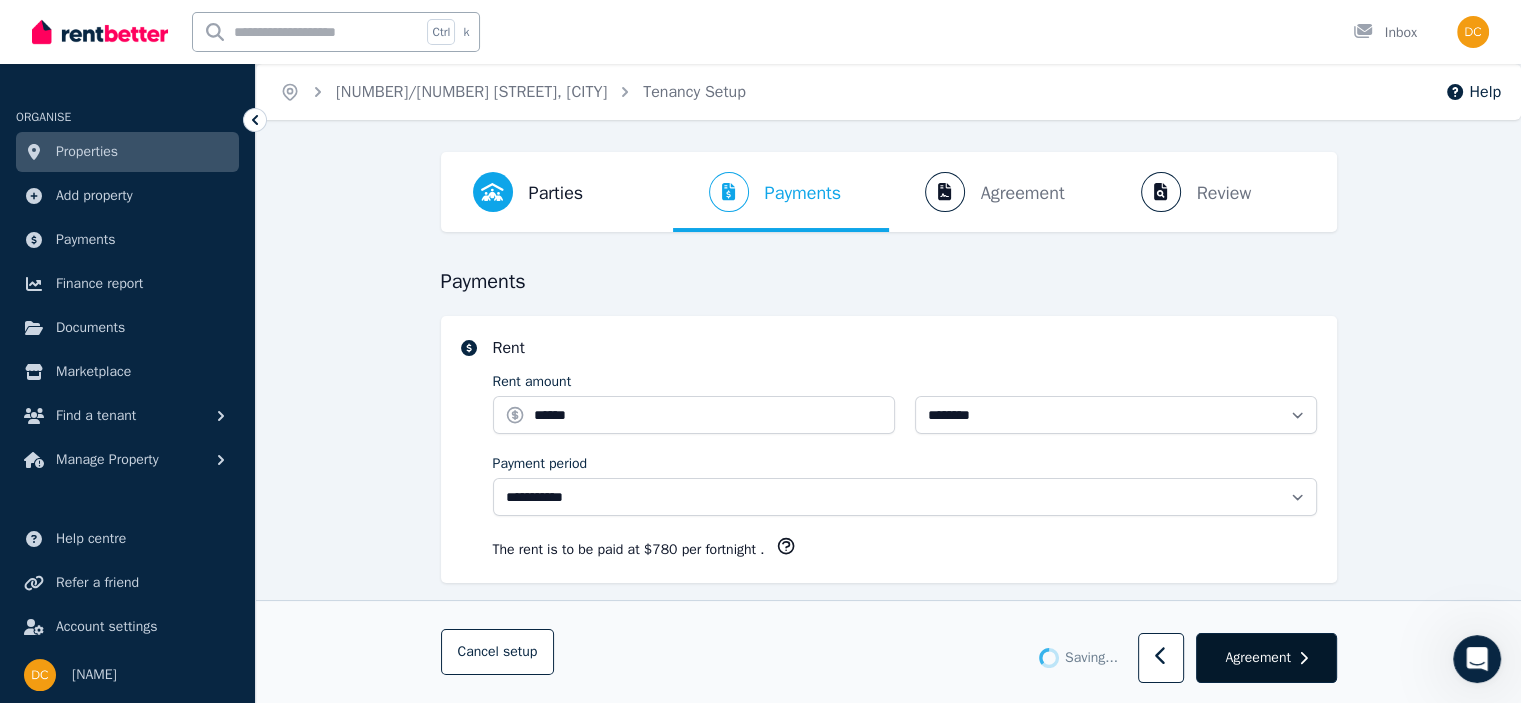 select on "**********" 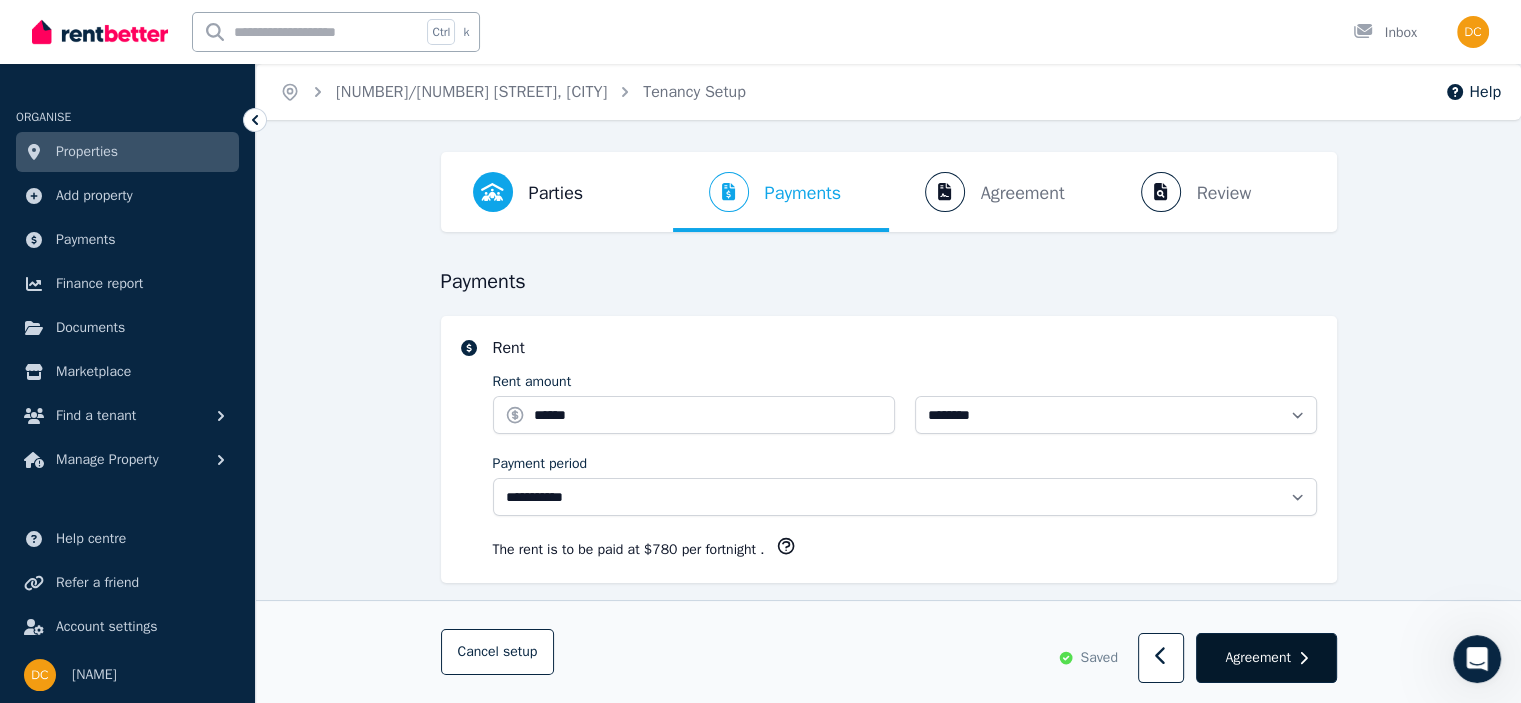 click on "Agreement" at bounding box center [1257, 658] 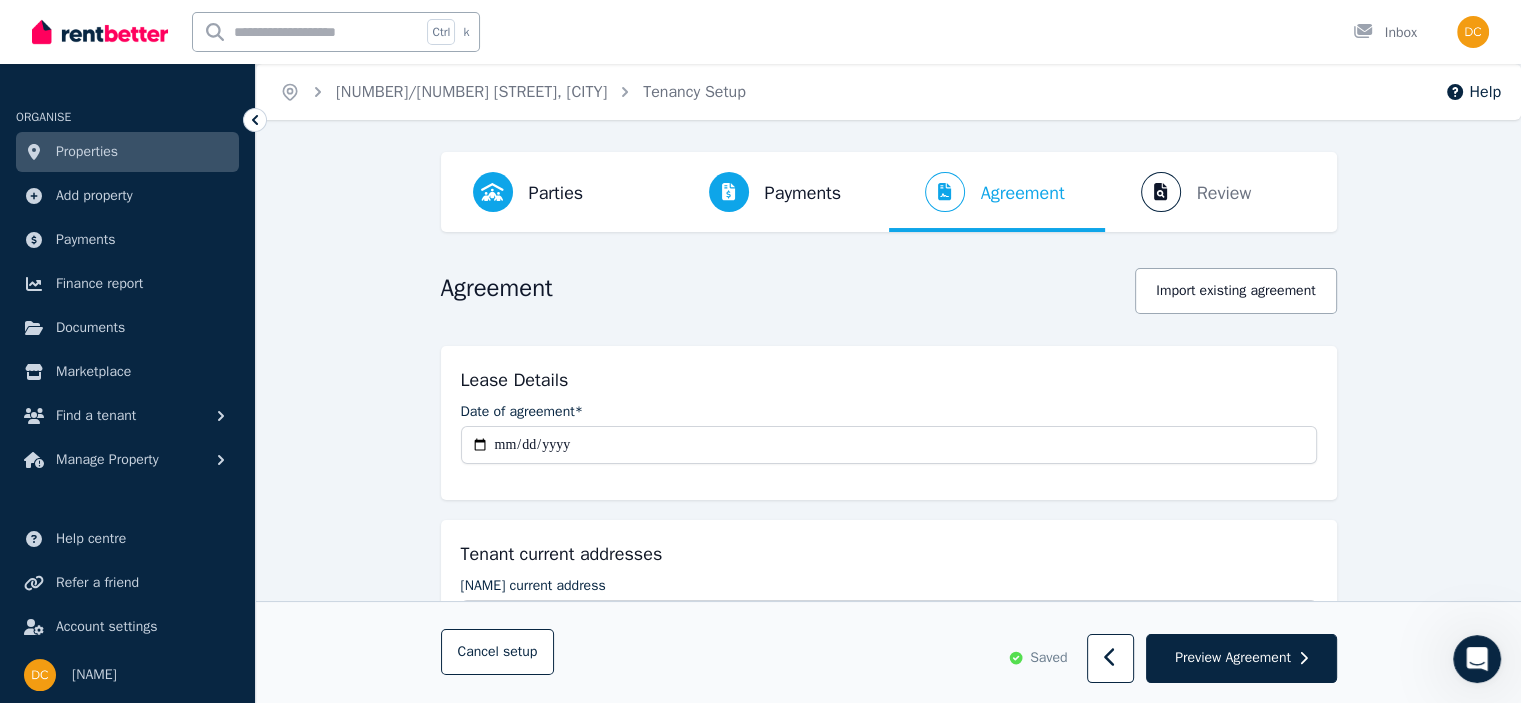 click on "Preview Agreement" at bounding box center (1233, 658) 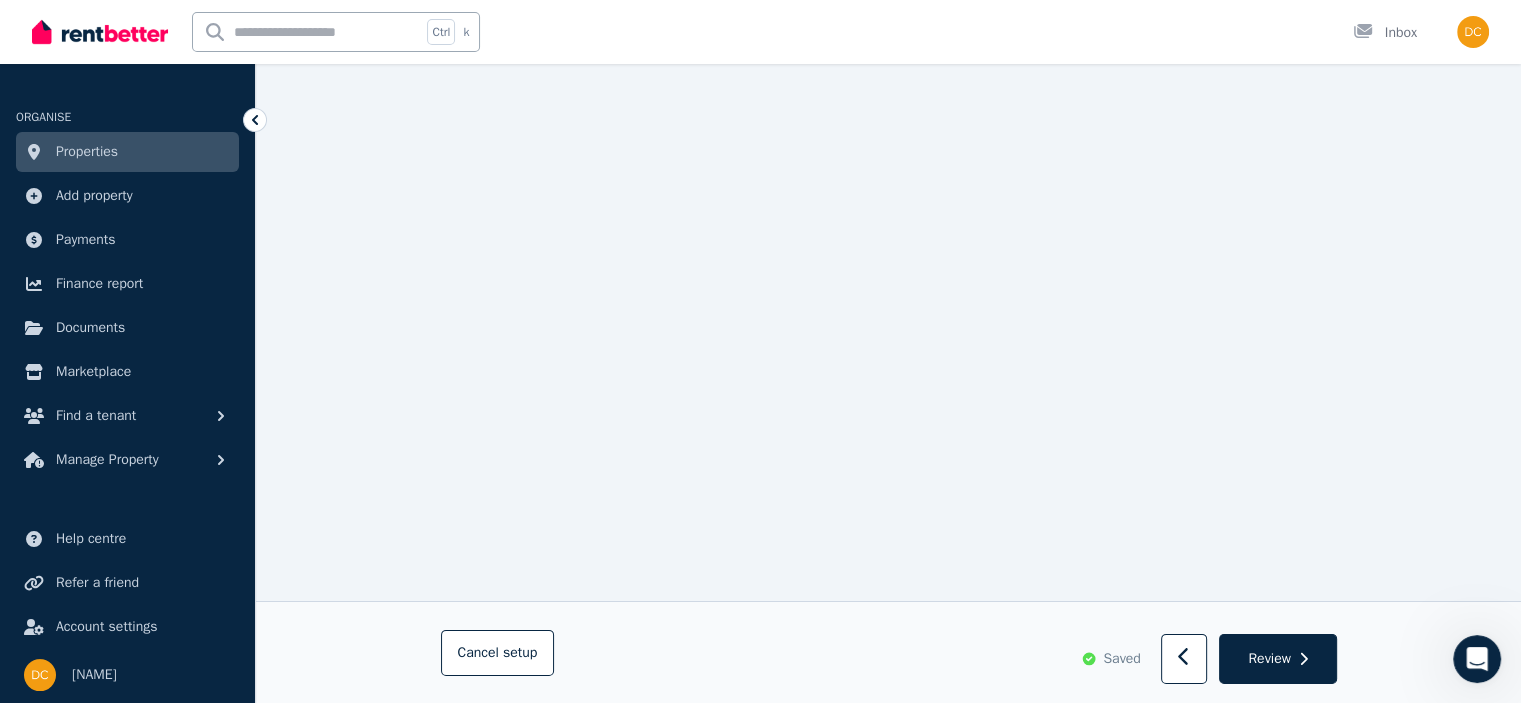 scroll, scrollTop: 13833, scrollLeft: 0, axis: vertical 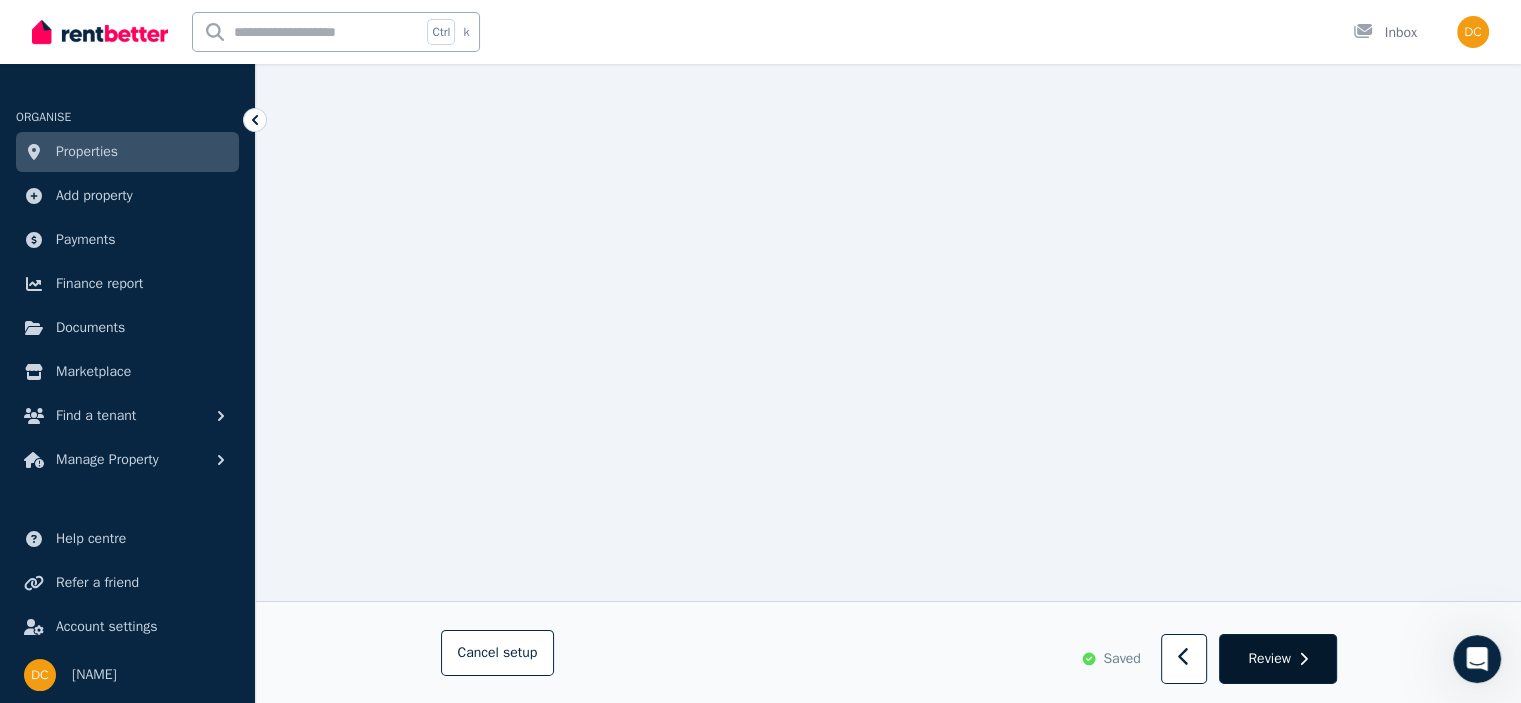click on "Review" at bounding box center [1269, 658] 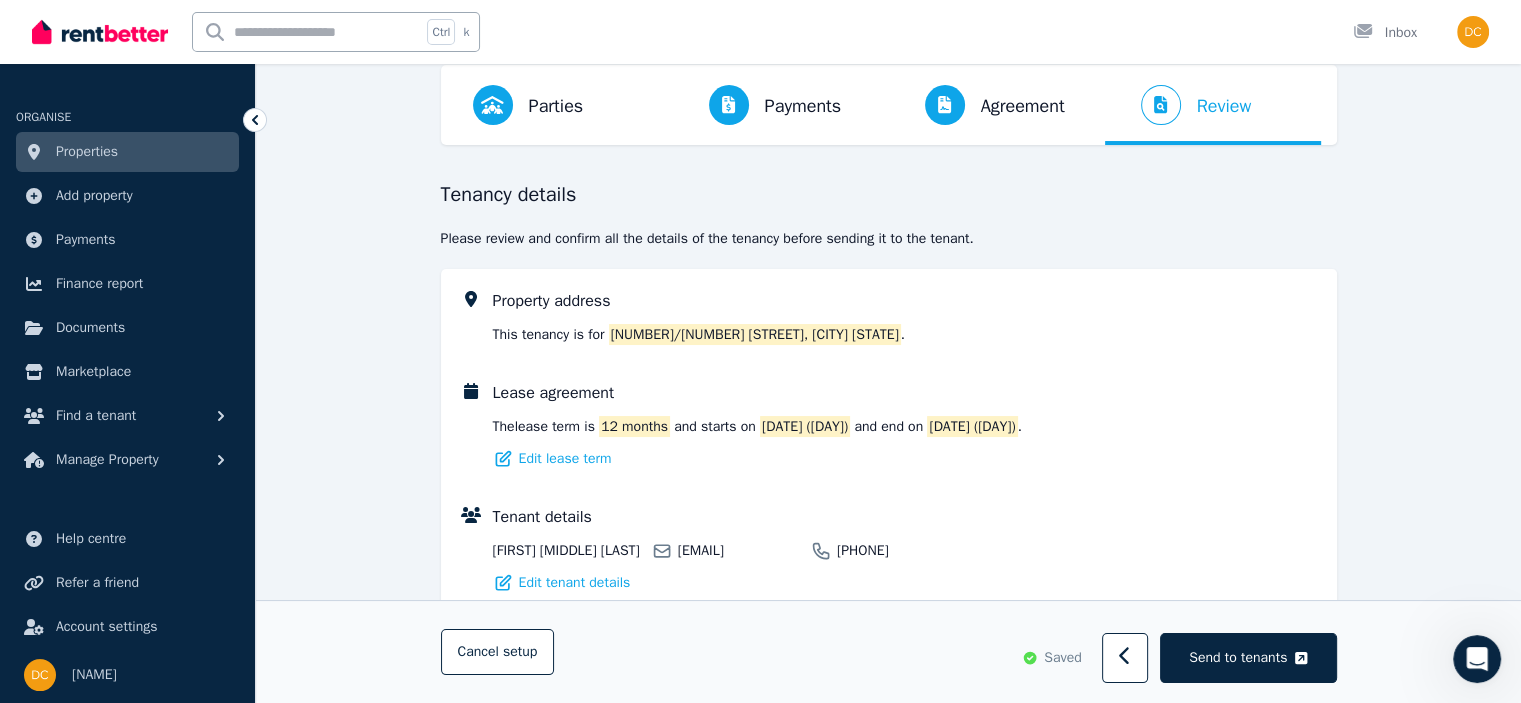 scroll, scrollTop: 400, scrollLeft: 0, axis: vertical 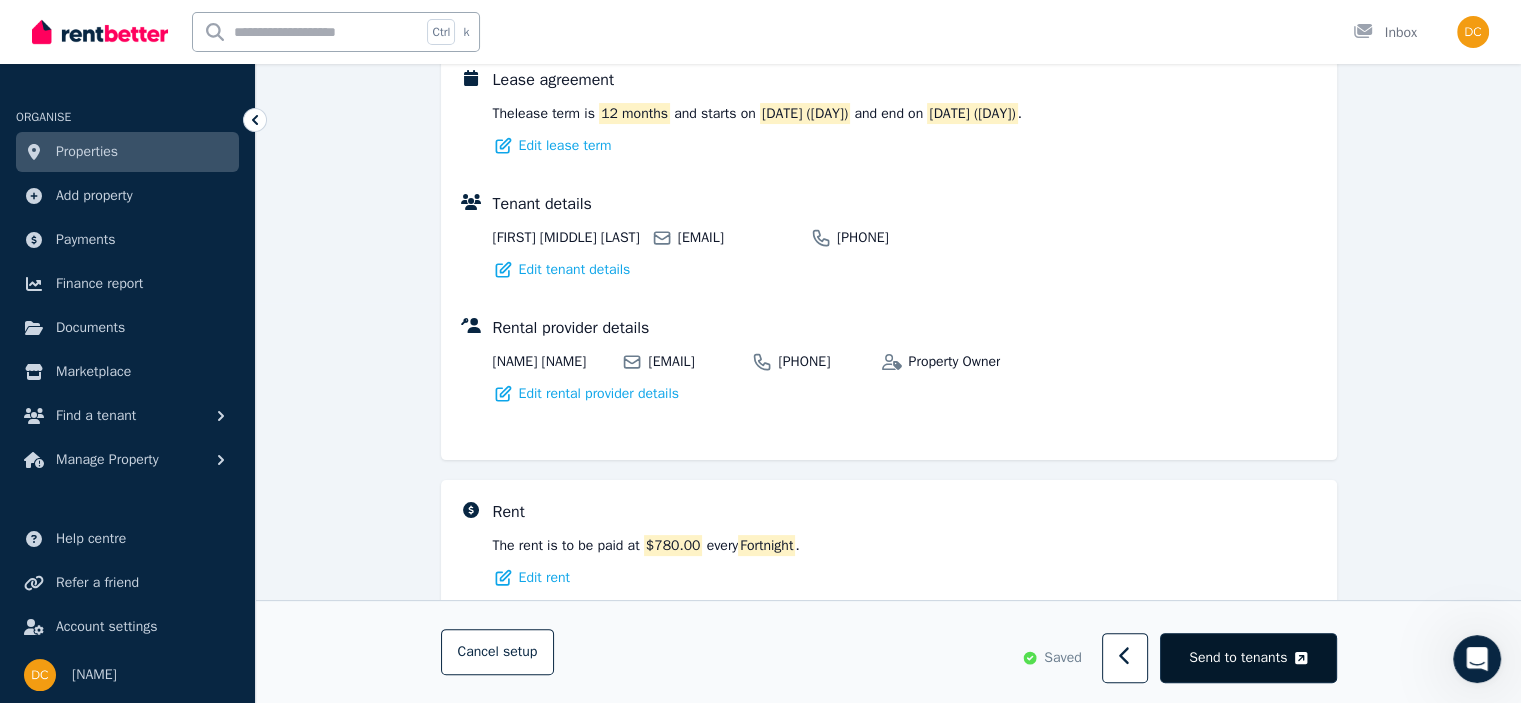 click on "Send to tenants" at bounding box center [1238, 658] 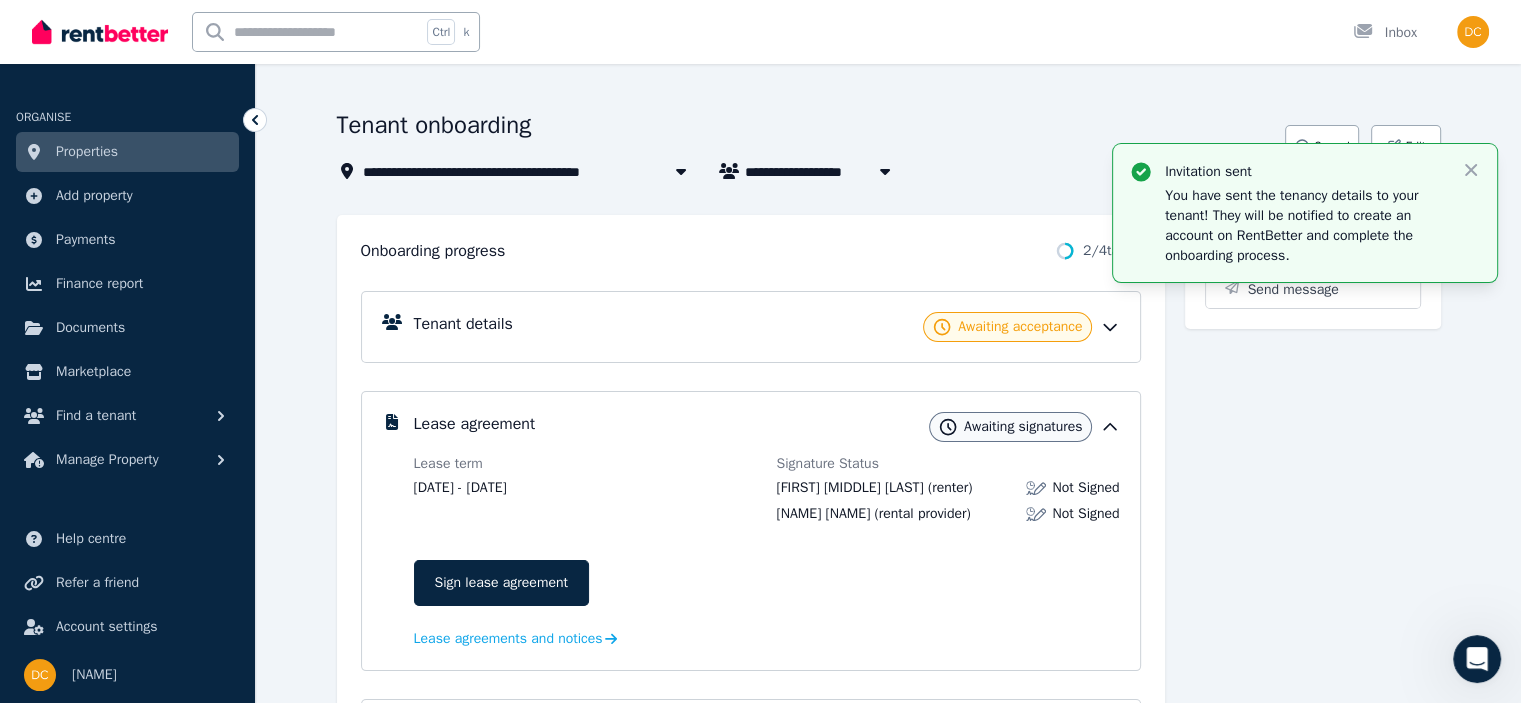 scroll, scrollTop: 32, scrollLeft: 0, axis: vertical 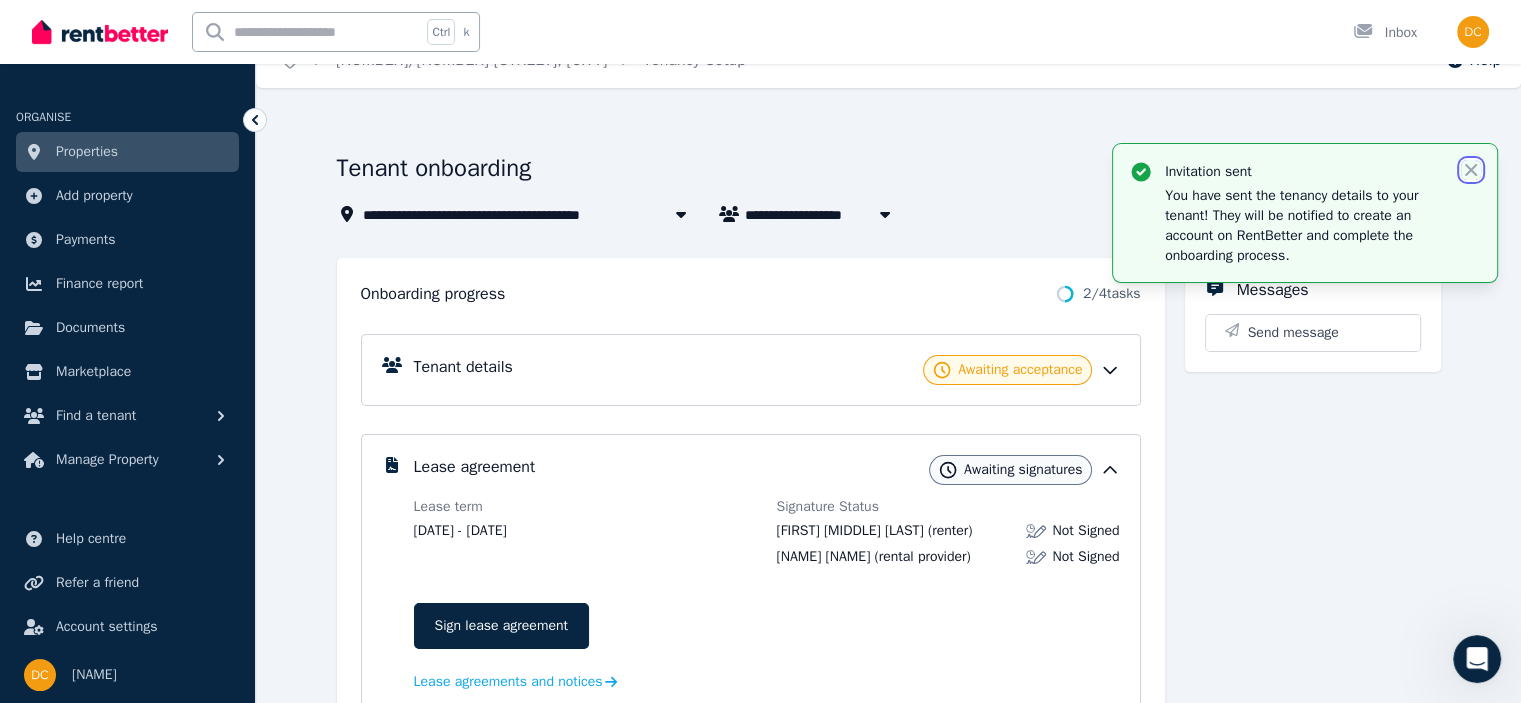 click 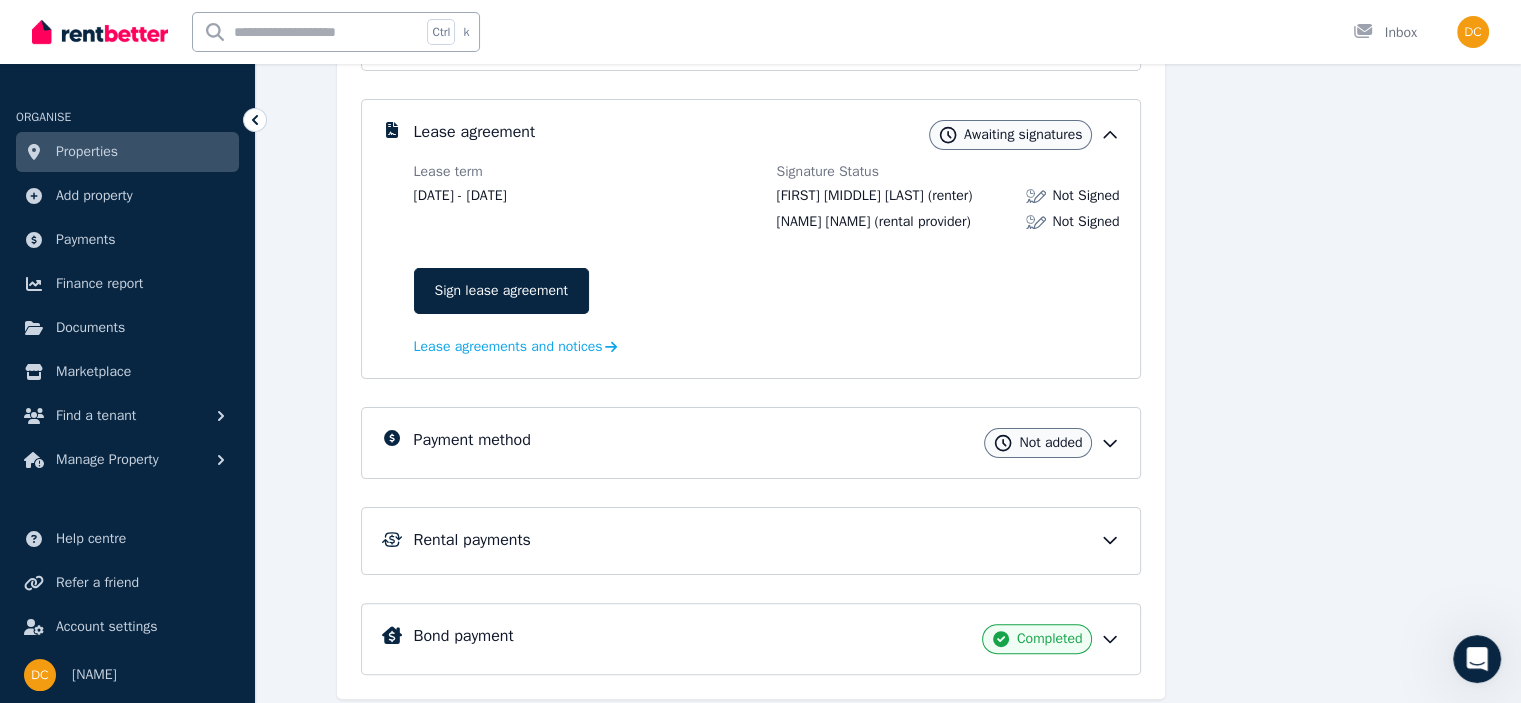 scroll, scrollTop: 447, scrollLeft: 0, axis: vertical 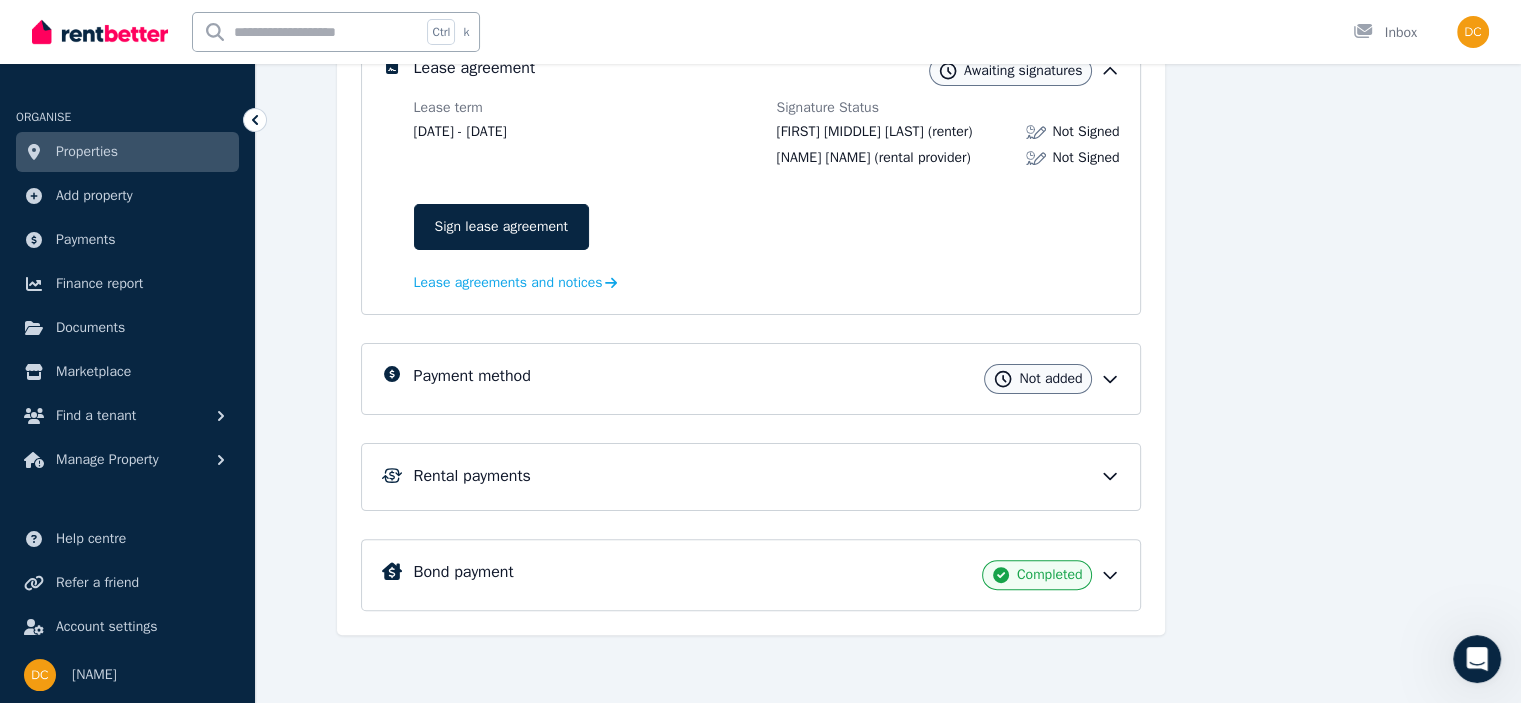 click 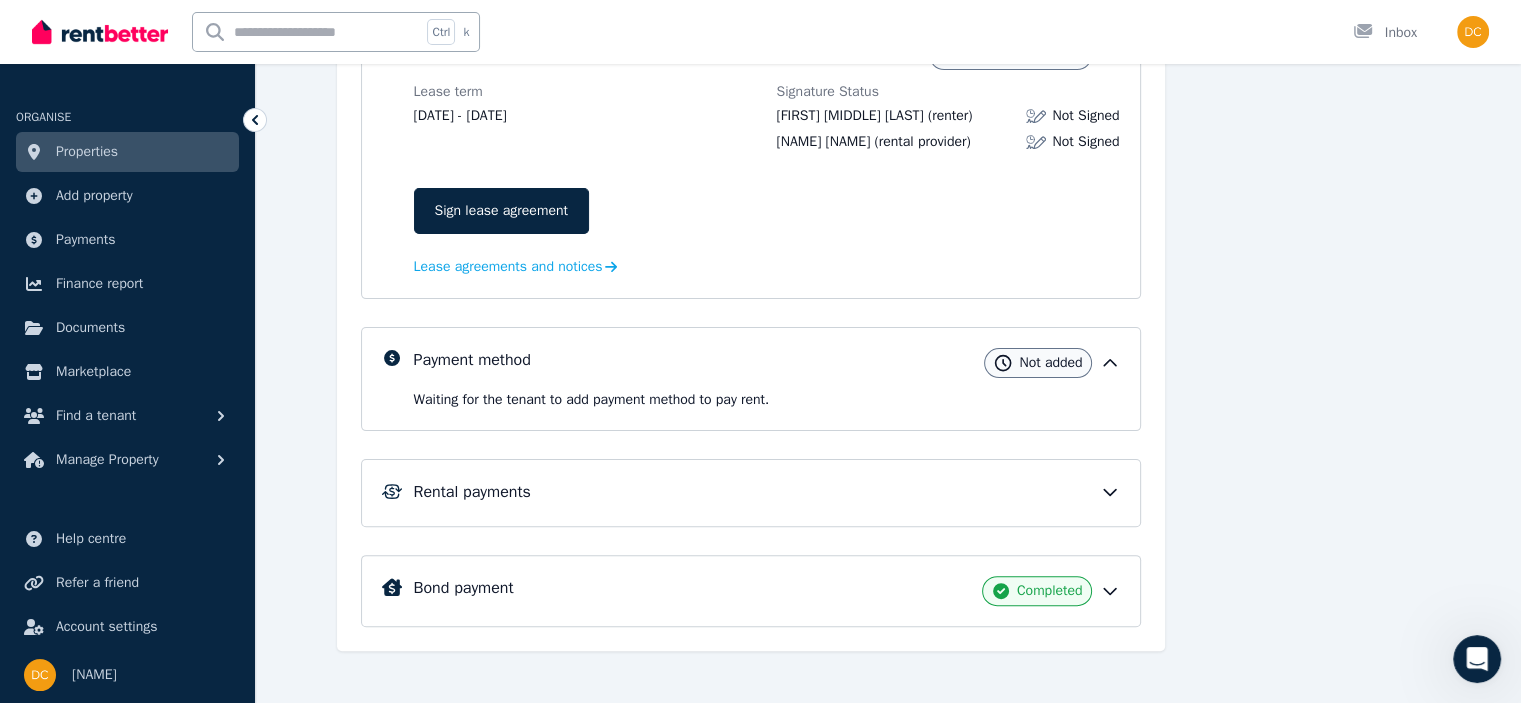 click 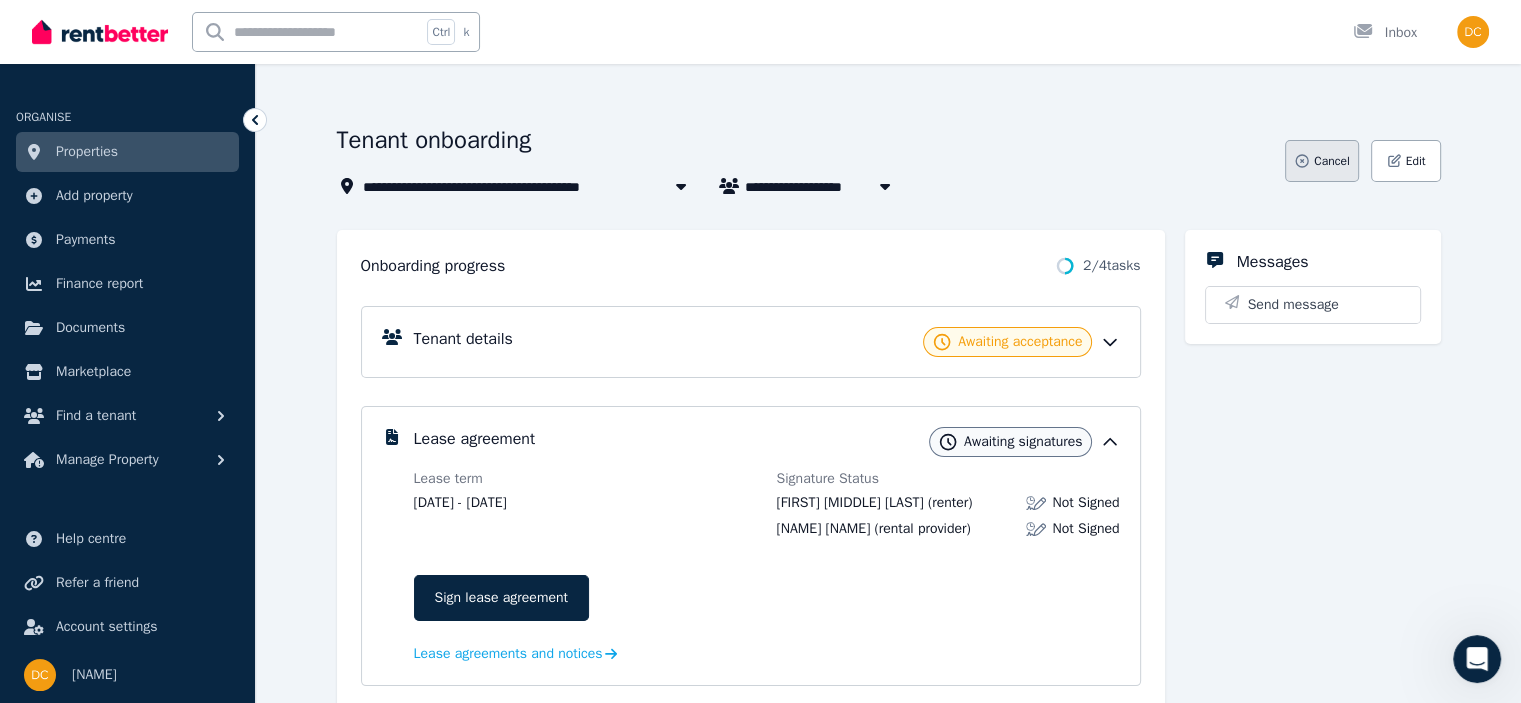 scroll, scrollTop: 0, scrollLeft: 0, axis: both 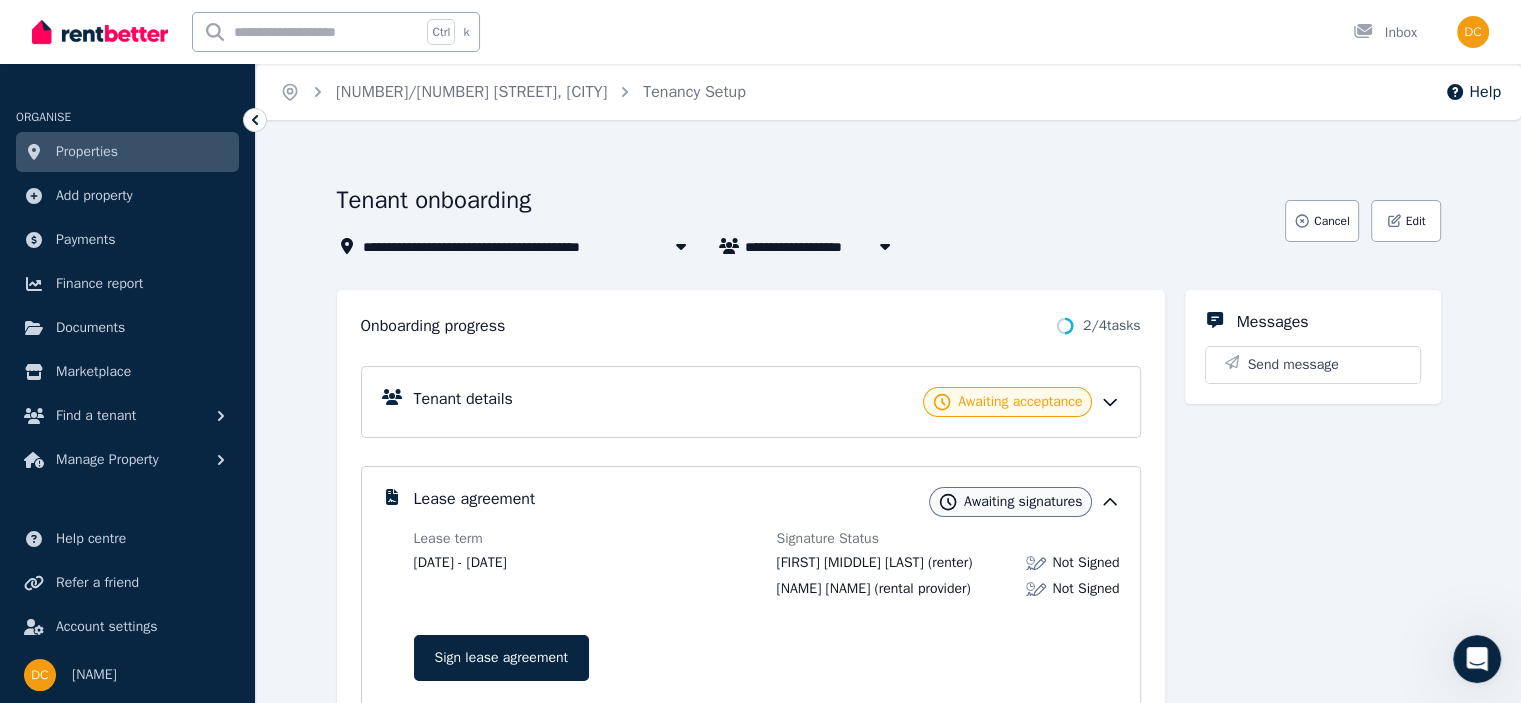 click on "Properties" at bounding box center [87, 152] 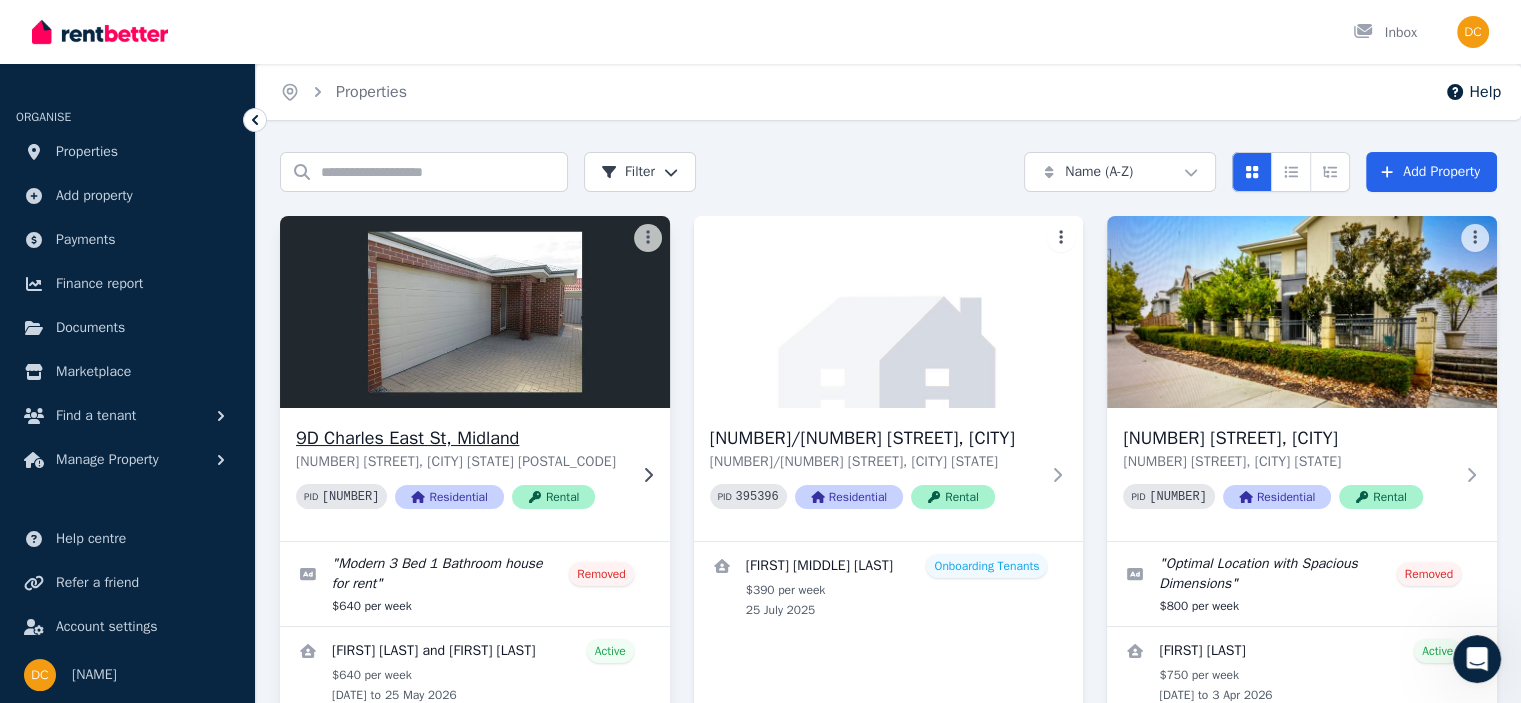 click at bounding box center [474, 312] 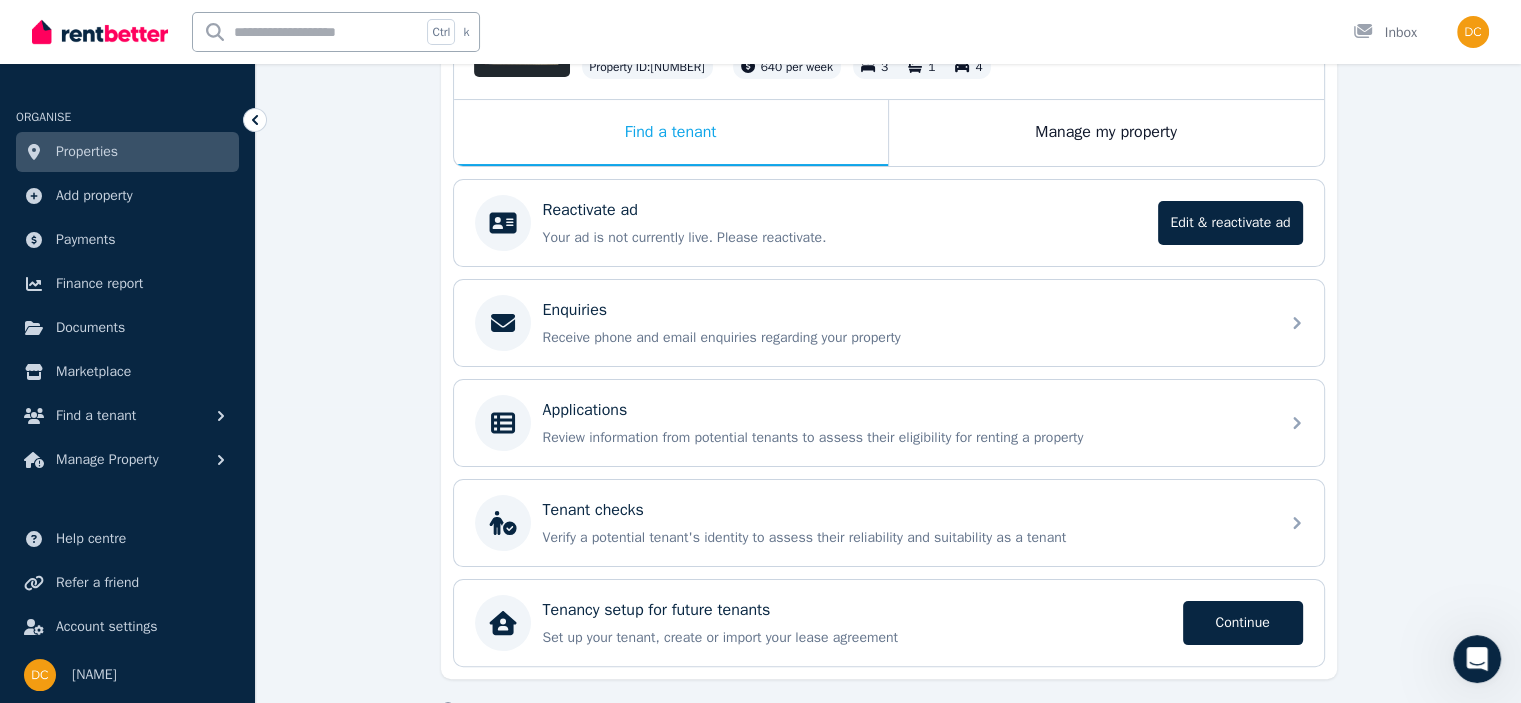 scroll, scrollTop: 343, scrollLeft: 0, axis: vertical 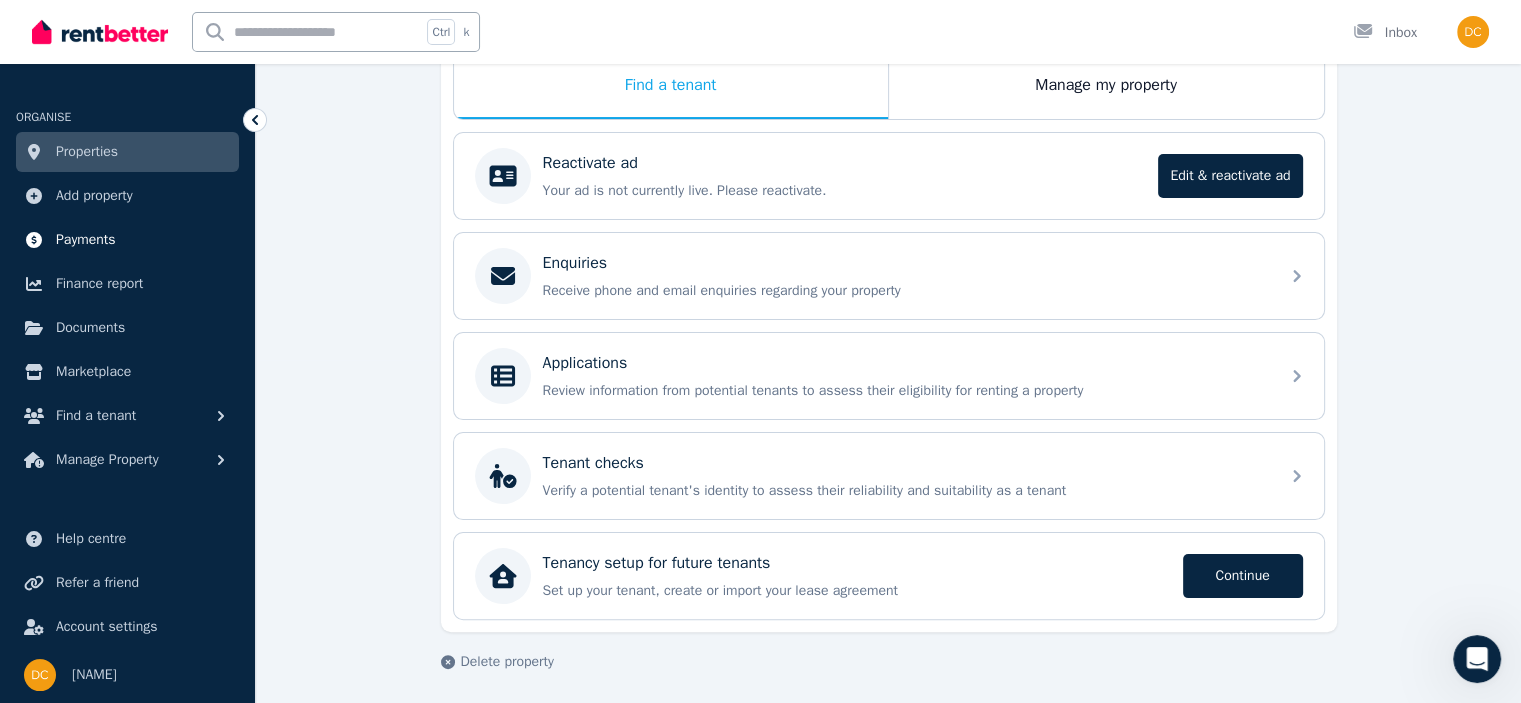 click on "Payments" at bounding box center (86, 240) 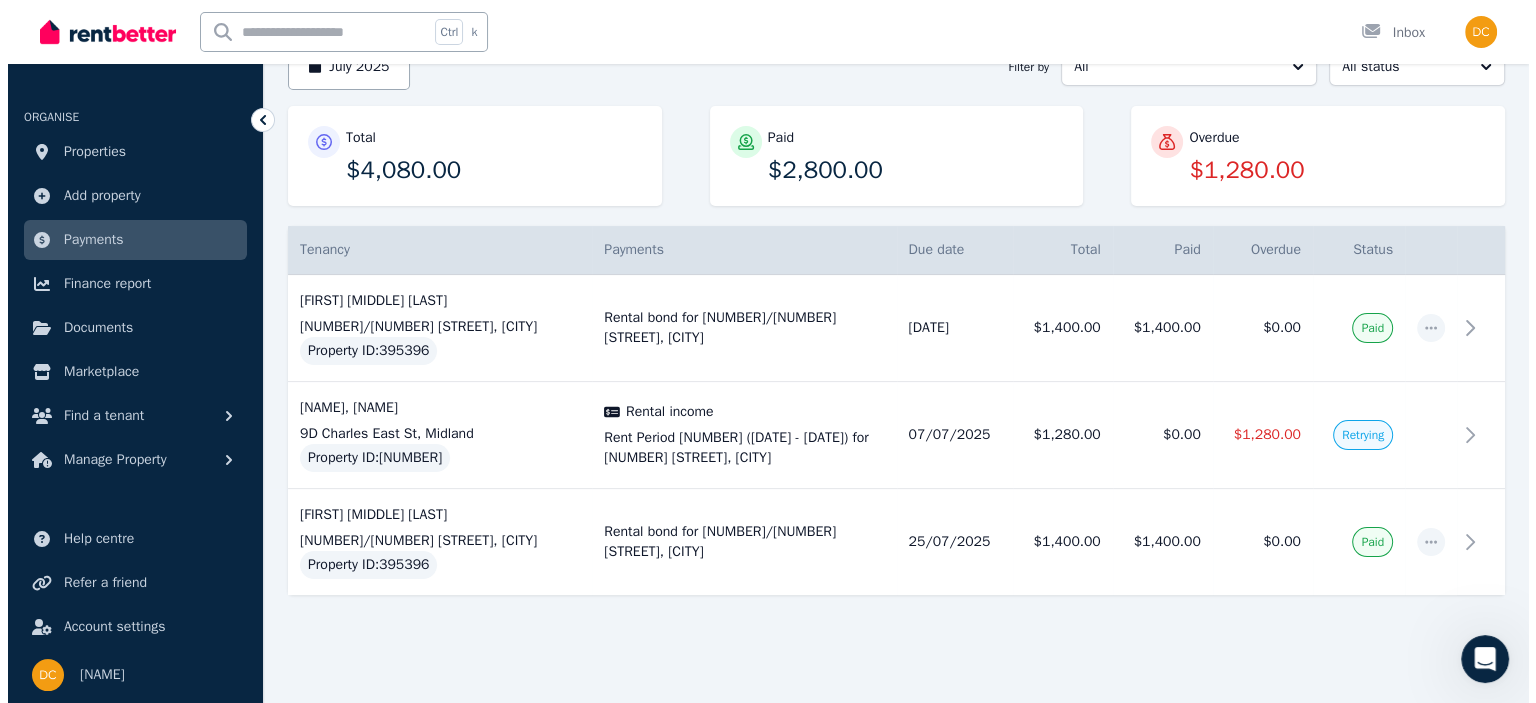 scroll, scrollTop: 252, scrollLeft: 0, axis: vertical 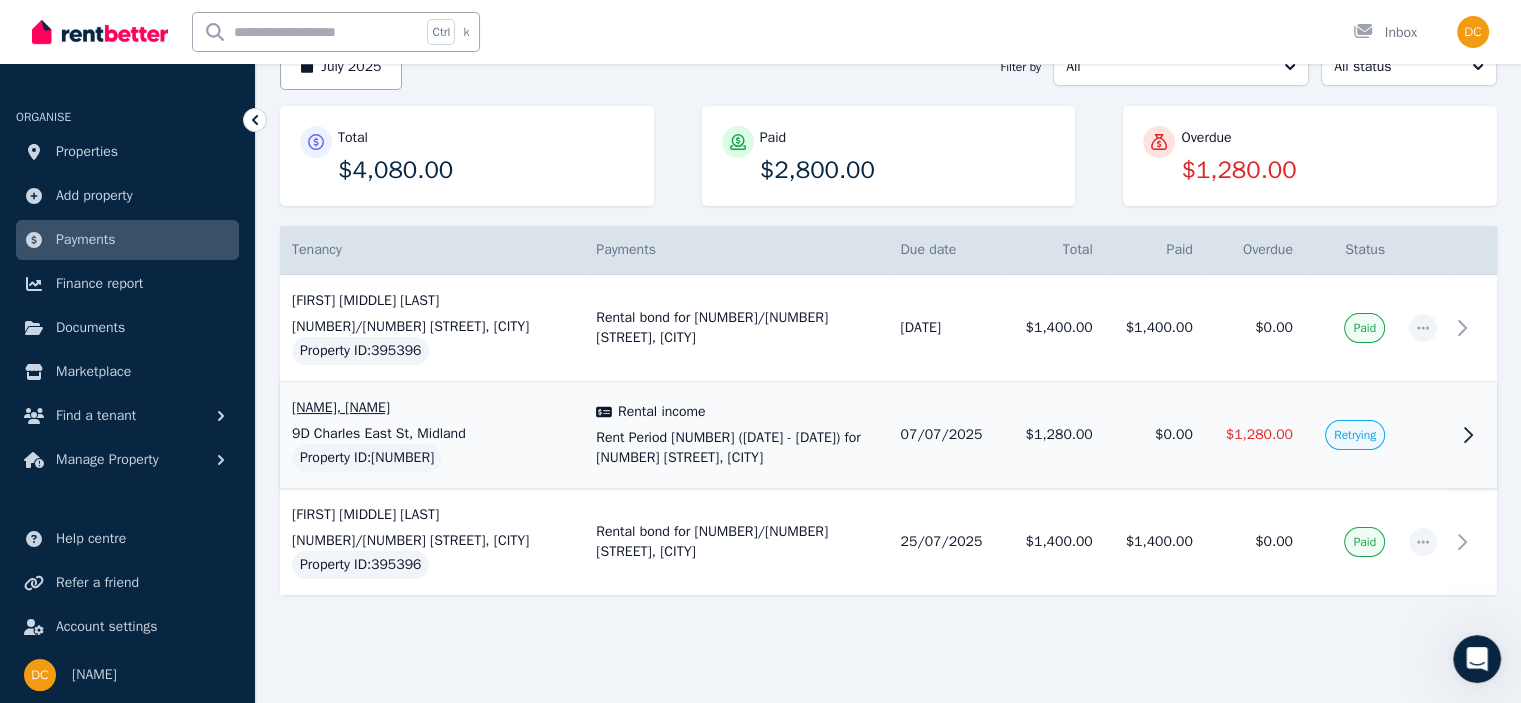 click 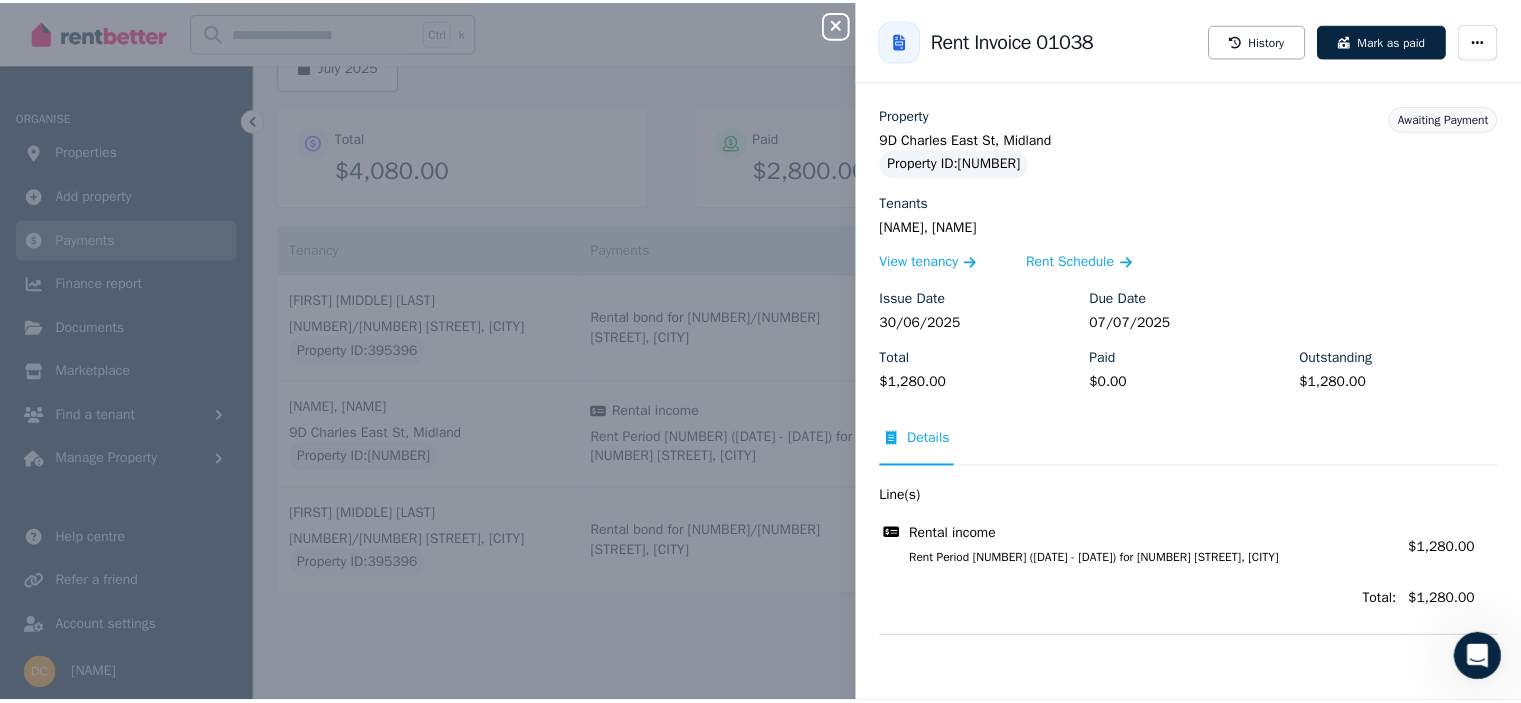 scroll, scrollTop: 0, scrollLeft: 0, axis: both 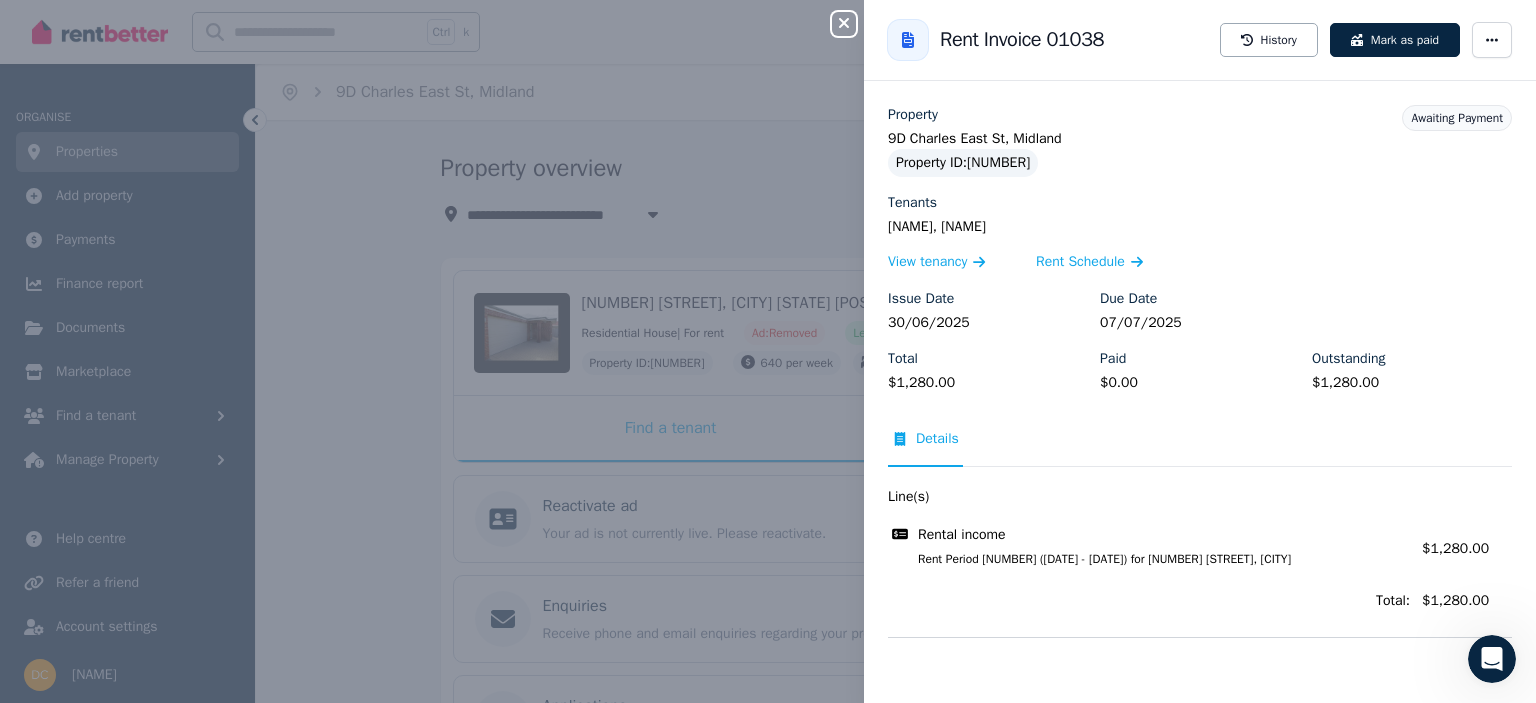click on "Close panel Back to  Rent Invoice 01038 History Mark as paid Property [NUMBER] [STREET], [CITY] Property ID :  [NUMBER] Tenants [NAME], [NAME] View tenancy Rent Schedule Issue Date [DATE] Due Date [DATE] Total $[NUMBER] Paid $[NUMBER] Outstanding $[NUMBER] Awaiting Payment Details Line(s) Rental income Rent Period [NUMBER] ([DATE] - [DATE]) for [NUMBER] [STREET], [CITY] Amount:  $[NUMBER] Total: $[NUMBER]" at bounding box center [768, 351] 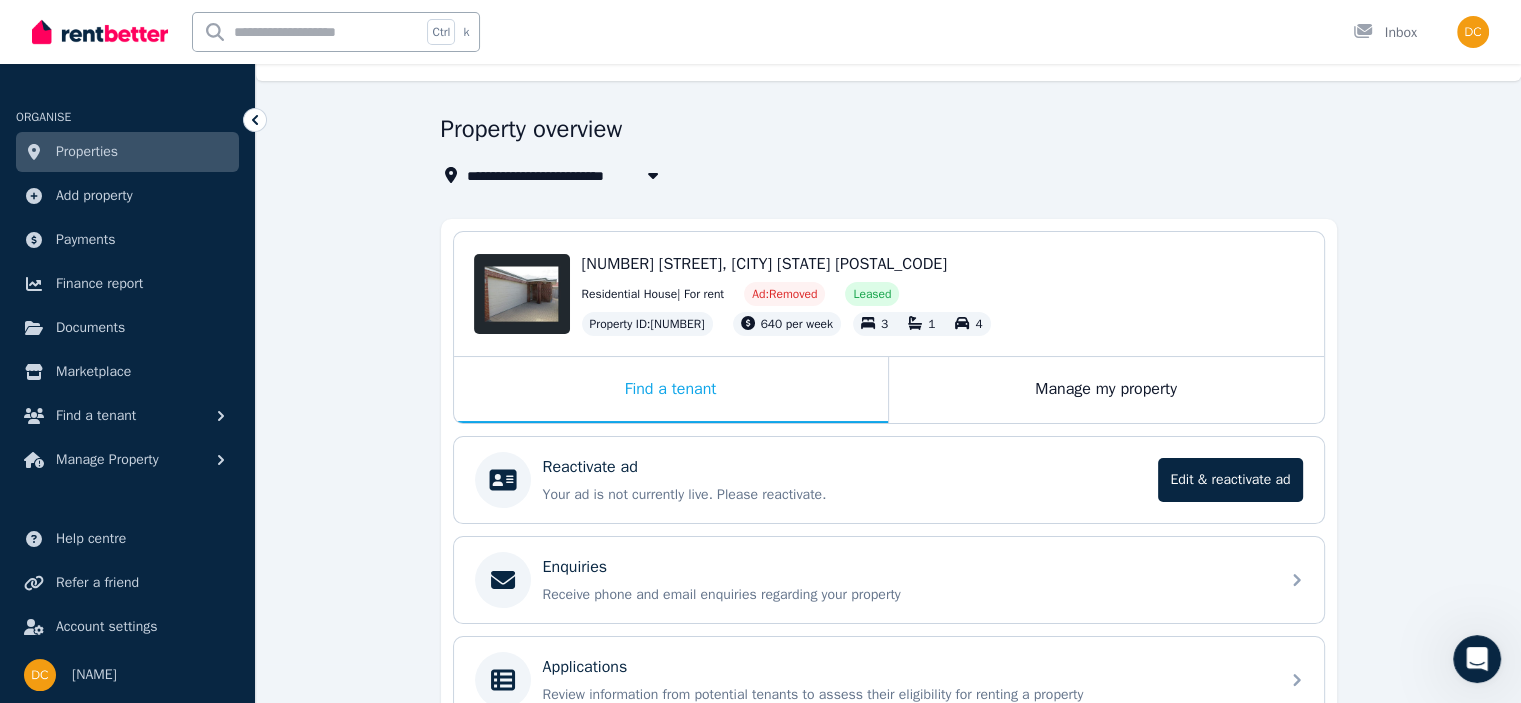 scroll, scrollTop: 0, scrollLeft: 0, axis: both 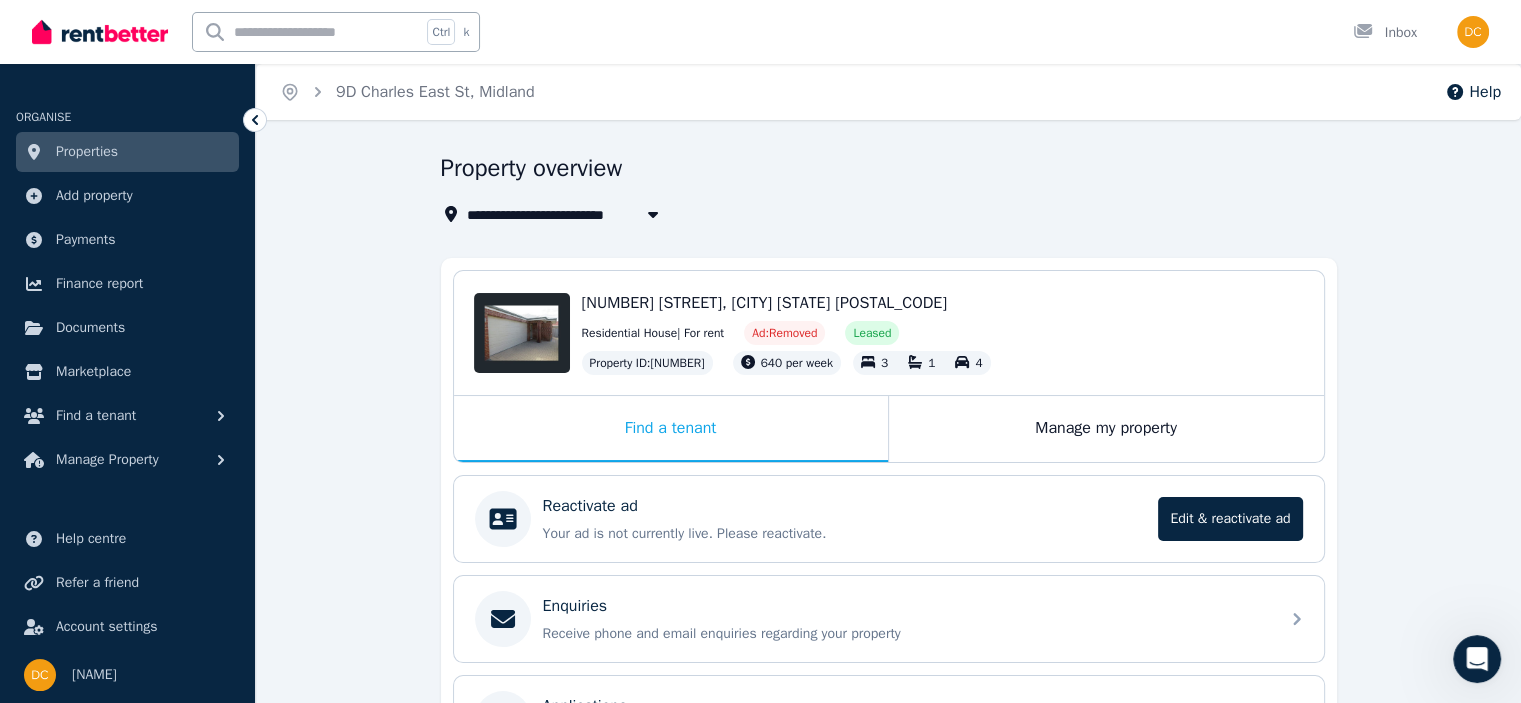 click on "[NUMBER] [STREET], [CITY] [STATE] [POSTAL_CODE] Residential   House  | For rent Ad:  Removed Leased Property ID :  [NUMBER] $[NUMBER] per week [NUMBER] [NUMBER] [NUMBER]" at bounding box center (943, 333) 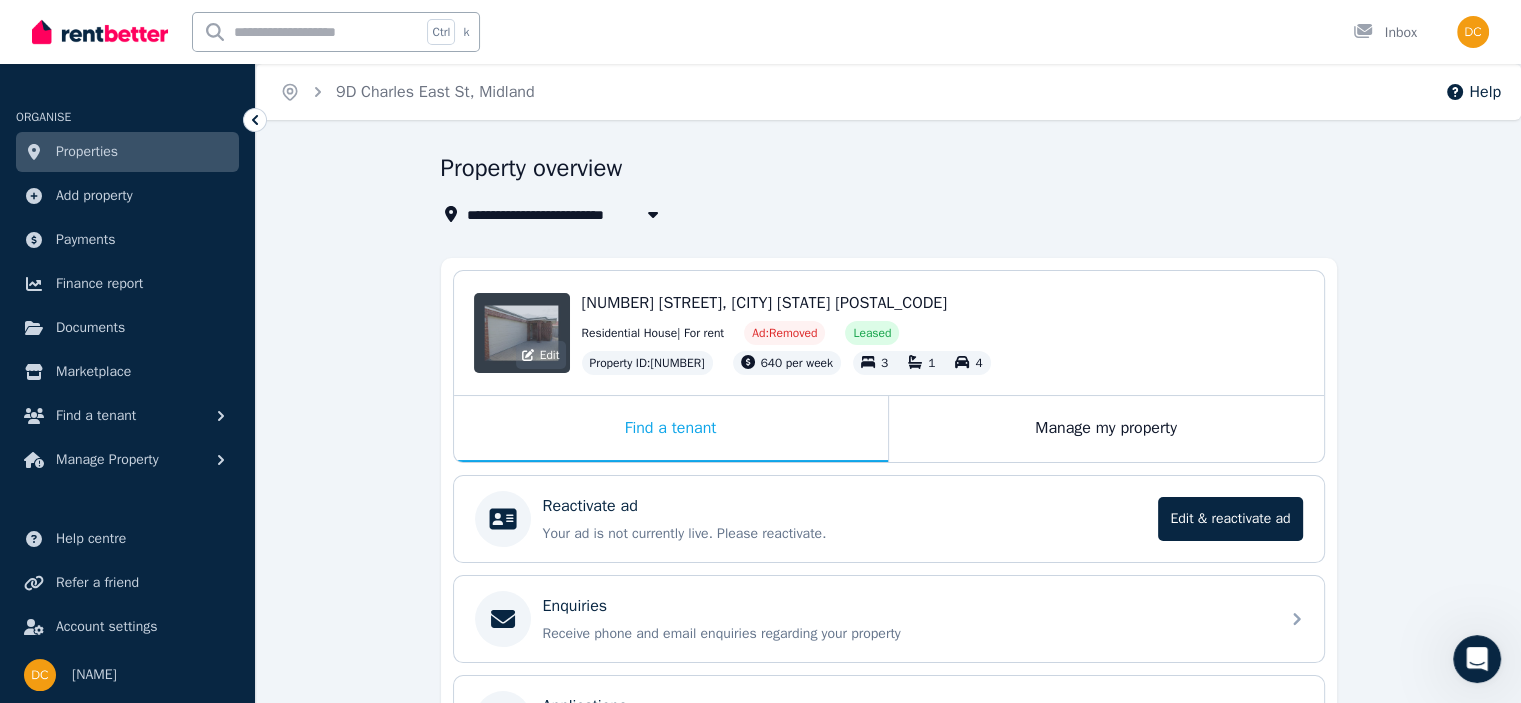 click on "Edit" at bounding box center (522, 333) 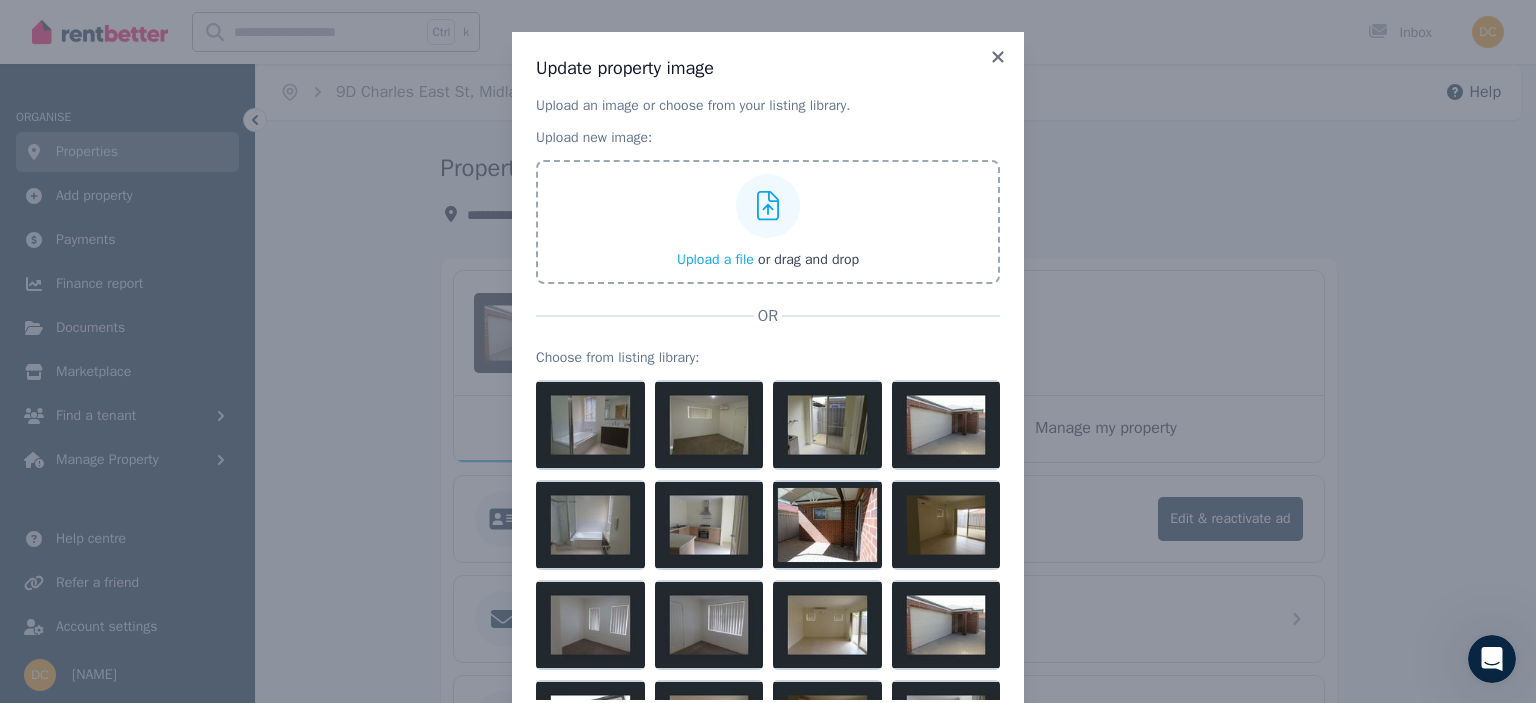 click on "Update property image Upload an image or choose from your listing library. Upload new image: Upload a file   or drag and drop OR Choose from listing library: Cancel Update" at bounding box center [768, 415] 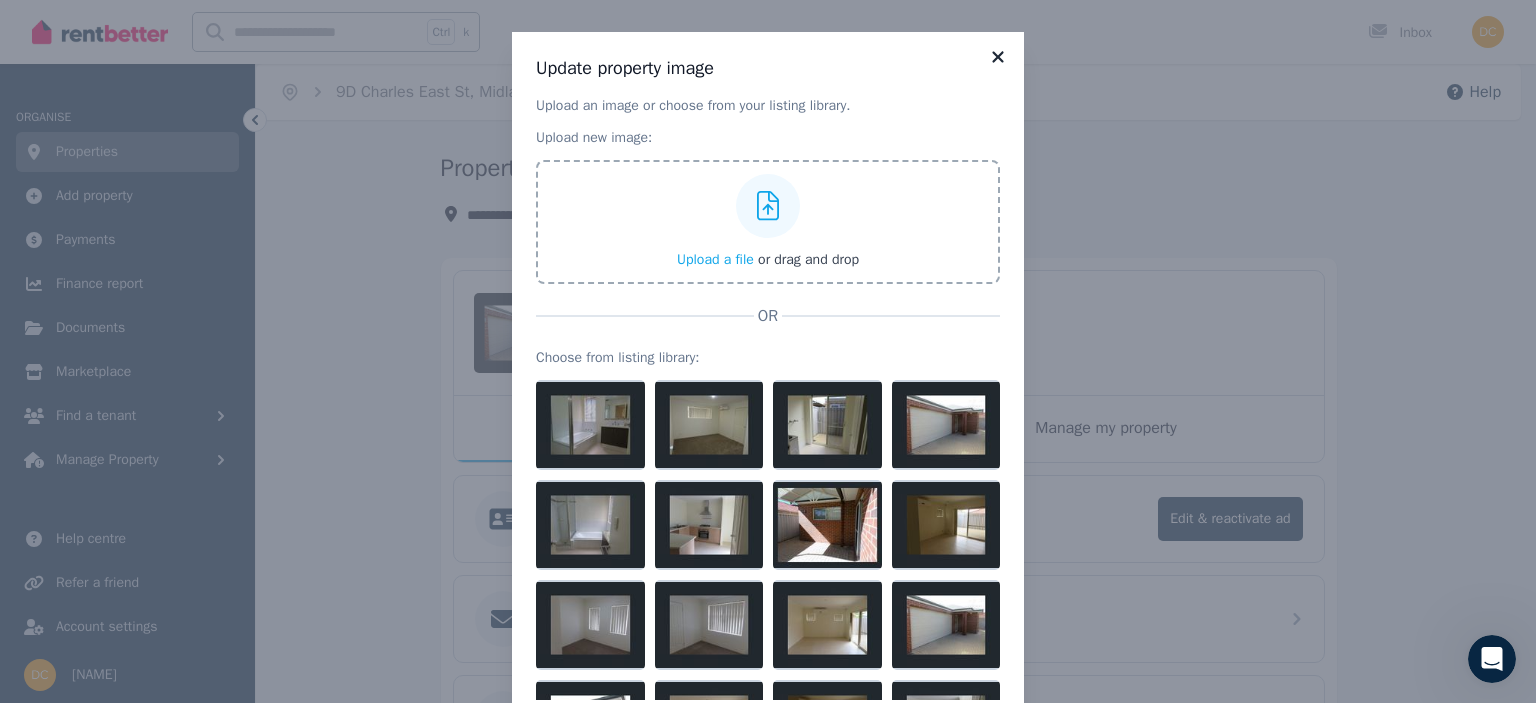 click 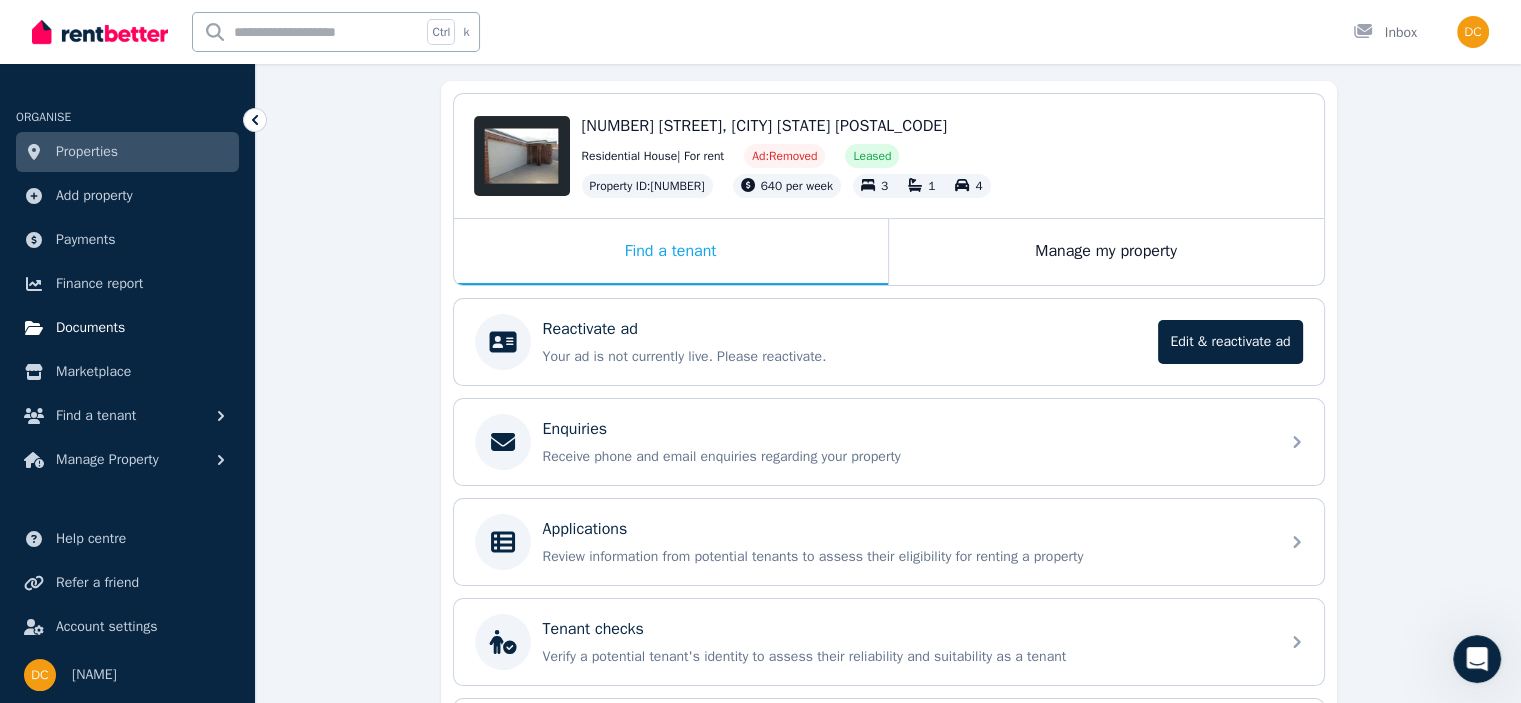 scroll, scrollTop: 143, scrollLeft: 0, axis: vertical 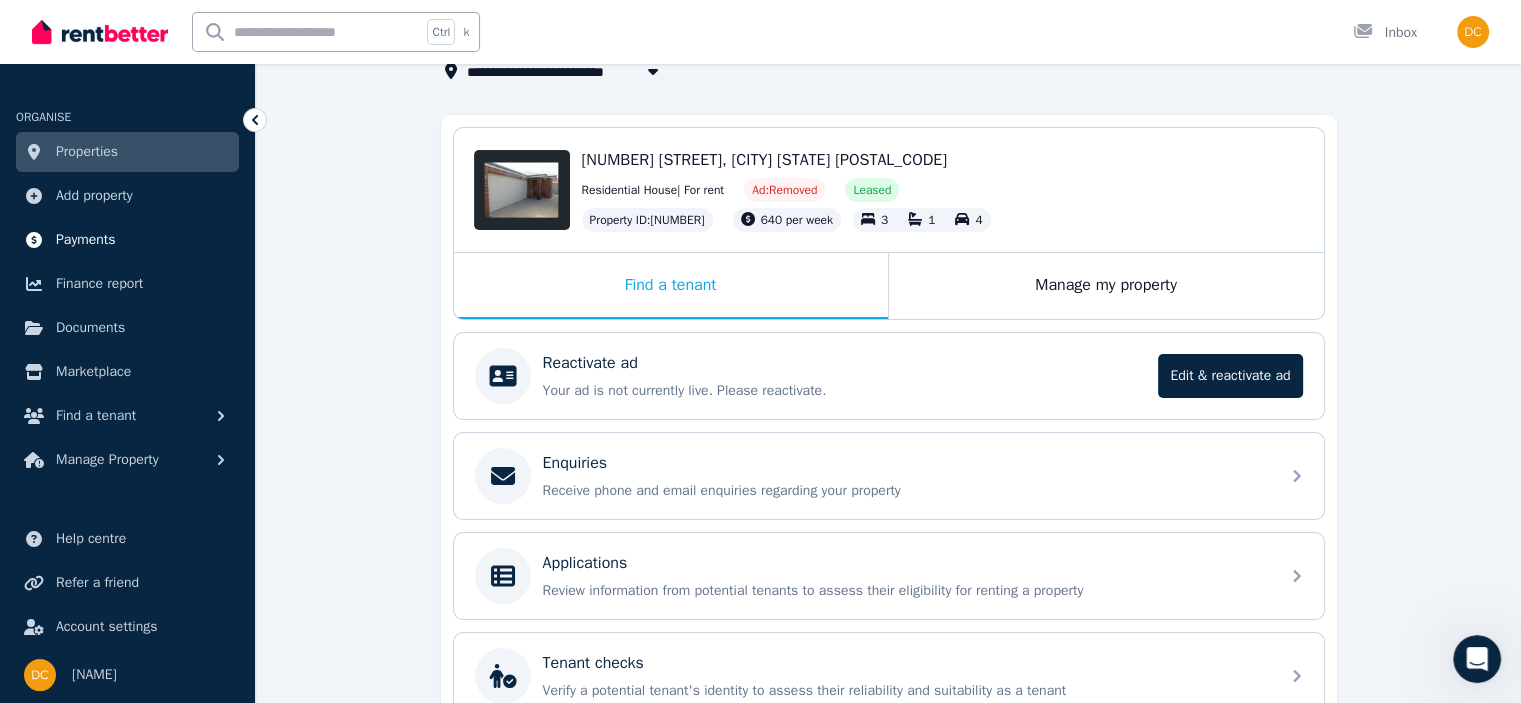 click on "Payments" at bounding box center (86, 240) 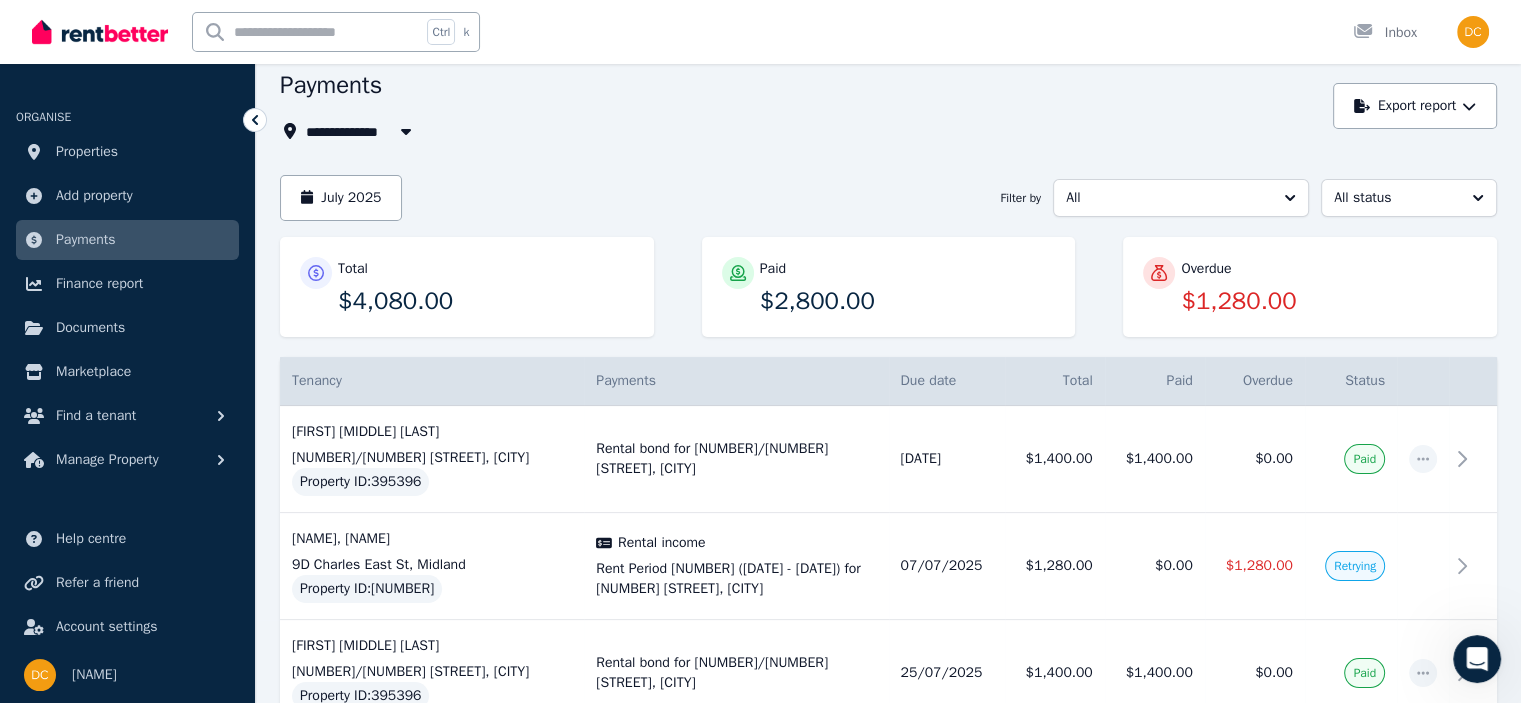 scroll, scrollTop: 0, scrollLeft: 0, axis: both 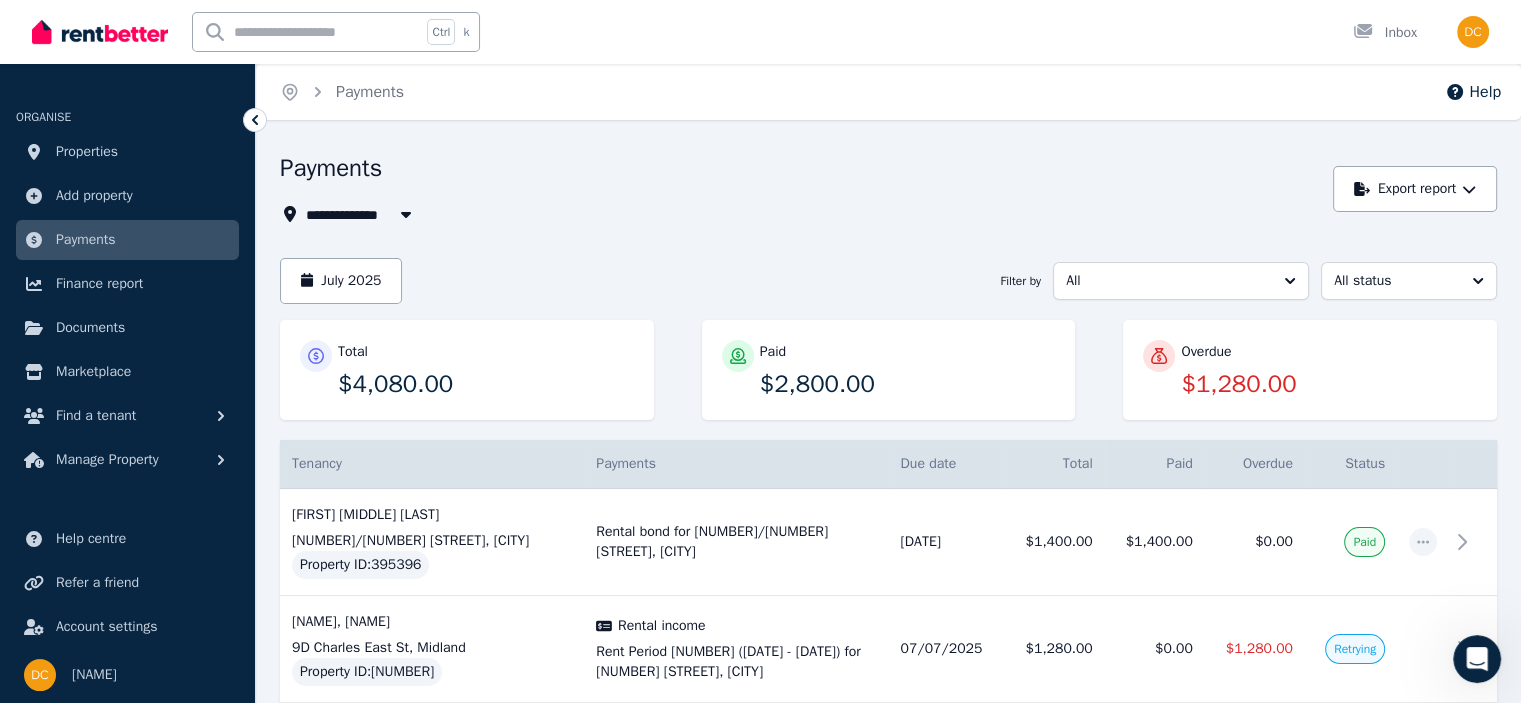 click 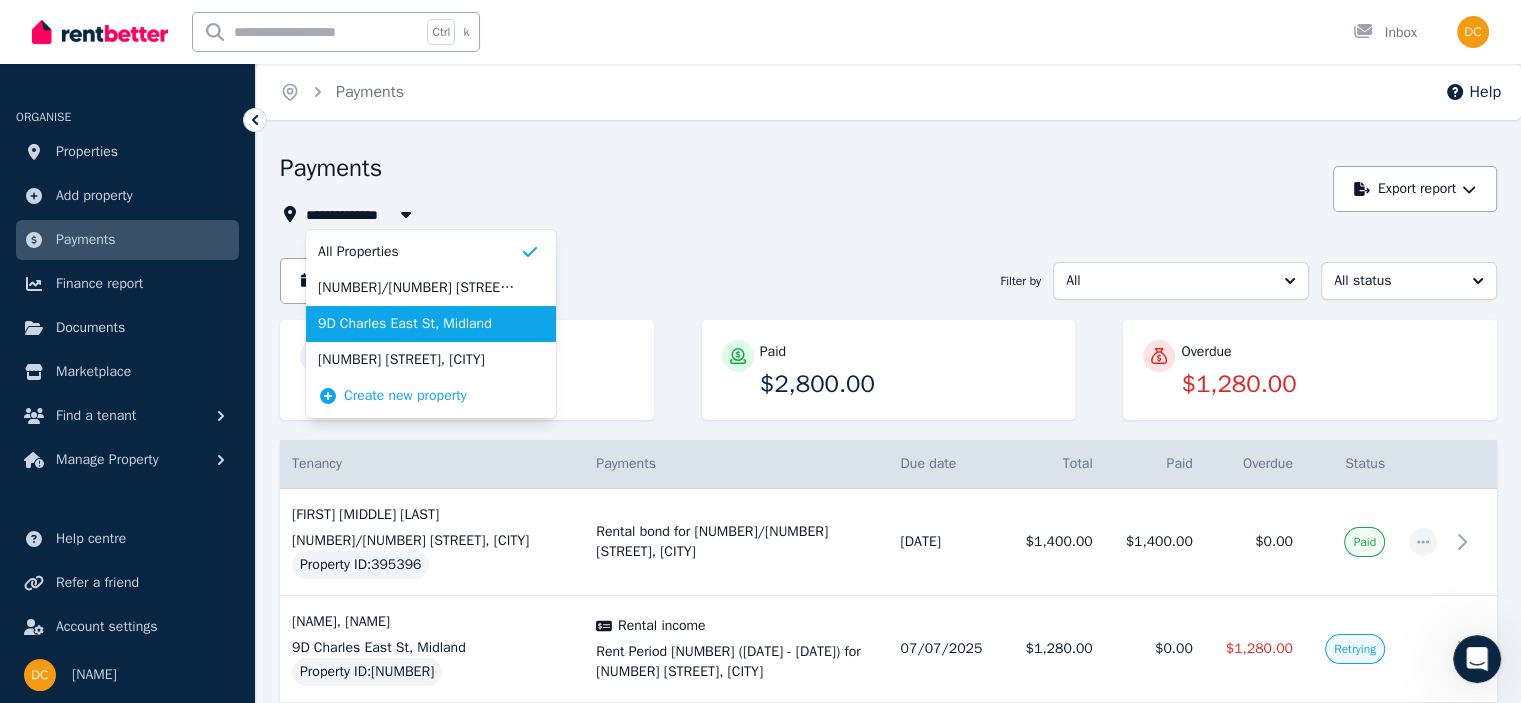 click on "9D Charles East St, Midland" at bounding box center (419, 324) 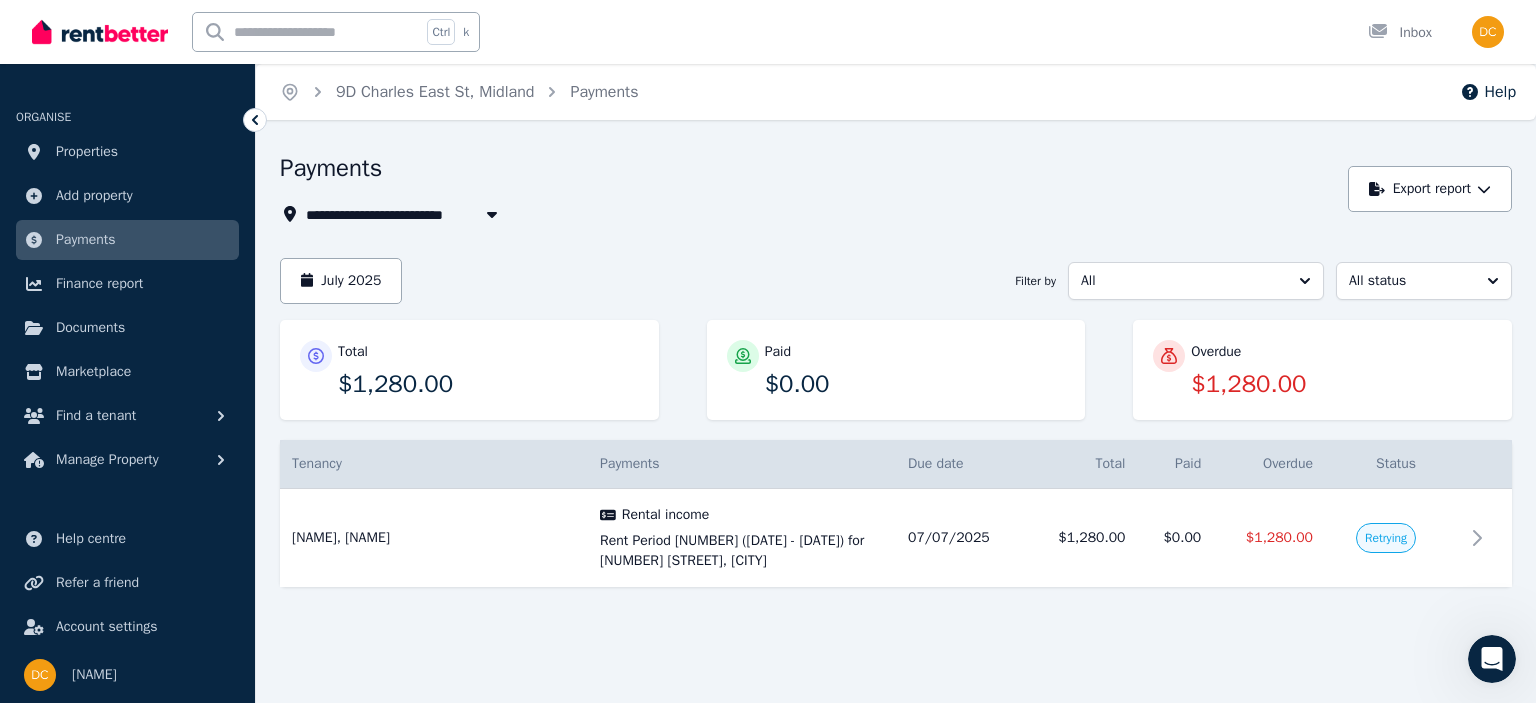 click on "$0.00" at bounding box center (915, 384) 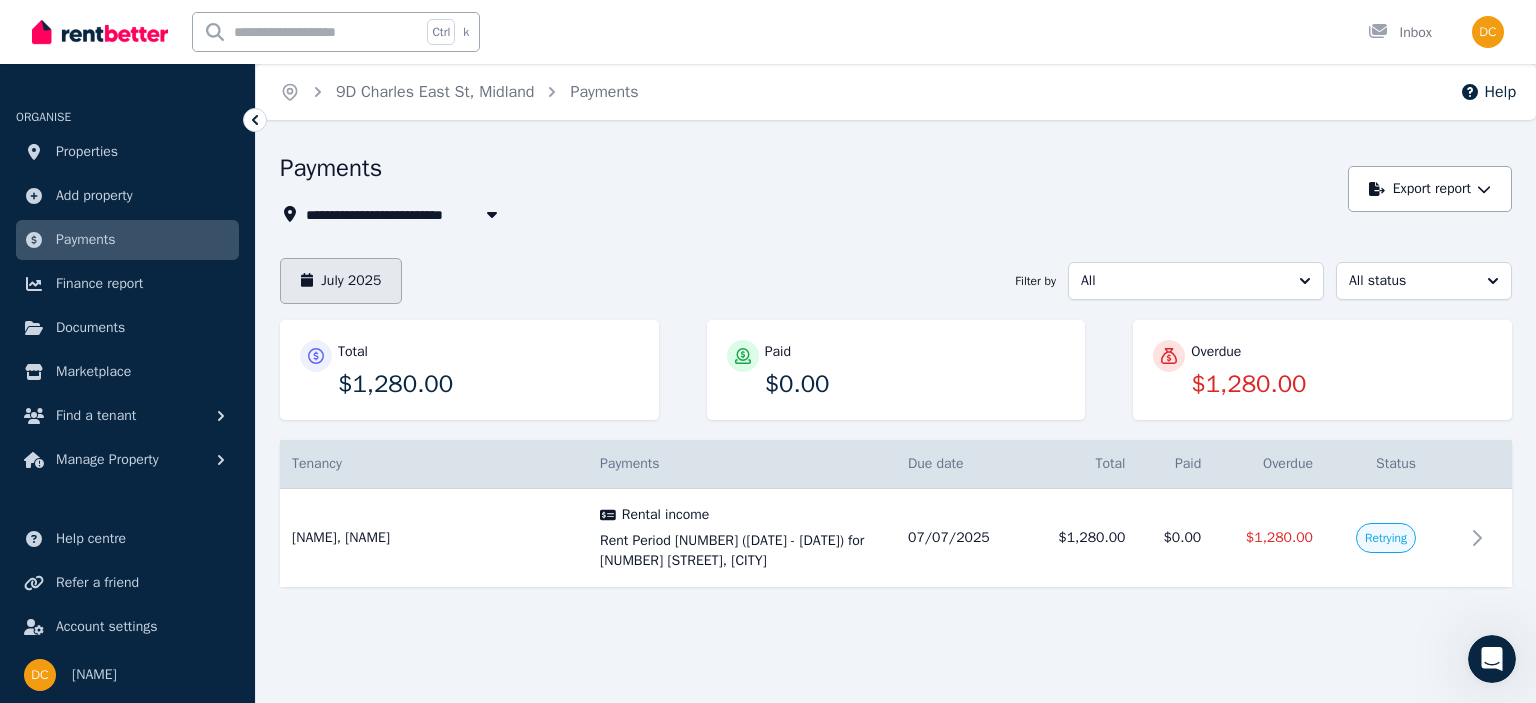click on "July 2025" at bounding box center (341, 281) 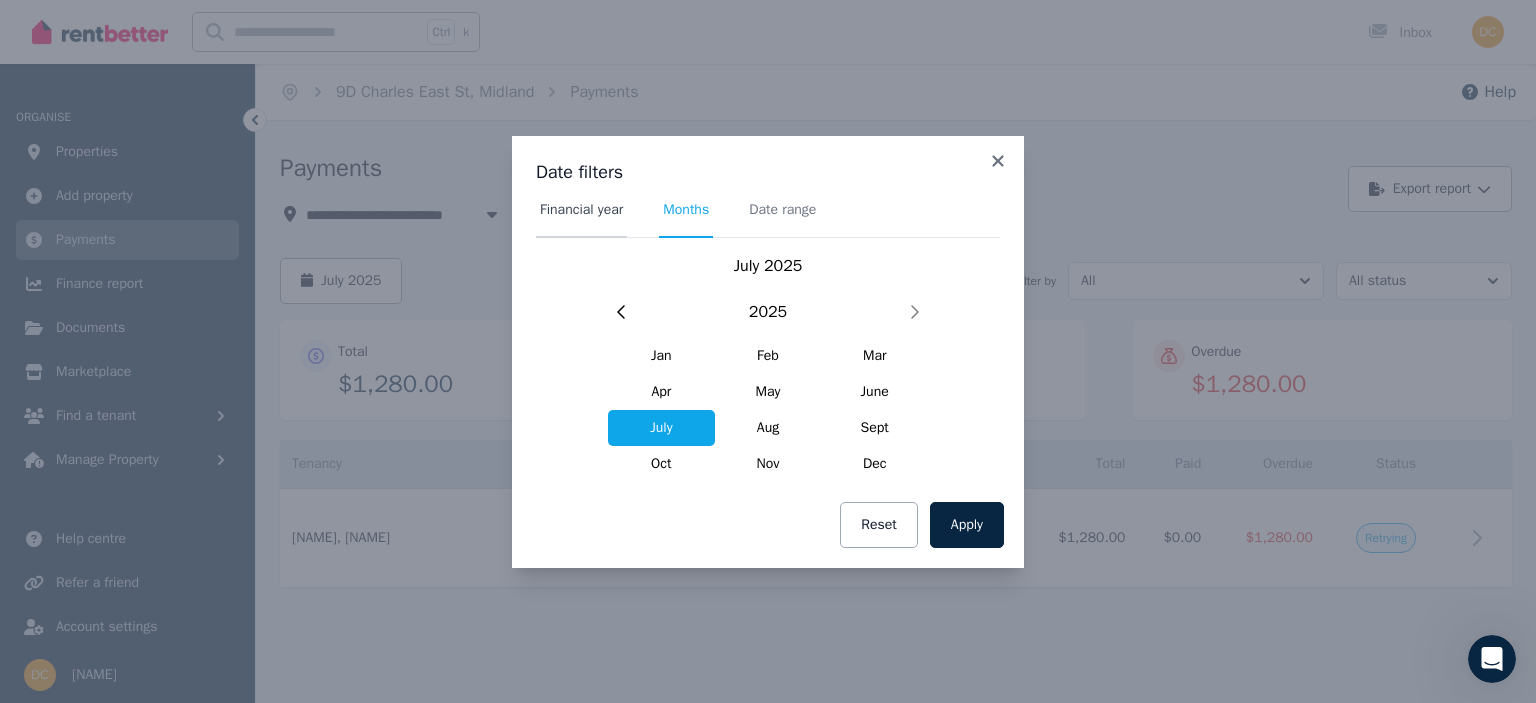 click on "Financial year" at bounding box center [581, 210] 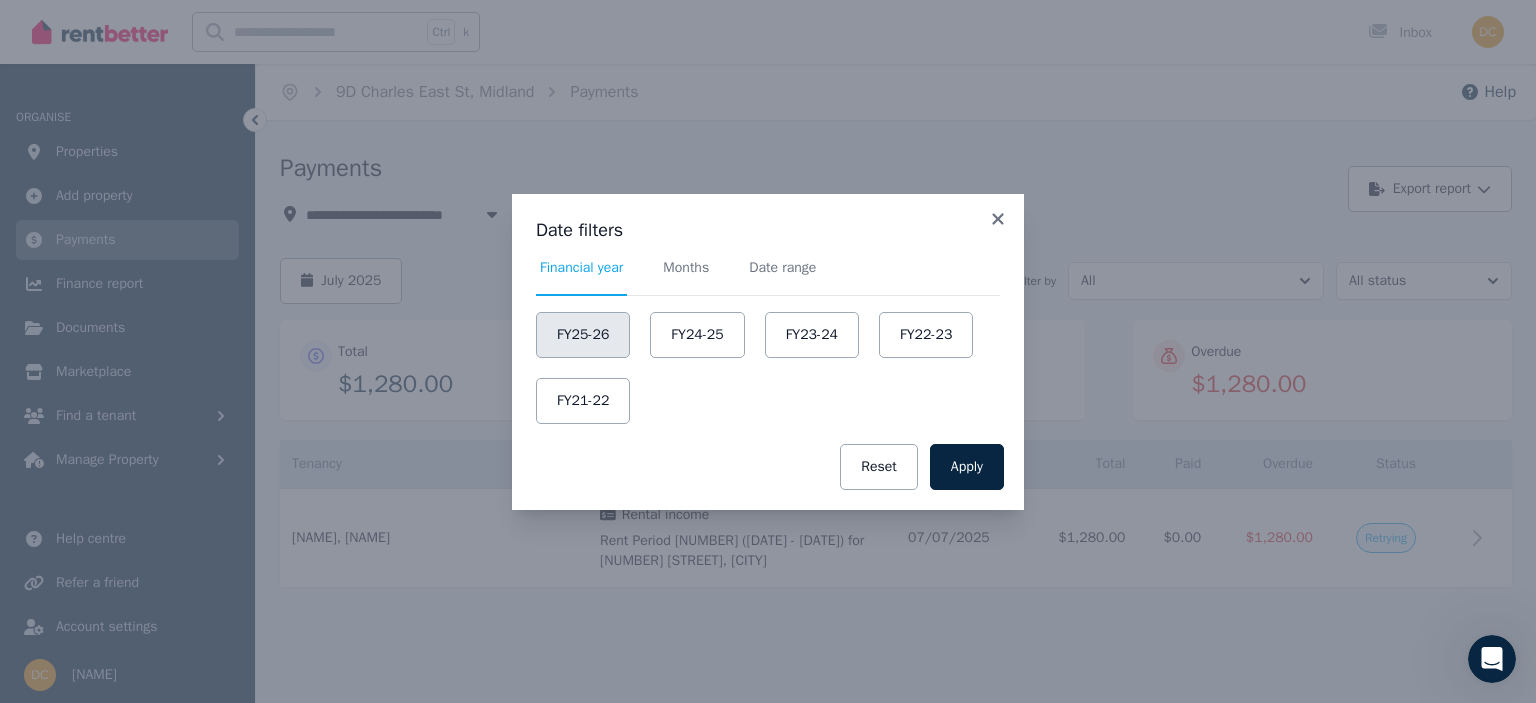 click on "FY25-26" at bounding box center [583, 335] 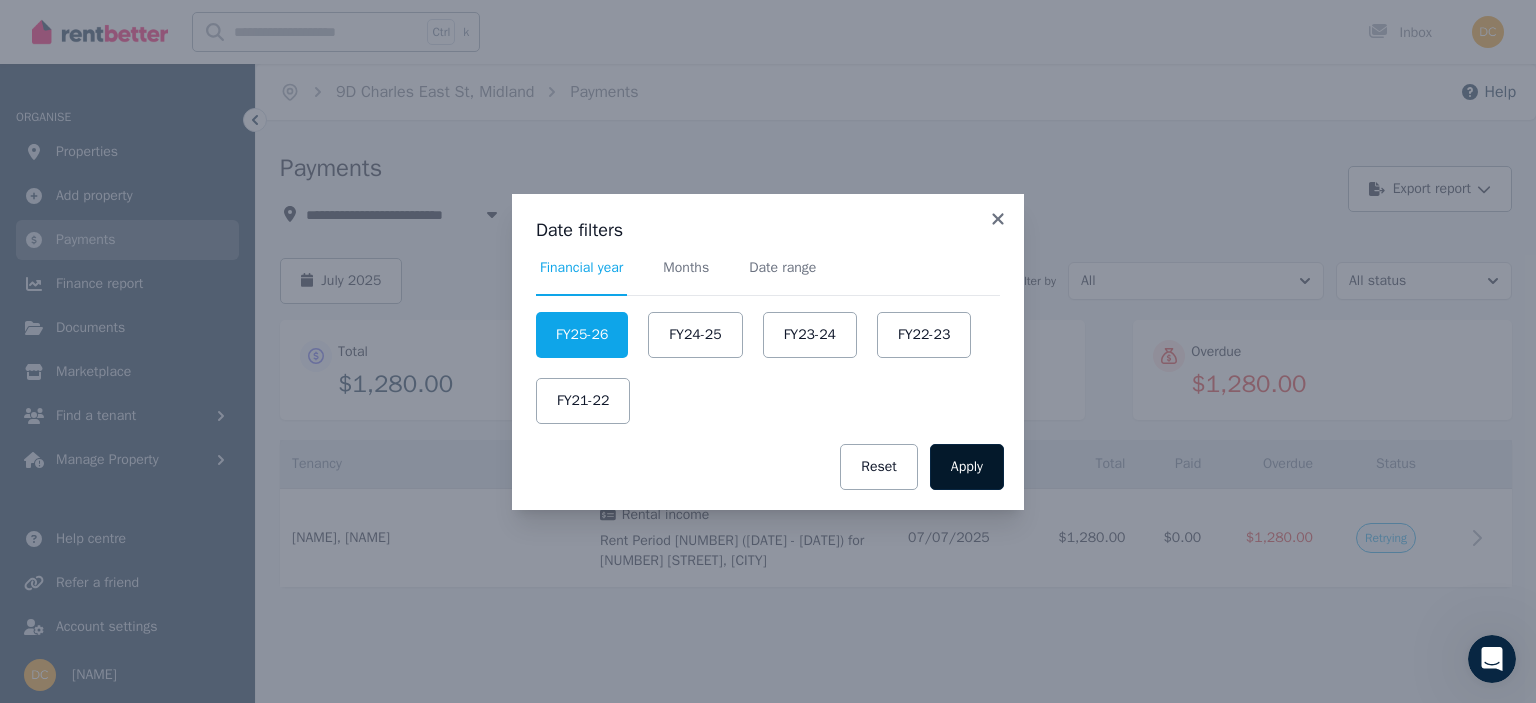 click on "Apply" at bounding box center [967, 467] 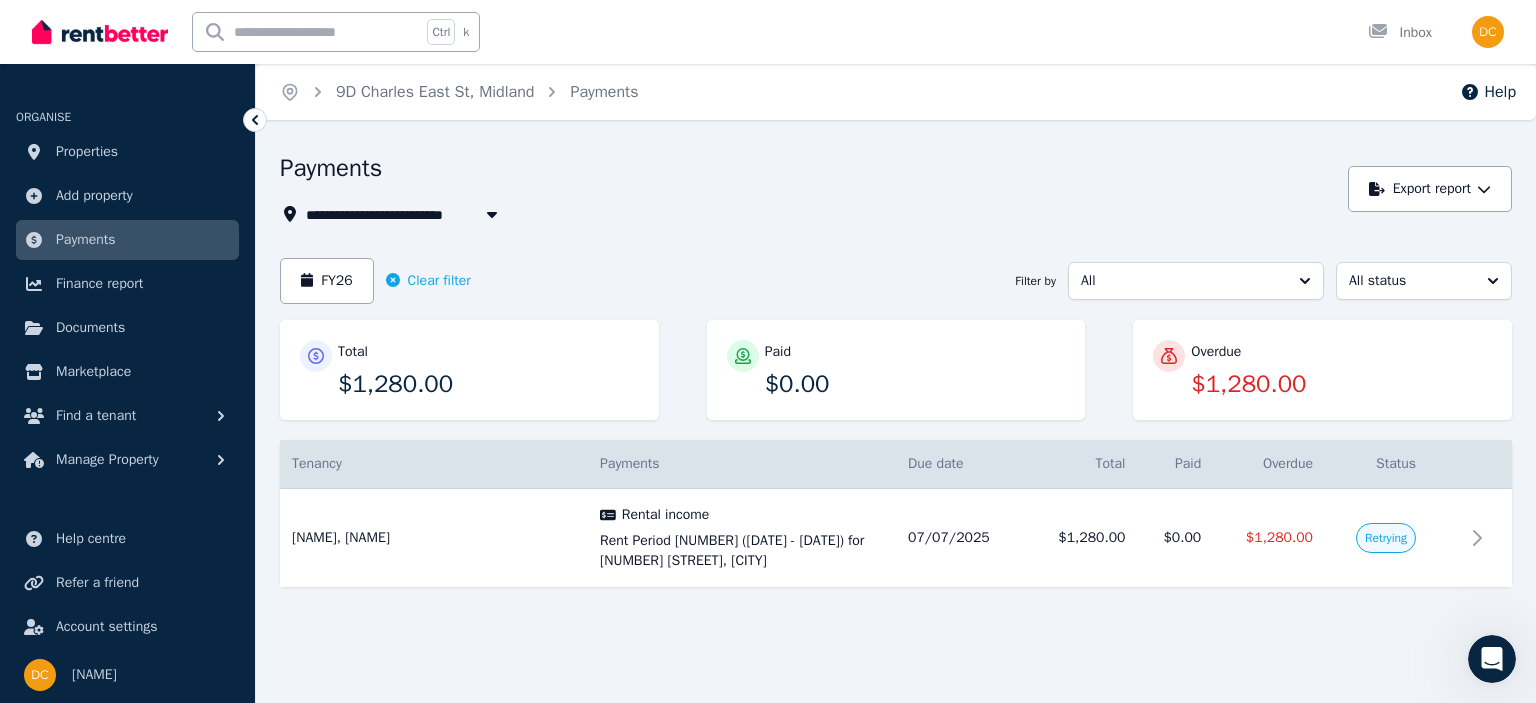 click on "Clear filter" at bounding box center (428, 281) 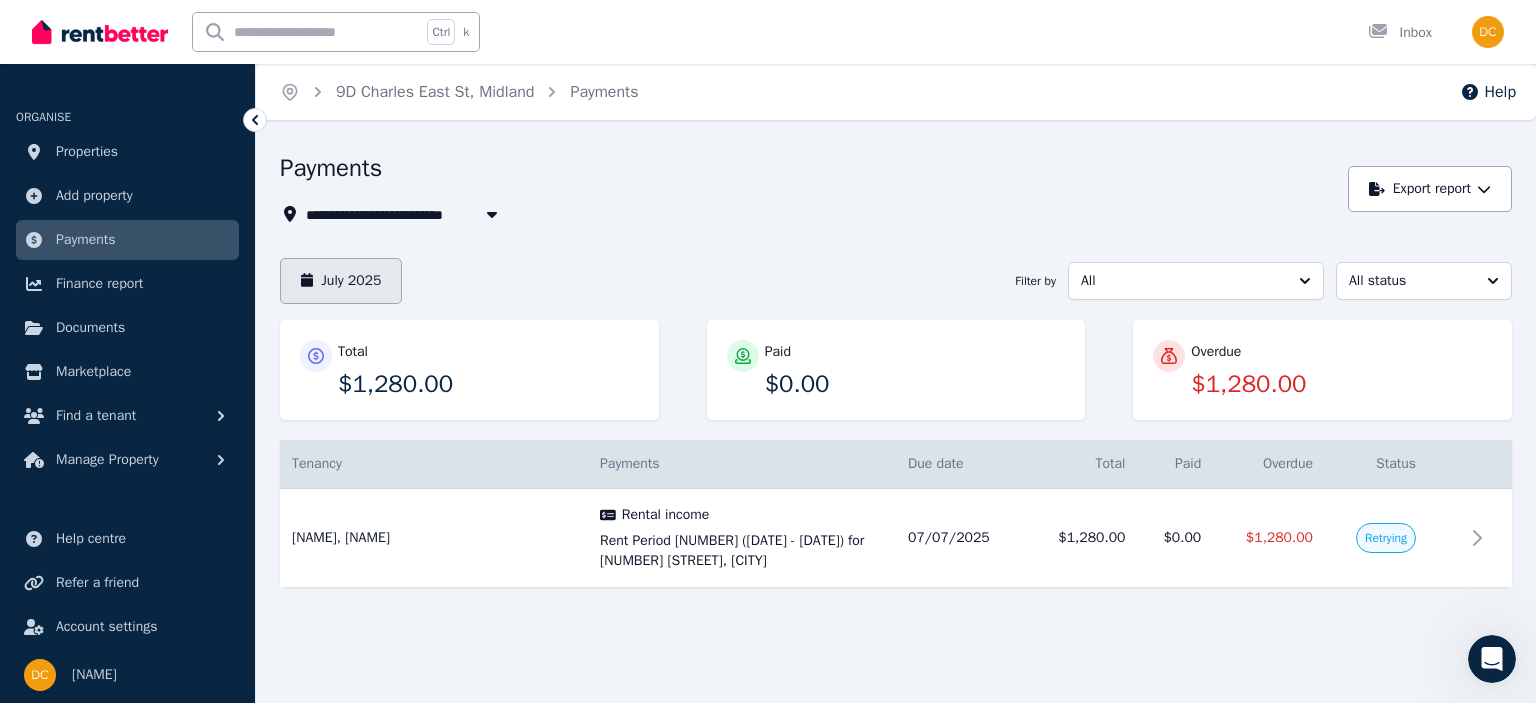 click on "July 2025" at bounding box center [341, 281] 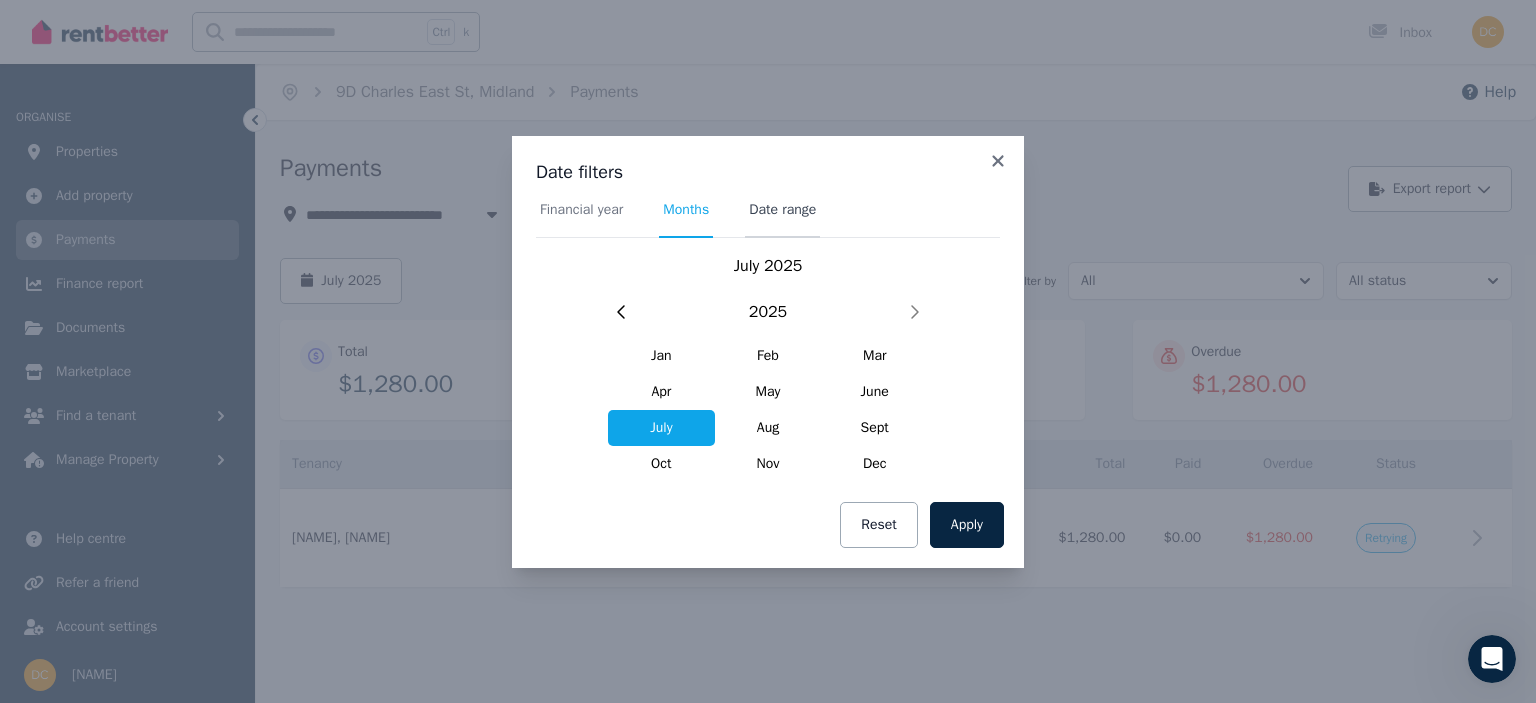 click on "Date range" at bounding box center (782, 210) 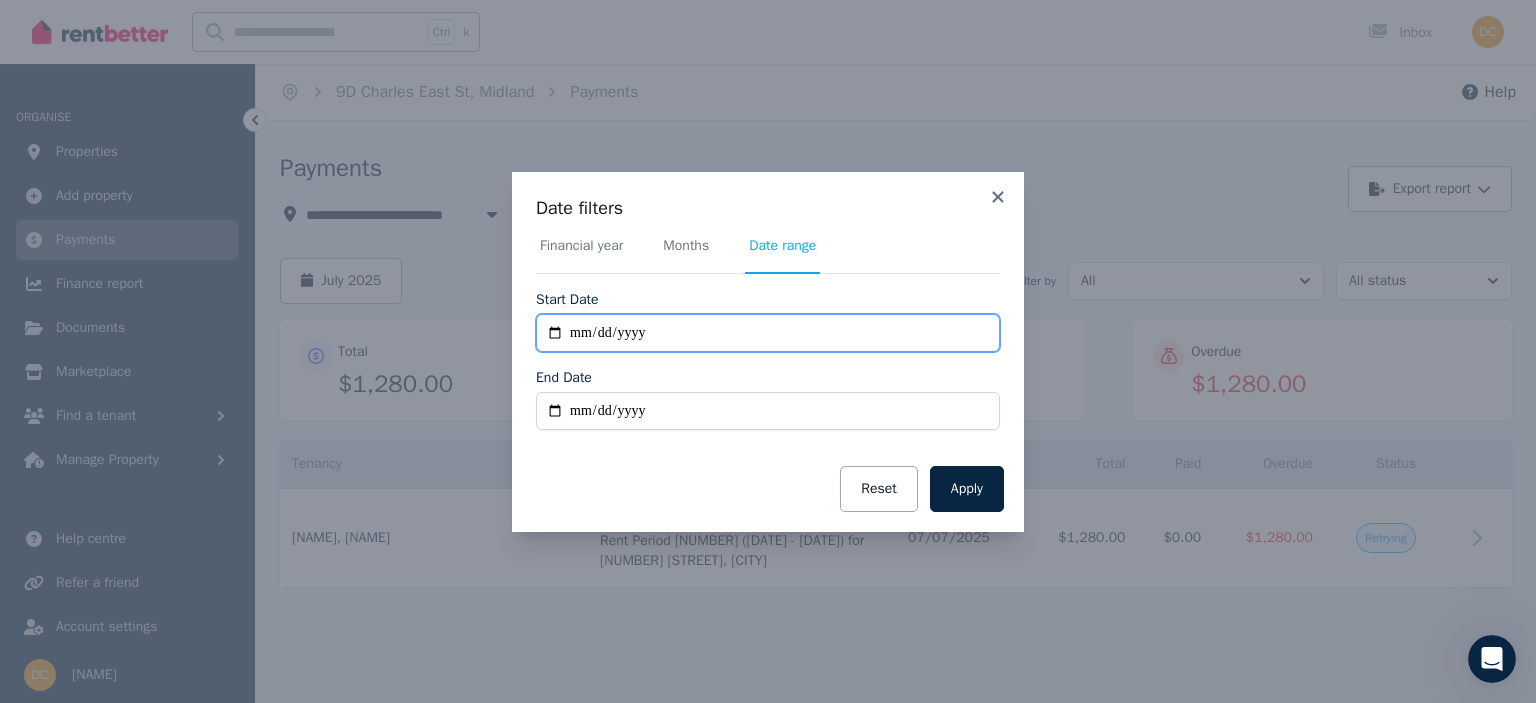 click on "**********" at bounding box center [768, 333] 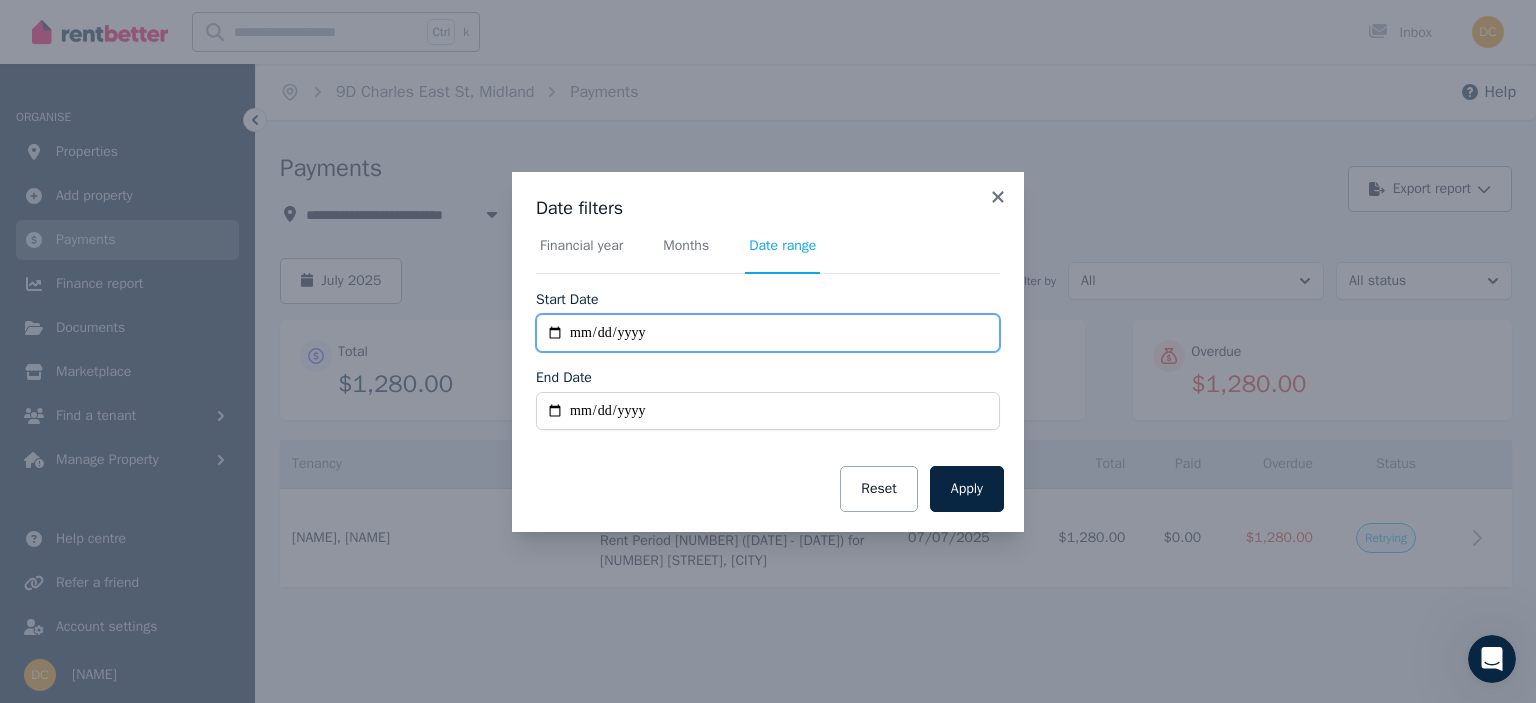 type on "**********" 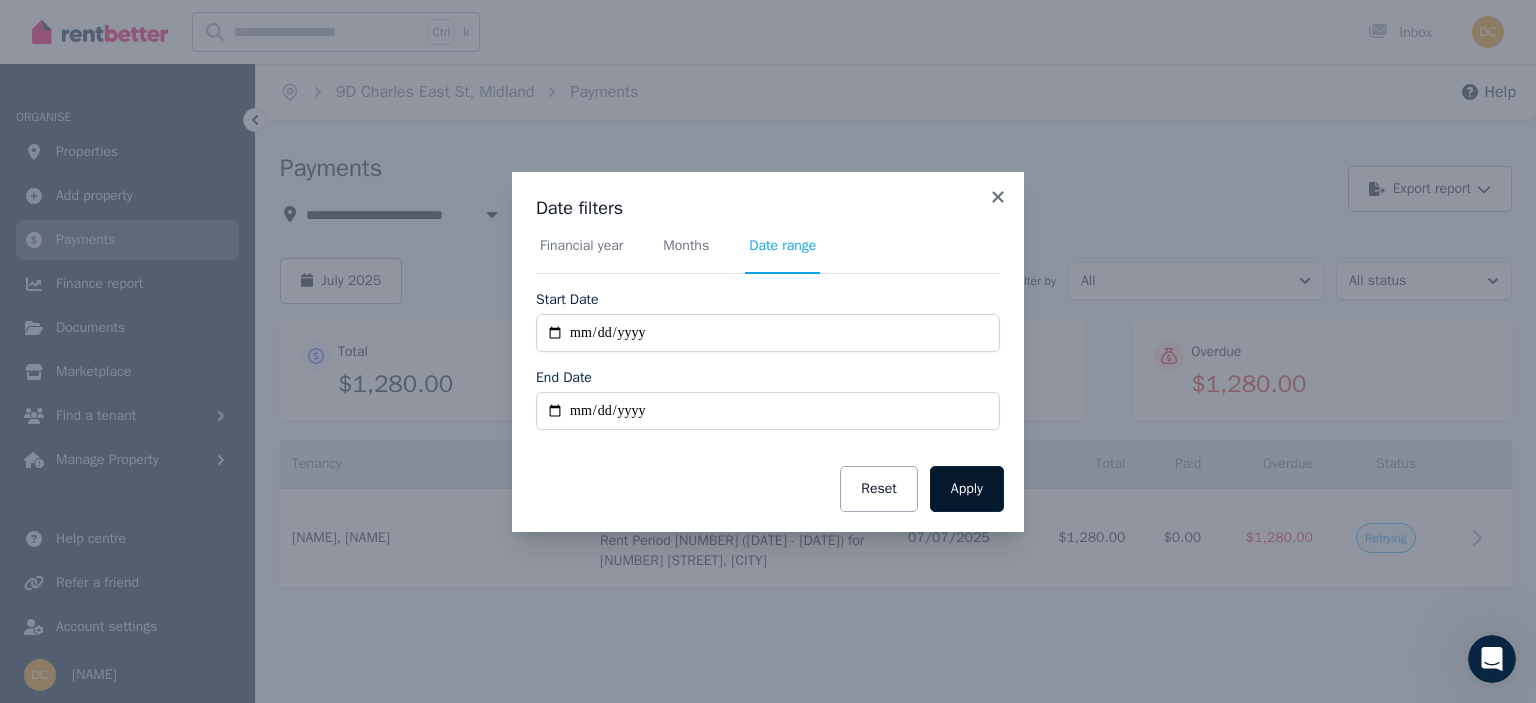 click on "Apply" at bounding box center [967, 489] 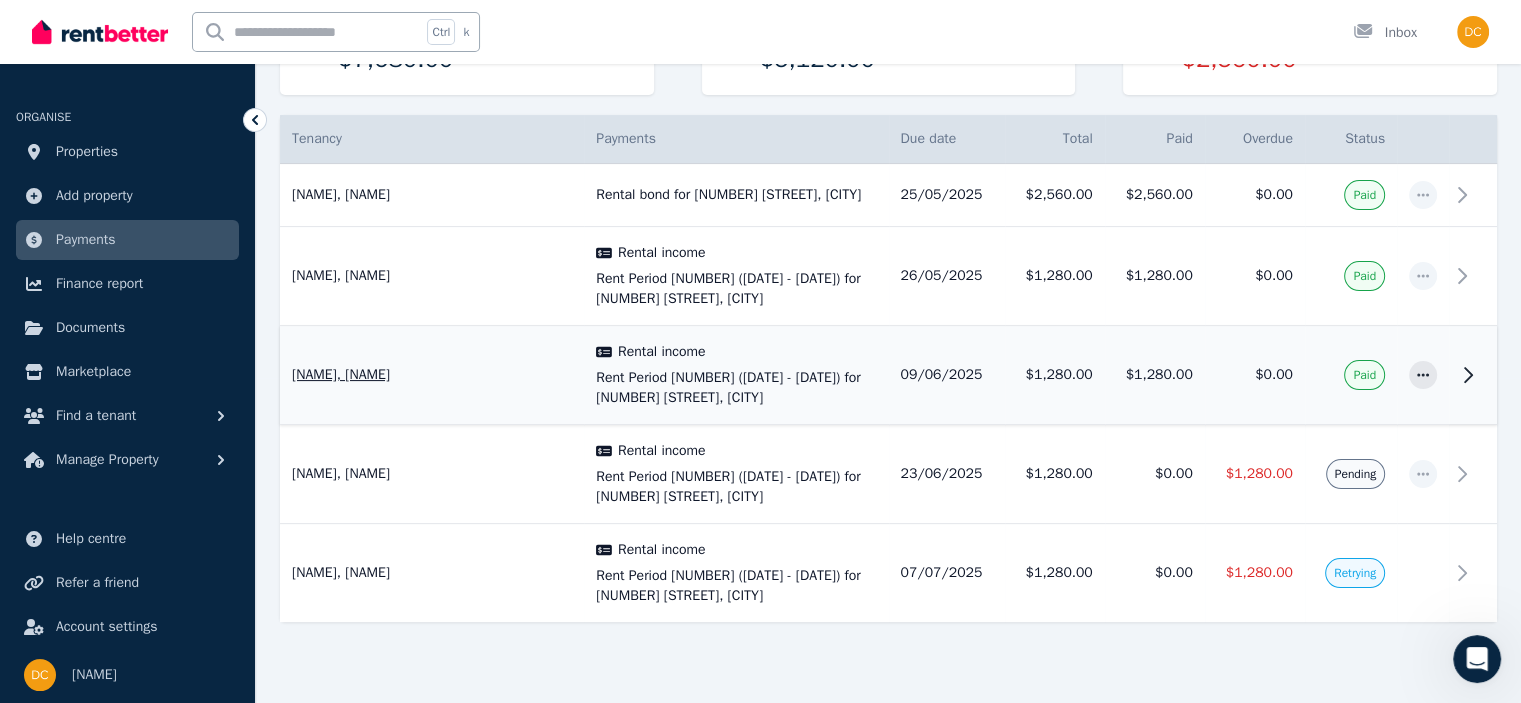 scroll, scrollTop: 350, scrollLeft: 0, axis: vertical 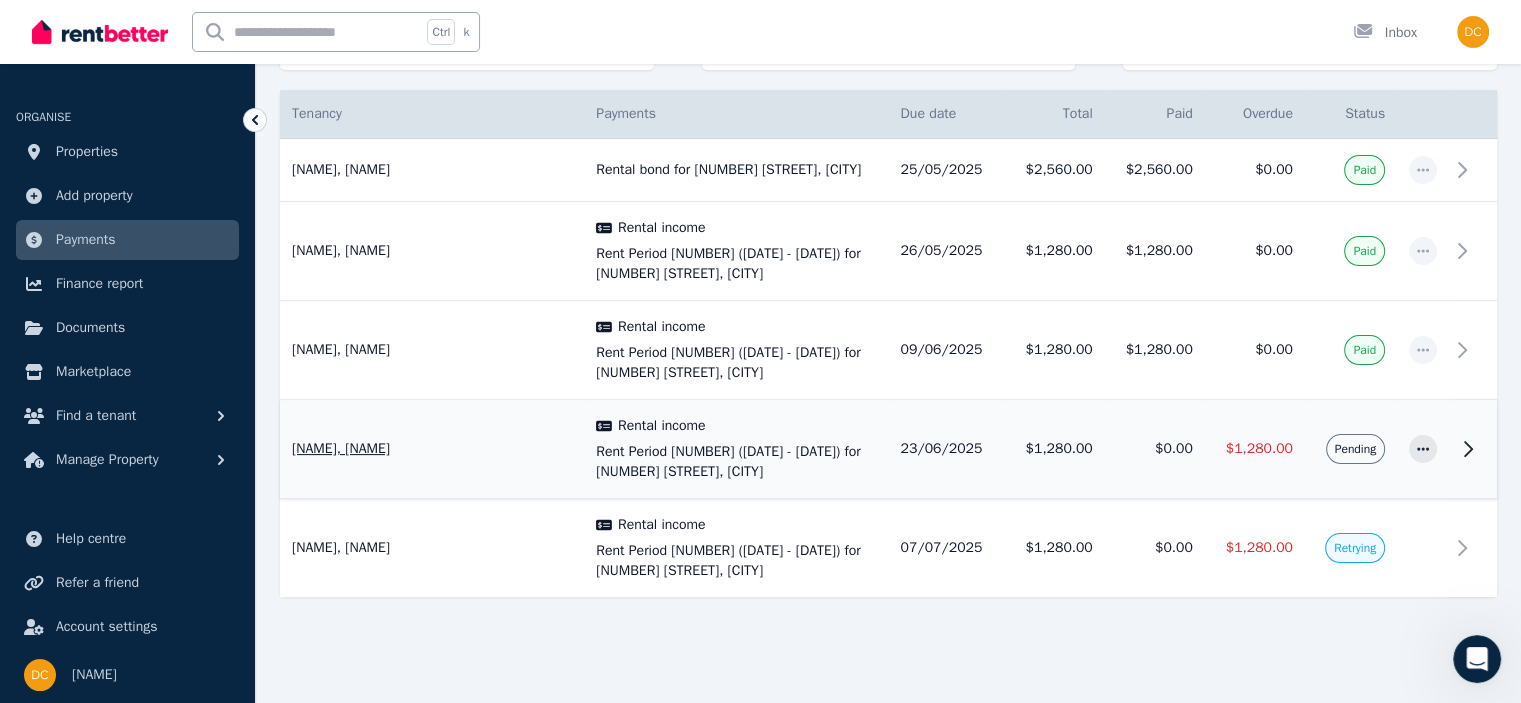 click on "[NAME], [NAME]" at bounding box center [432, 449] 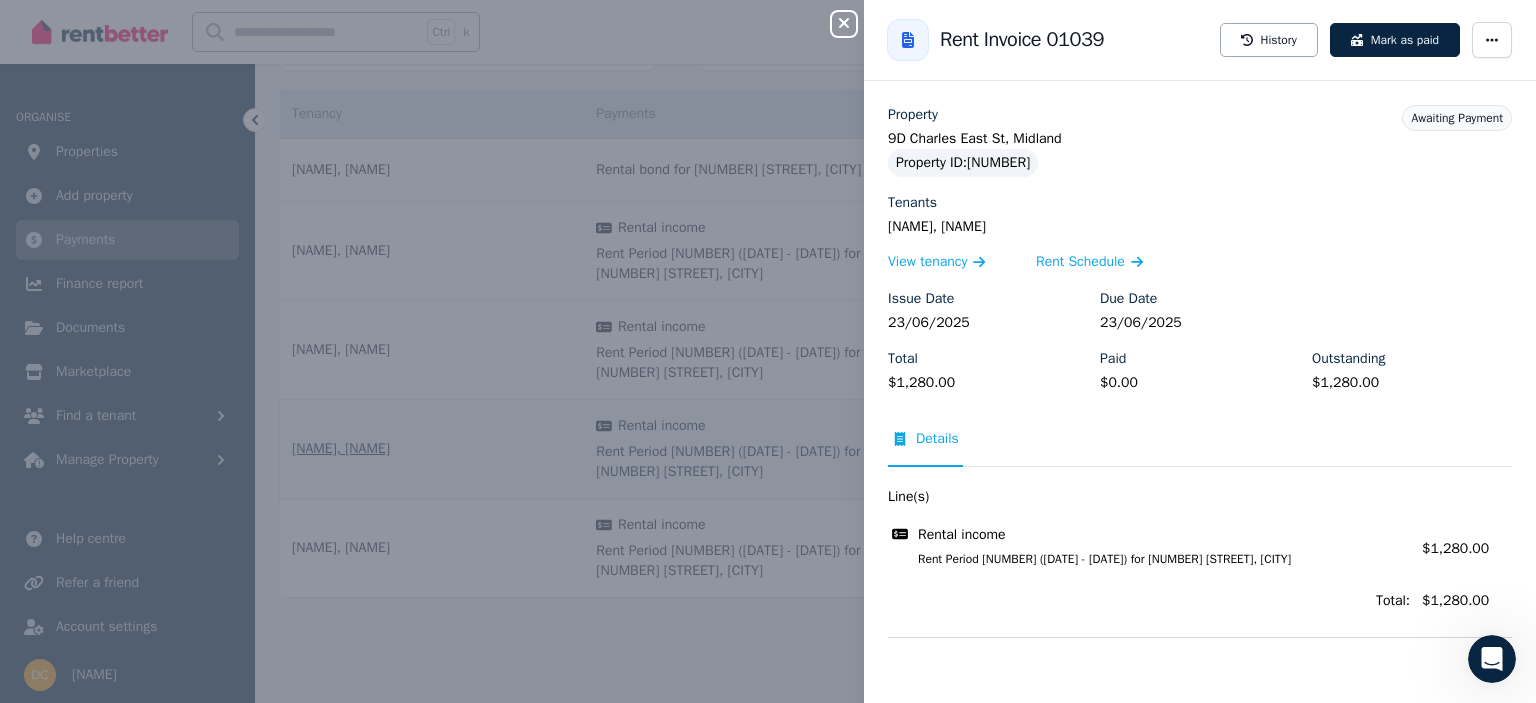 click on "Close panel Back to  Rent Invoice 01039 History Mark as paid Property [NUMBER] [STREET], [CITY] Property ID :  [NUMBER] Tenants [NAME], [NAME] View tenancy Rent Schedule Issue Date [DATE] Due Date [DATE] Total $[NUMBER] Paid $[NUMBER] Outstanding $[NUMBER] Awaiting Payment Details Line(s) Rental income Rent Period [NUMBER] ([DATE] - [DATE]) for [NUMBER] [STREET], [CITY] Amount:  $[NUMBER] Total: $[NUMBER]" at bounding box center [768, 351] 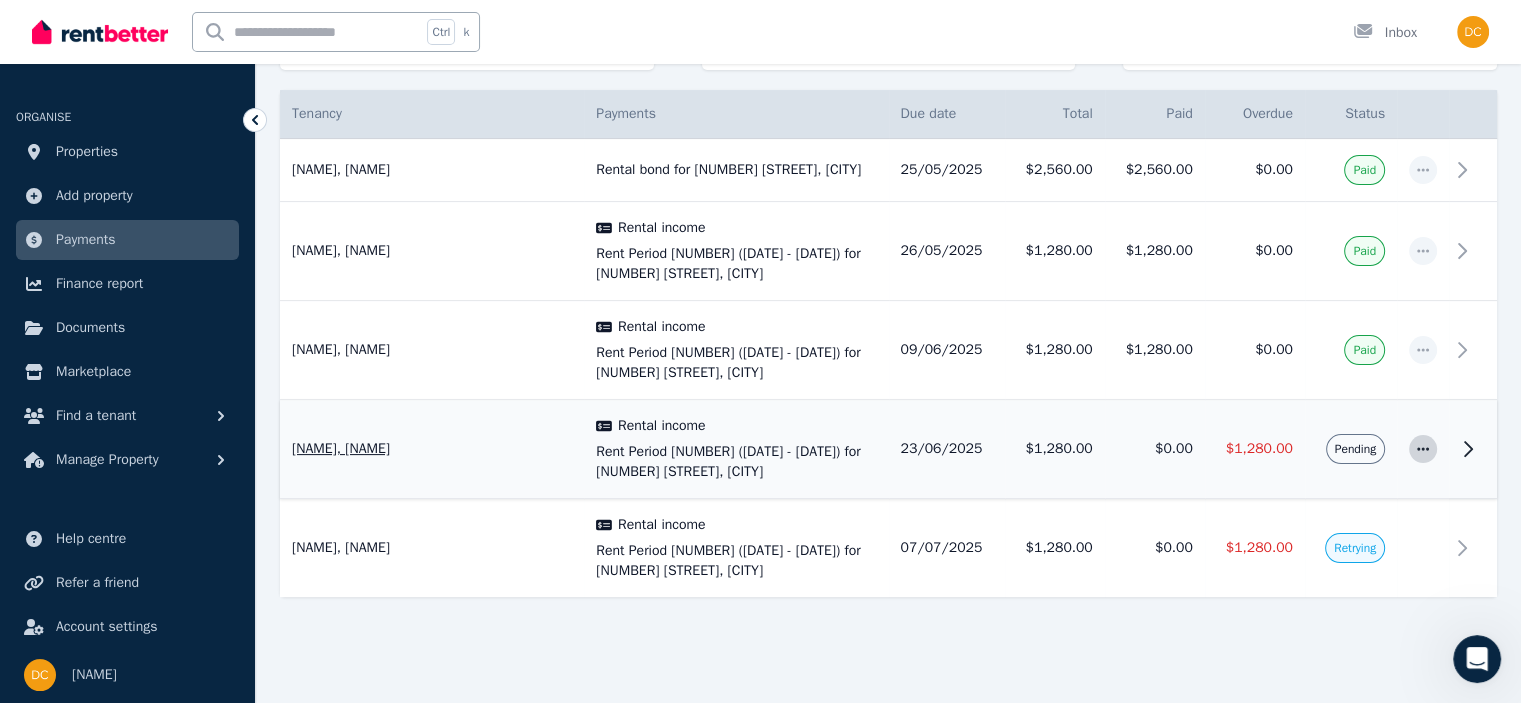 click 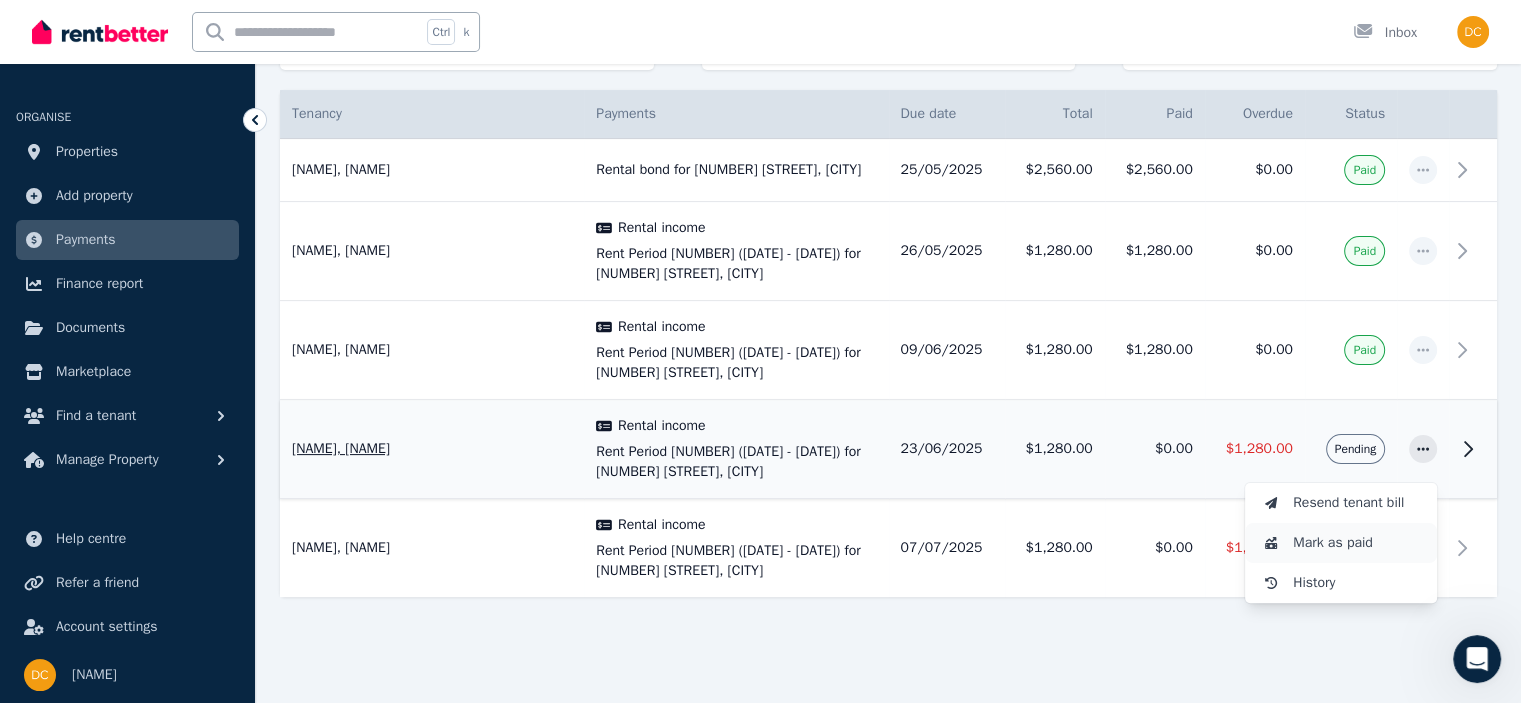 click on "Mark as paid" at bounding box center (1357, 543) 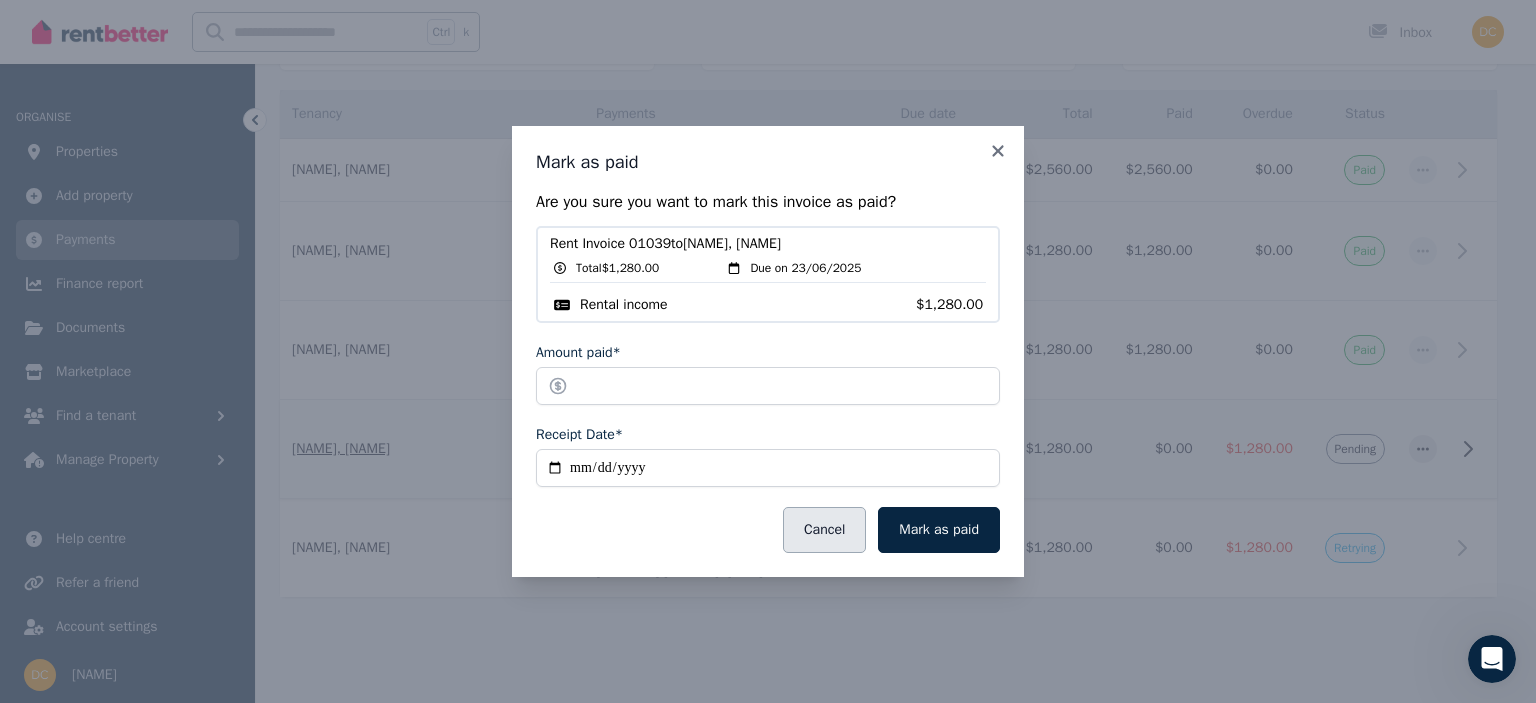 click on "Cancel" at bounding box center (824, 530) 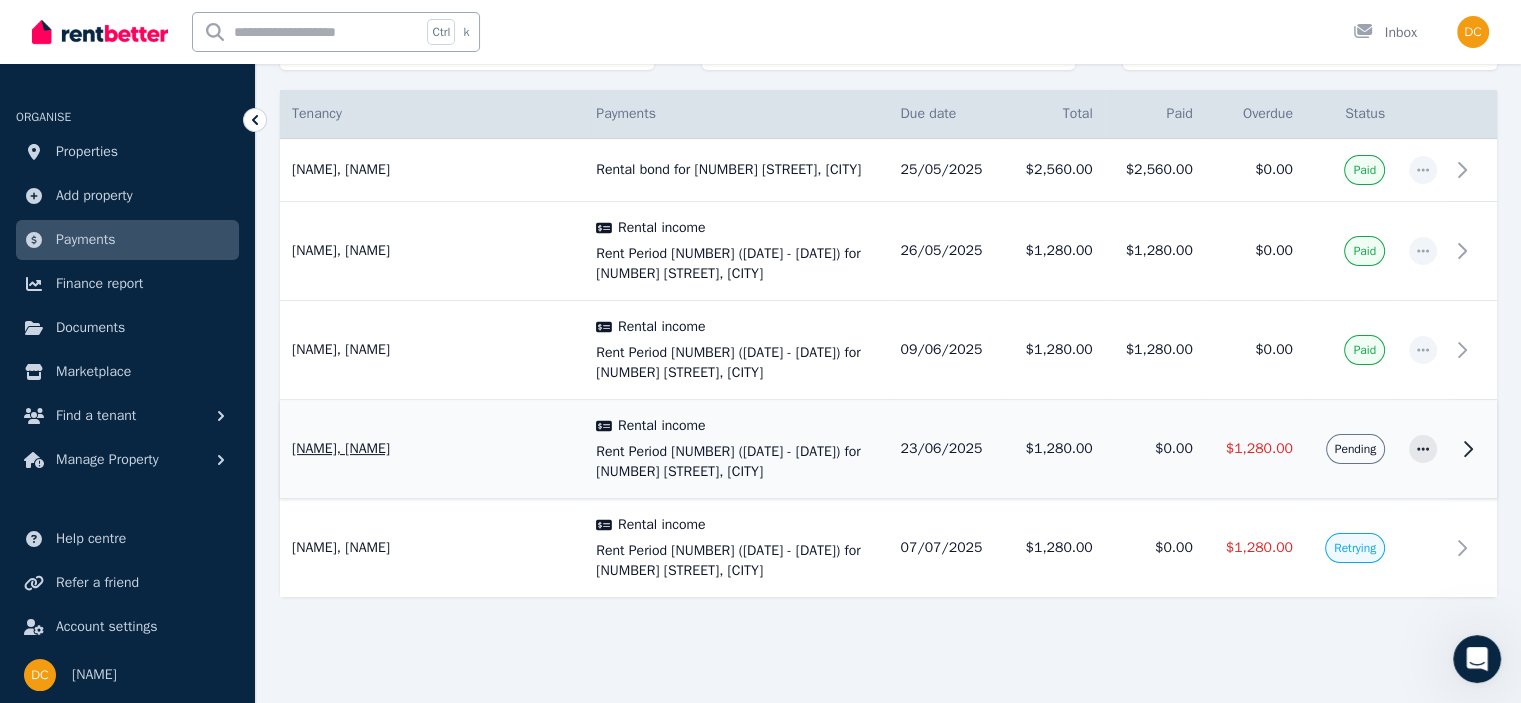 click 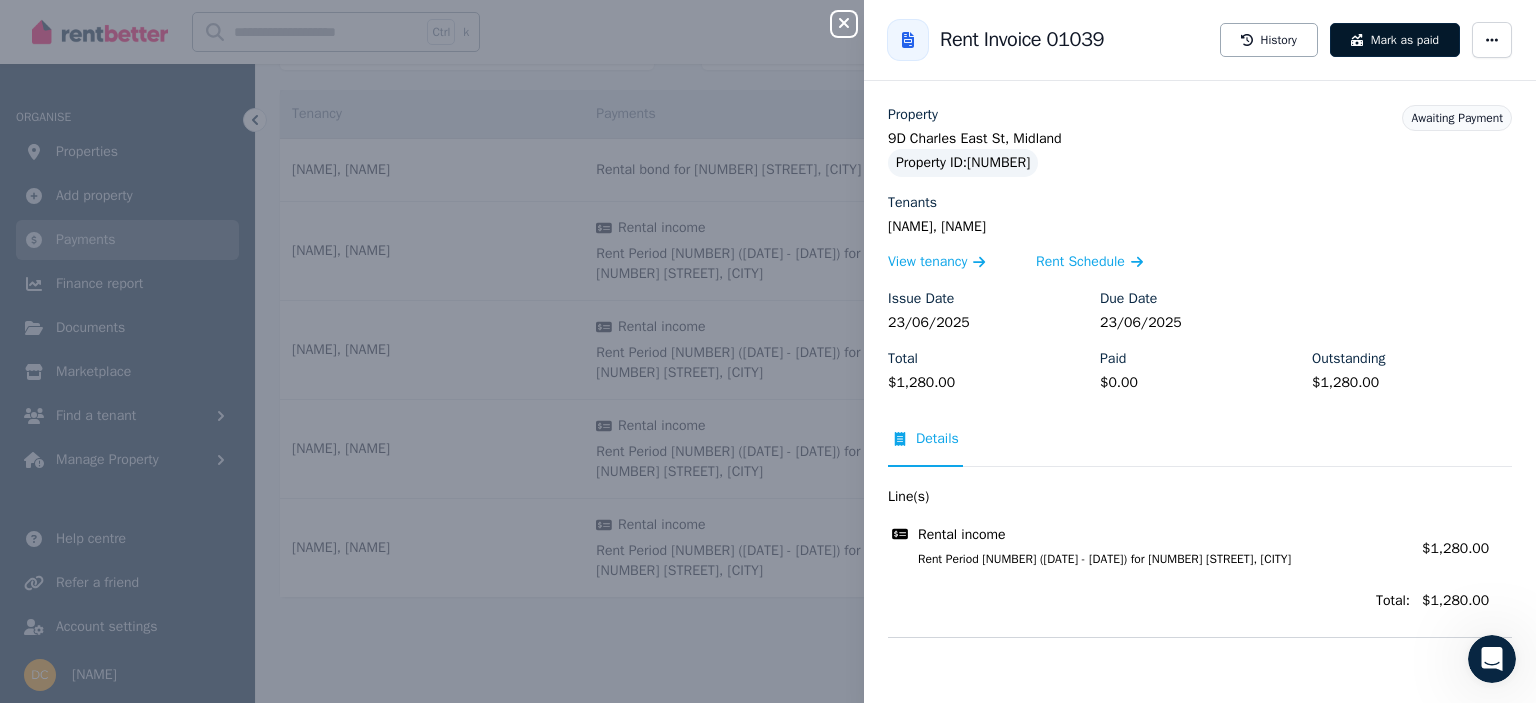 click on "Mark as paid" at bounding box center [1395, 40] 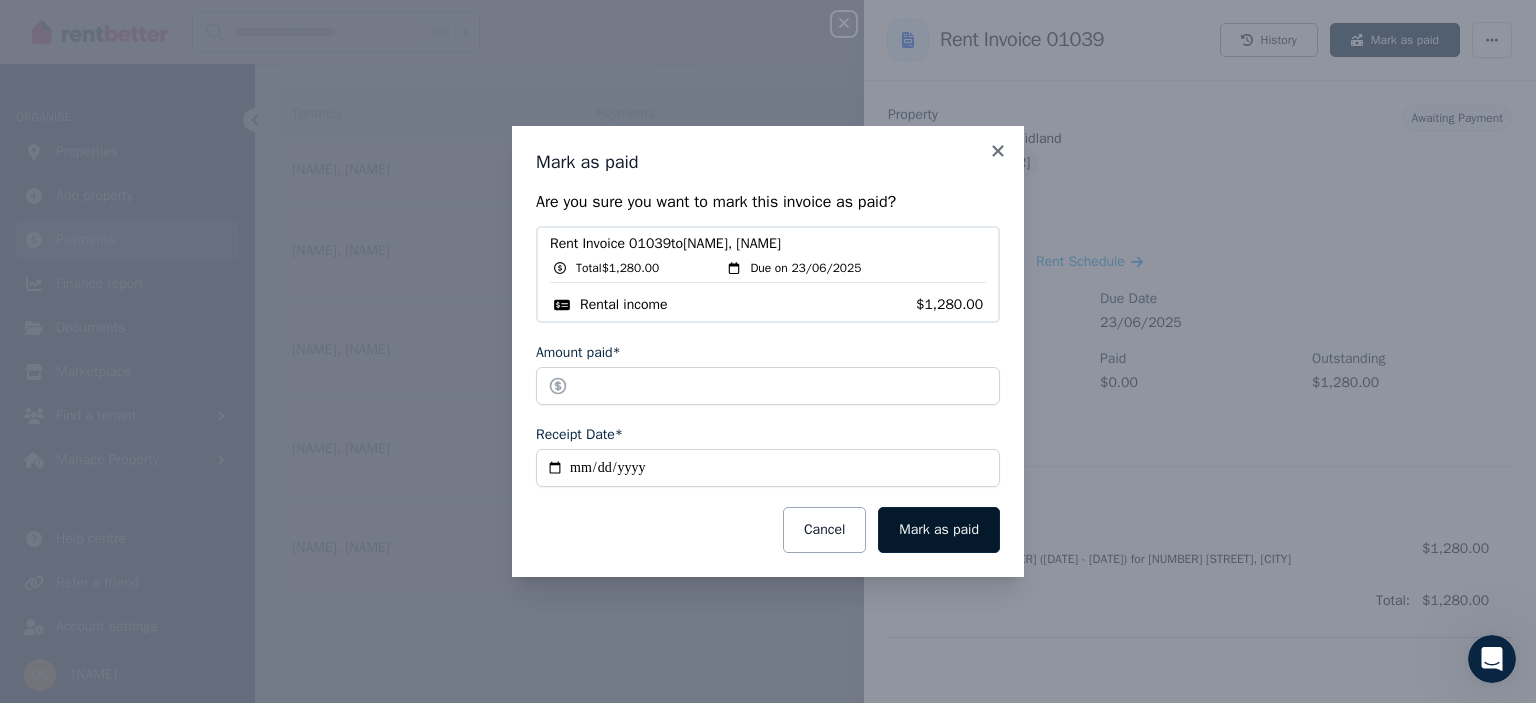 click on "Mark as paid" at bounding box center [939, 530] 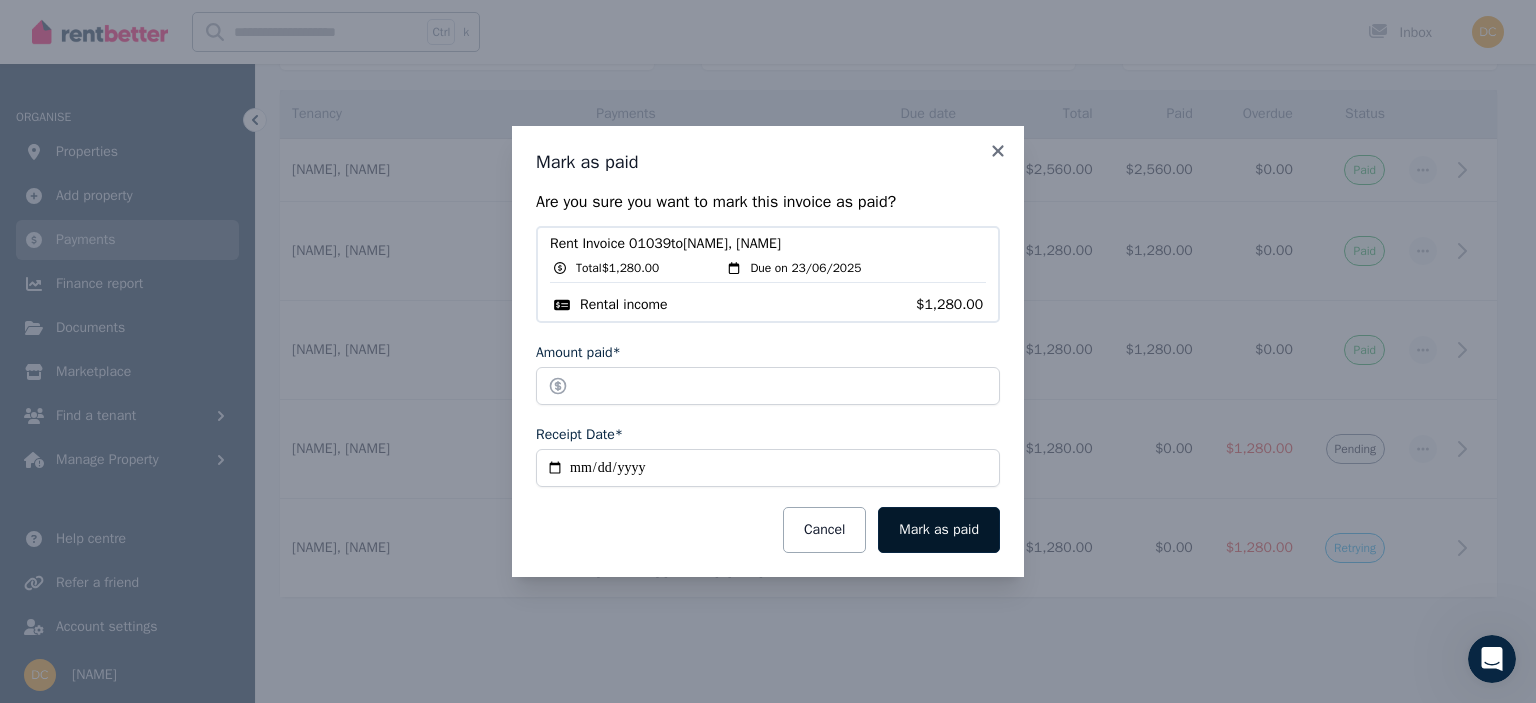 click on "Mark as paid" at bounding box center [939, 530] 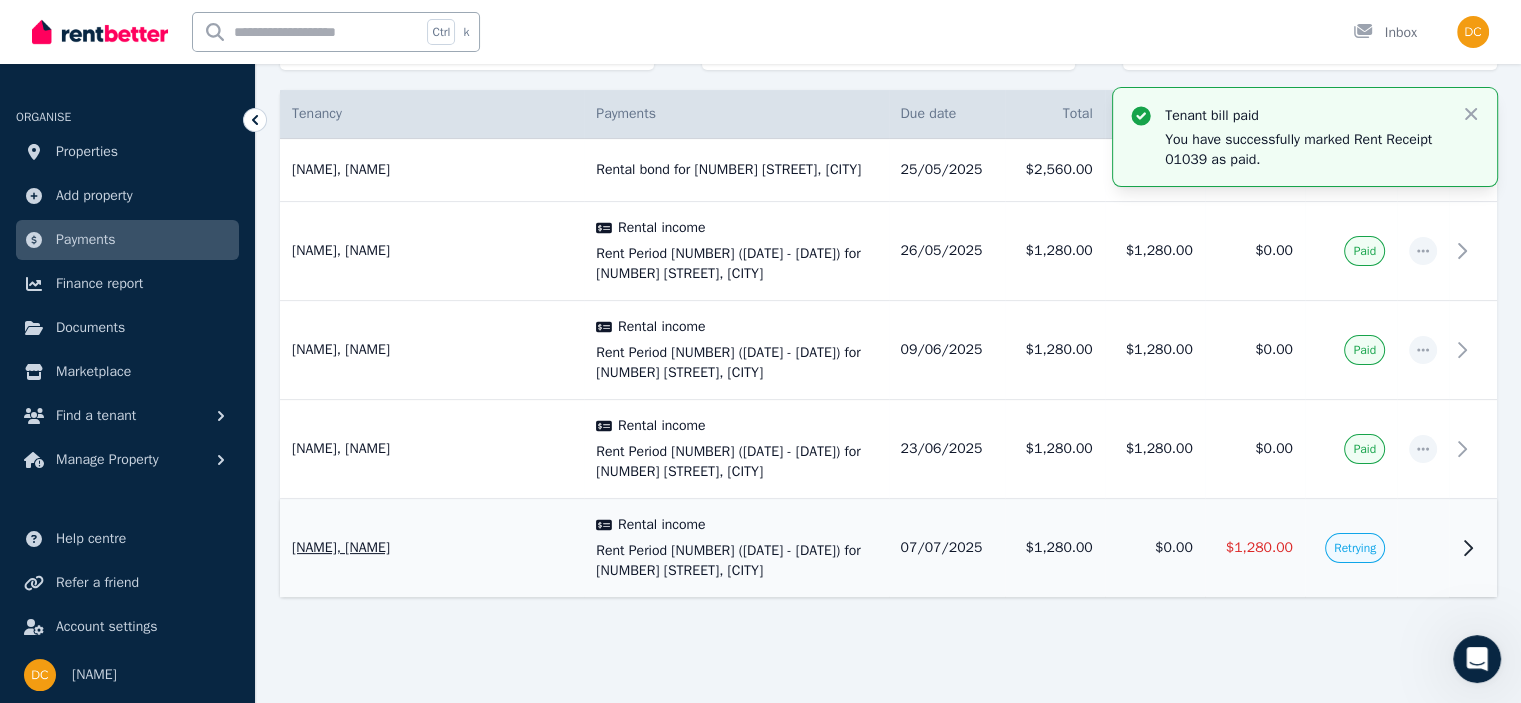 click 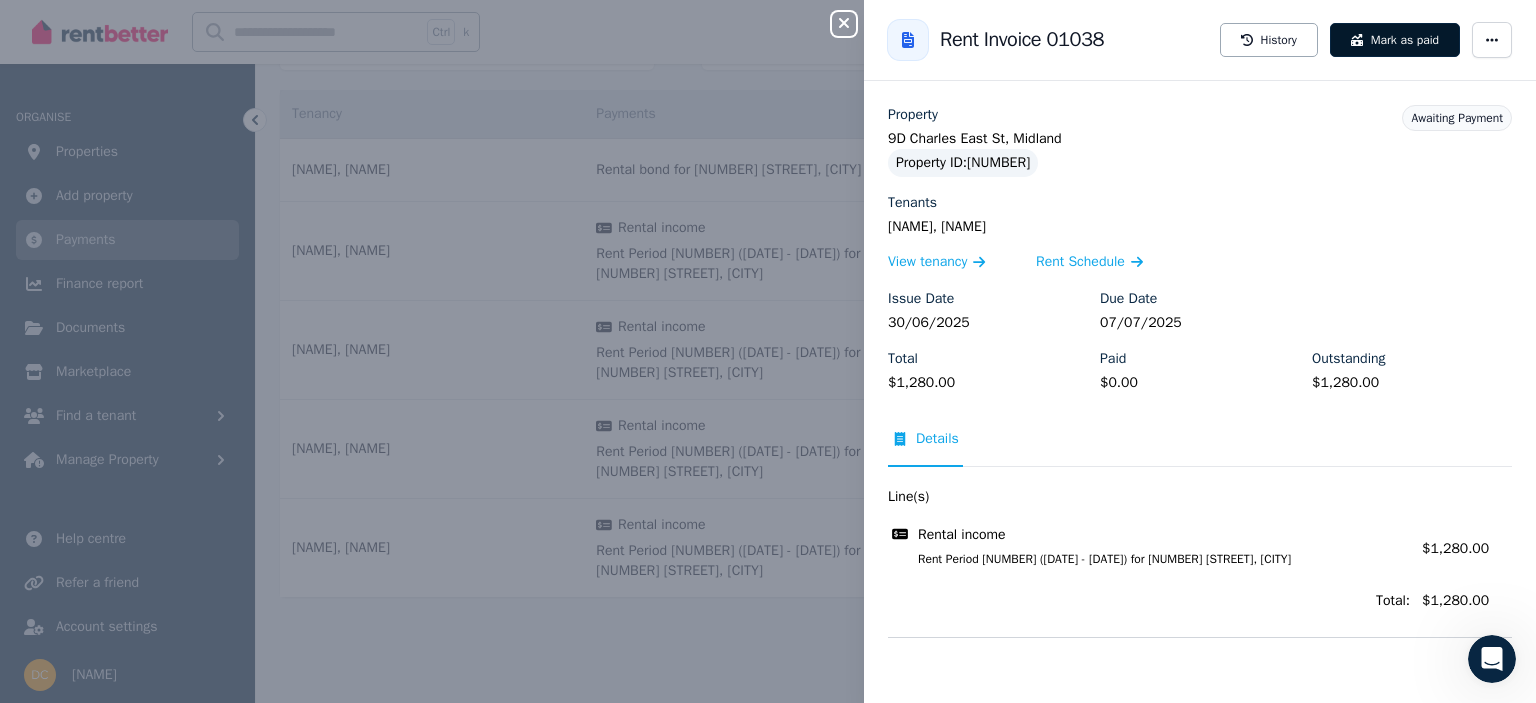 click on "Mark as paid" at bounding box center (1395, 40) 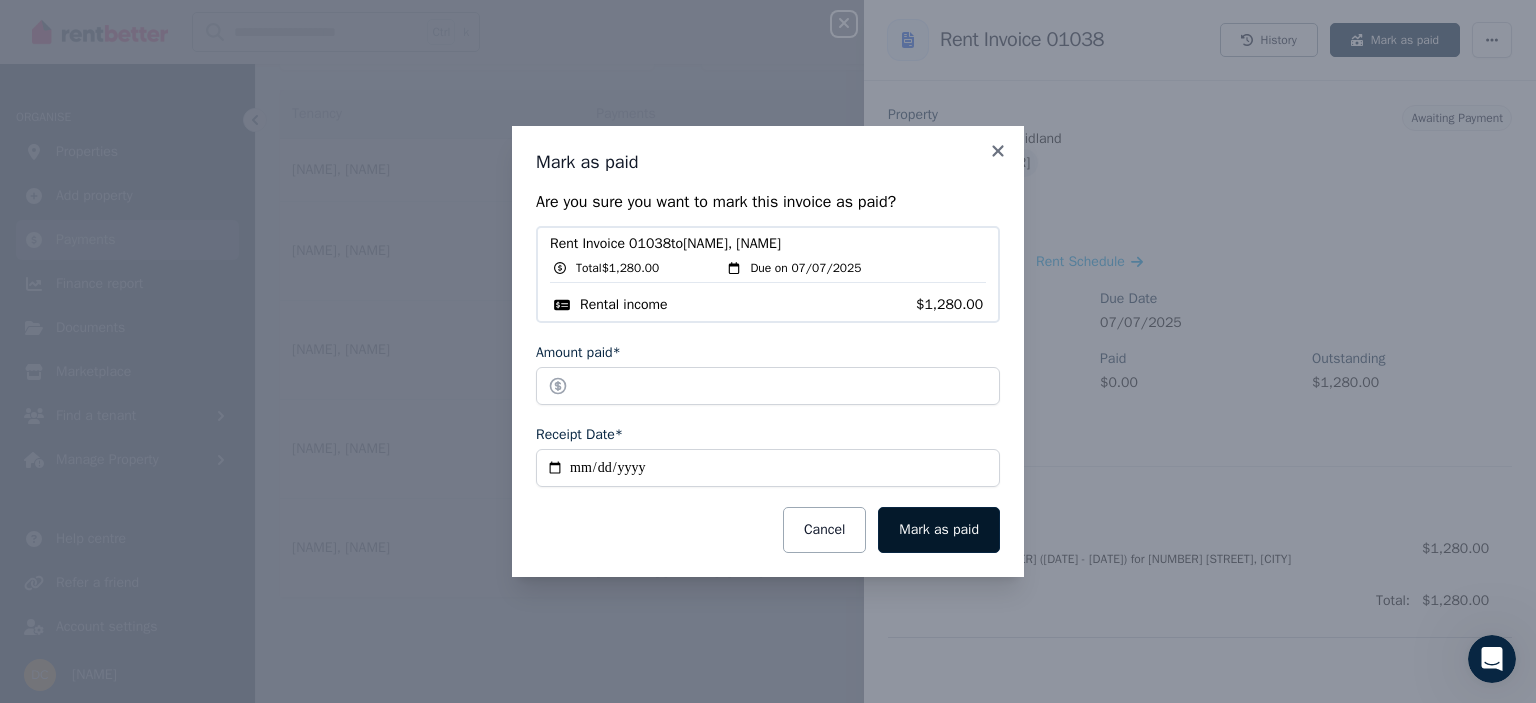 click on "Mark as paid" at bounding box center [939, 530] 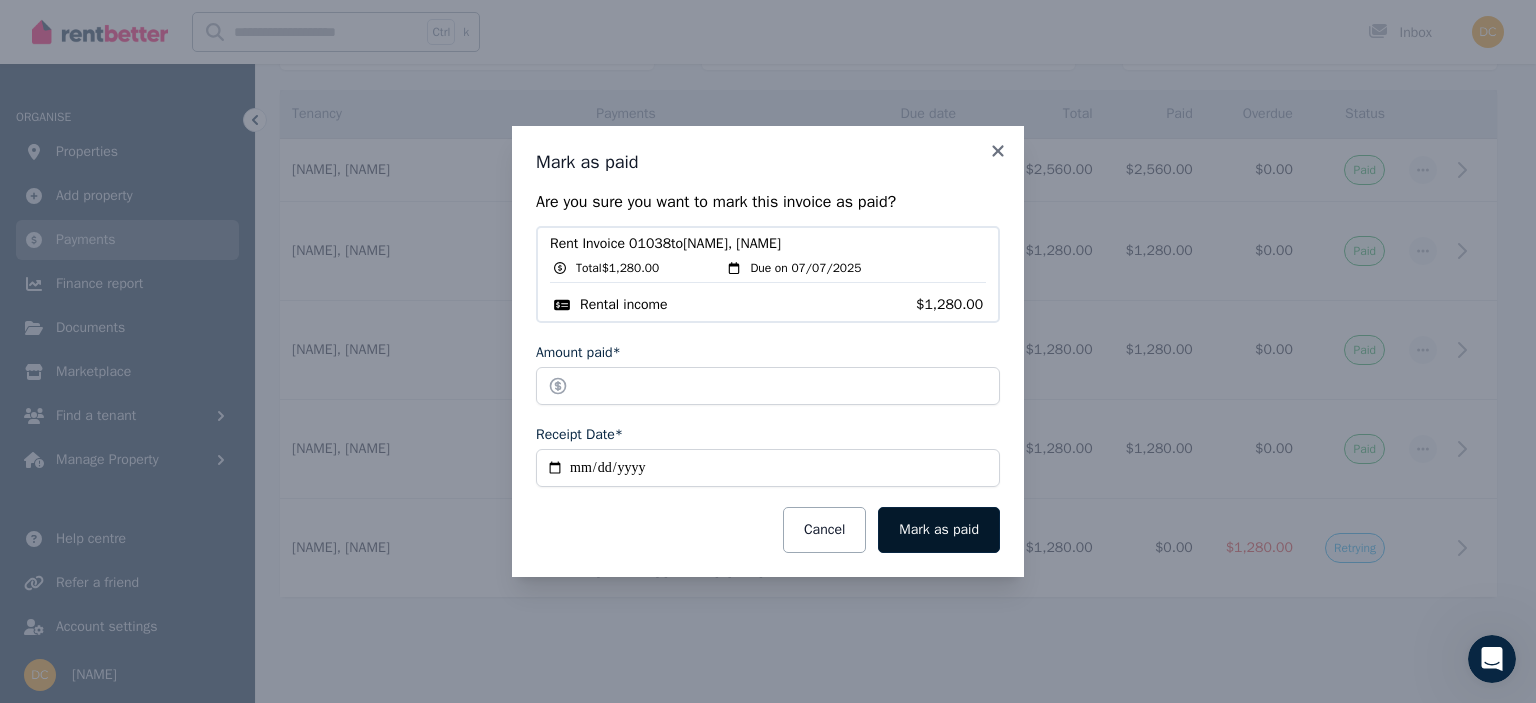 click on "Mark as paid" at bounding box center [939, 530] 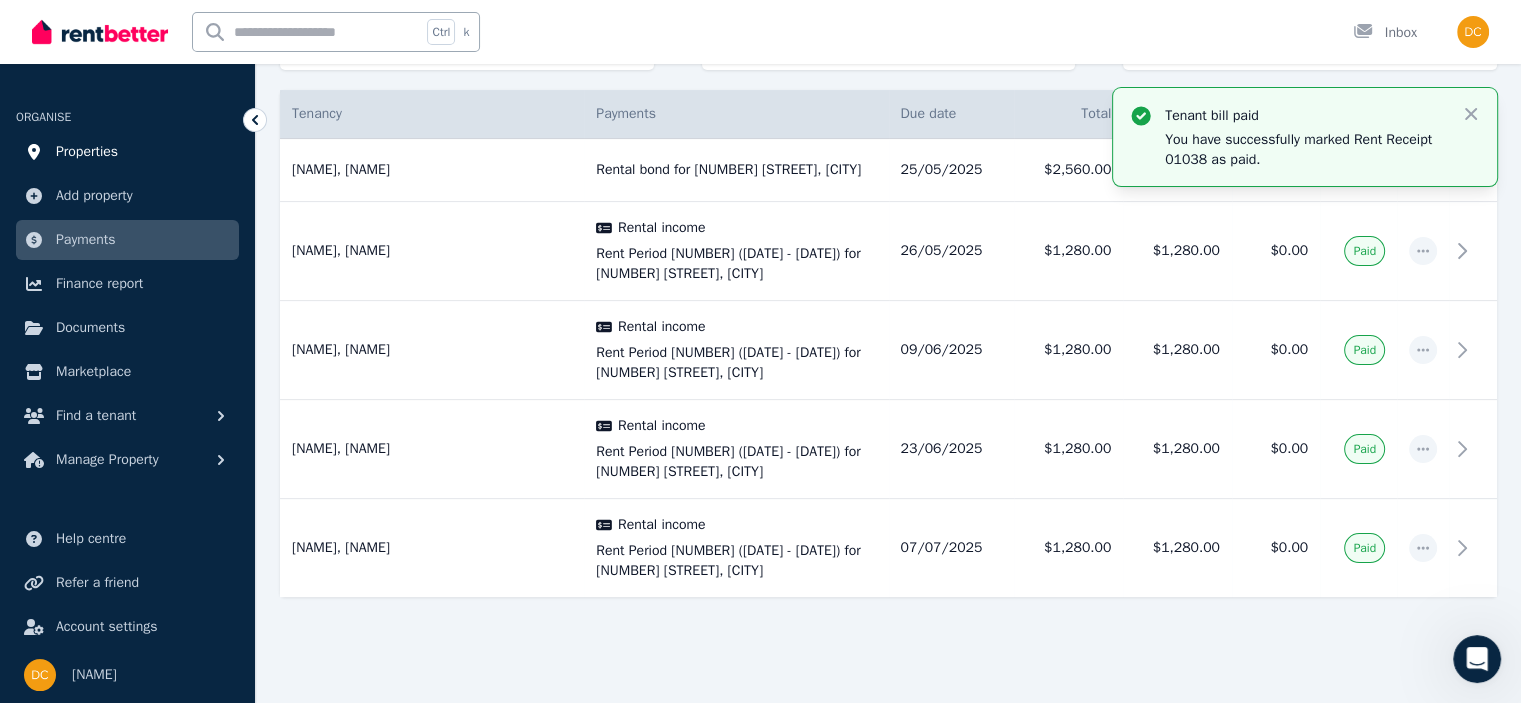 click on "Properties" at bounding box center (87, 152) 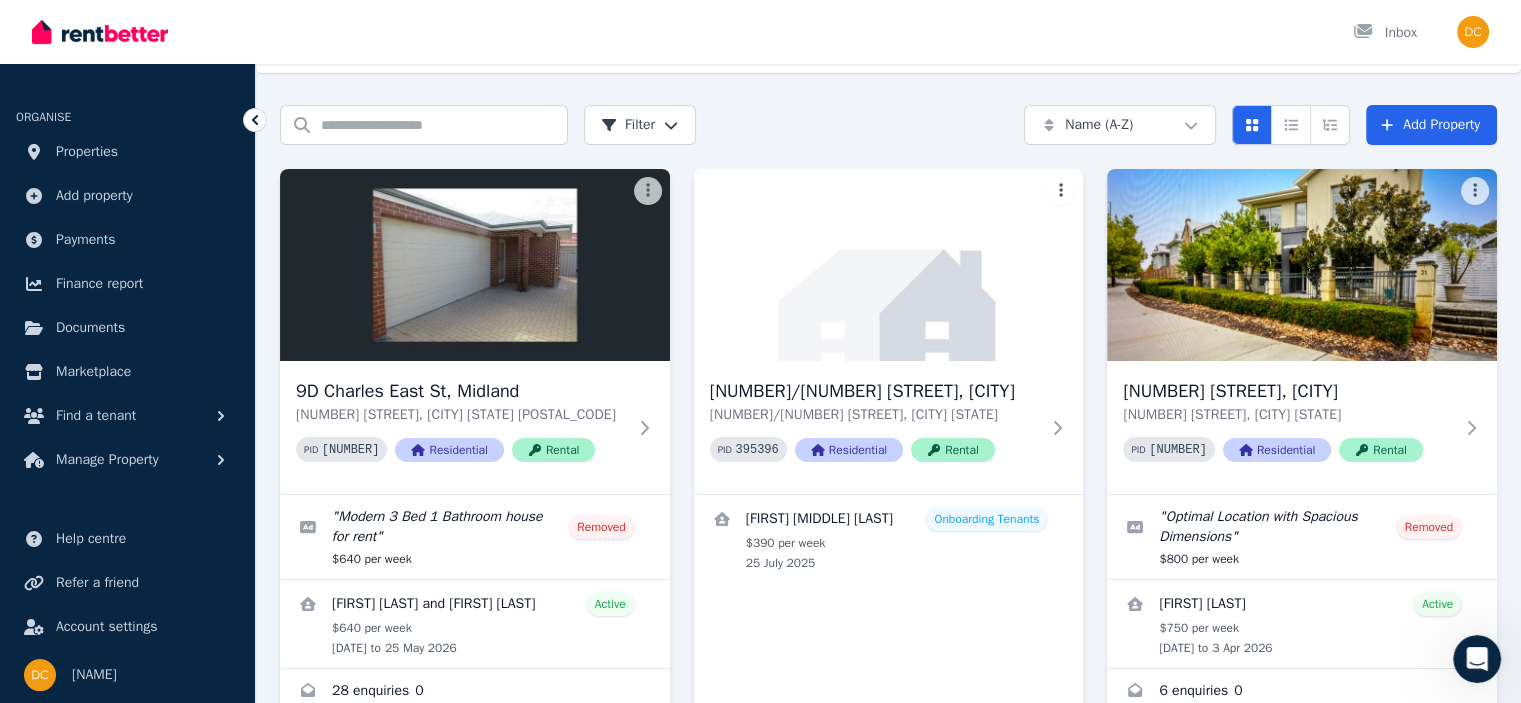 scroll, scrollTop: 0, scrollLeft: 0, axis: both 